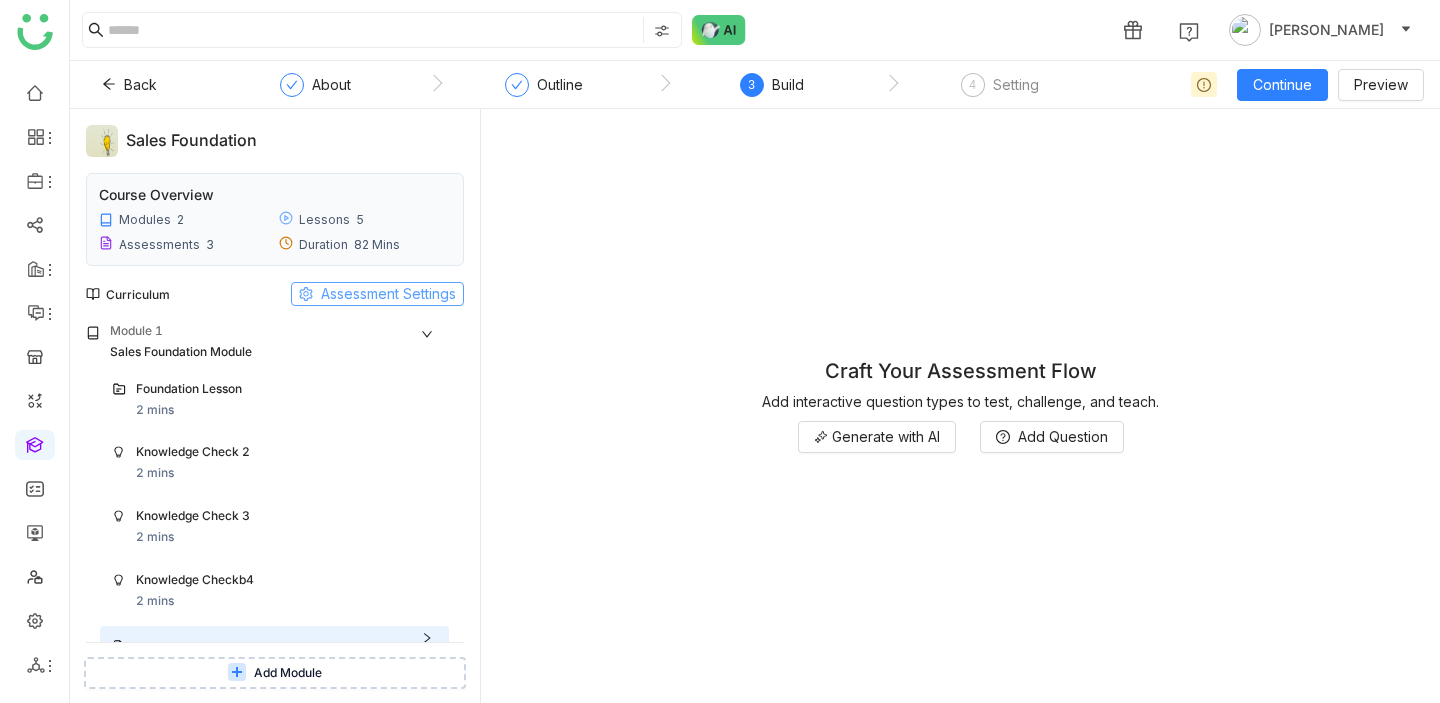 scroll, scrollTop: 0, scrollLeft: 0, axis: both 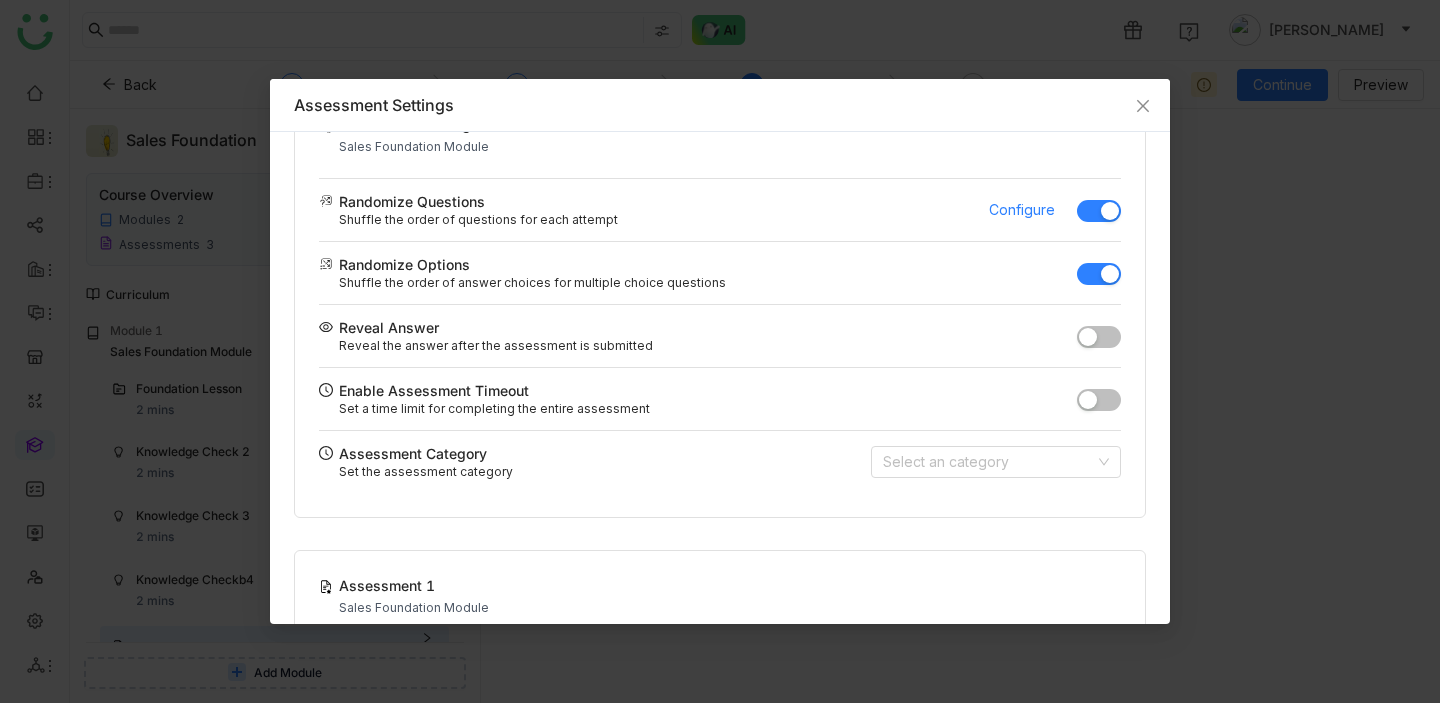 click on "Assessment Settings   Engineering Fundamentals Assessment   Sales Foundation Module
Randomize Questions   Shuffle the order of questions for each attempt  Configure
Randomize Options   Shuffle the order of answer choices for multiple choice questions   Reveal Answer   Reveal the answer after the assessment is submitted   Enable Assessment Timeout   Set a time limit for completing the entire assessment  *  mins   Assessment Category   Set the assessment category   Select an category   QA Team Knowledge Assessment   Sales Foundation Module
Randomize Questions   Shuffle the order of questions for each attempt  Configure
Randomize Options   Shuffle the order of answer choices for multiple choice questions   Reveal Answer   Reveal the answer after the assessment is submitted   Enable Assessment Timeout   Set a time limit for completing the entire assessment   Assessment Category   Set the assessment category   Assessment 1" at bounding box center (720, 351) 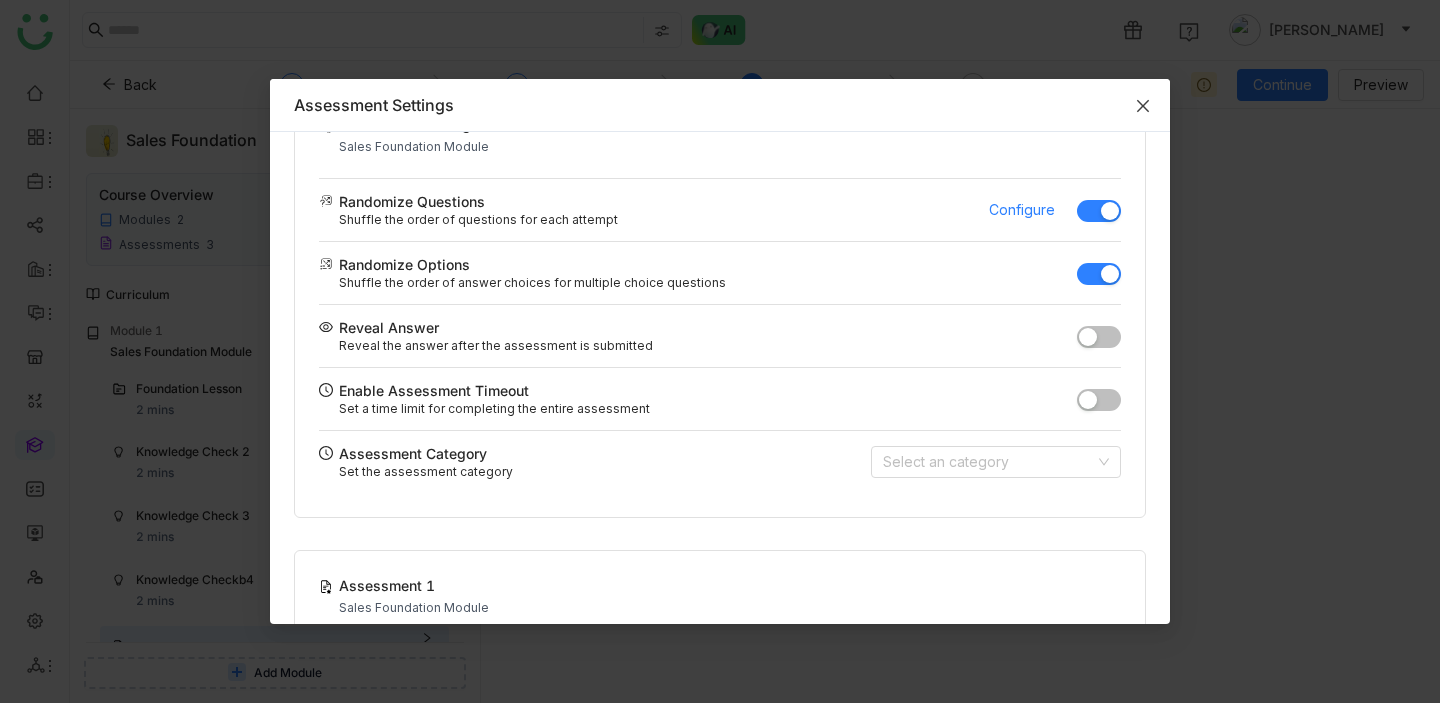 click at bounding box center [1143, 106] 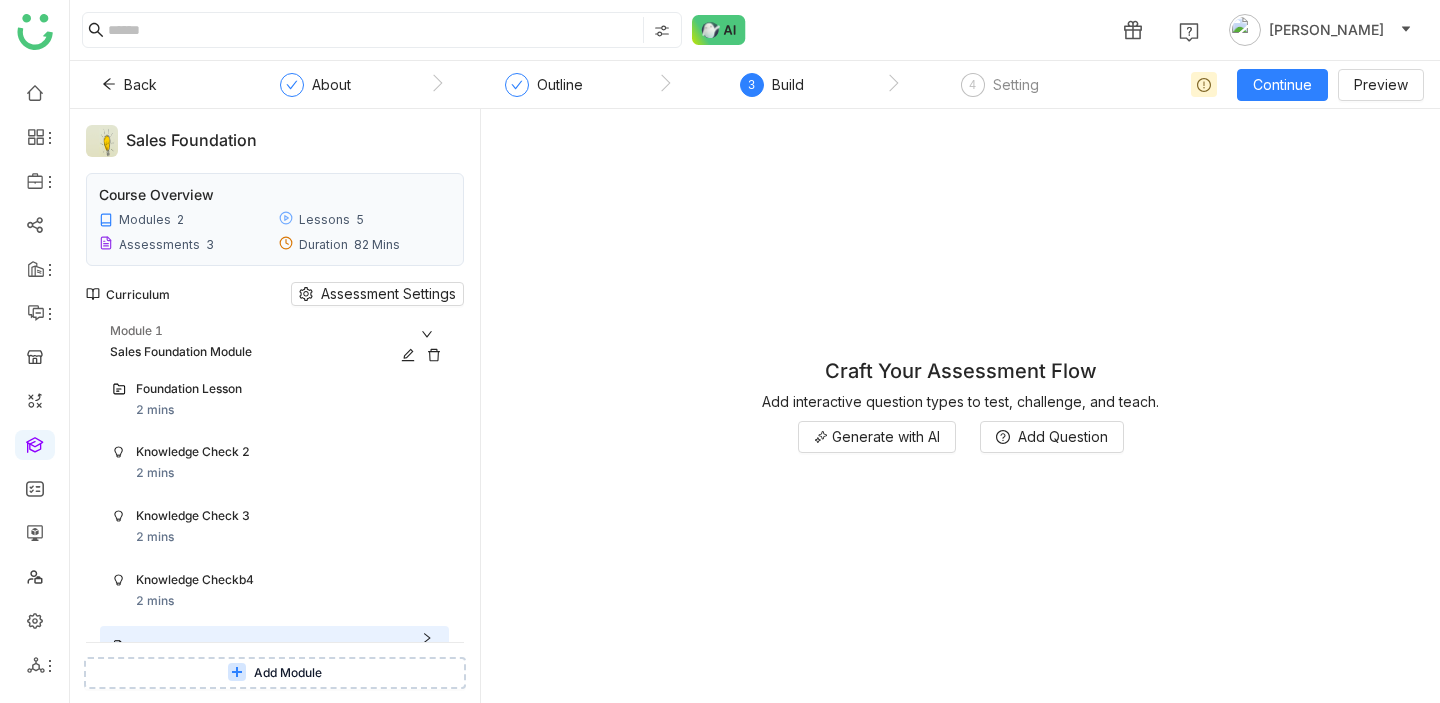 click on "Sales Foundation Module" at bounding box center [259, 352] 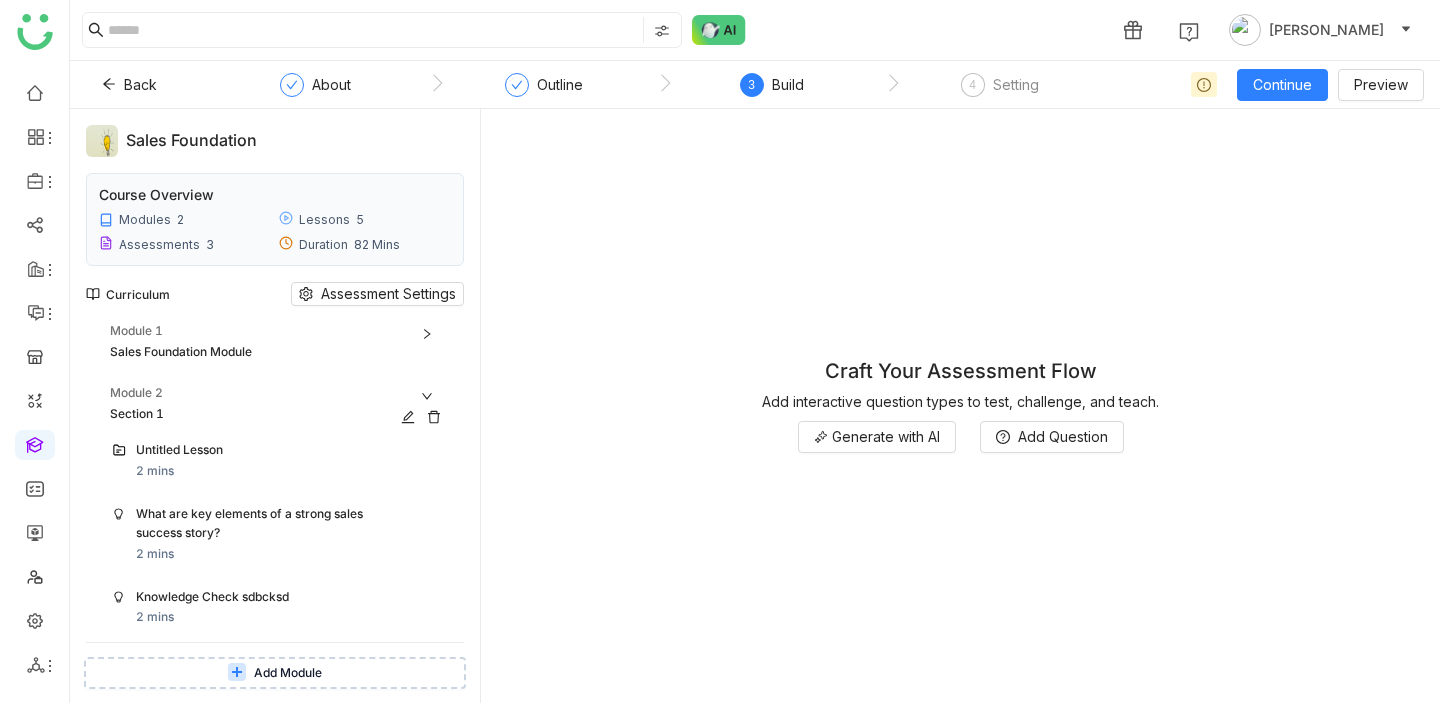 click on "Module 2" at bounding box center (279, 393) 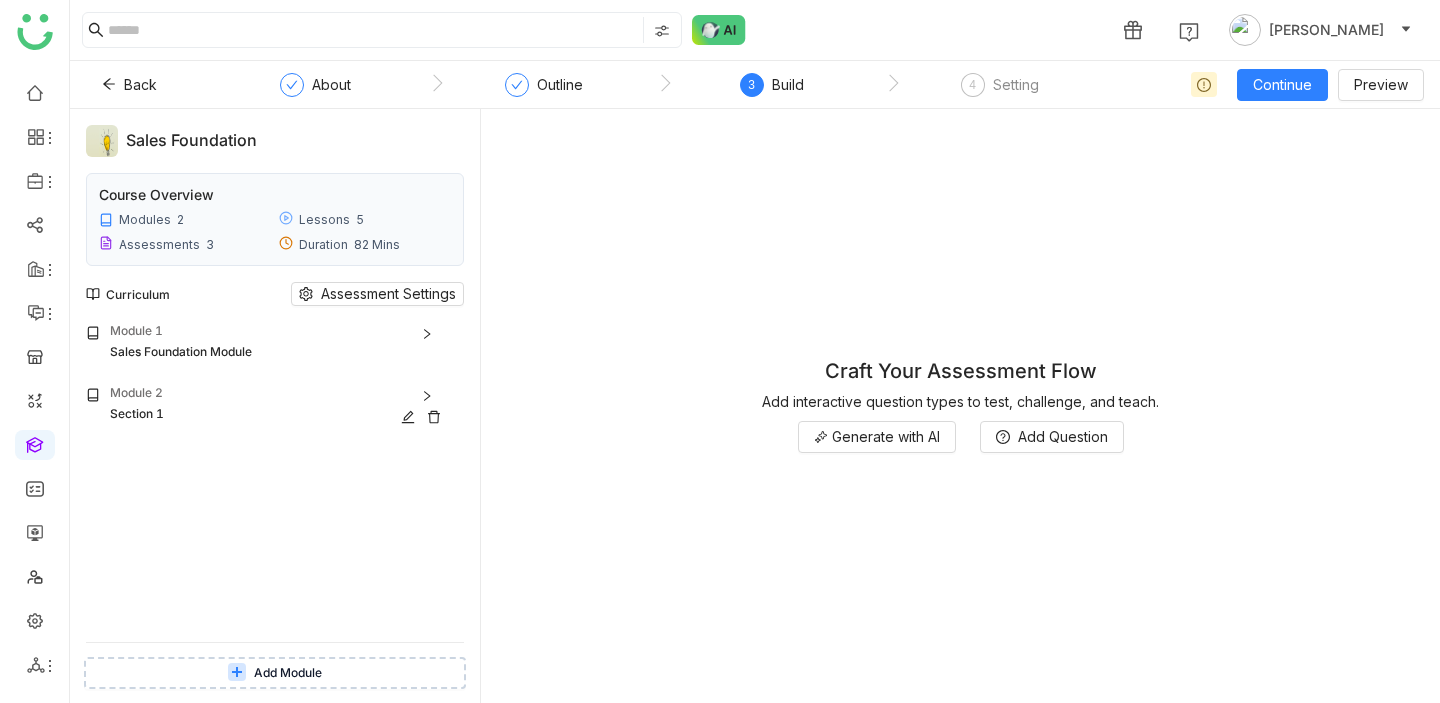 click on "Module 2" at bounding box center (279, 393) 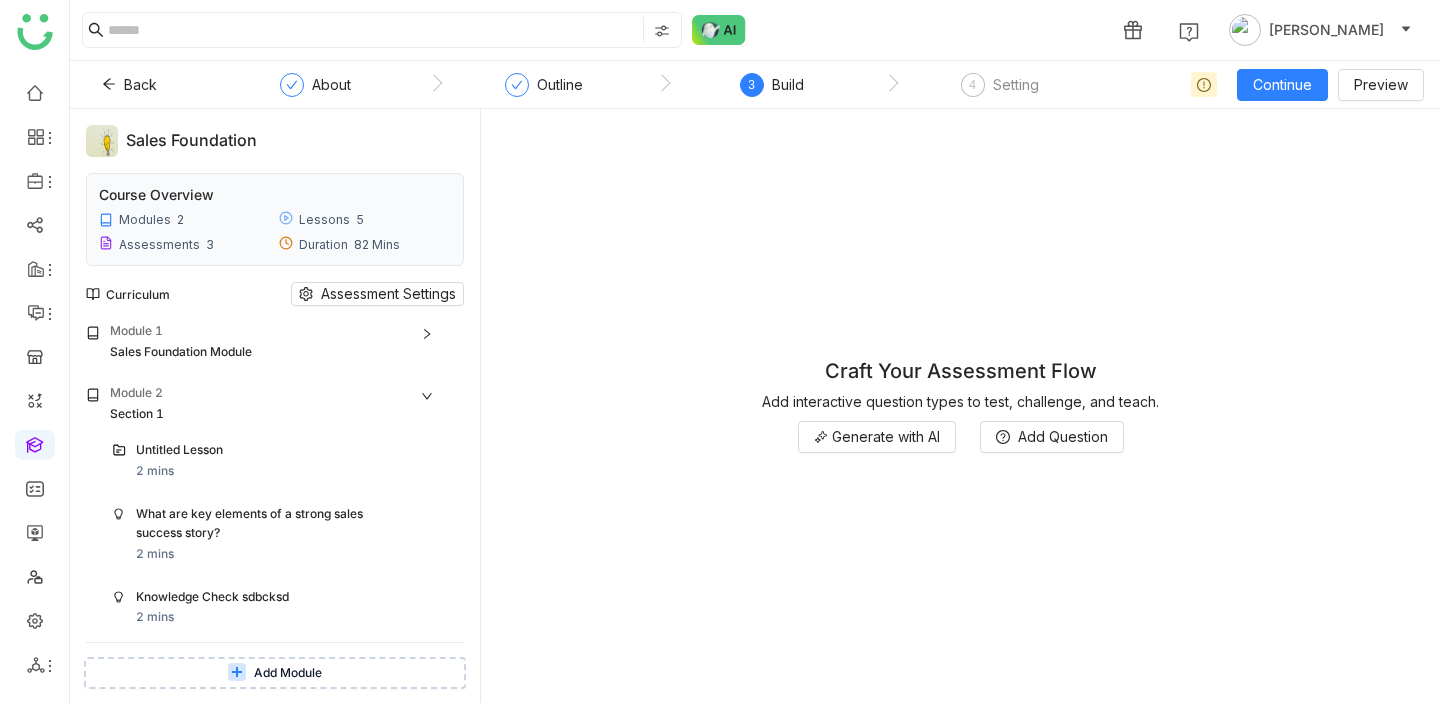 drag, startPoint x: 418, startPoint y: 416, endPoint x: 333, endPoint y: 697, distance: 293.57452 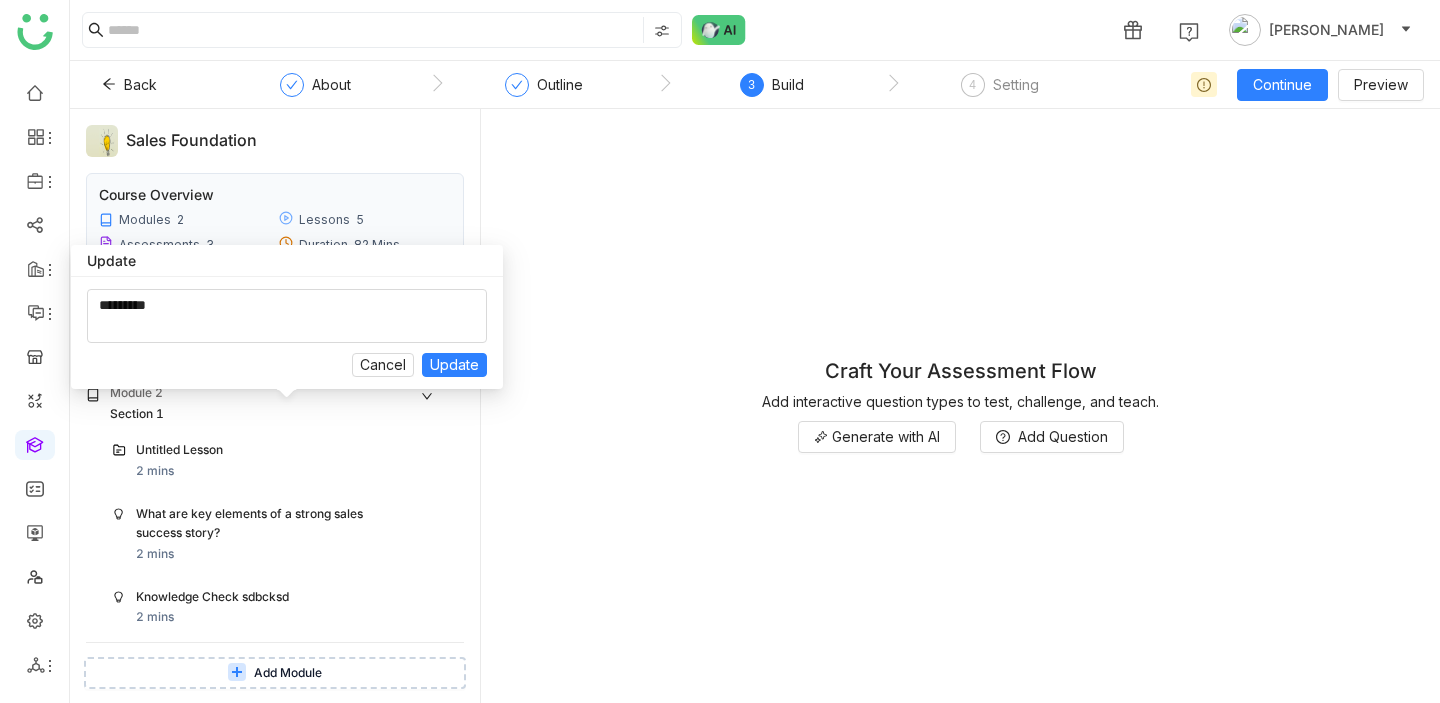 click at bounding box center (287, 316) 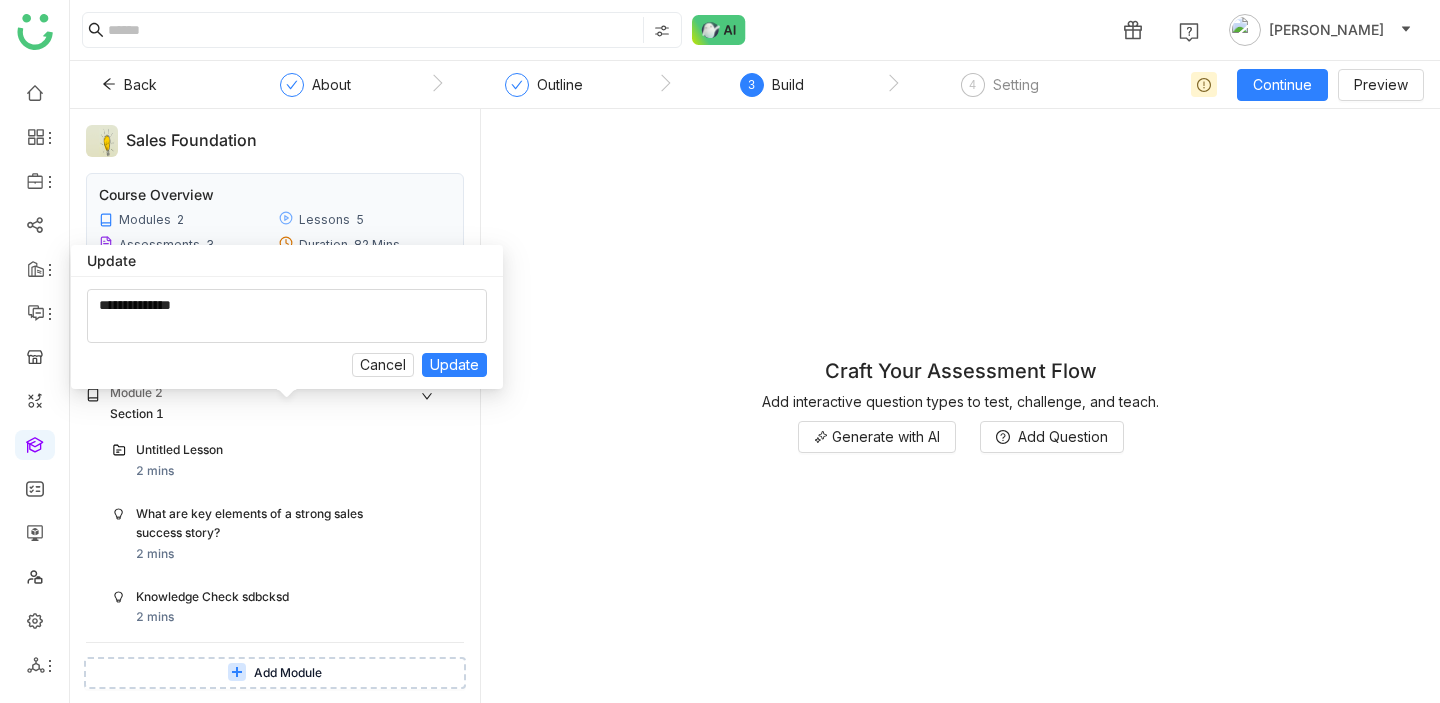 type on "**********" 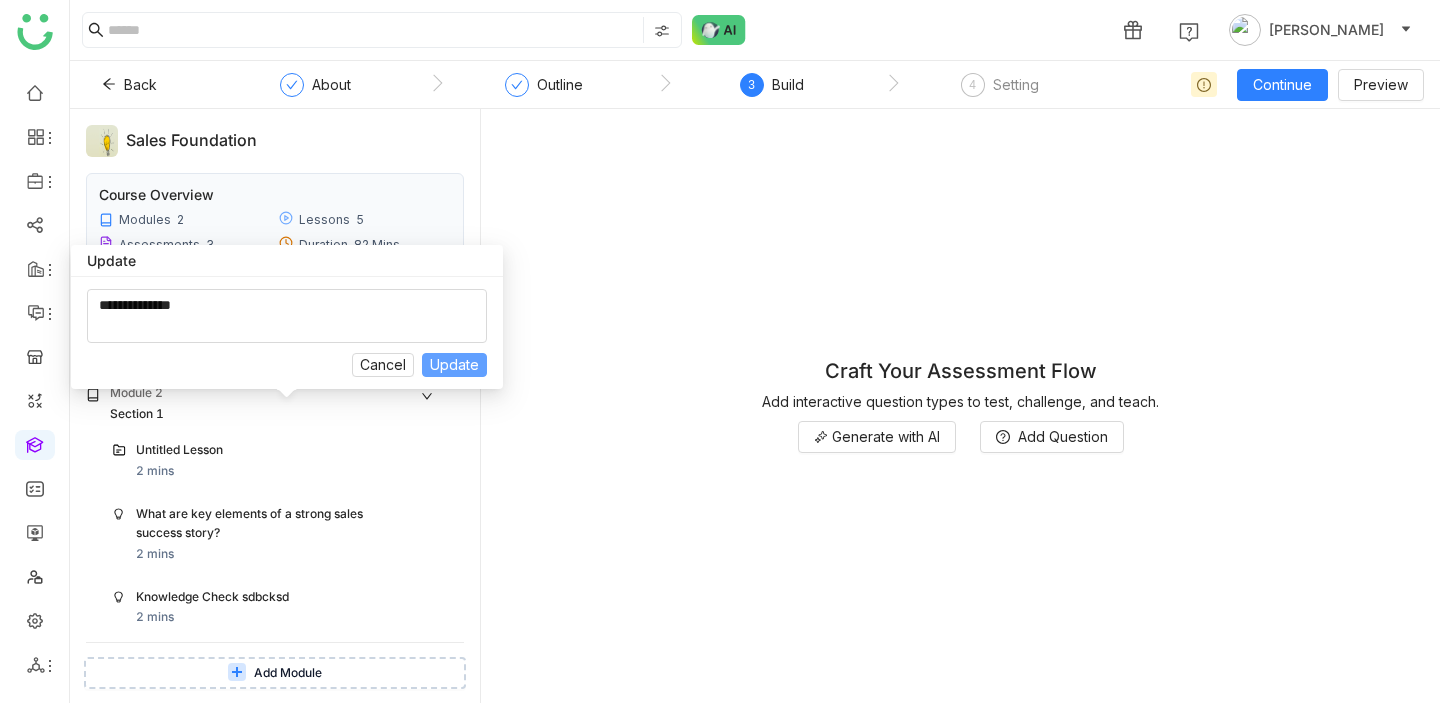 click on "Update" at bounding box center [454, 365] 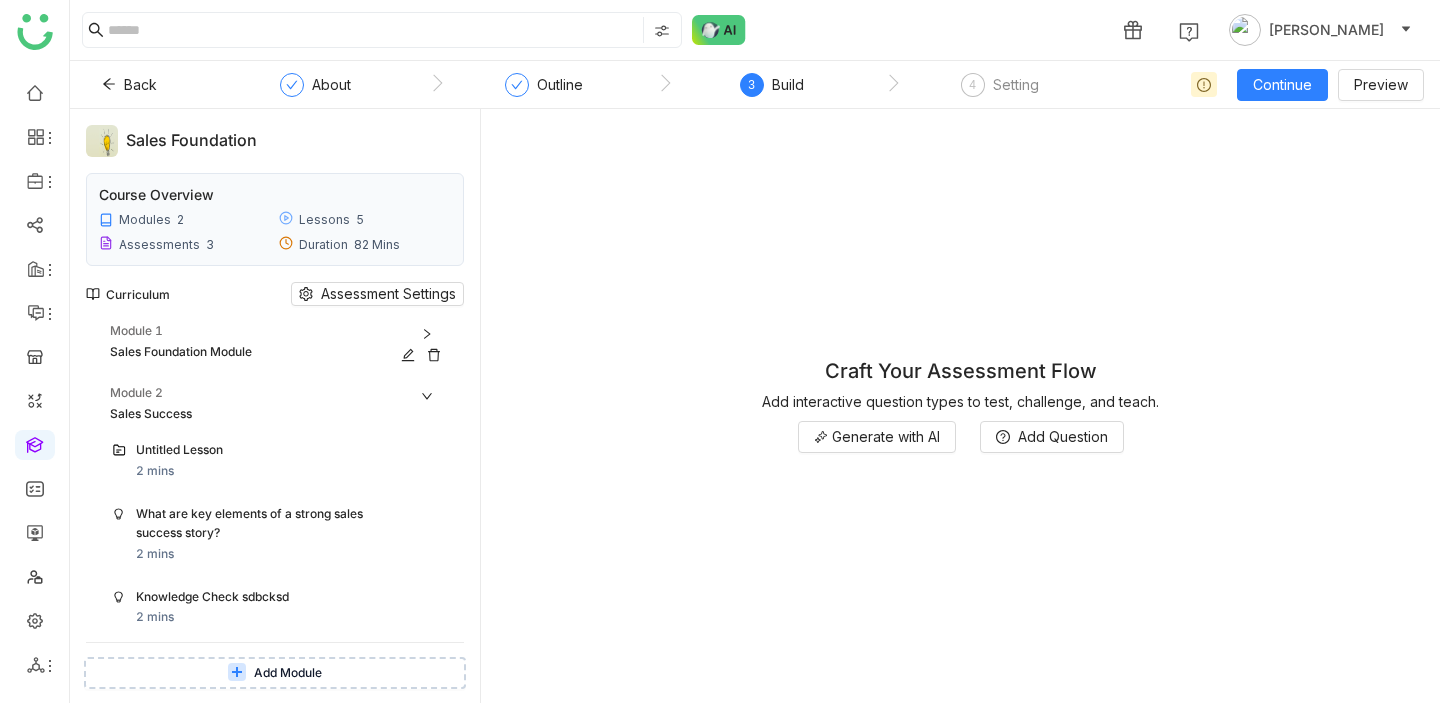 click 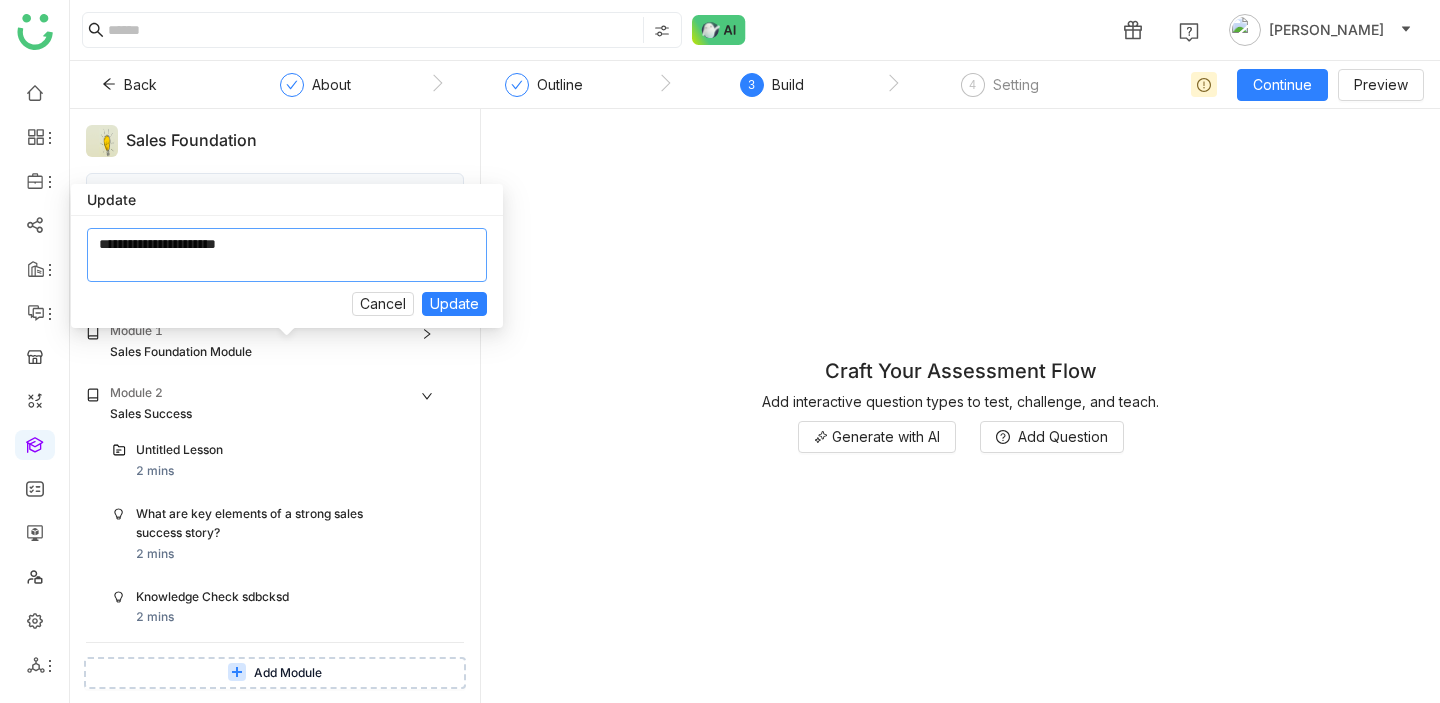 click at bounding box center (287, 255) 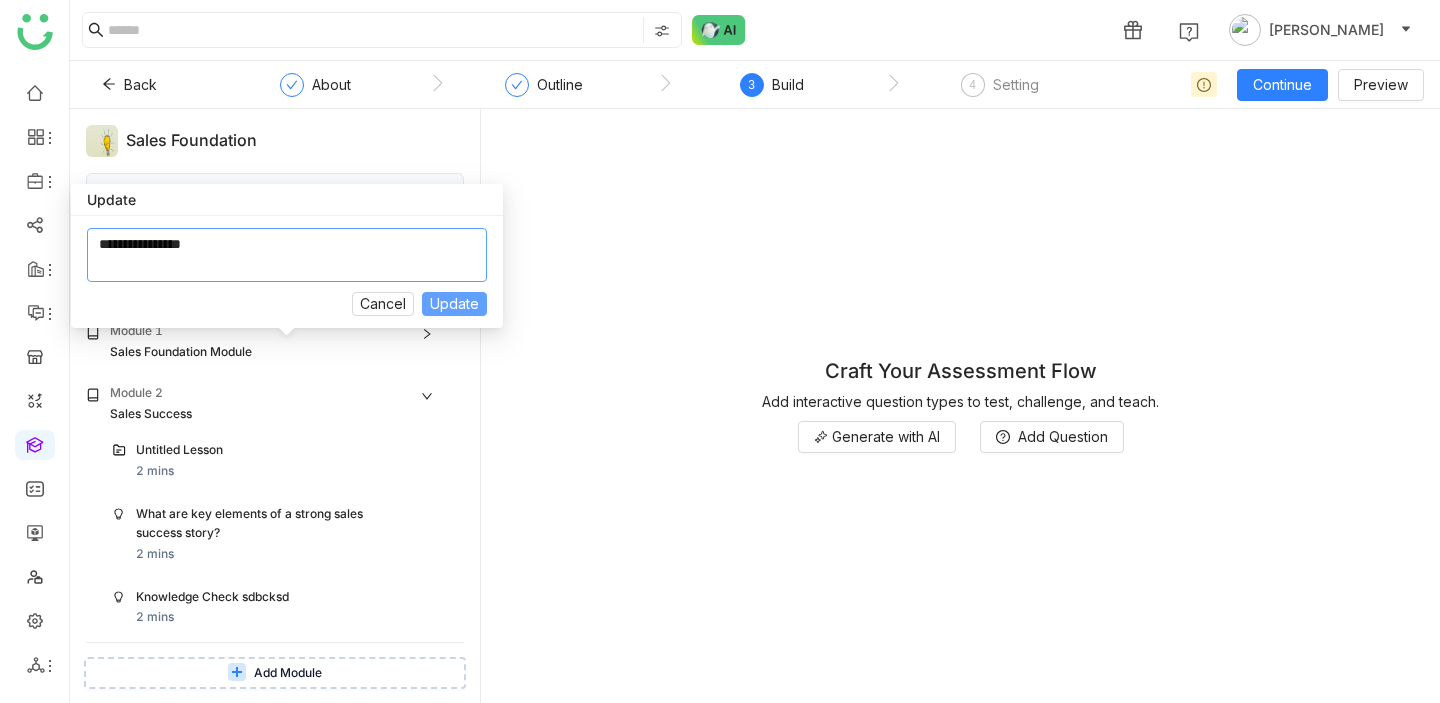 type on "**********" 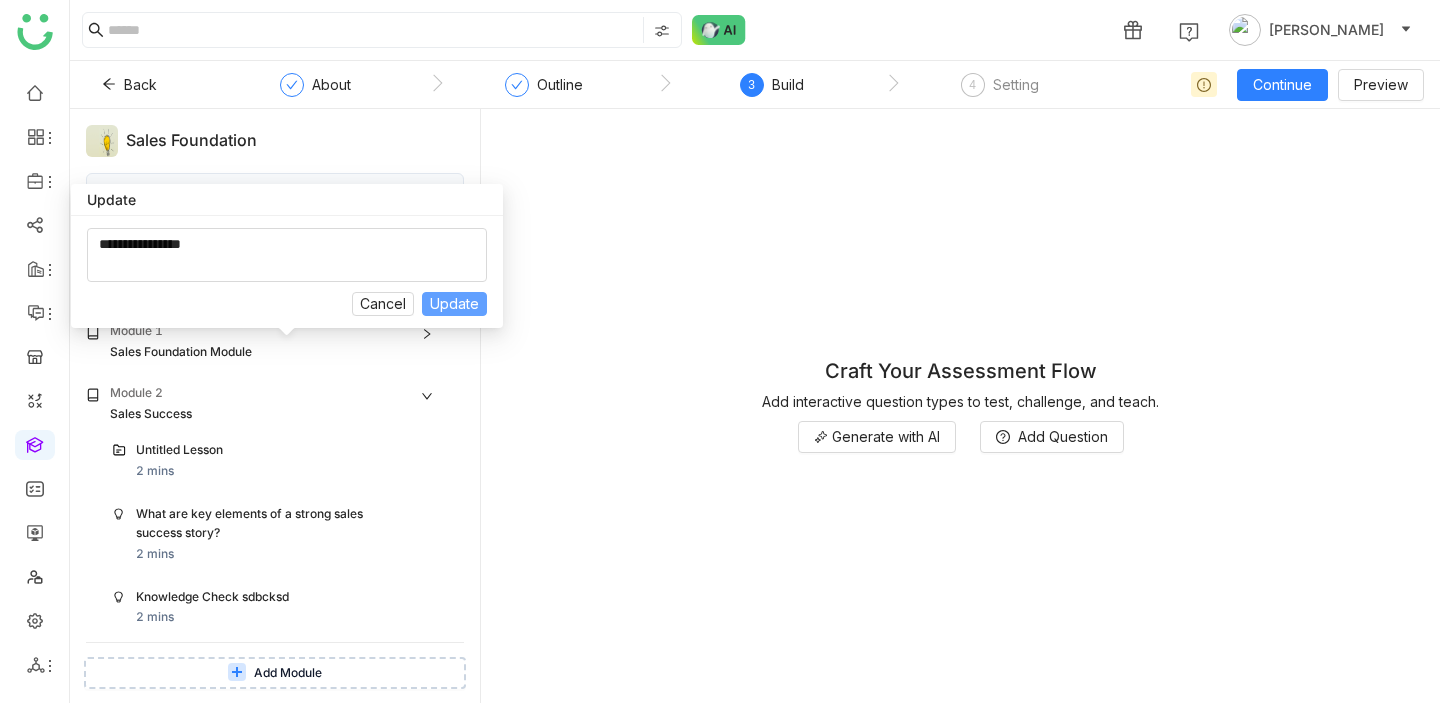 click on "Update" at bounding box center (454, 304) 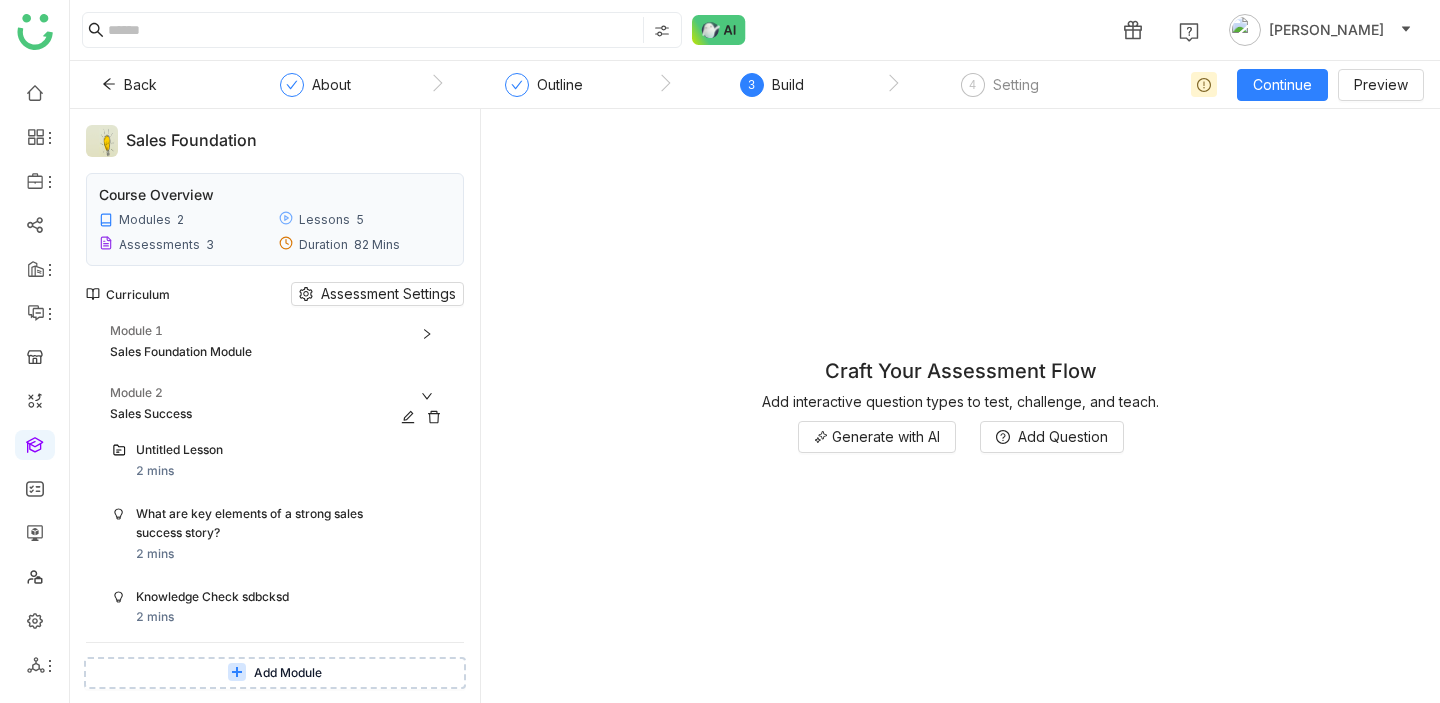 click on "Sales Success" at bounding box center [259, 414] 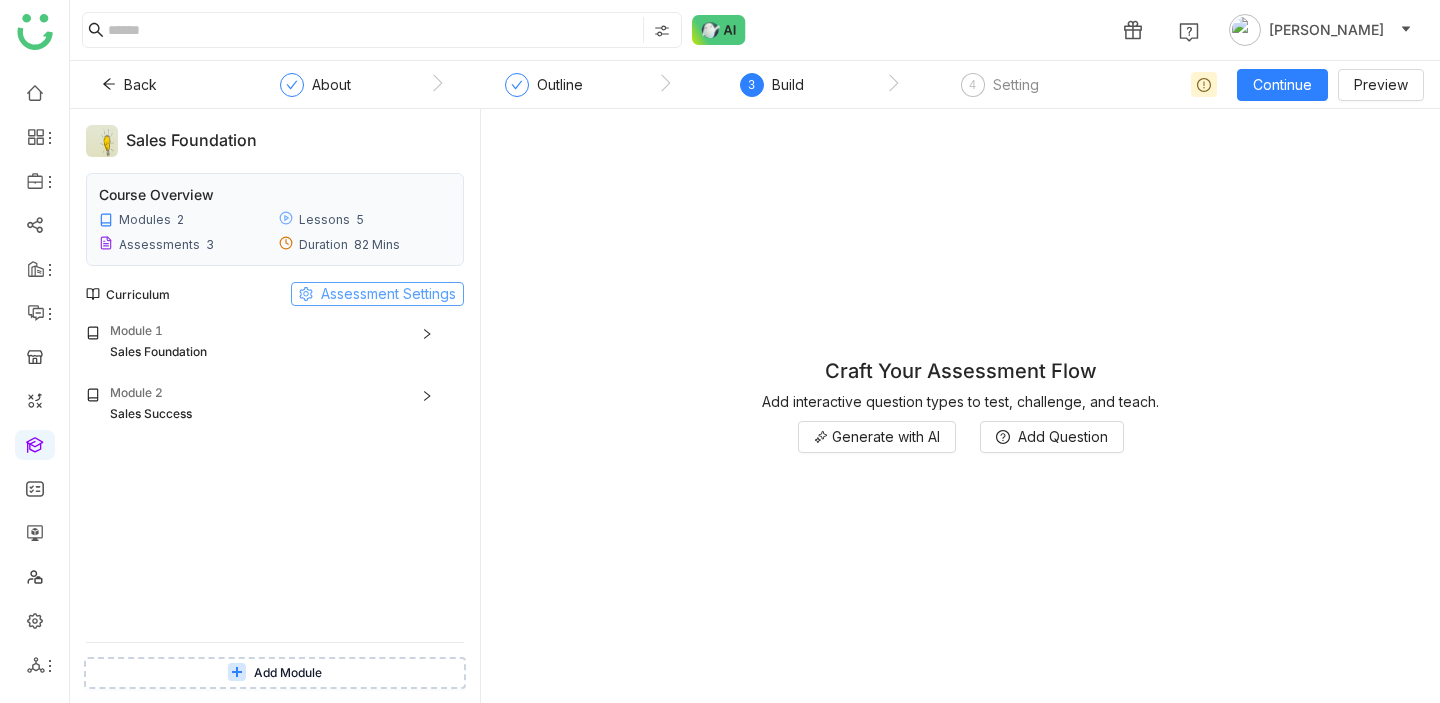 click on "Assessment Settings" 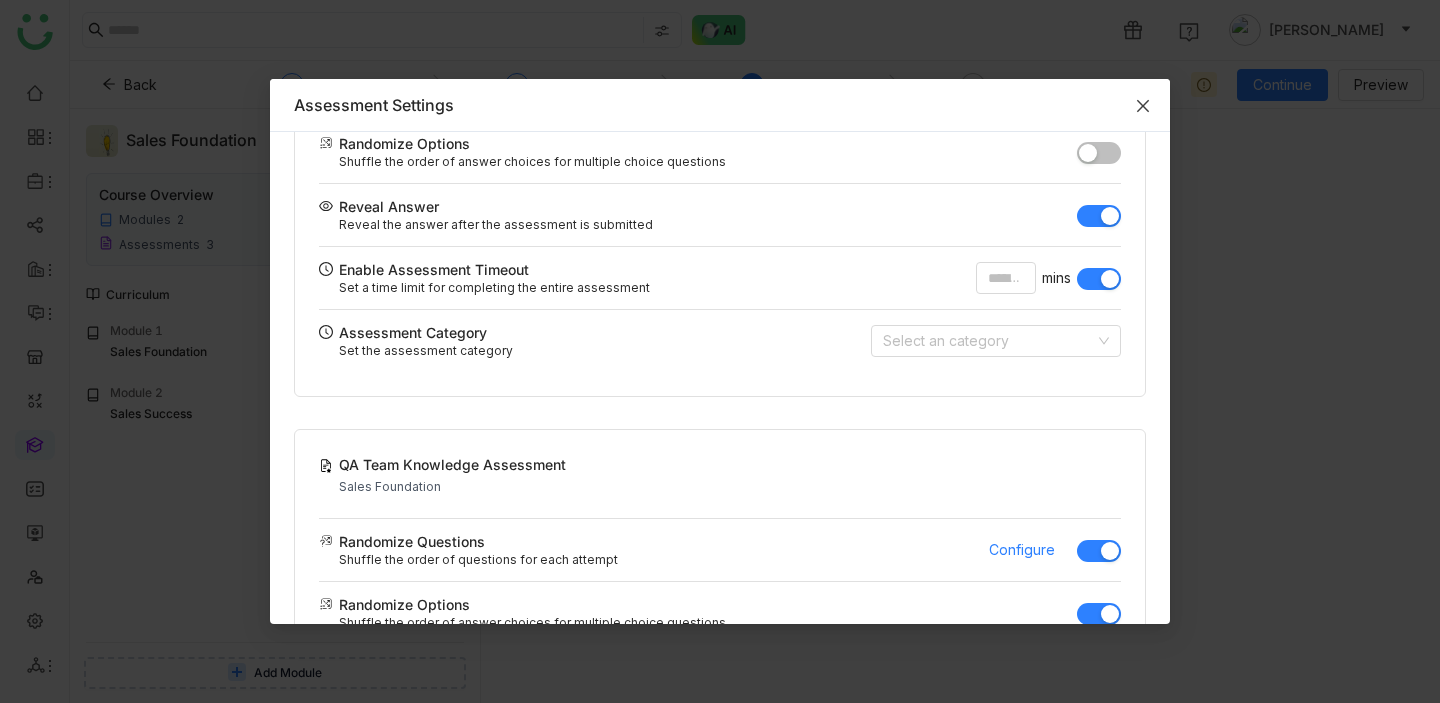 scroll, scrollTop: 0, scrollLeft: 0, axis: both 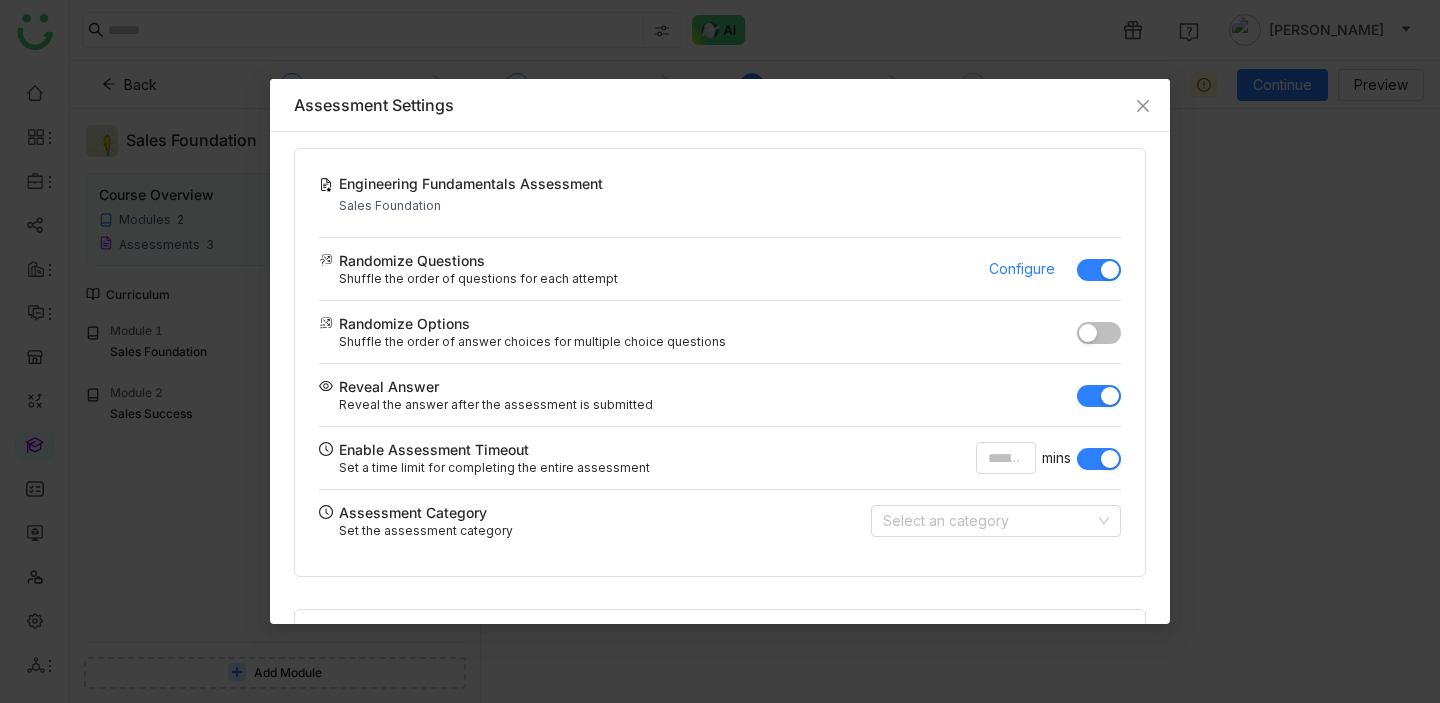 click on "Assessment Settings   Engineering Fundamentals Assessment   Sales Foundation
Randomize Questions   Shuffle the order of questions for each attempt  Configure
Randomize Options   Shuffle the order of answer choices for multiple choice questions   Reveal Answer   Reveal the answer after the assessment is submitted   Enable Assessment Timeout   Set a time limit for completing the entire assessment  *  mins   Assessment Category   Set the assessment category   Select an category   QA Team Knowledge Assessment   Sales Foundation
Randomize Questions   Shuffle the order of questions for each attempt  Configure
Randomize Options   Shuffle the order of answer choices for multiple choice questions   Reveal Answer   Reveal the answer after the assessment is submitted   Enable Assessment Timeout   Set a time limit for completing the entire assessment   Assessment Category   Set the assessment category   Select an category" at bounding box center (720, 351) 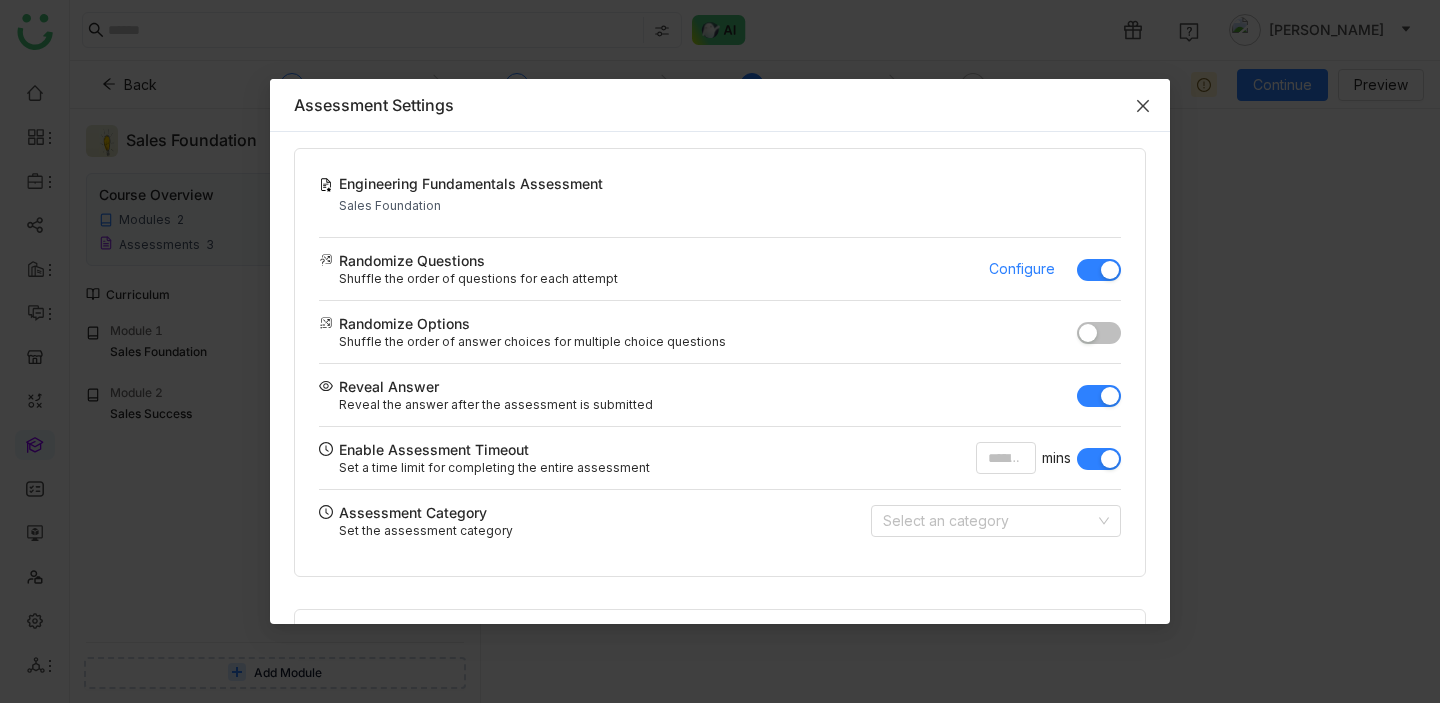 click 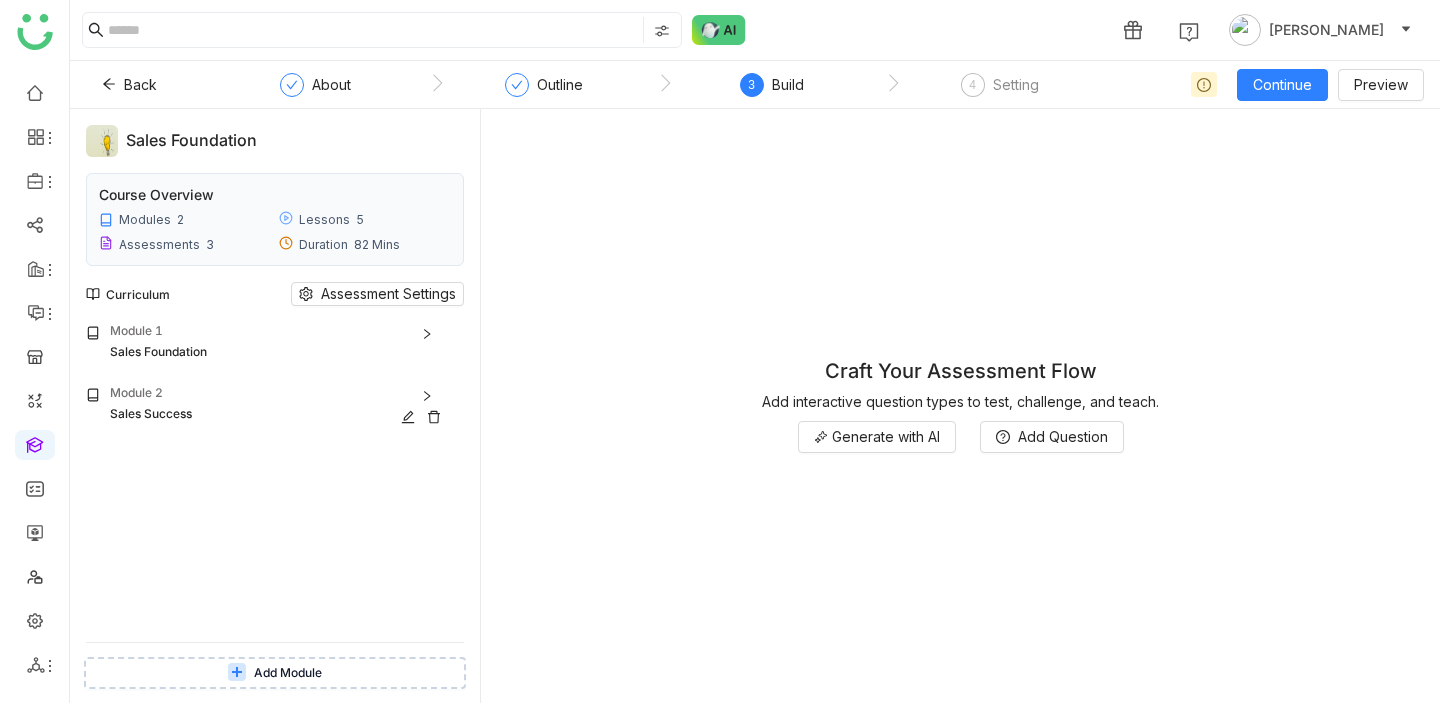 click on "Module 2" at bounding box center [279, 393] 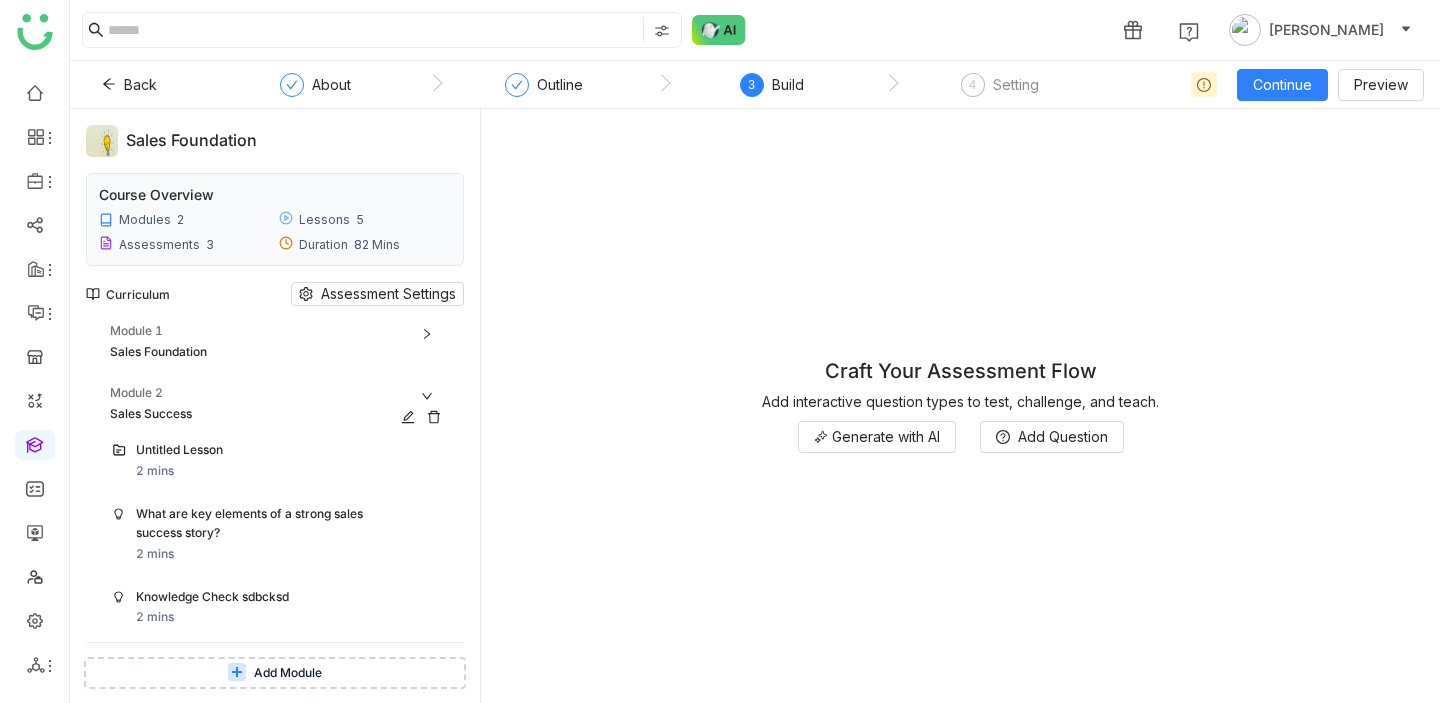 click on "Sales Success" at bounding box center (259, 414) 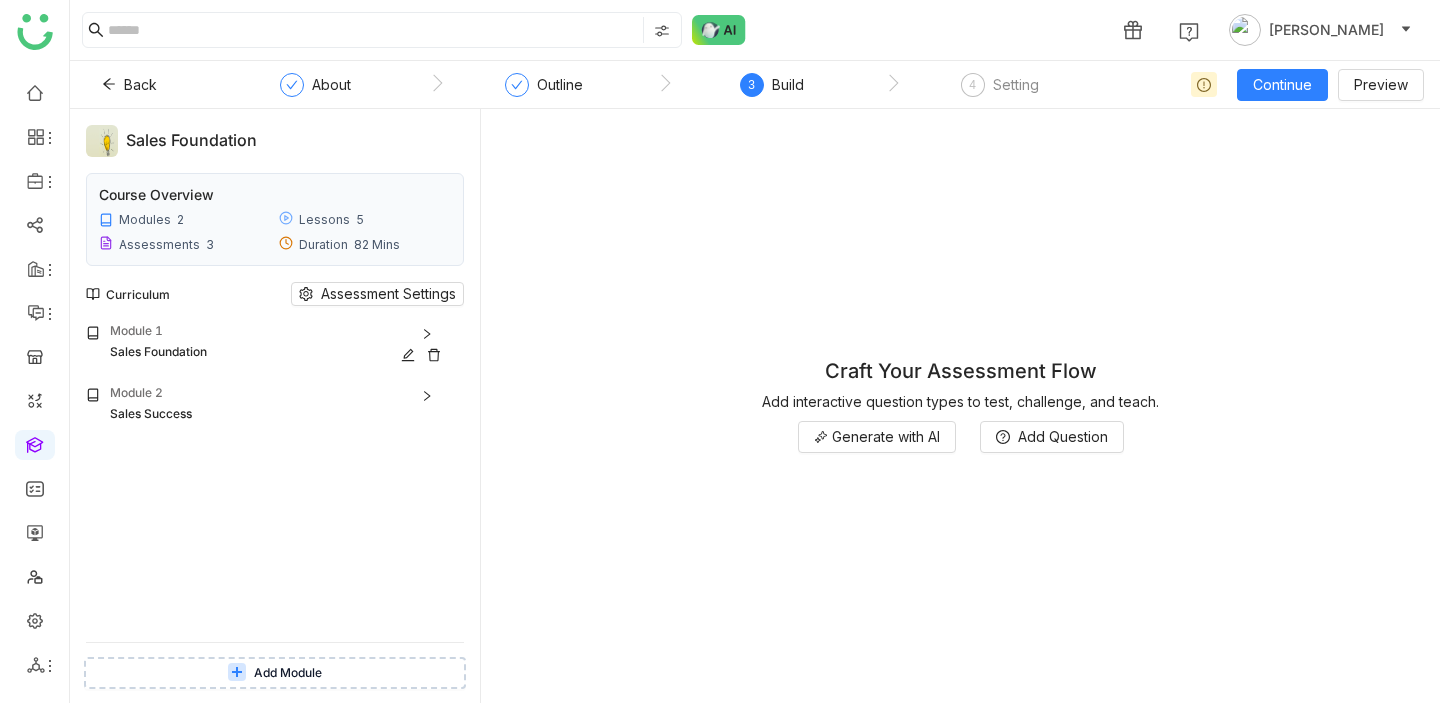click on "Sales Foundation" at bounding box center (259, 352) 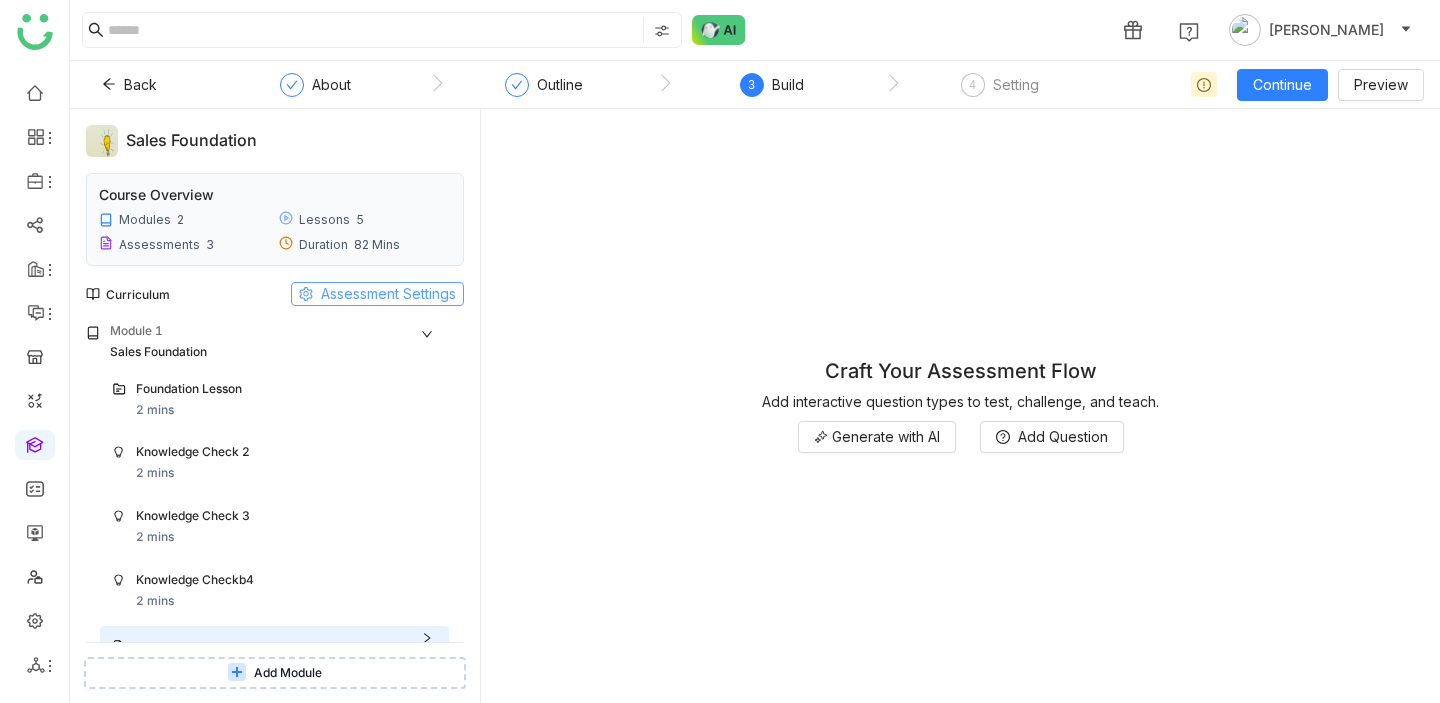click on "Assessment Settings" 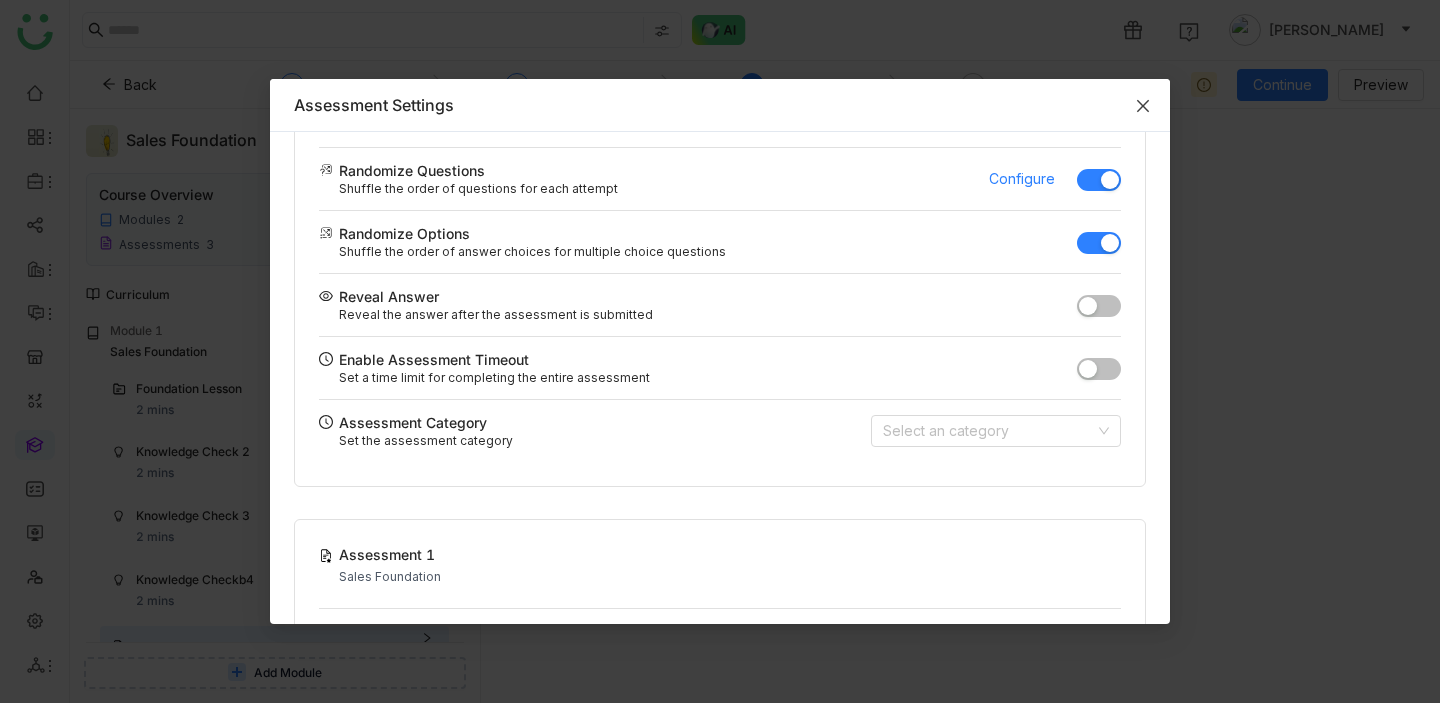 scroll, scrollTop: 836, scrollLeft: 0, axis: vertical 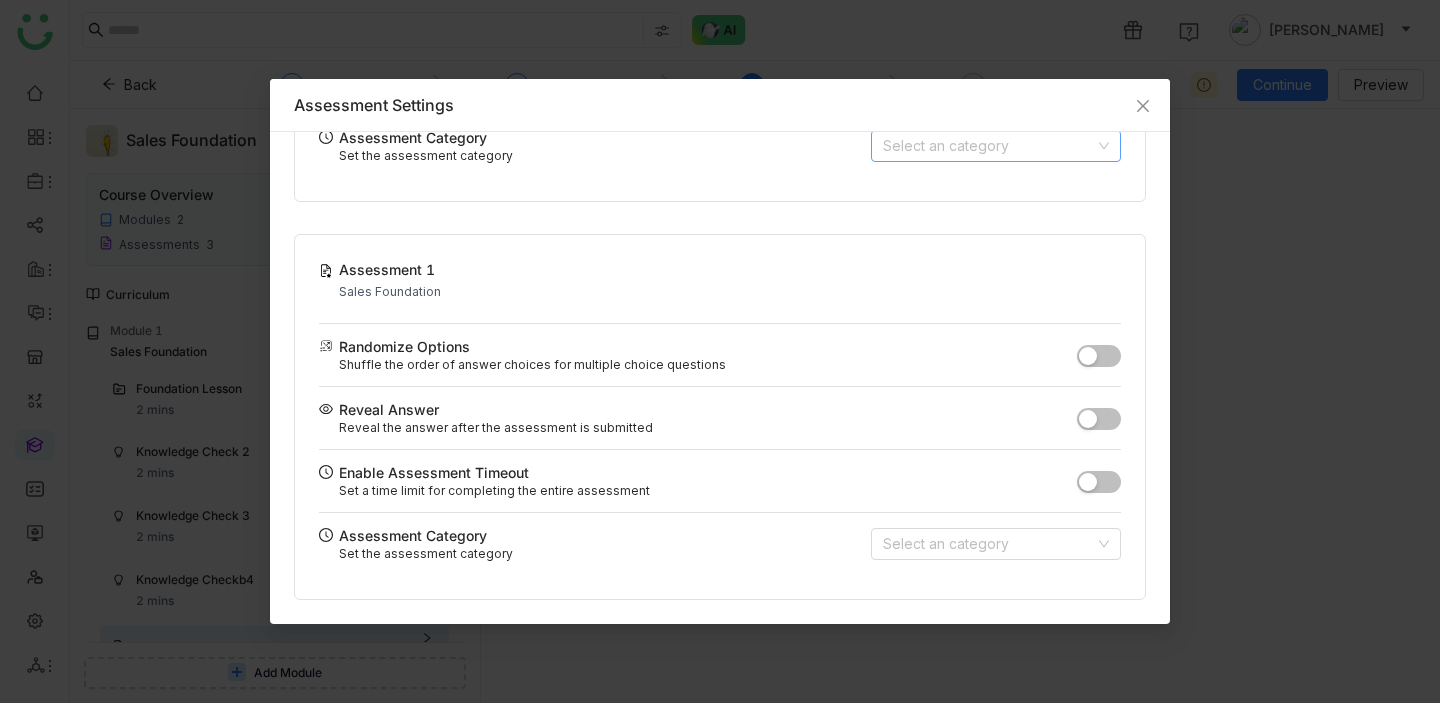 click at bounding box center (989, 146) 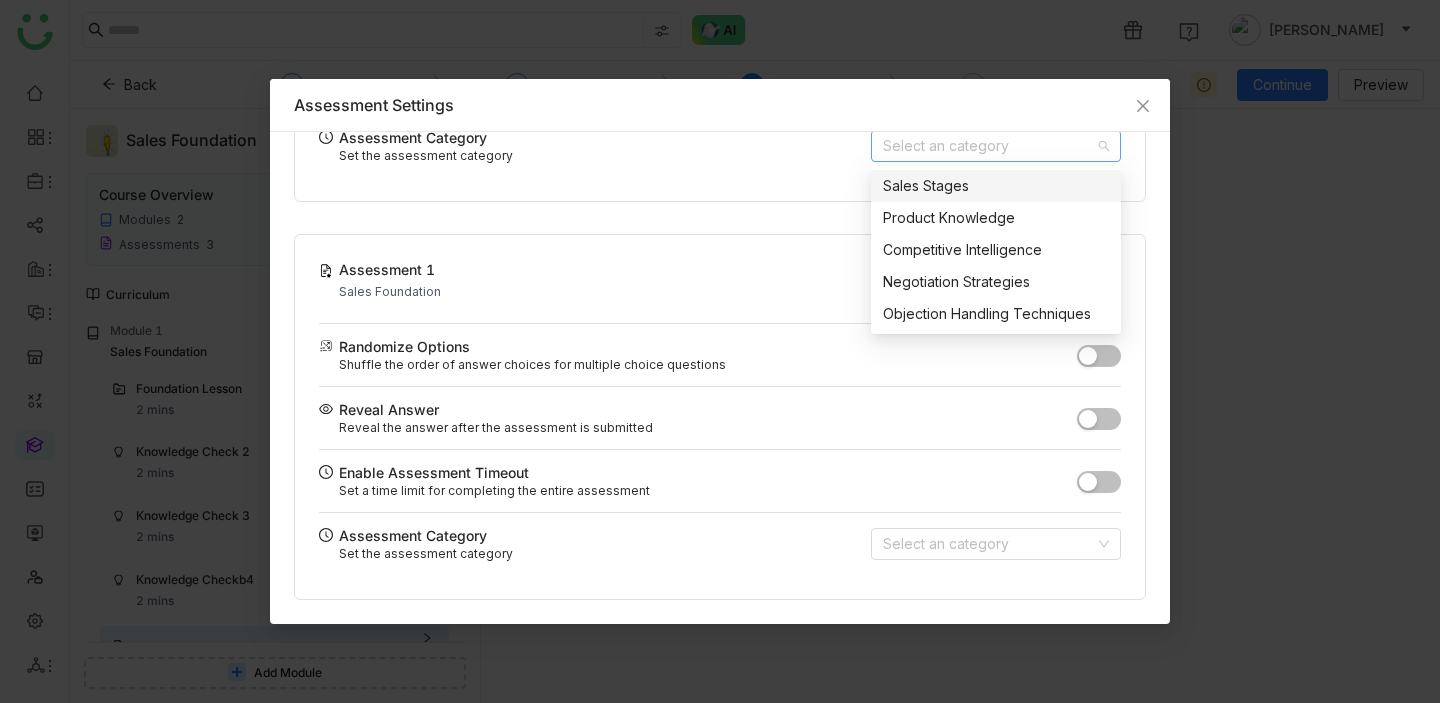 click on "Engineering Fundamentals Assessment   Sales Foundation
Randomize Questions   Shuffle the order of questions for each attempt  Configure
Randomize Options   Shuffle the order of answer choices for multiple choice questions   Reveal Answer   Reveal the answer after the assessment is submitted   Enable Assessment Timeout   Set a time limit for completing the entire assessment  *  mins   Assessment Category   Set the assessment category   Select an category   QA Team Knowledge Assessment   Sales Foundation
Randomize Questions   Shuffle the order of questions for each attempt  Configure
Randomize Options   Shuffle the order of answer choices for multiple choice questions   Reveal Answer   Reveal the answer after the assessment is submitted   Enable Assessment Timeout   Set a time limit for completing the entire assessment   Assessment Category   Set the assessment category   Select an category   Assessment 1" at bounding box center (720, -40) 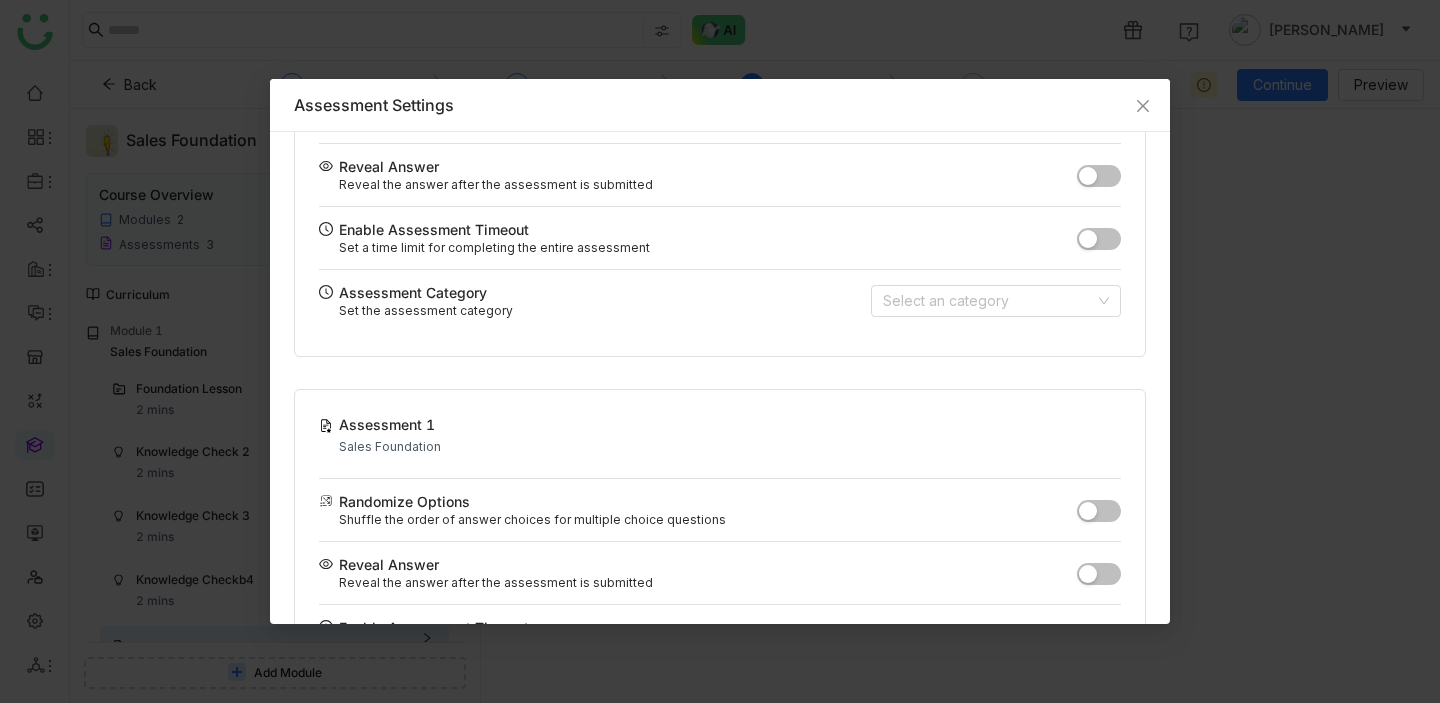 scroll, scrollTop: 0, scrollLeft: 0, axis: both 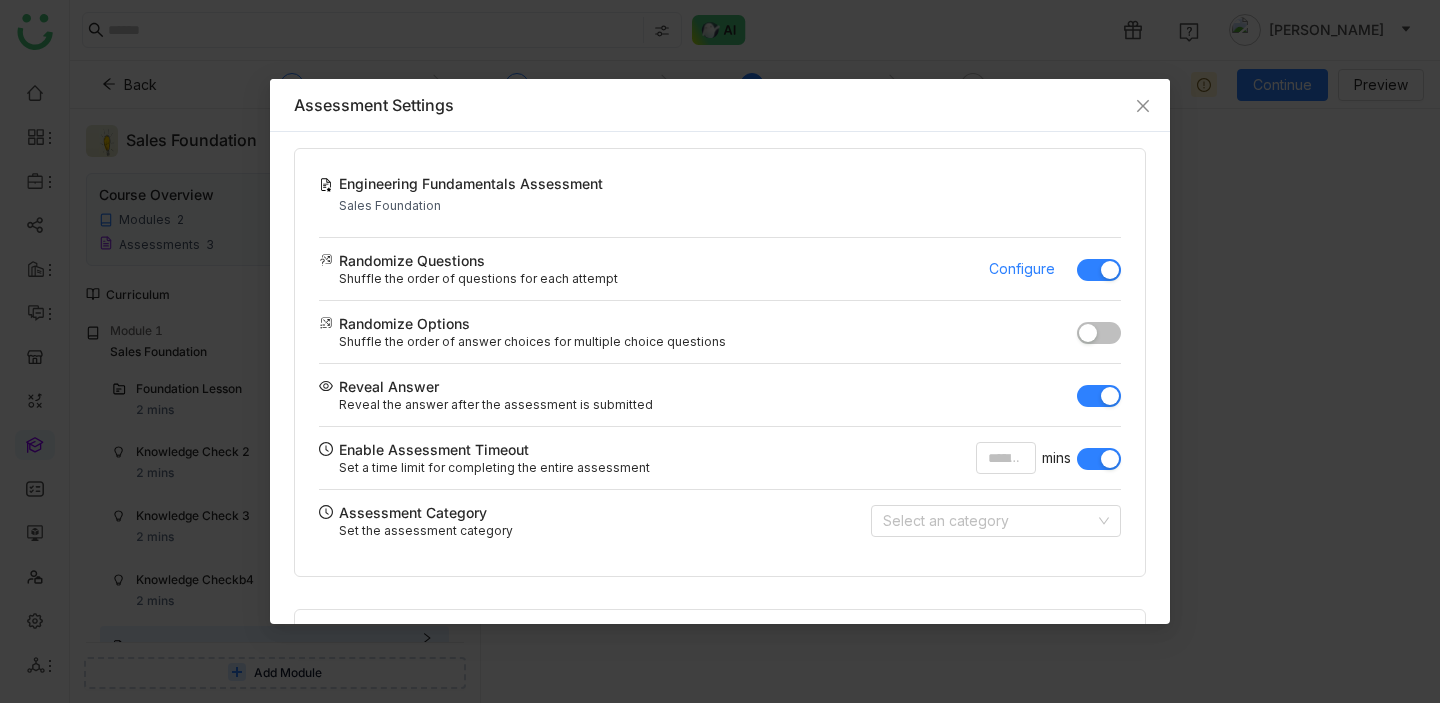 click on "Assessment Settings   Engineering Fundamentals Assessment   Sales Foundation
Randomize Questions   Shuffle the order of questions for each attempt  Configure
Randomize Options   Shuffle the order of answer choices for multiple choice questions   Reveal Answer   Reveal the answer after the assessment is submitted   Enable Assessment Timeout   Set a time limit for completing the entire assessment  *  mins   Assessment Category   Set the assessment category   Select an category   QA Team Knowledge Assessment   Sales Foundation
Randomize Questions   Shuffle the order of questions for each attempt  Configure
Randomize Options   Shuffle the order of answer choices for multiple choice questions   Reveal Answer   Reveal the answer after the assessment is submitted   Enable Assessment Timeout   Set a time limit for completing the entire assessment   Assessment Category   Set the assessment category   Select an category" at bounding box center [720, 351] 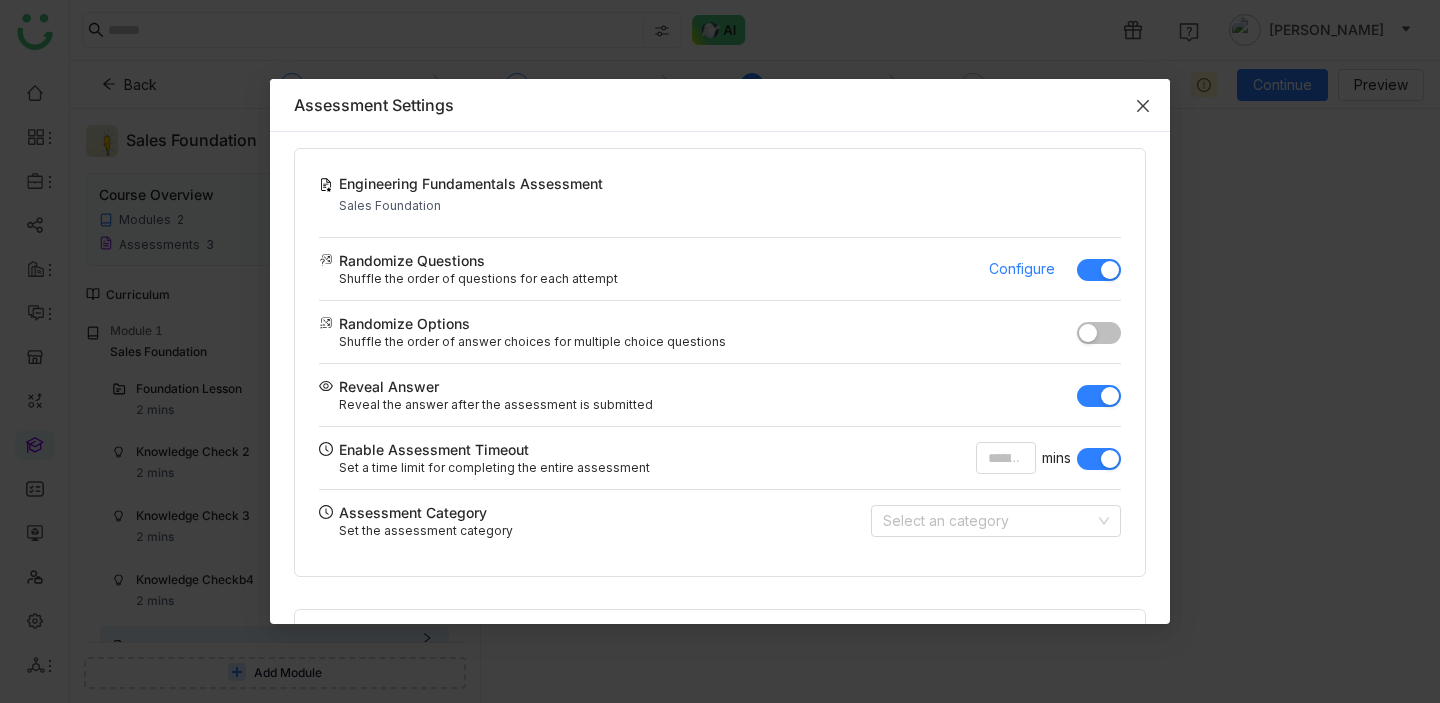 click at bounding box center (1143, 106) 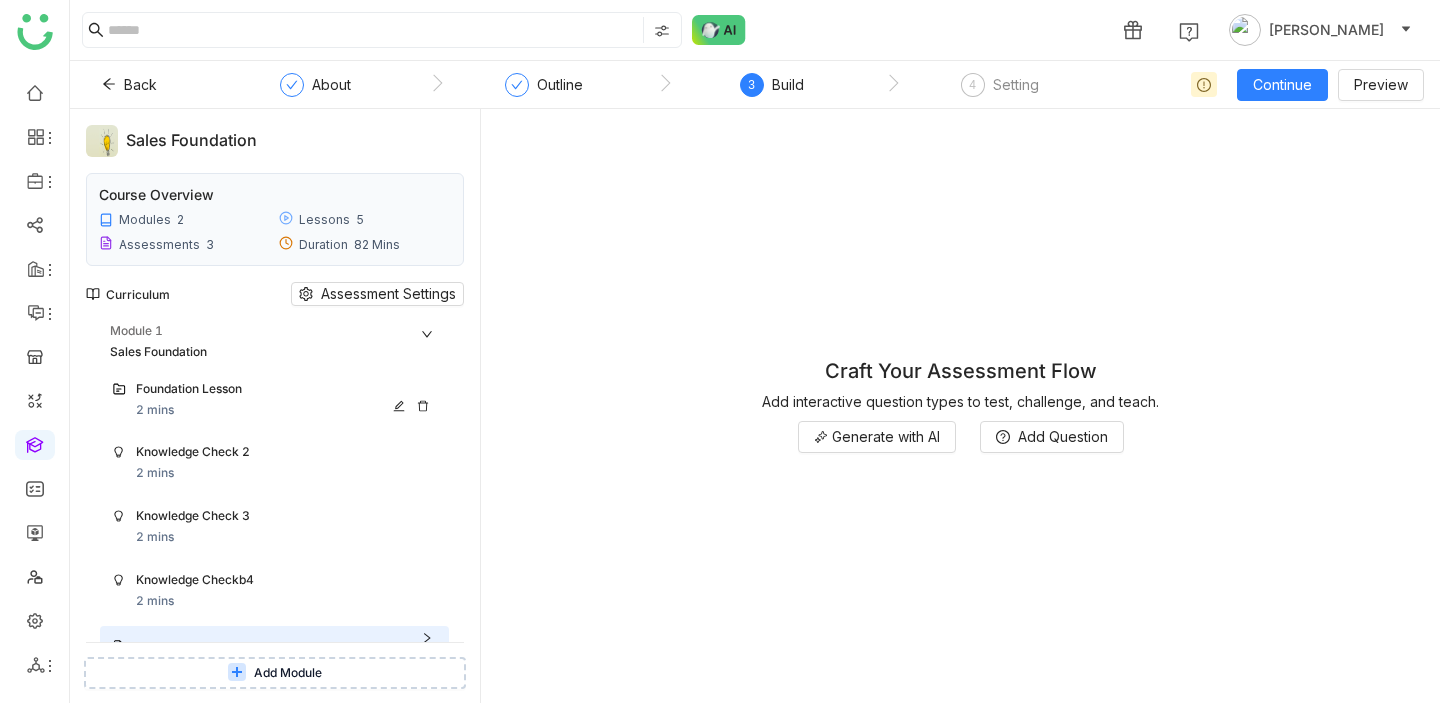 click on "Foundation Lesson" at bounding box center (268, 389) 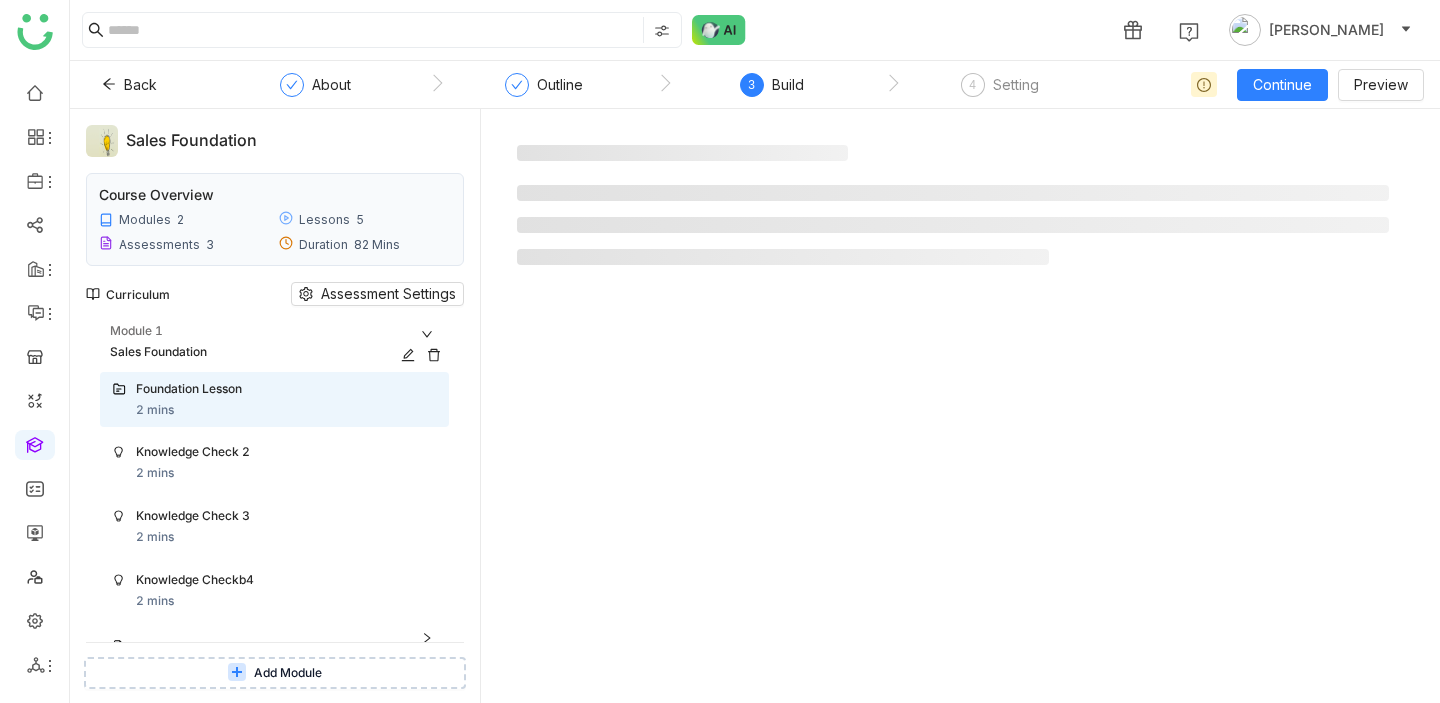 click on "Module 1" at bounding box center [279, 331] 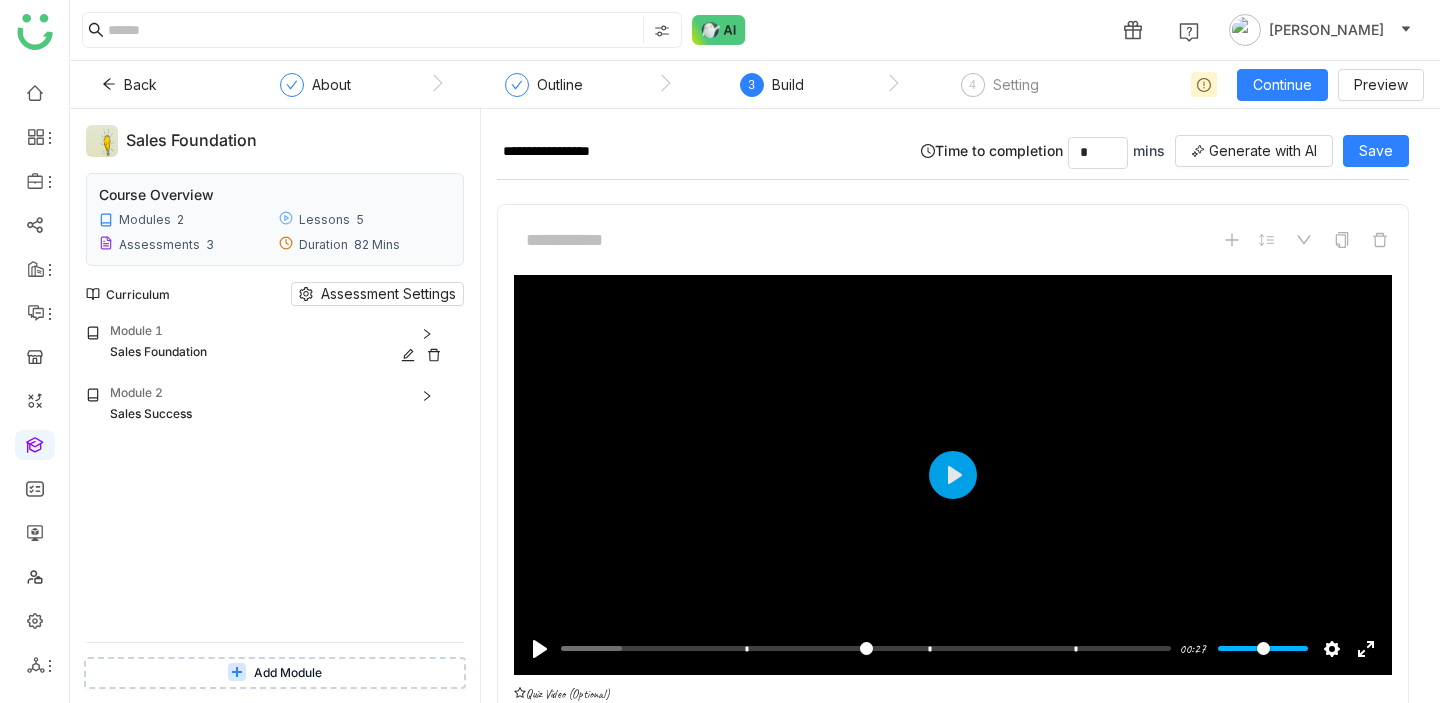 click on "Sales Foundation" at bounding box center [259, 352] 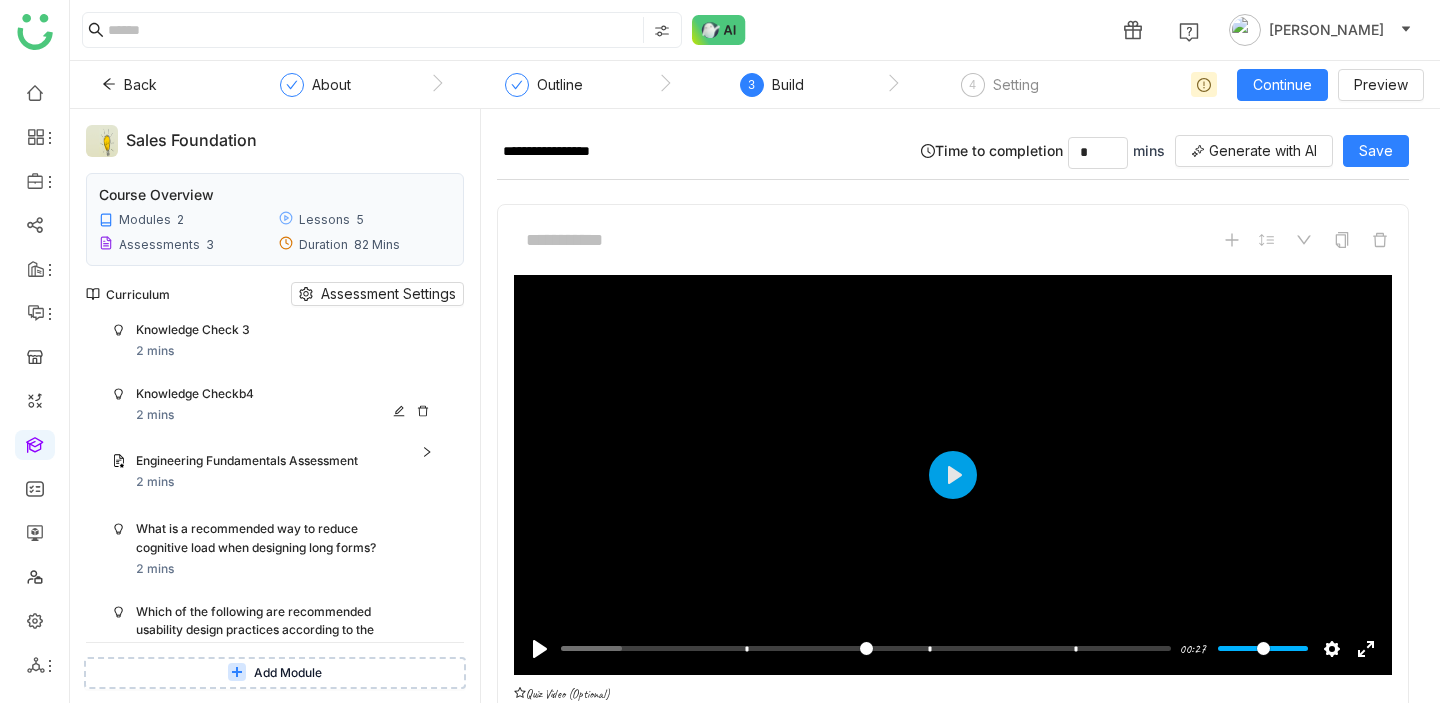 scroll, scrollTop: 215, scrollLeft: 0, axis: vertical 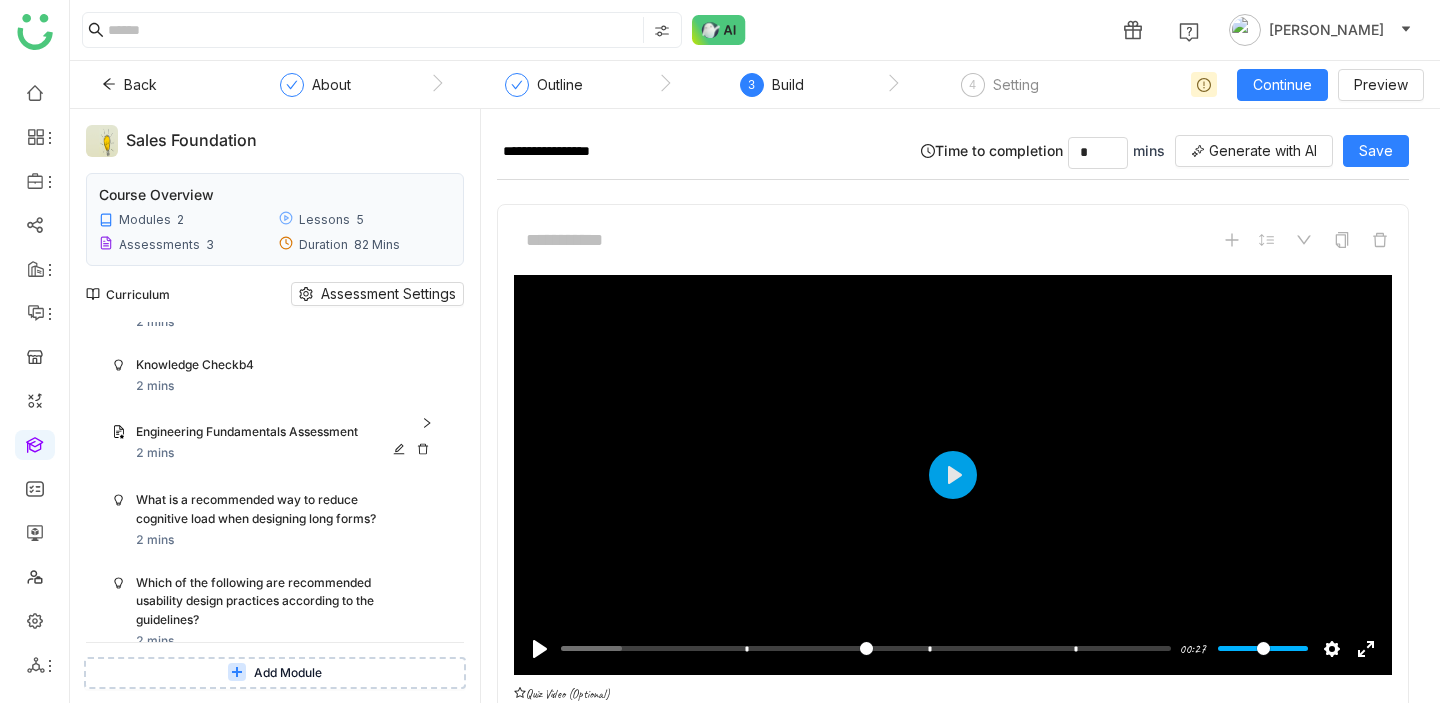 click on "Engineering Fundamentals Assessment   2 mins" at bounding box center (286, 443) 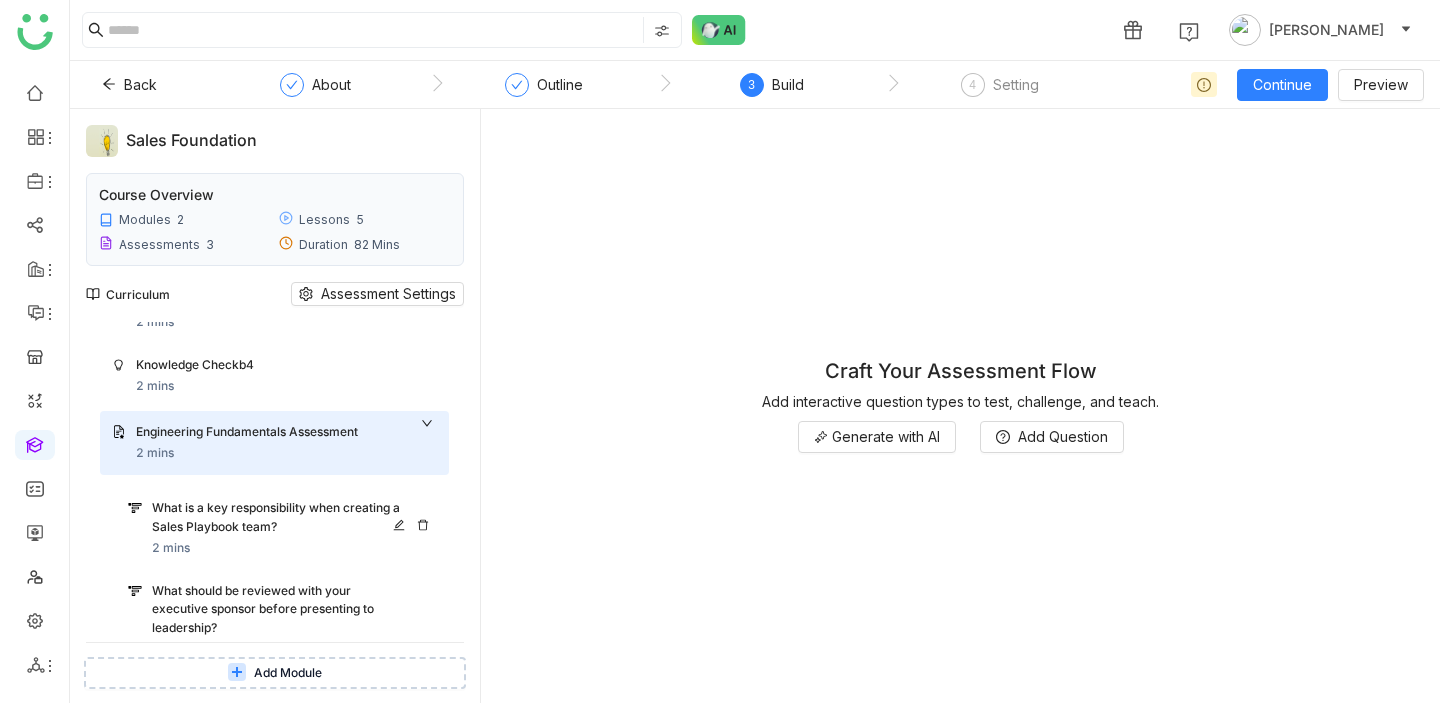 click on "What is a key responsibility when creating a Sales Playbook team?" at bounding box center [277, 518] 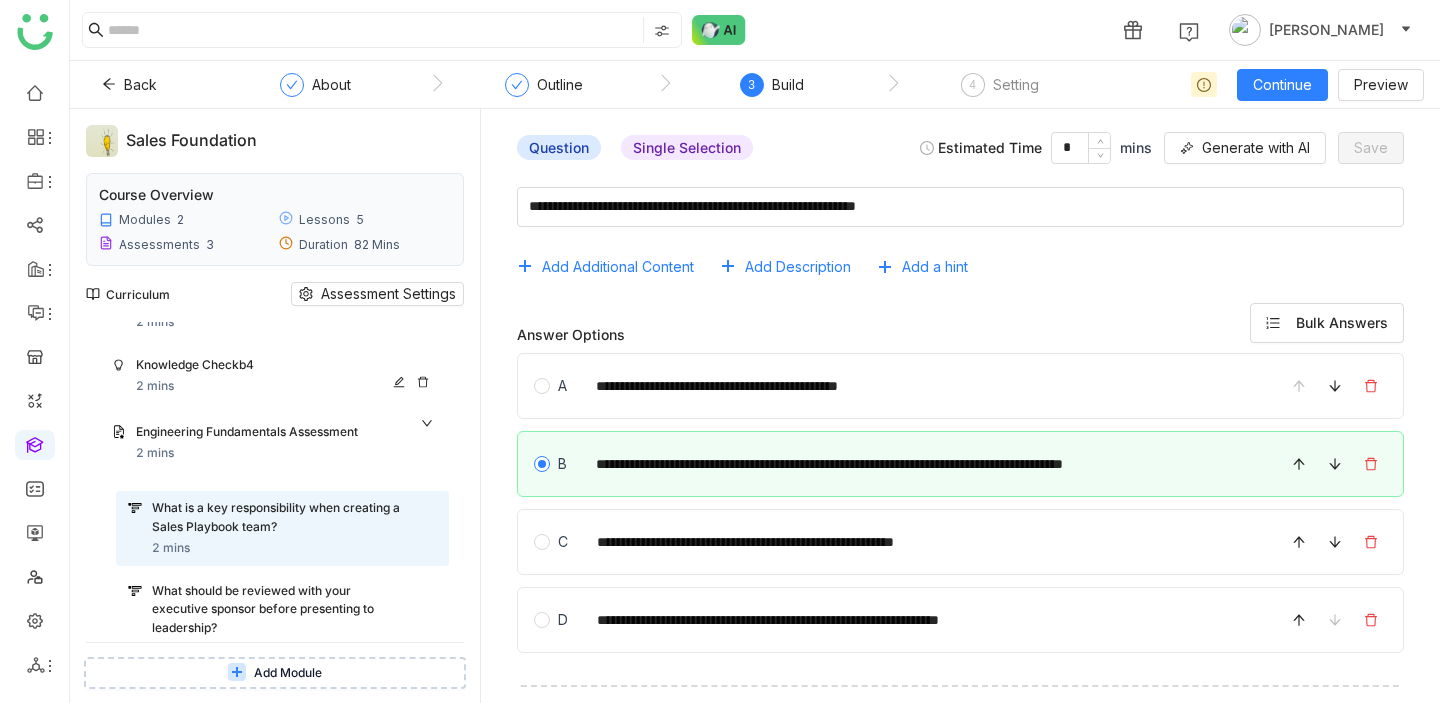 scroll, scrollTop: 0, scrollLeft: 0, axis: both 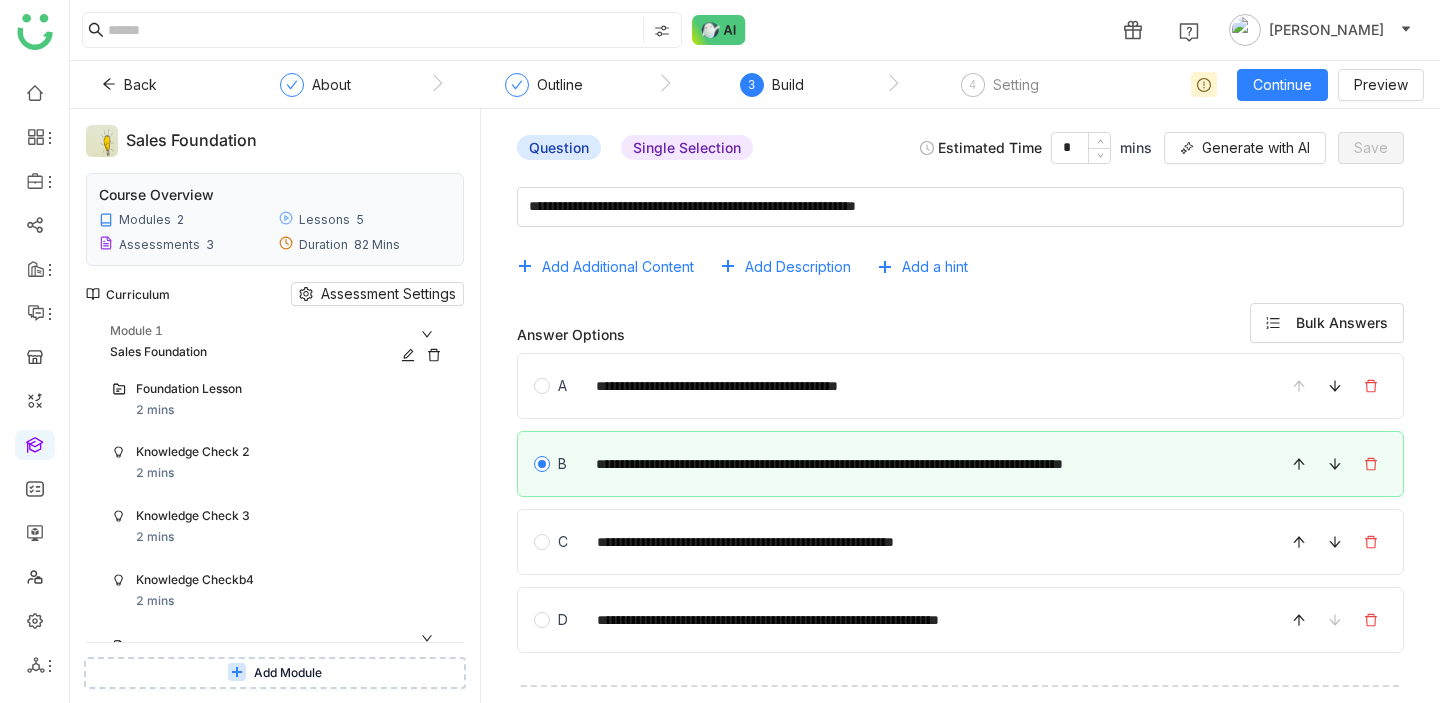 click on "Module 1" at bounding box center [279, 331] 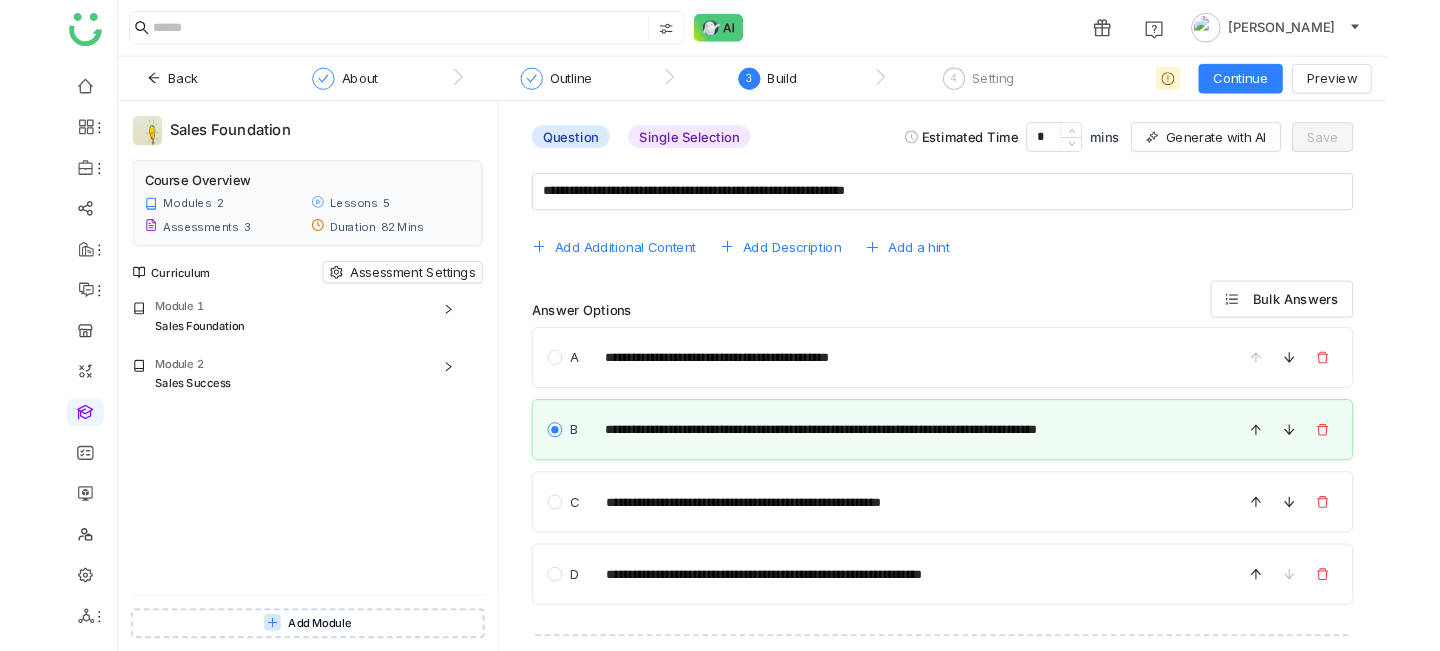 scroll, scrollTop: 60, scrollLeft: 0, axis: vertical 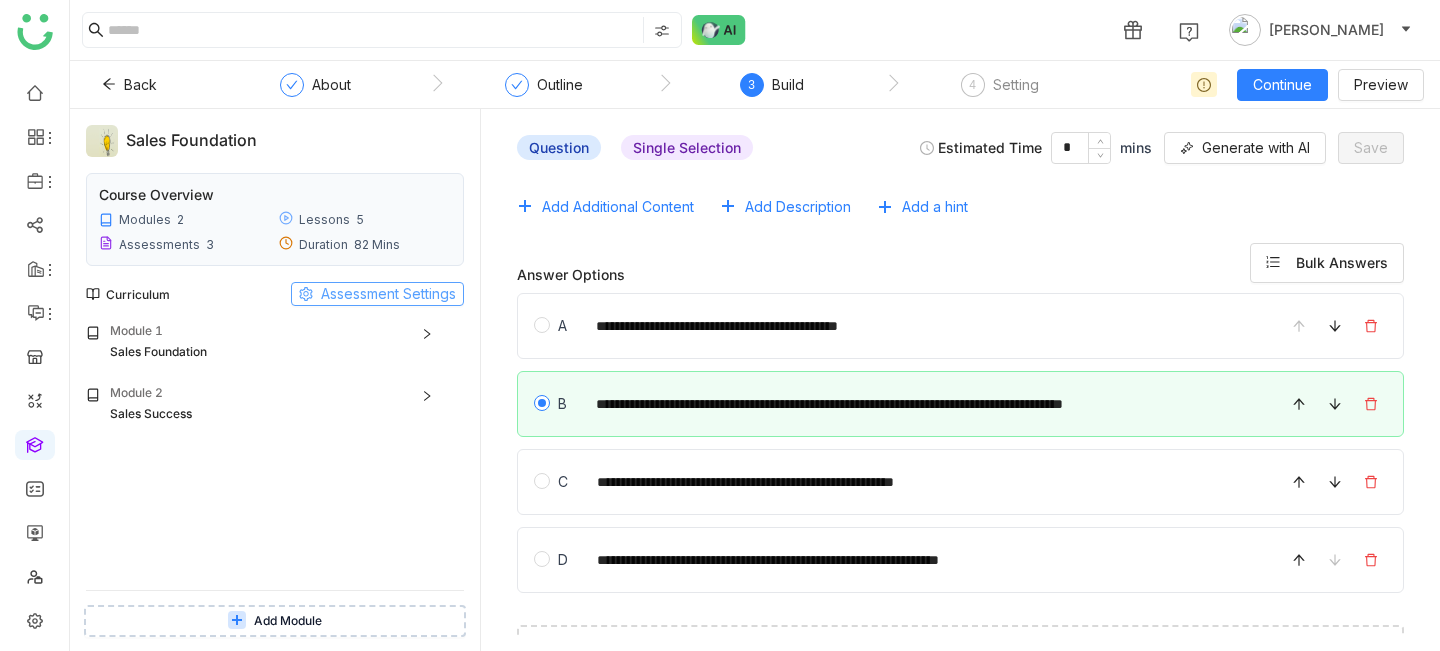 click on "Assessment Settings" 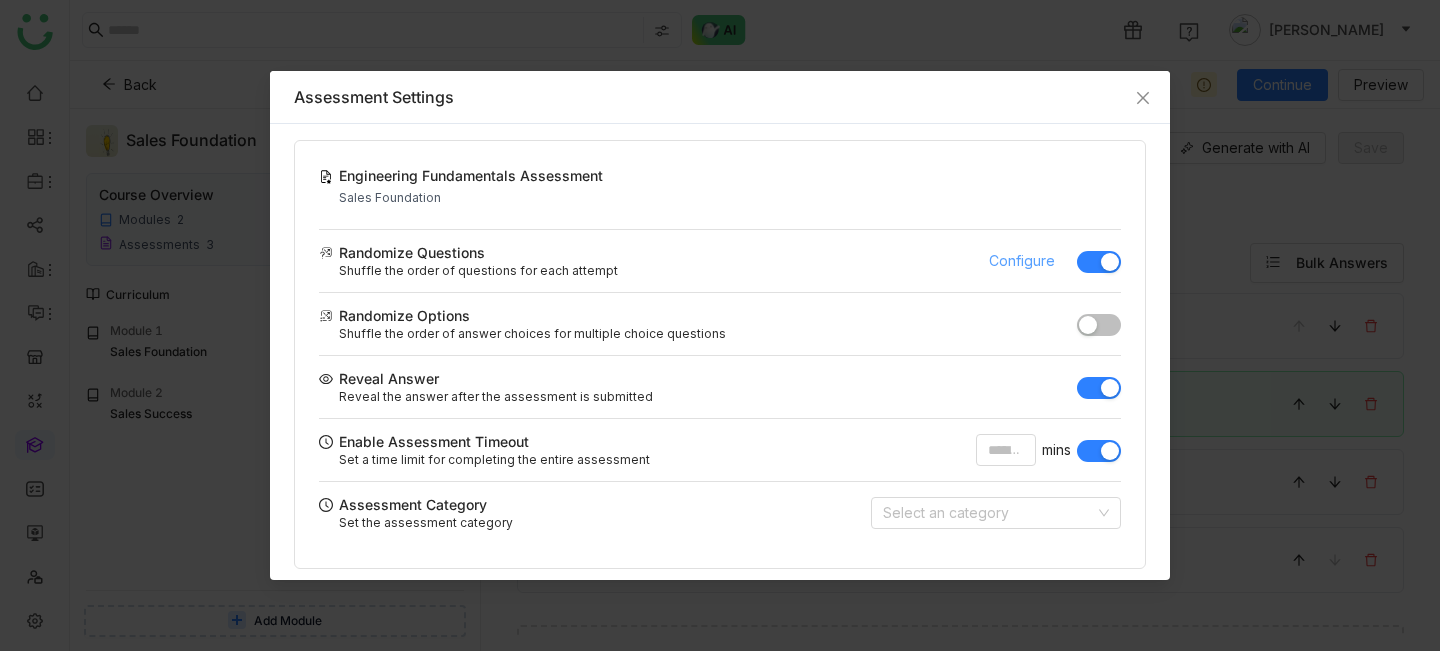 click on "Configure" at bounding box center (1022, 261) 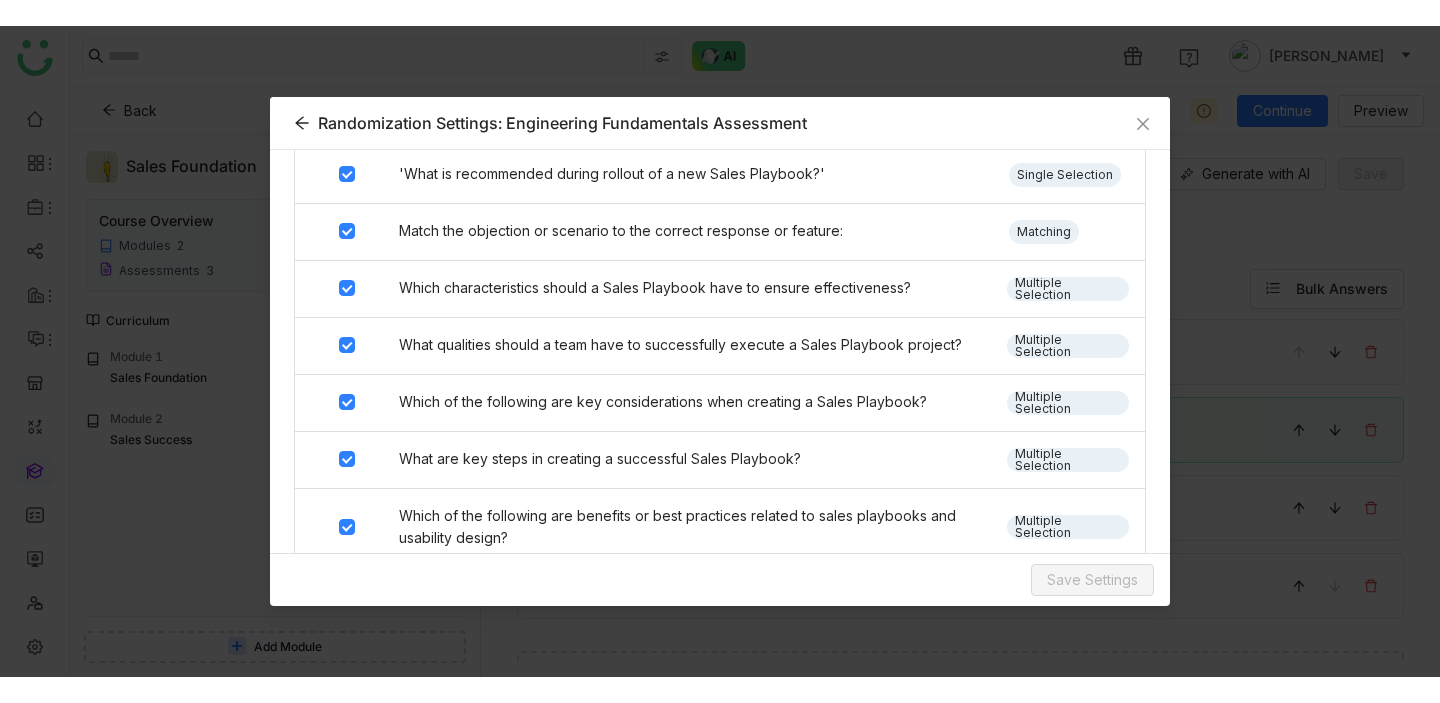 scroll, scrollTop: 1163, scrollLeft: 0, axis: vertical 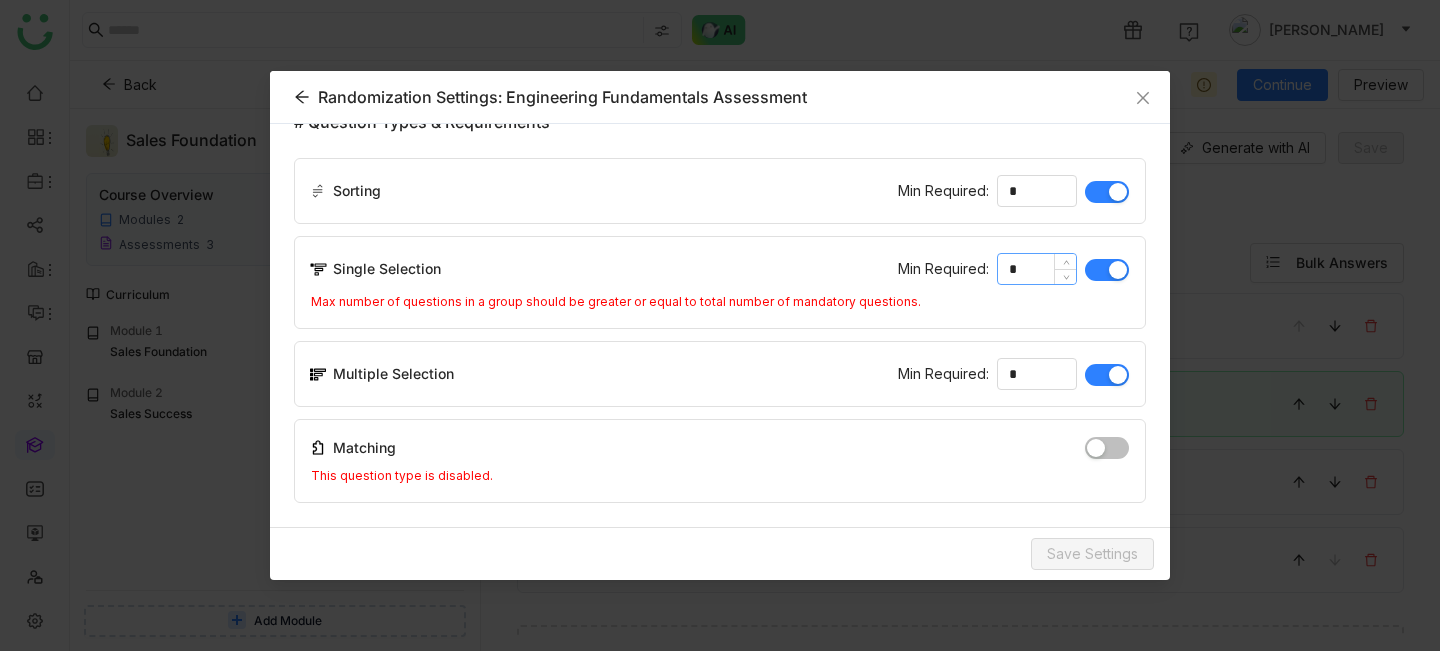 click on "*" at bounding box center (1037, 269) 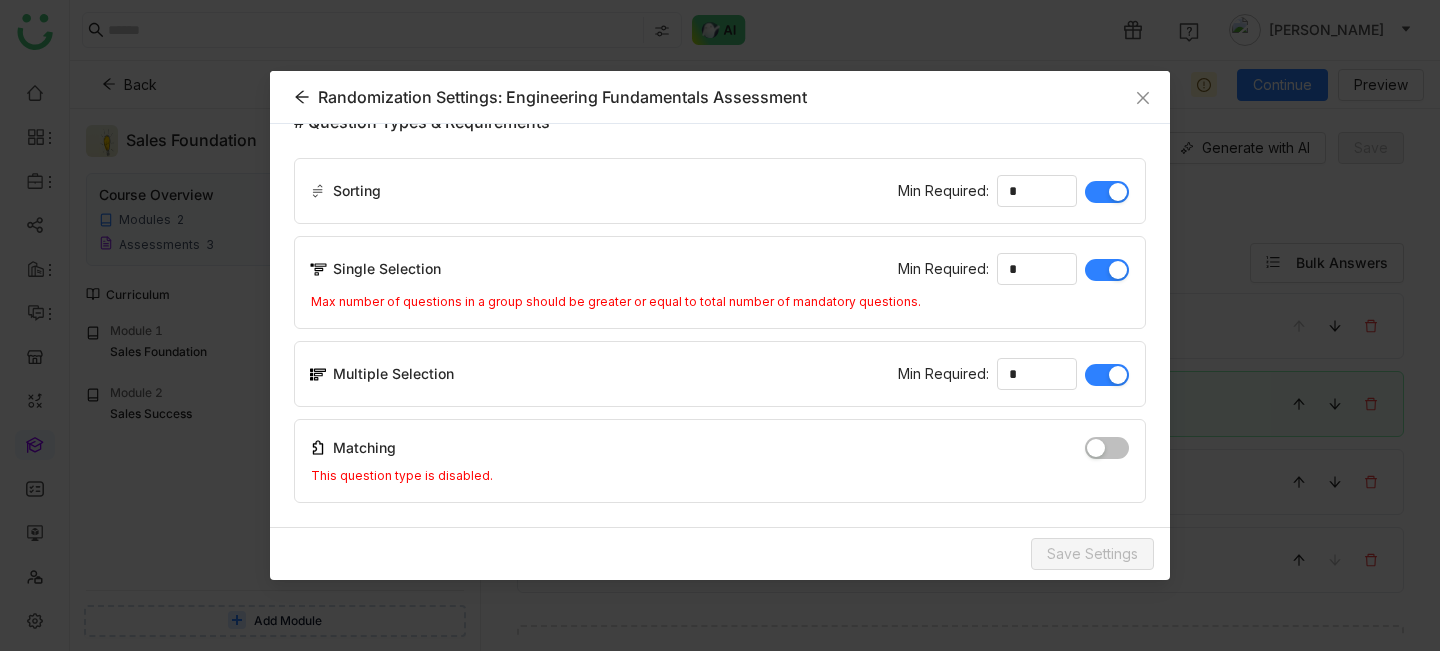 click on "Save Settings" at bounding box center (720, 553) 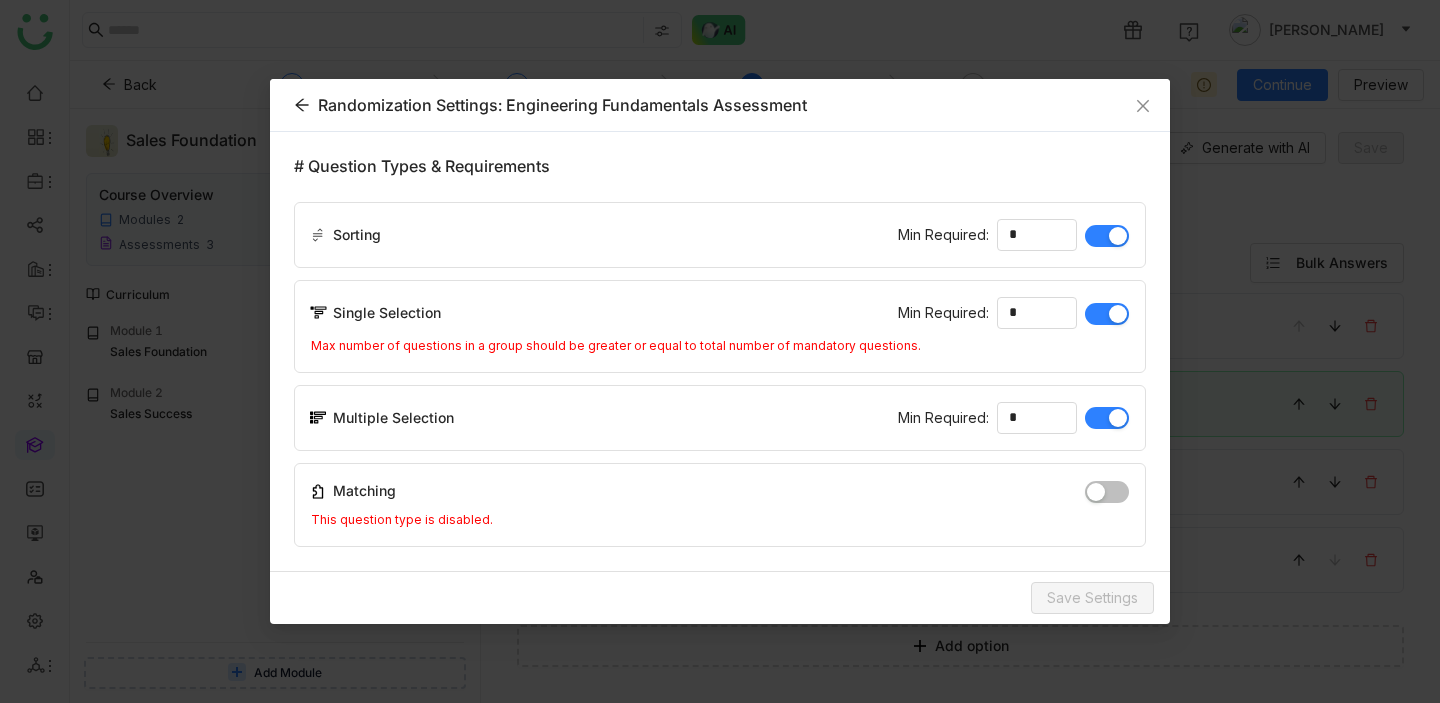 scroll, scrollTop: 1127, scrollLeft: 0, axis: vertical 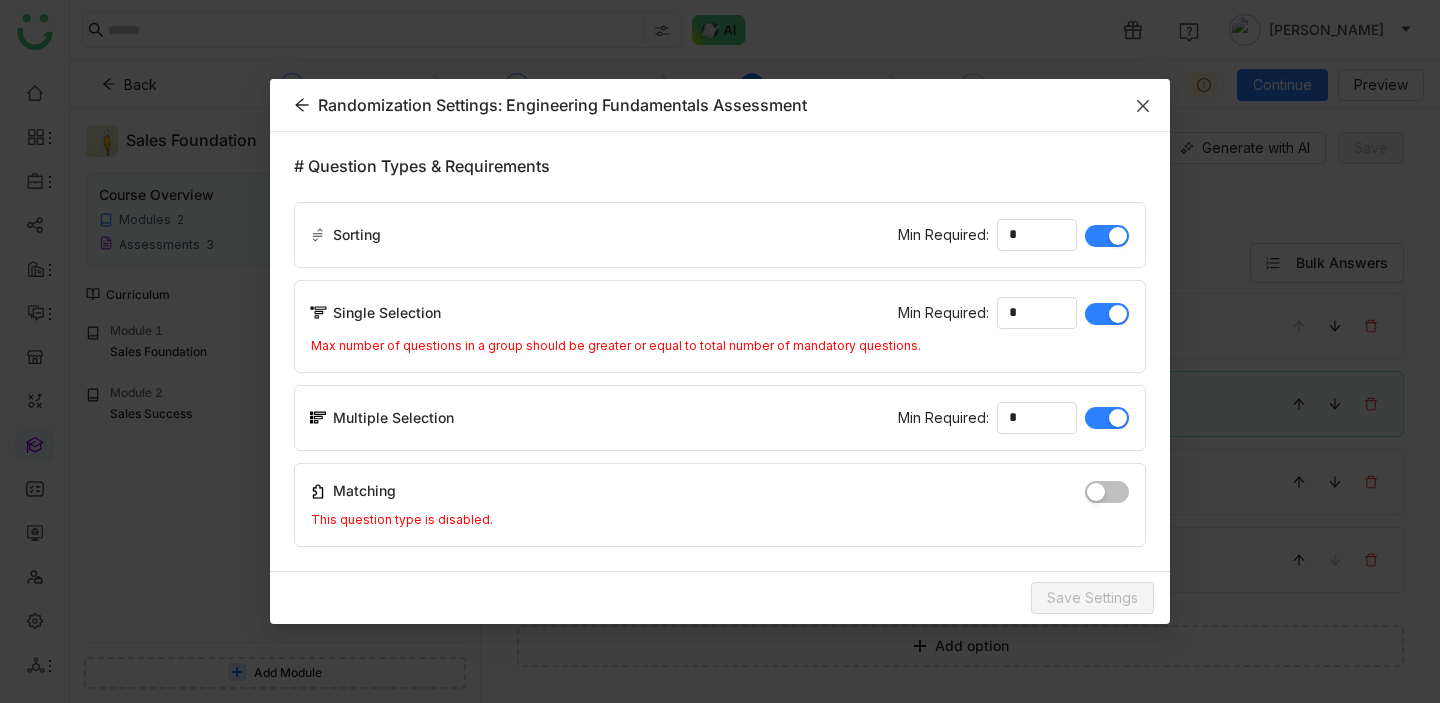 click at bounding box center (1143, 106) 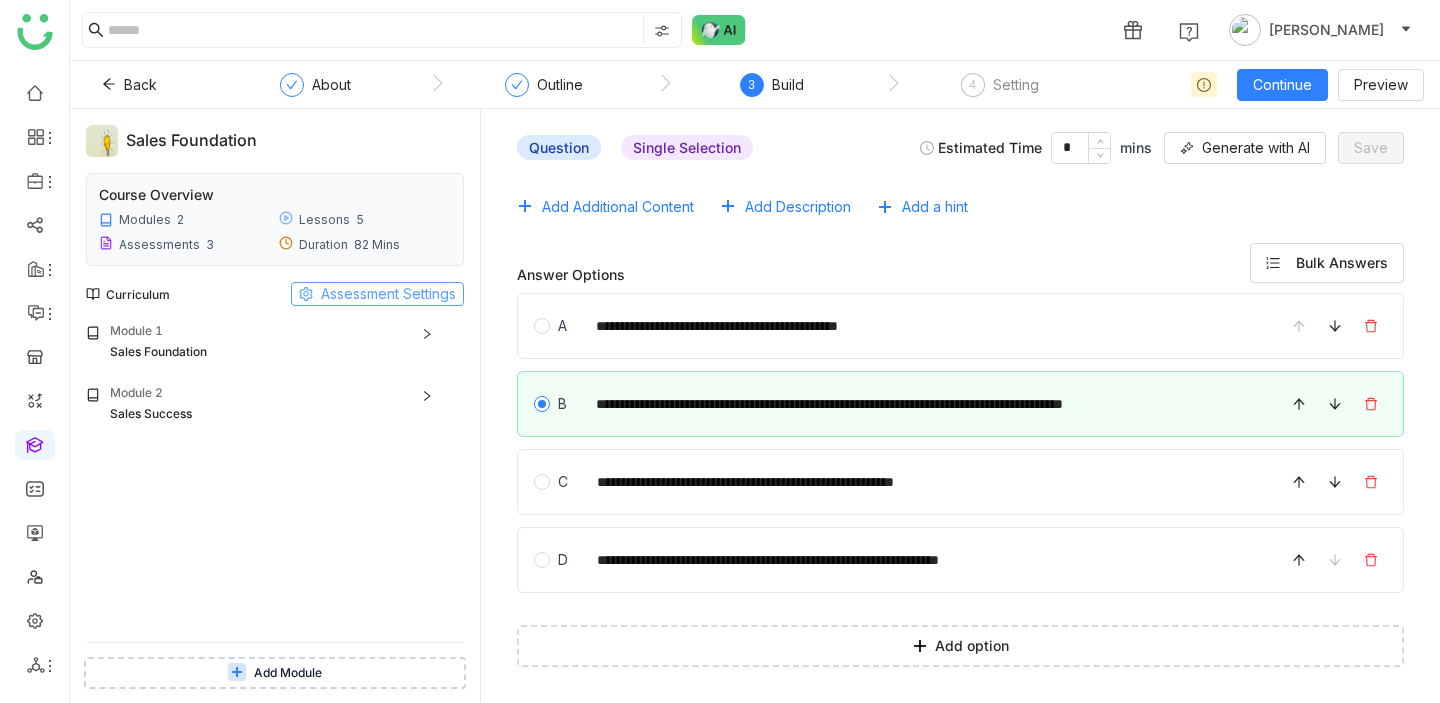 click on "Assessment Settings" 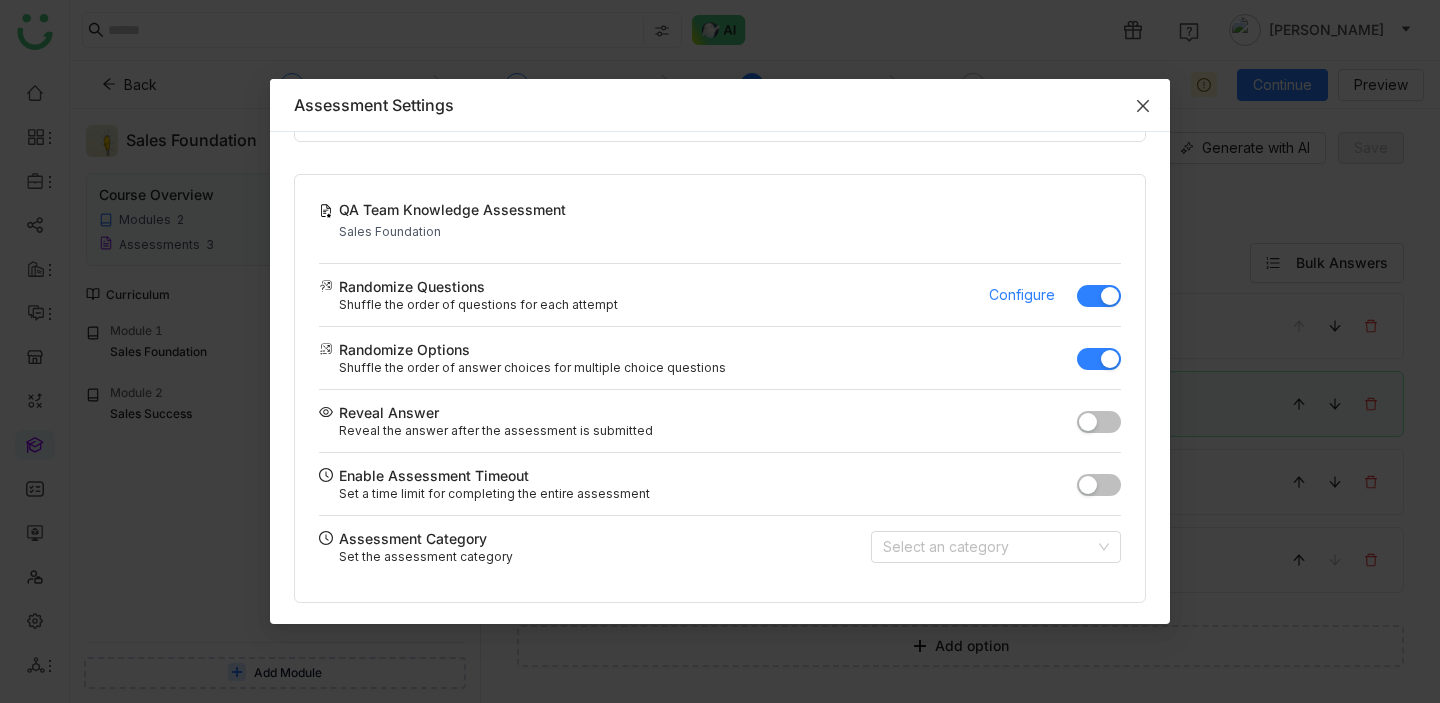 scroll, scrollTop: 436, scrollLeft: 0, axis: vertical 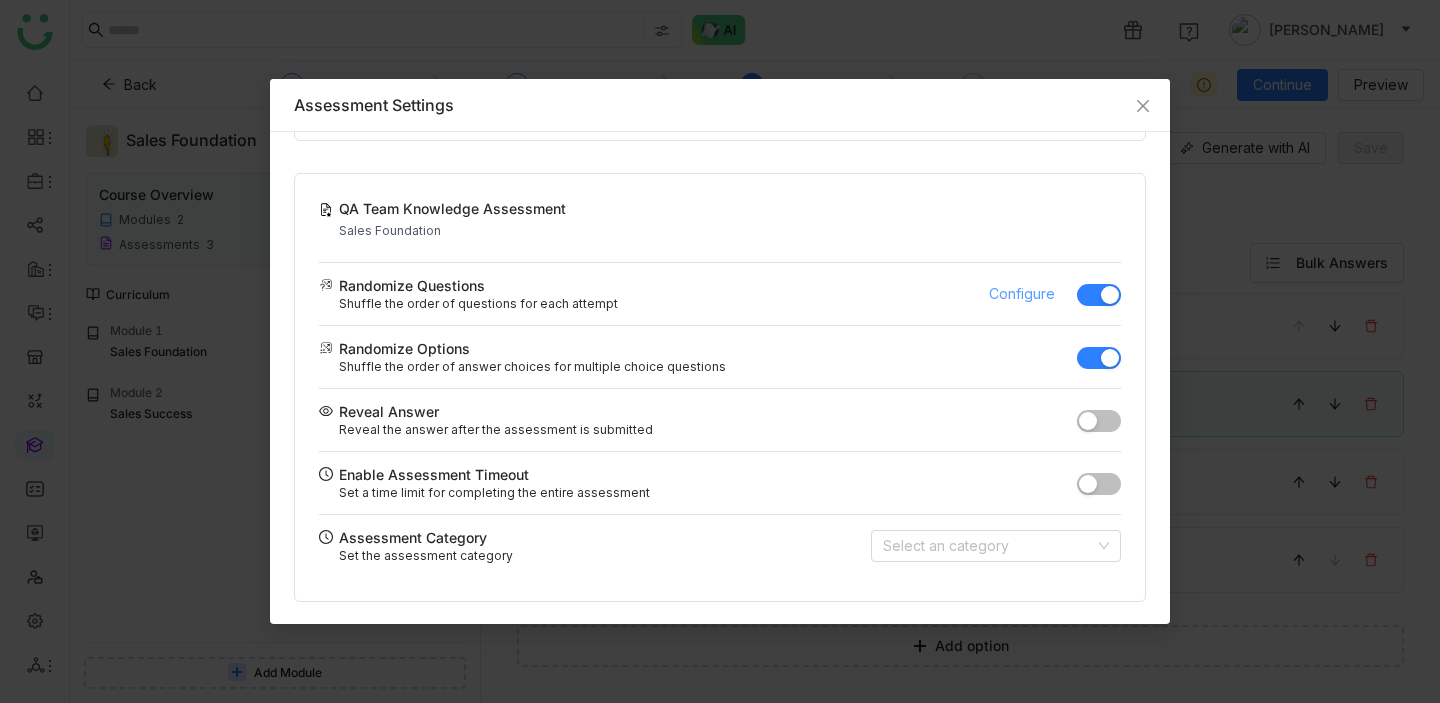 click on "Configure" at bounding box center [1022, 294] 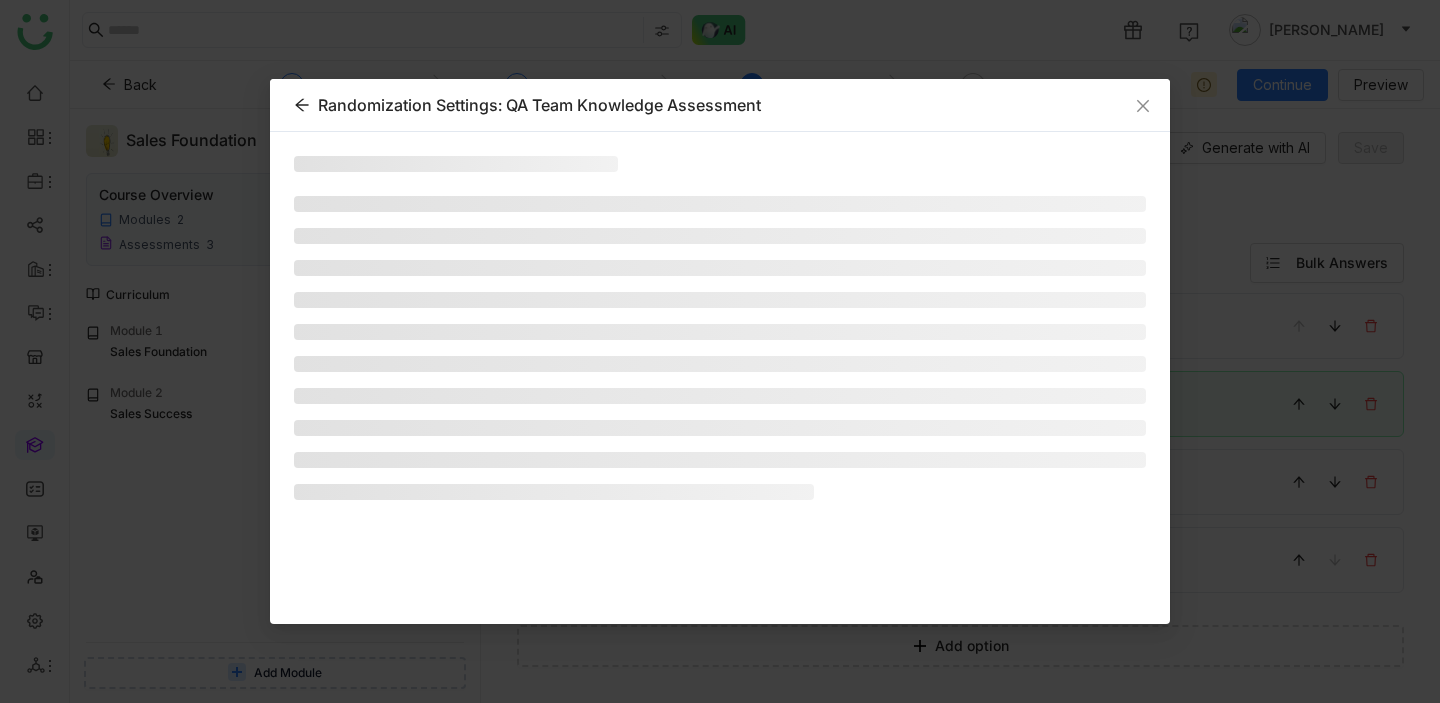 scroll, scrollTop: 0, scrollLeft: 0, axis: both 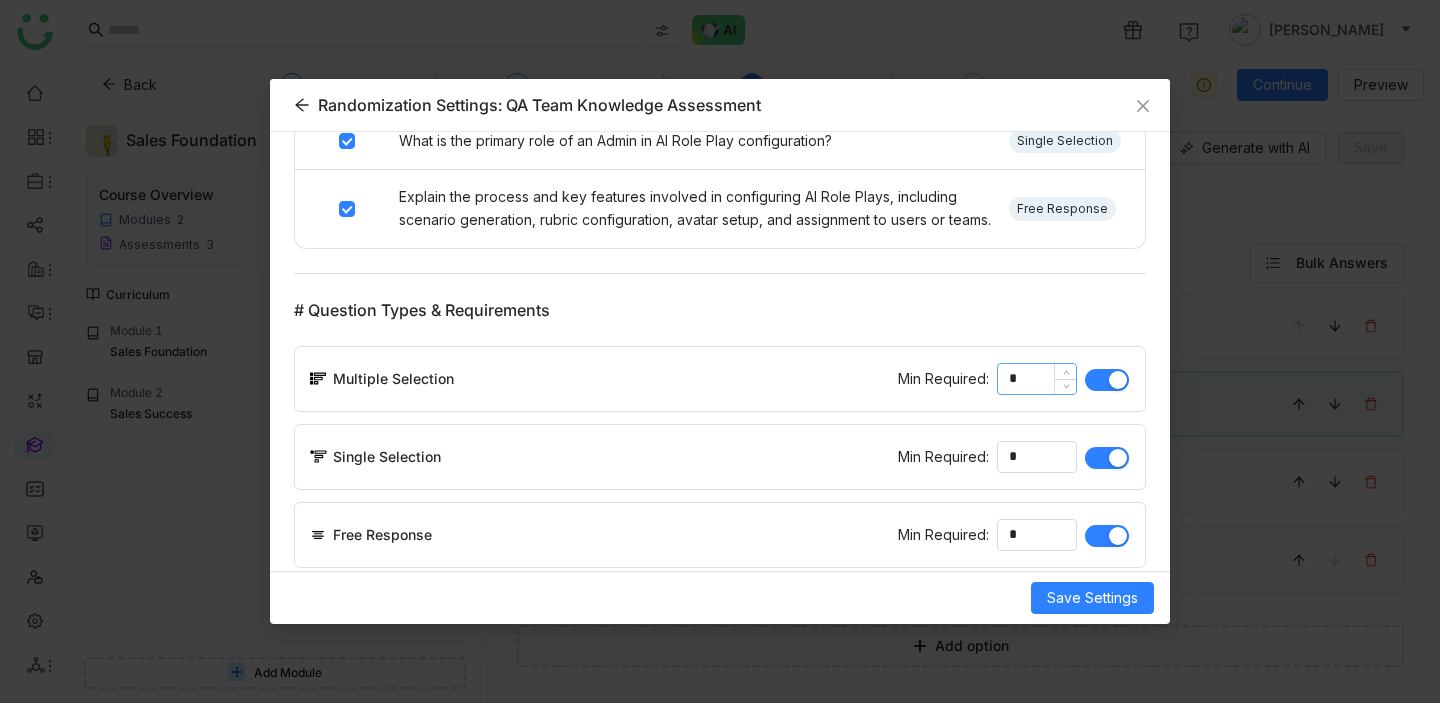 click on "*" at bounding box center (1037, 379) 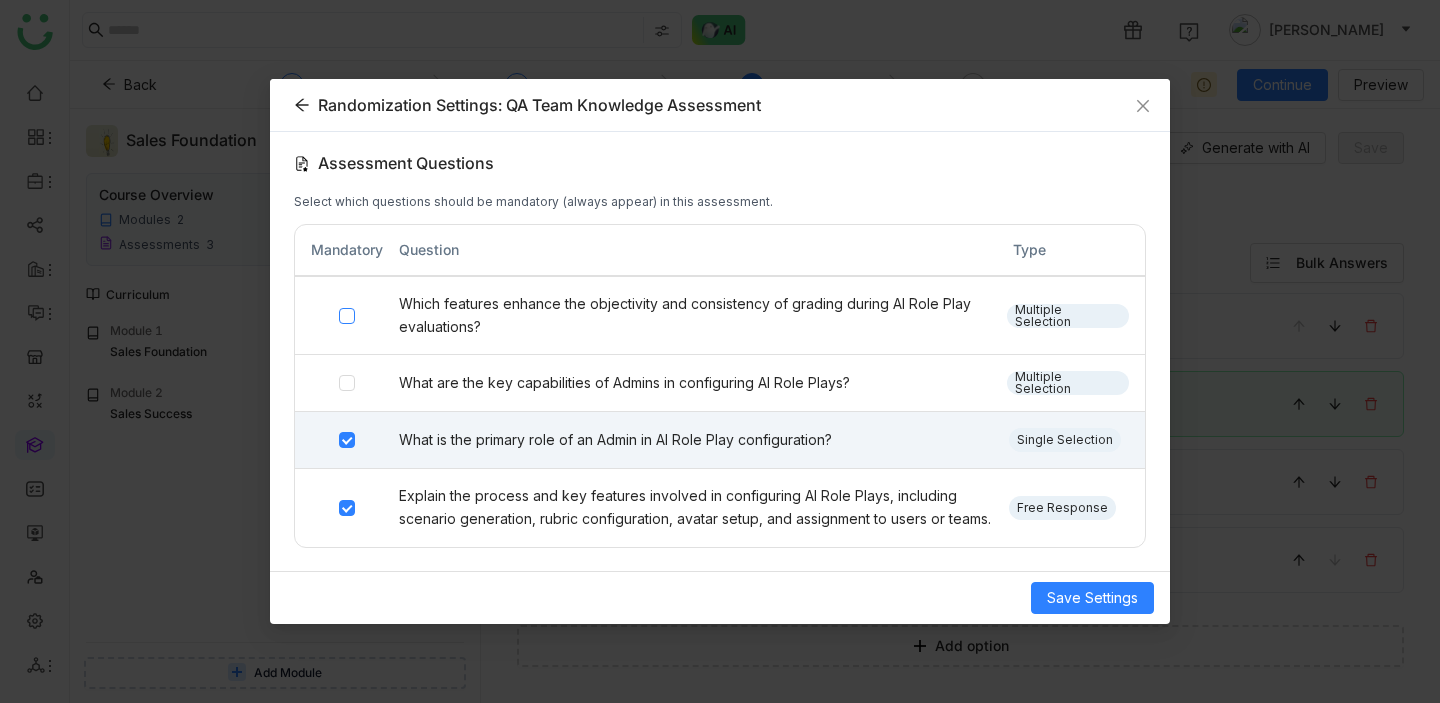 scroll, scrollTop: 320, scrollLeft: 0, axis: vertical 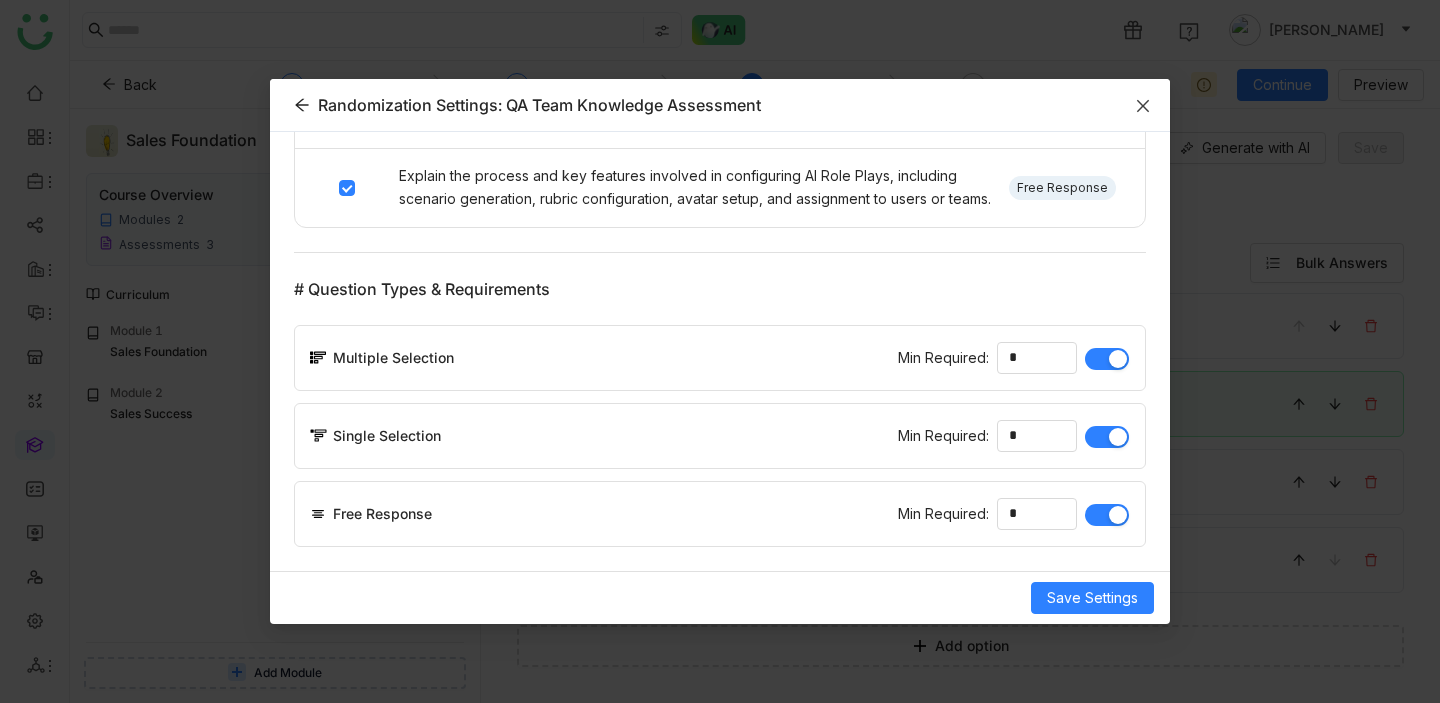 click at bounding box center (1143, 106) 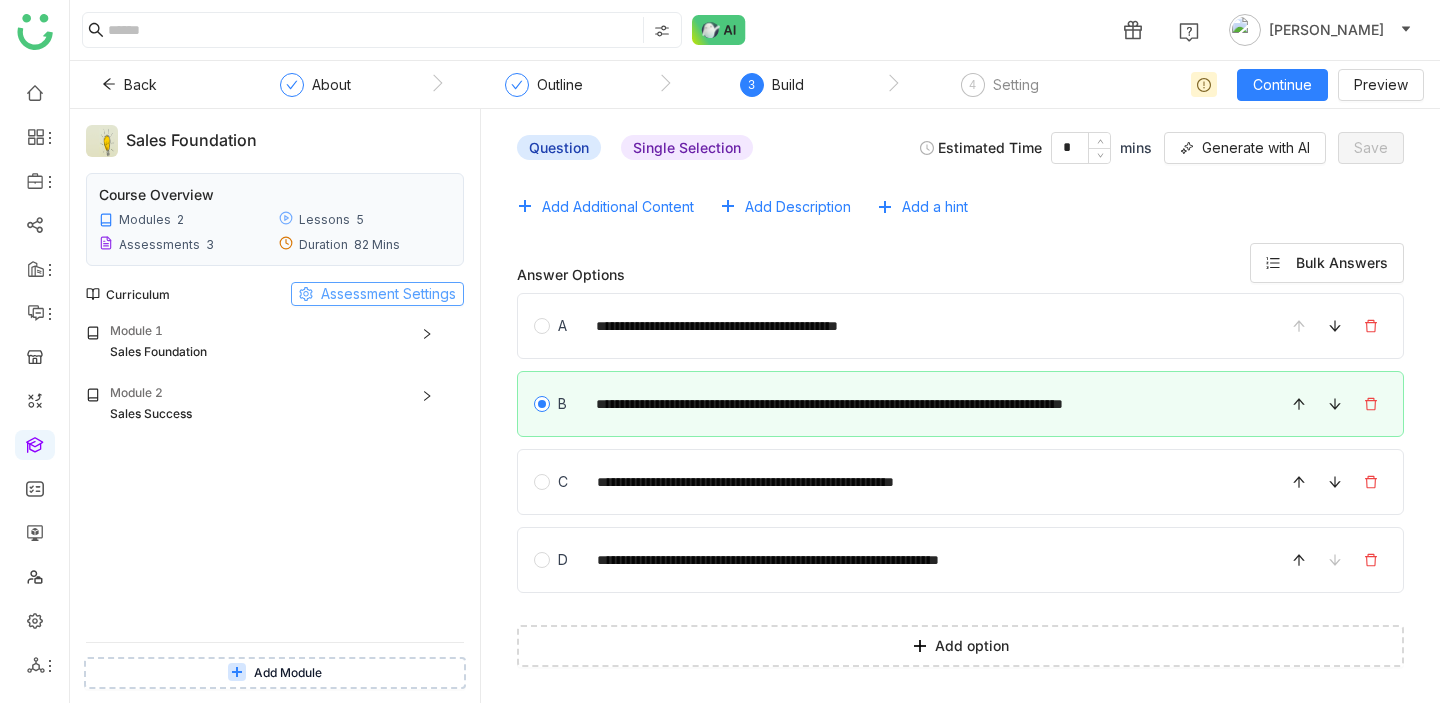 click on "Assessment Settings" 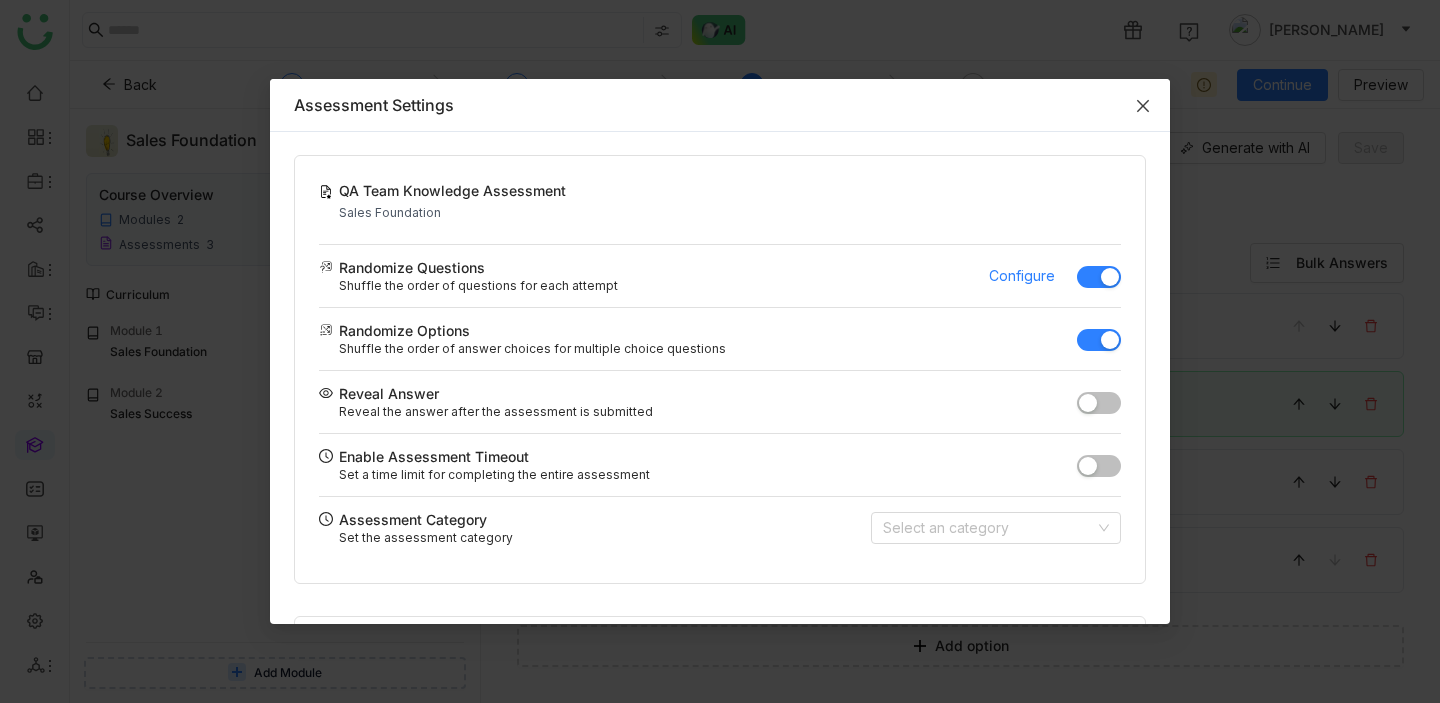 scroll, scrollTop: 458, scrollLeft: 0, axis: vertical 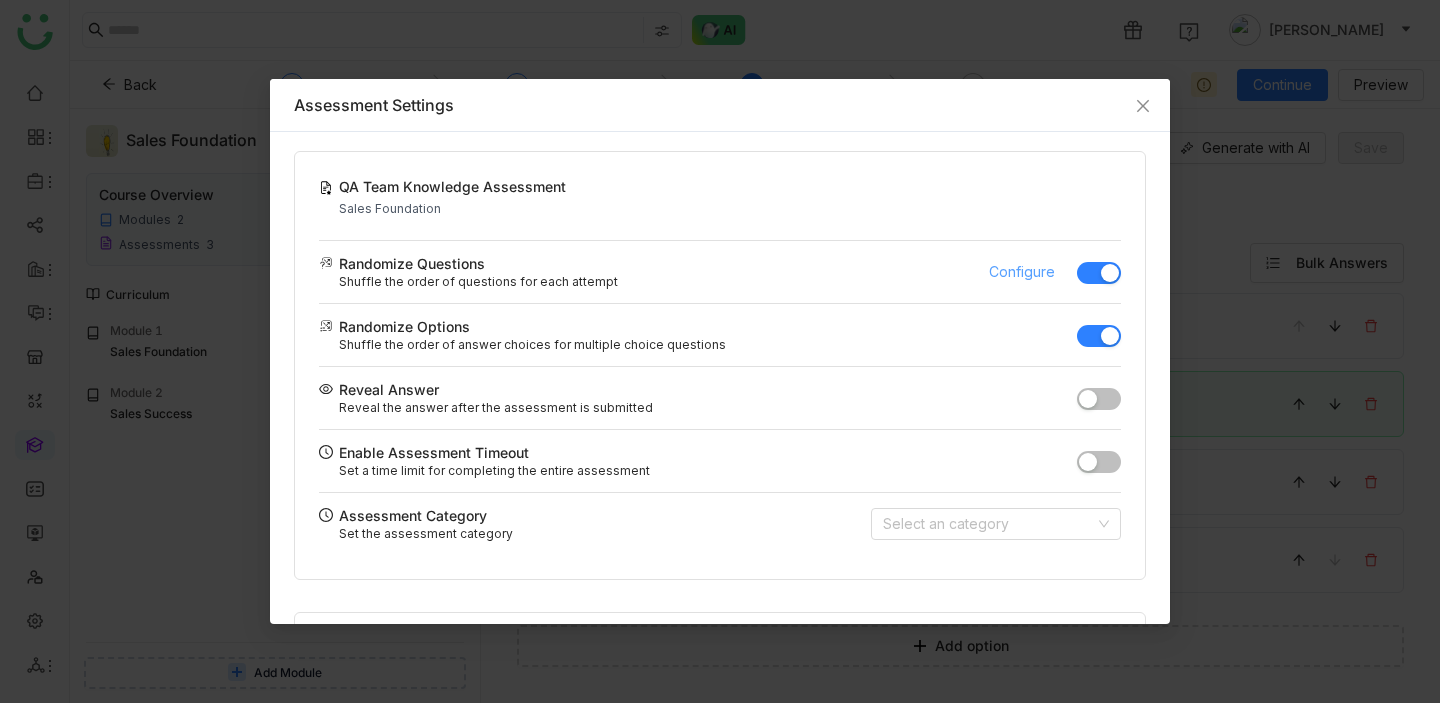 click on "Configure" at bounding box center (1022, 272) 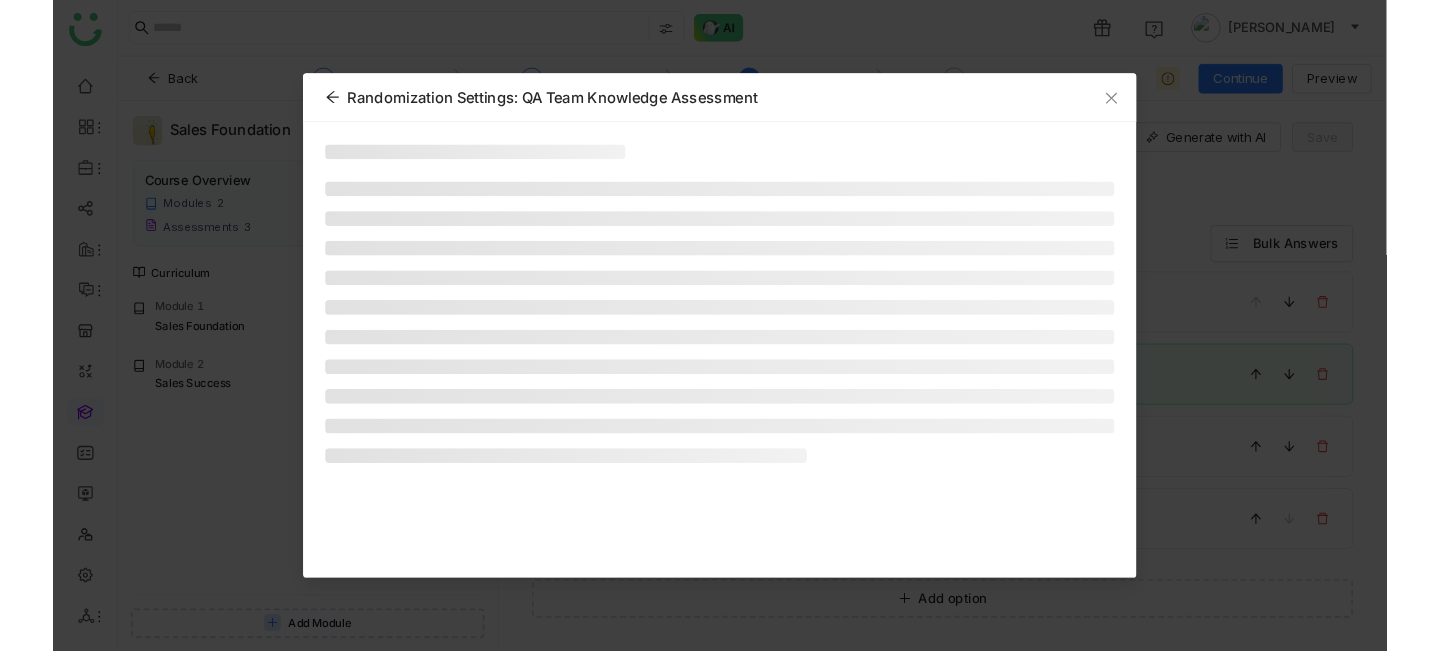 scroll, scrollTop: 0, scrollLeft: 0, axis: both 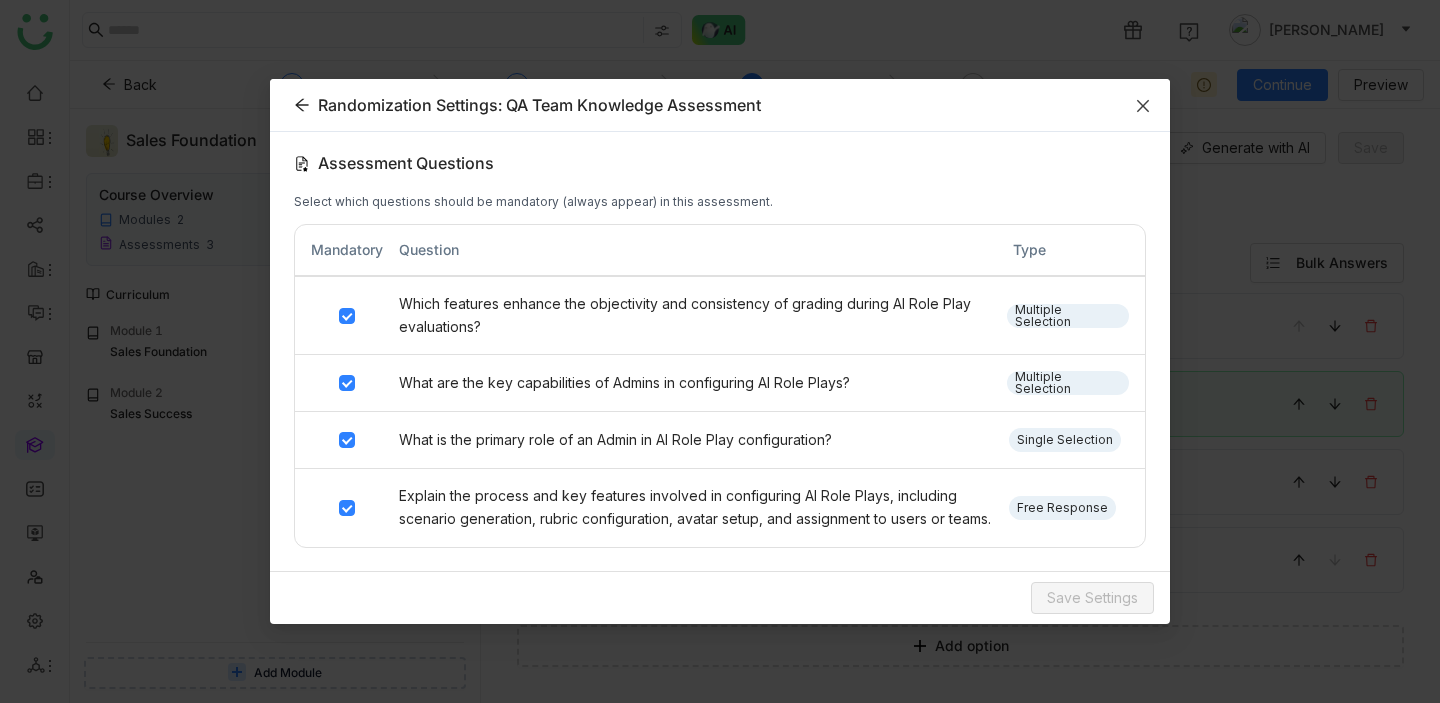 click 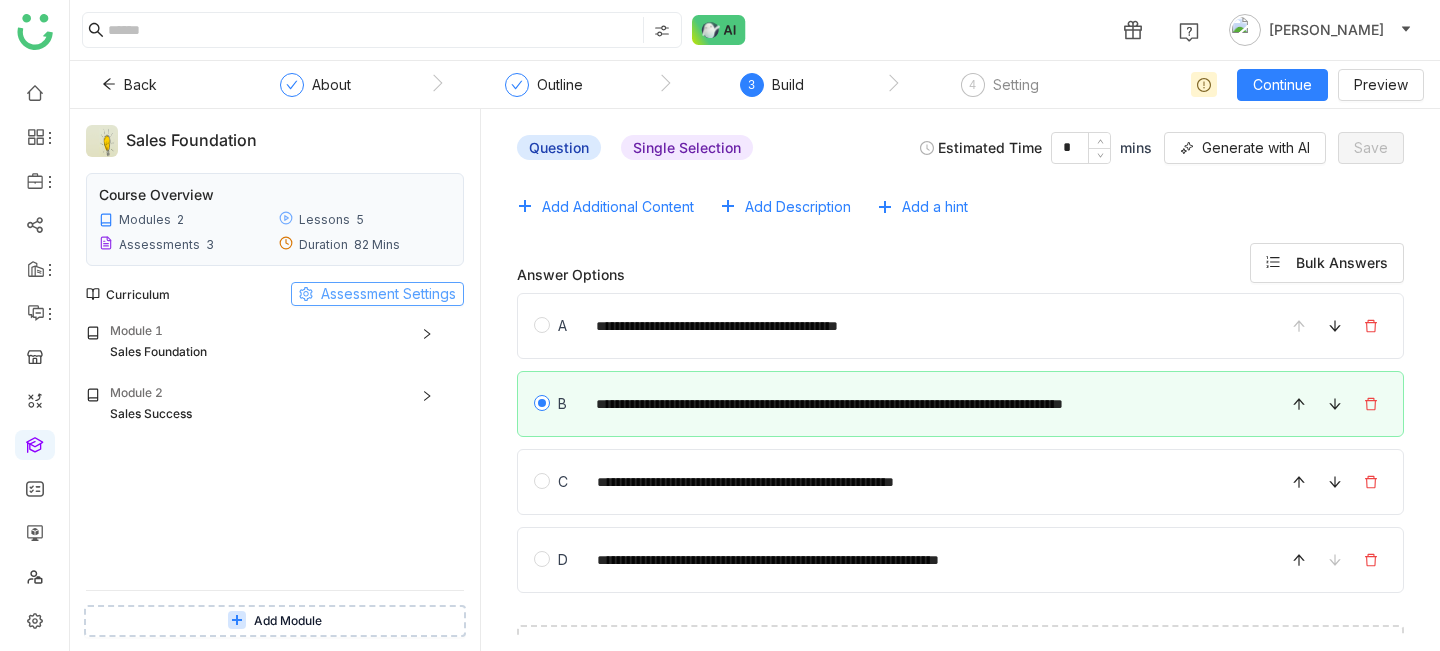 click on "Assessment Settings" 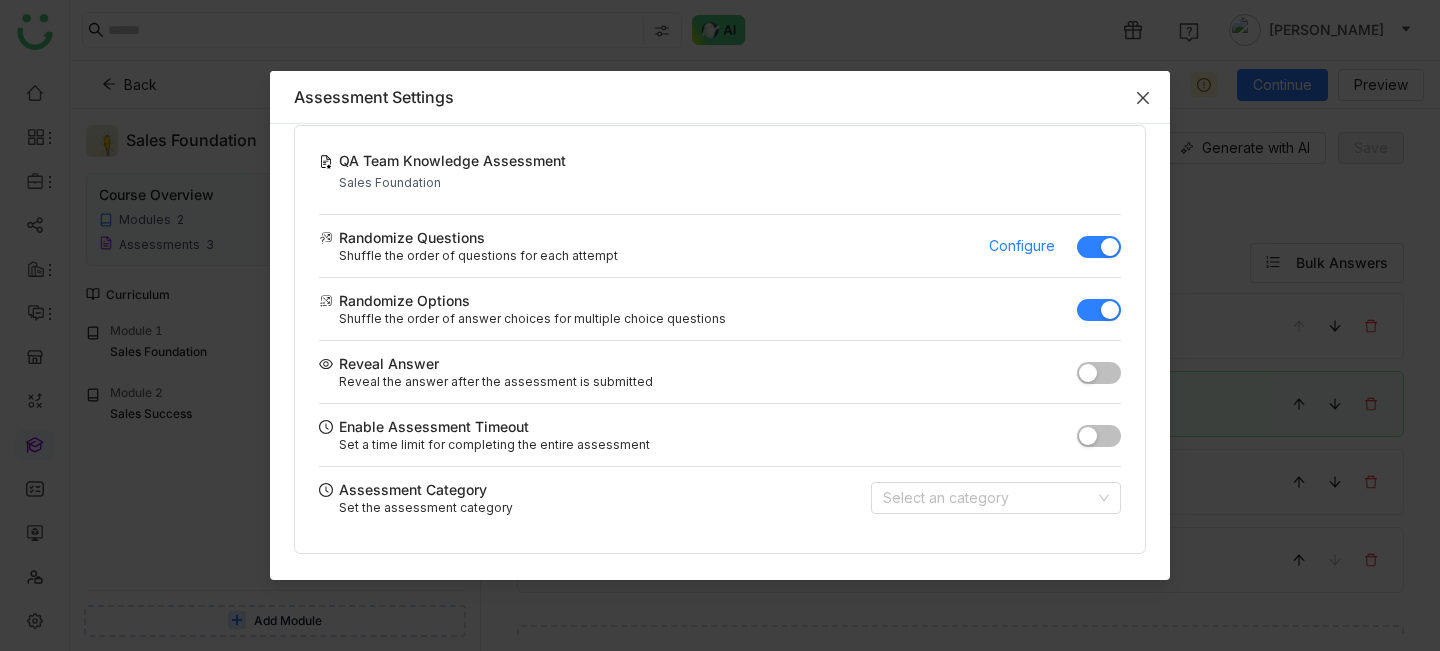 scroll, scrollTop: 478, scrollLeft: 0, axis: vertical 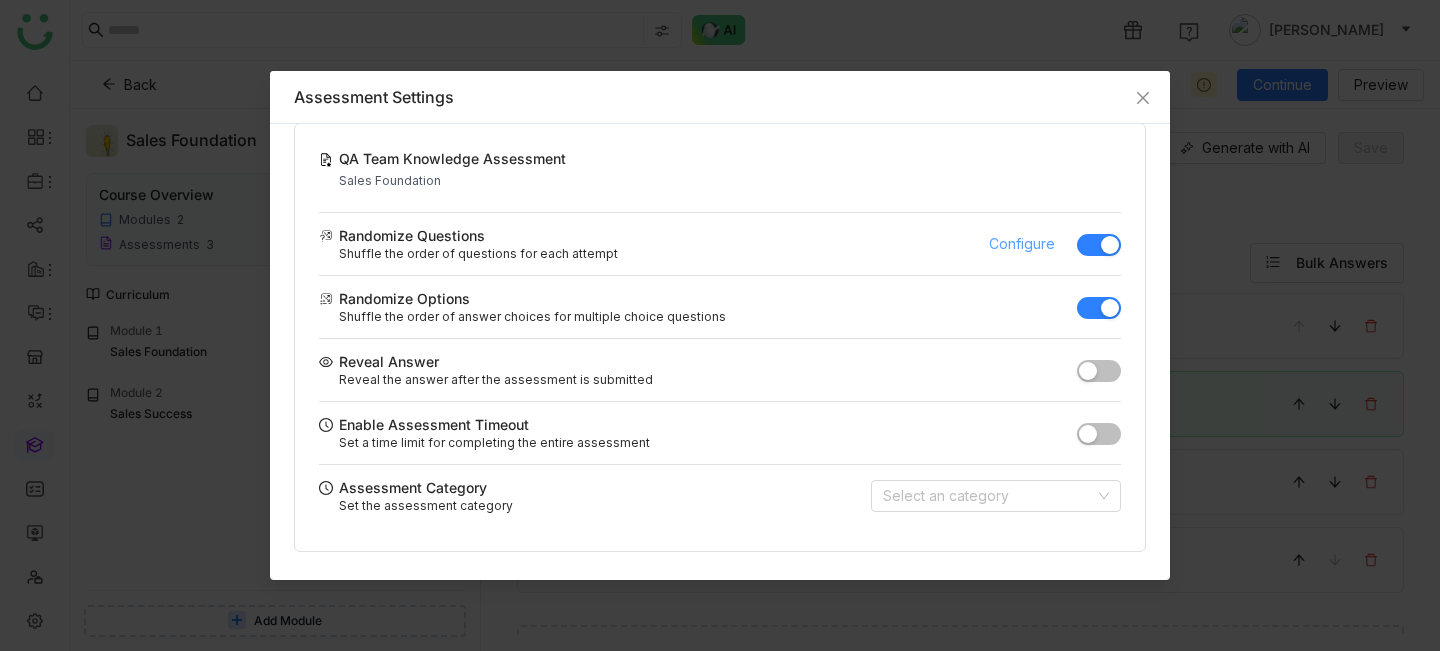 click on "Configure" at bounding box center [1022, 244] 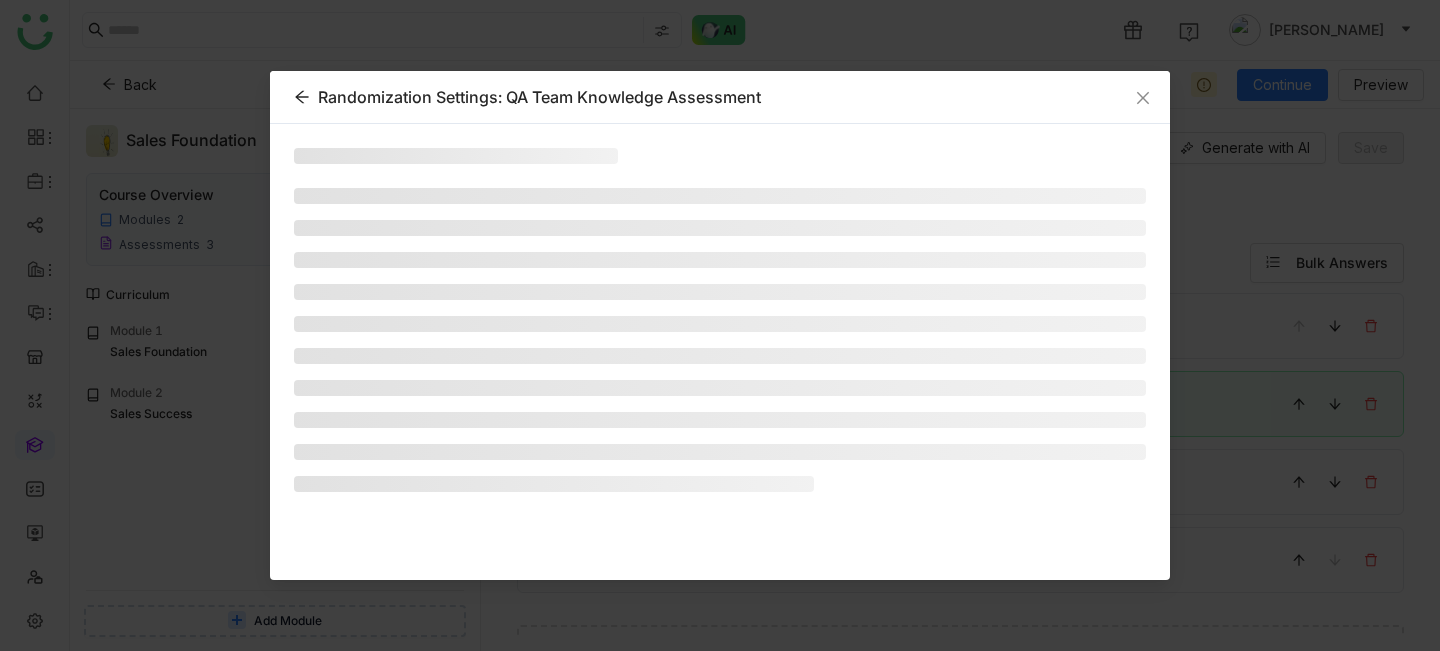 scroll, scrollTop: 0, scrollLeft: 0, axis: both 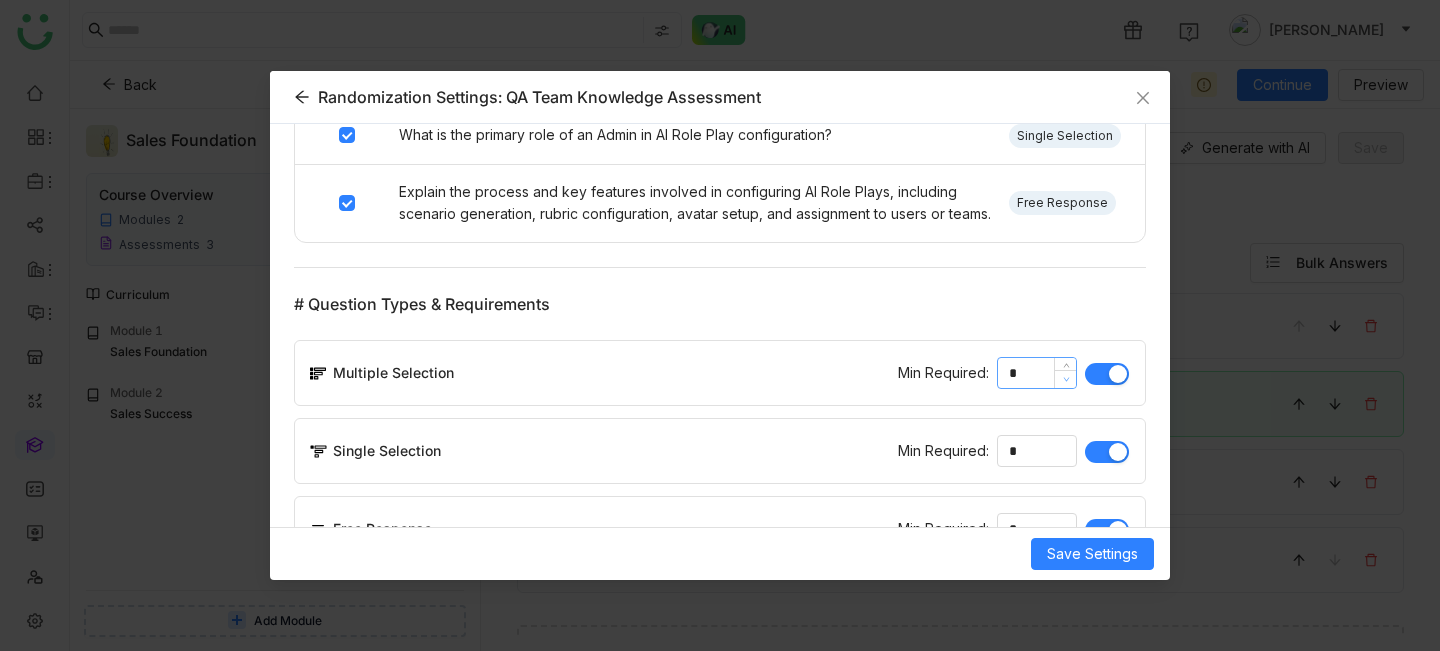 type on "*" 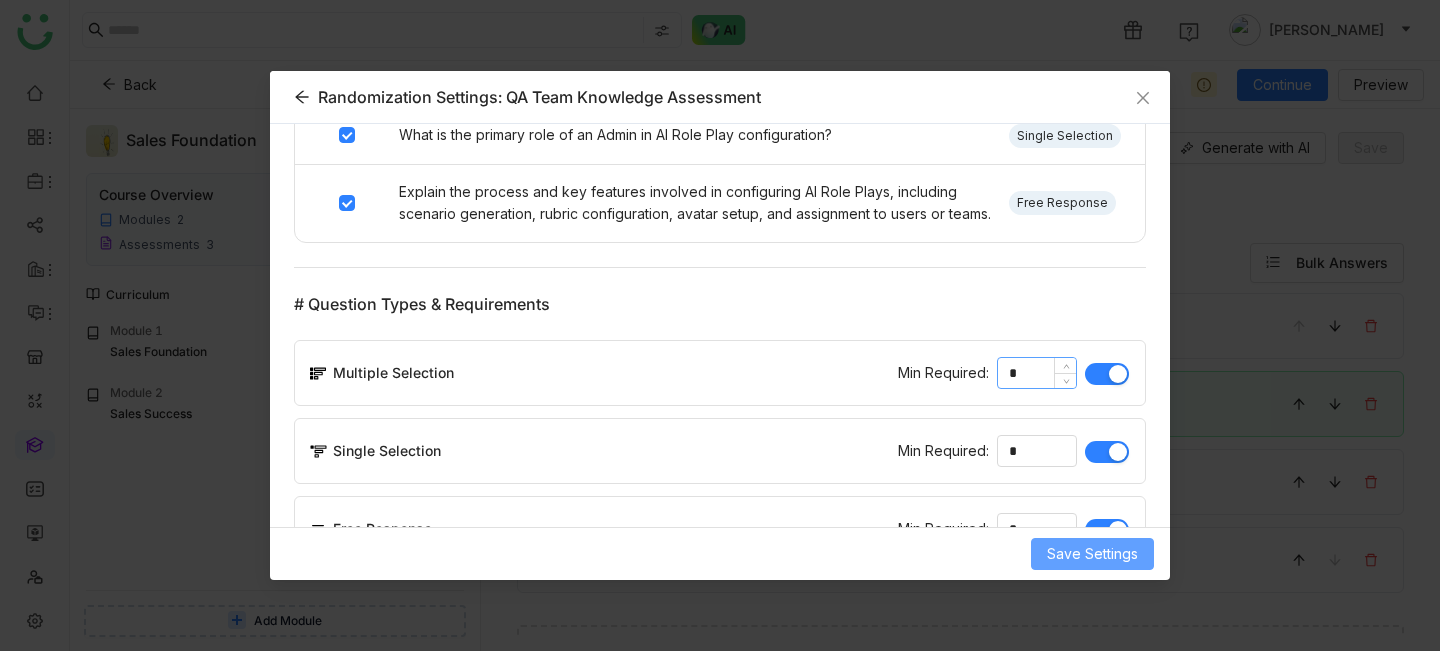 click on "Save Settings" at bounding box center (1092, 554) 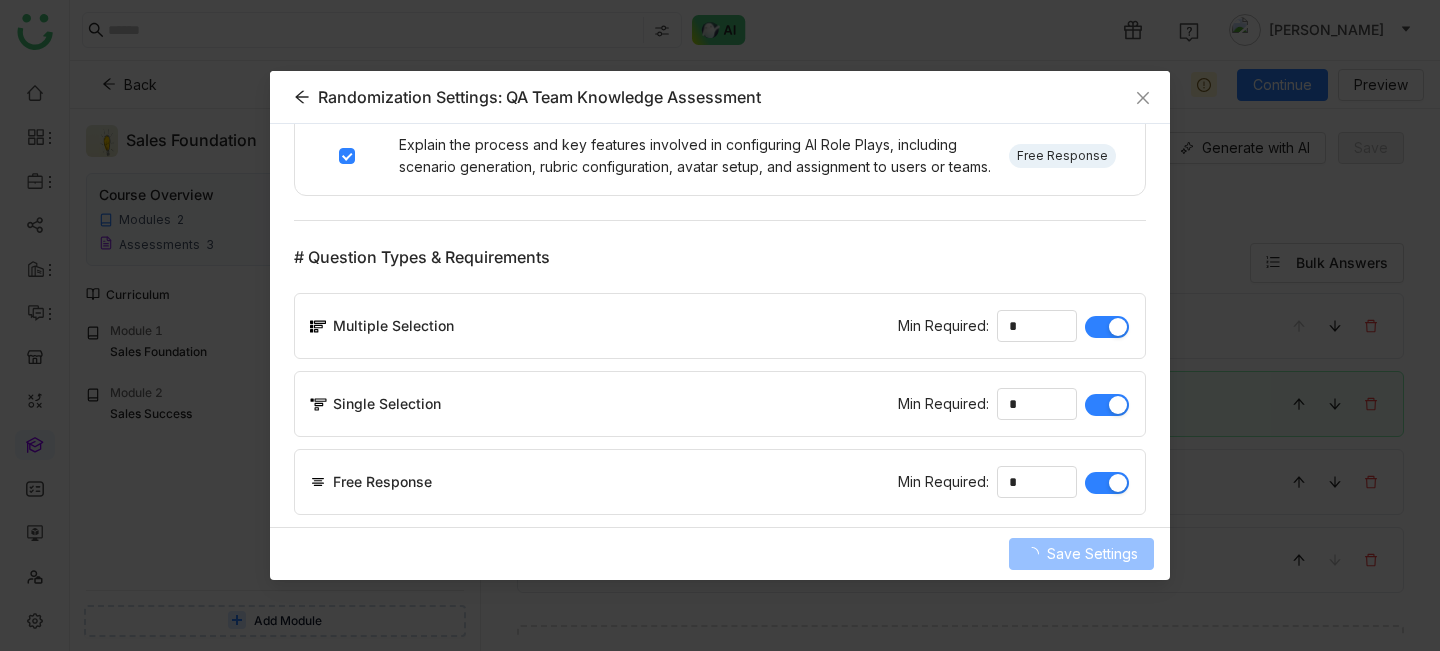 scroll, scrollTop: 356, scrollLeft: 0, axis: vertical 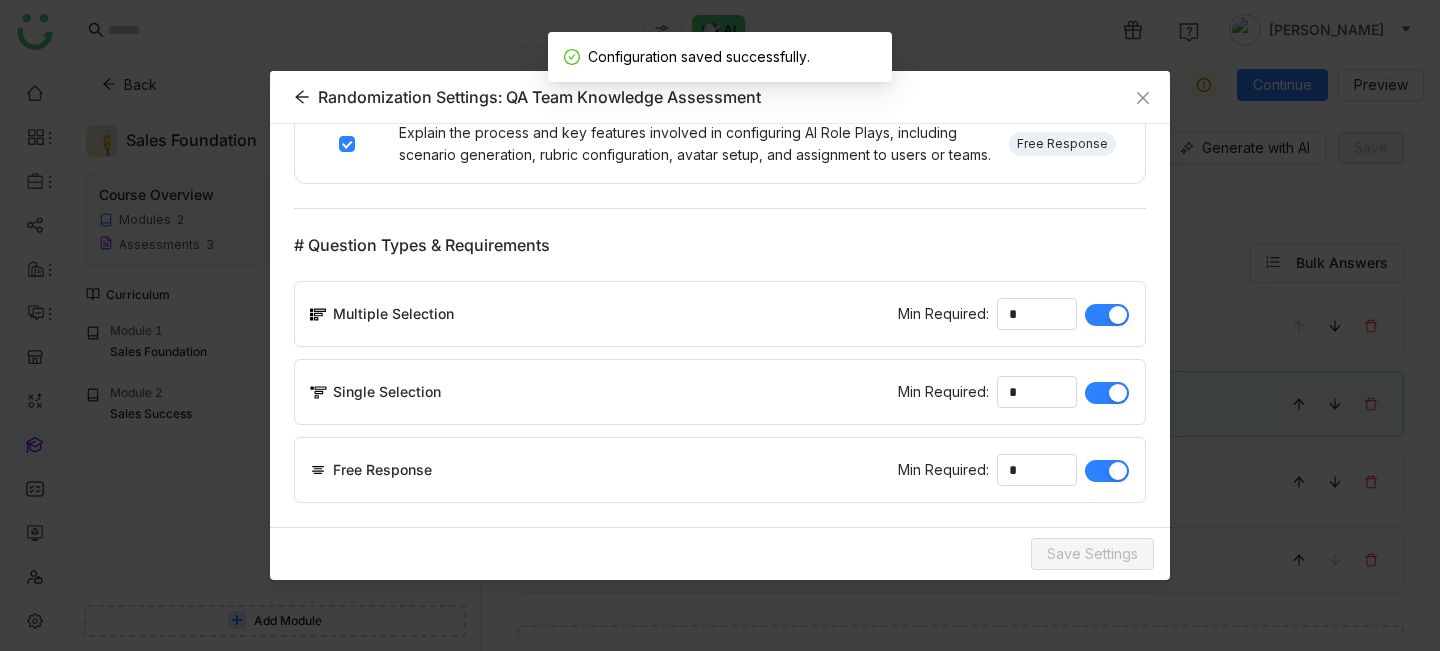 click 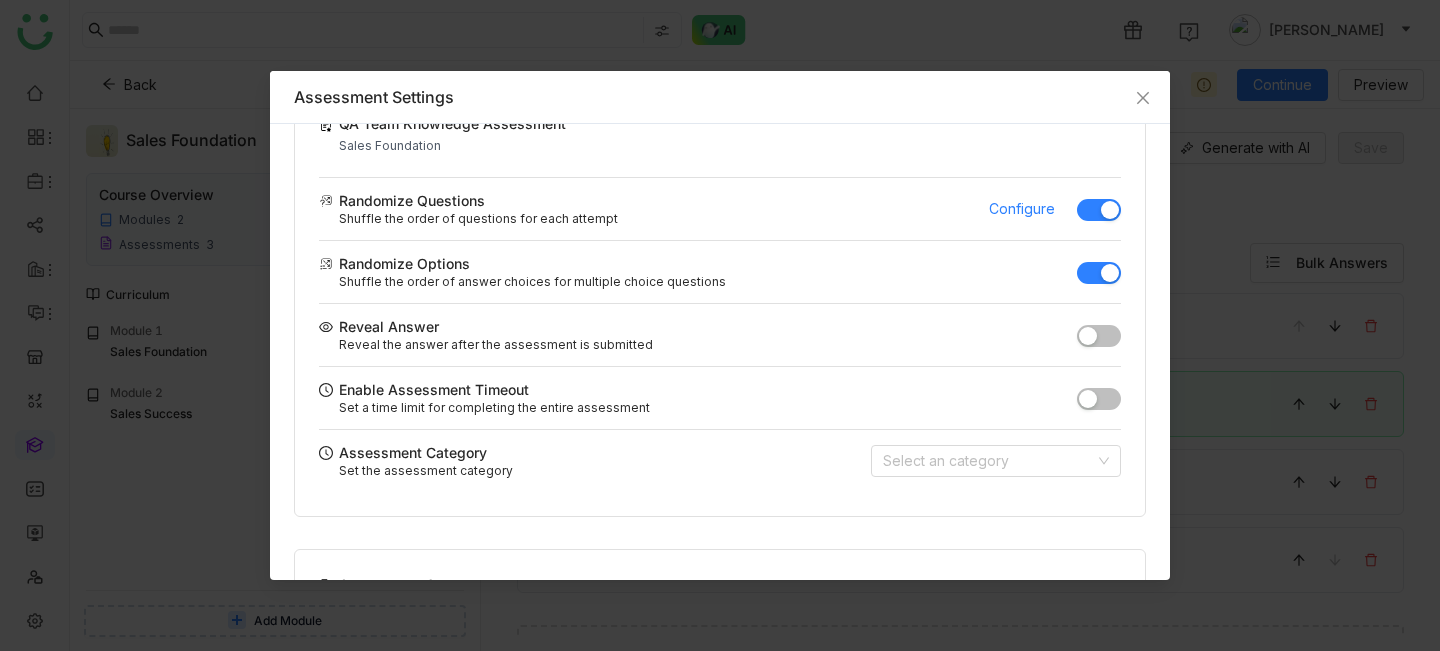 scroll, scrollTop: 514, scrollLeft: 0, axis: vertical 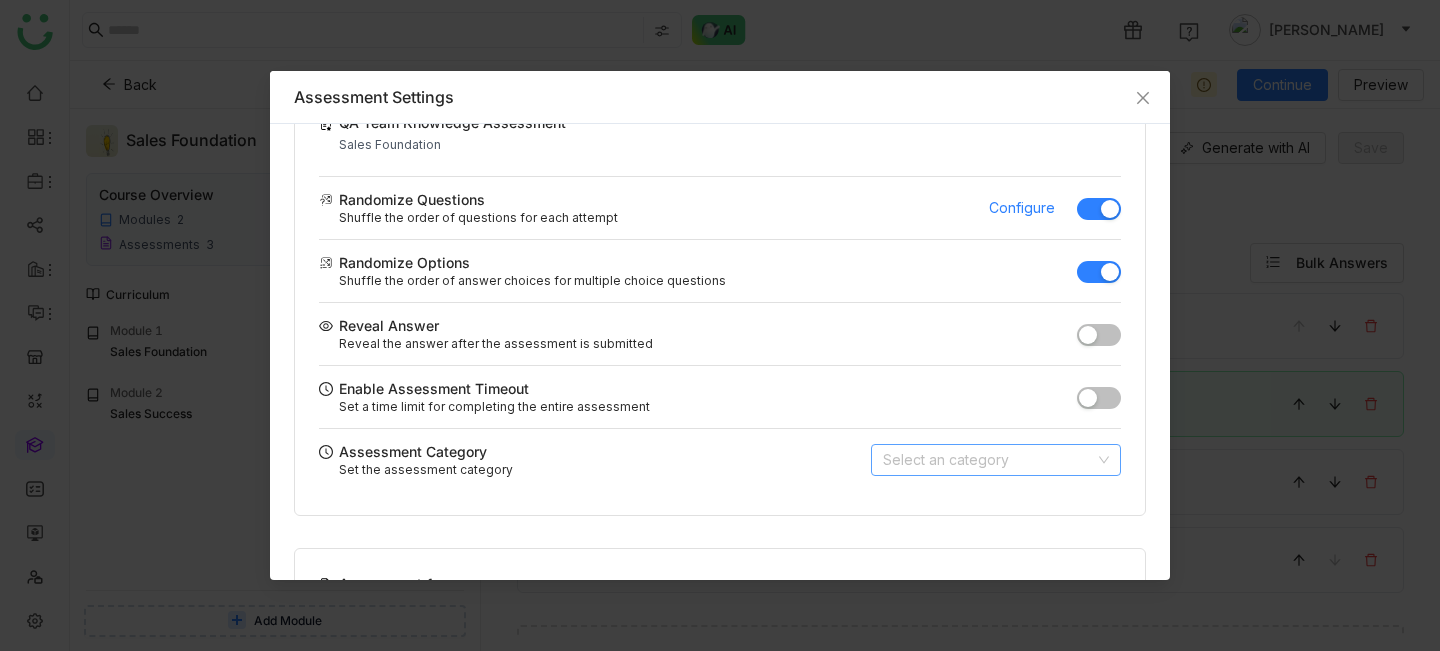 click at bounding box center [989, 460] 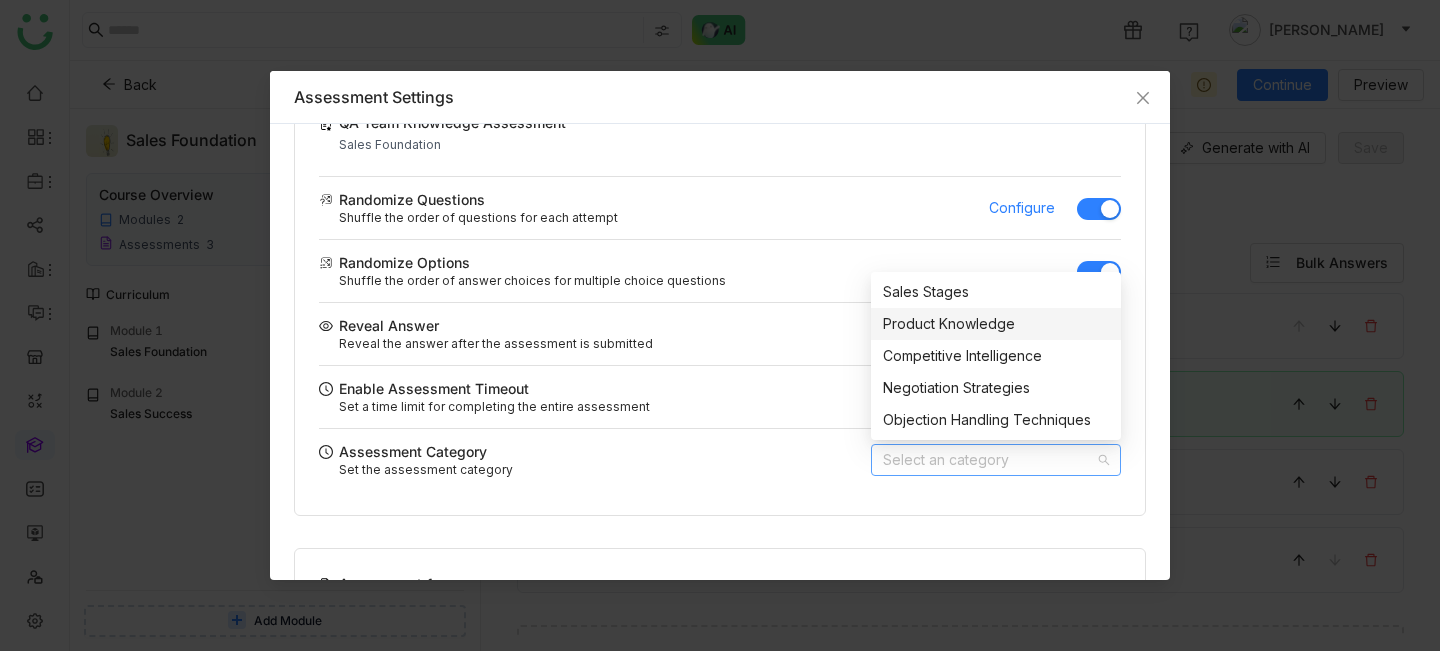 click on "Product Knowledge" at bounding box center [996, 324] 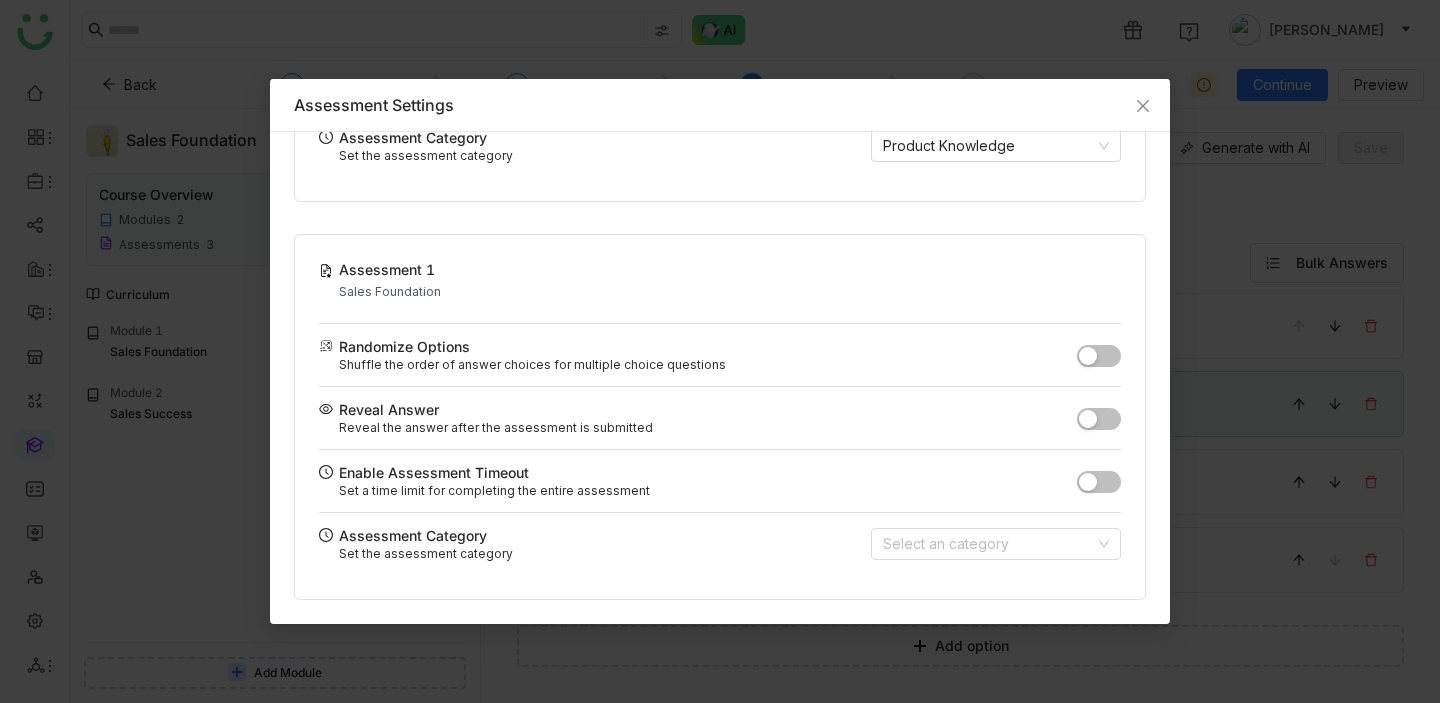 scroll, scrollTop: 836, scrollLeft: 0, axis: vertical 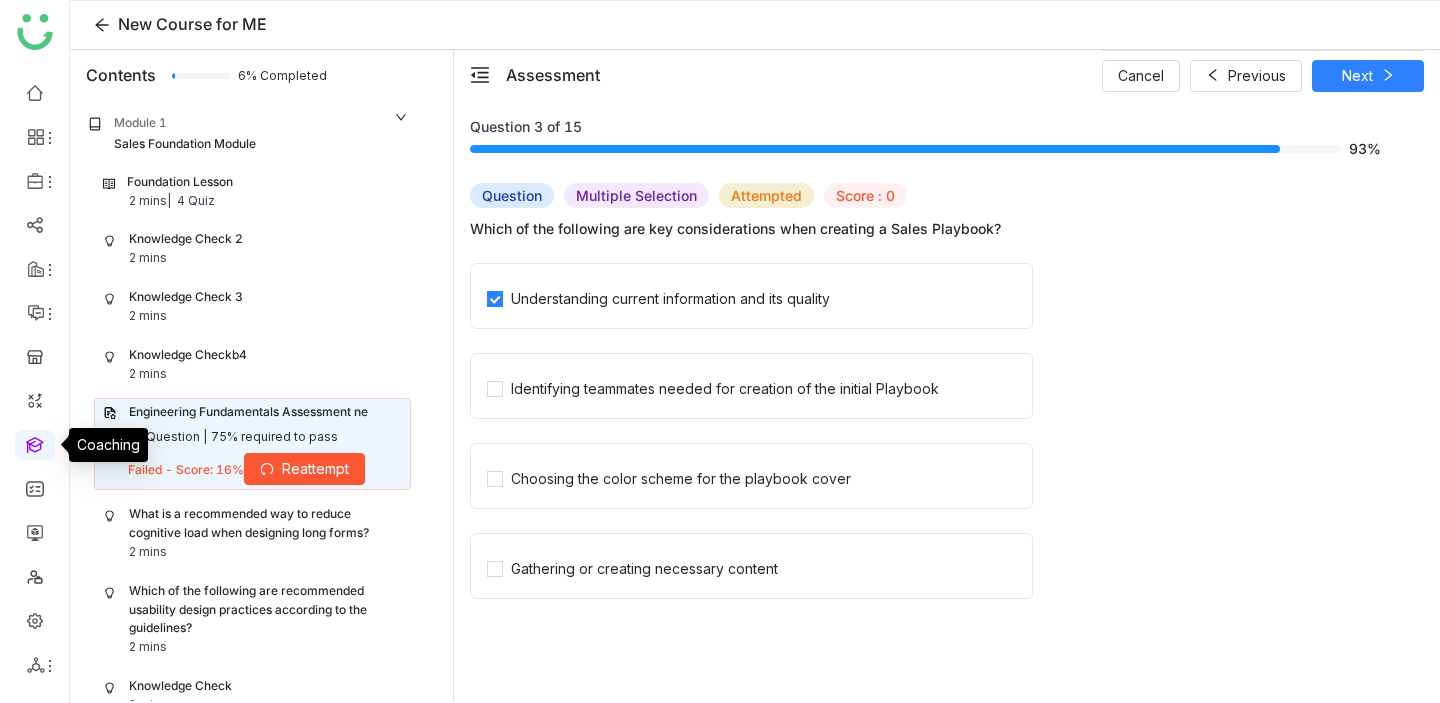 click at bounding box center (35, 443) 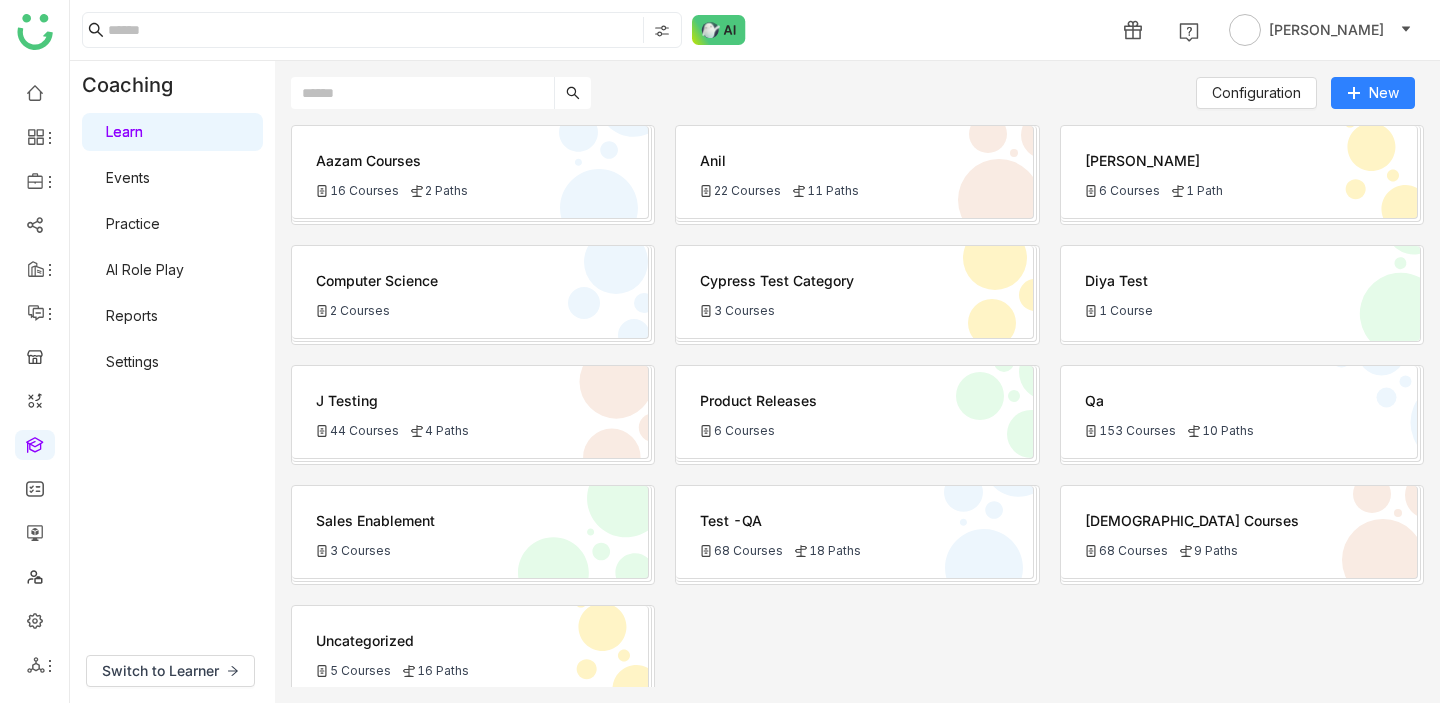 scroll, scrollTop: 15, scrollLeft: 0, axis: vertical 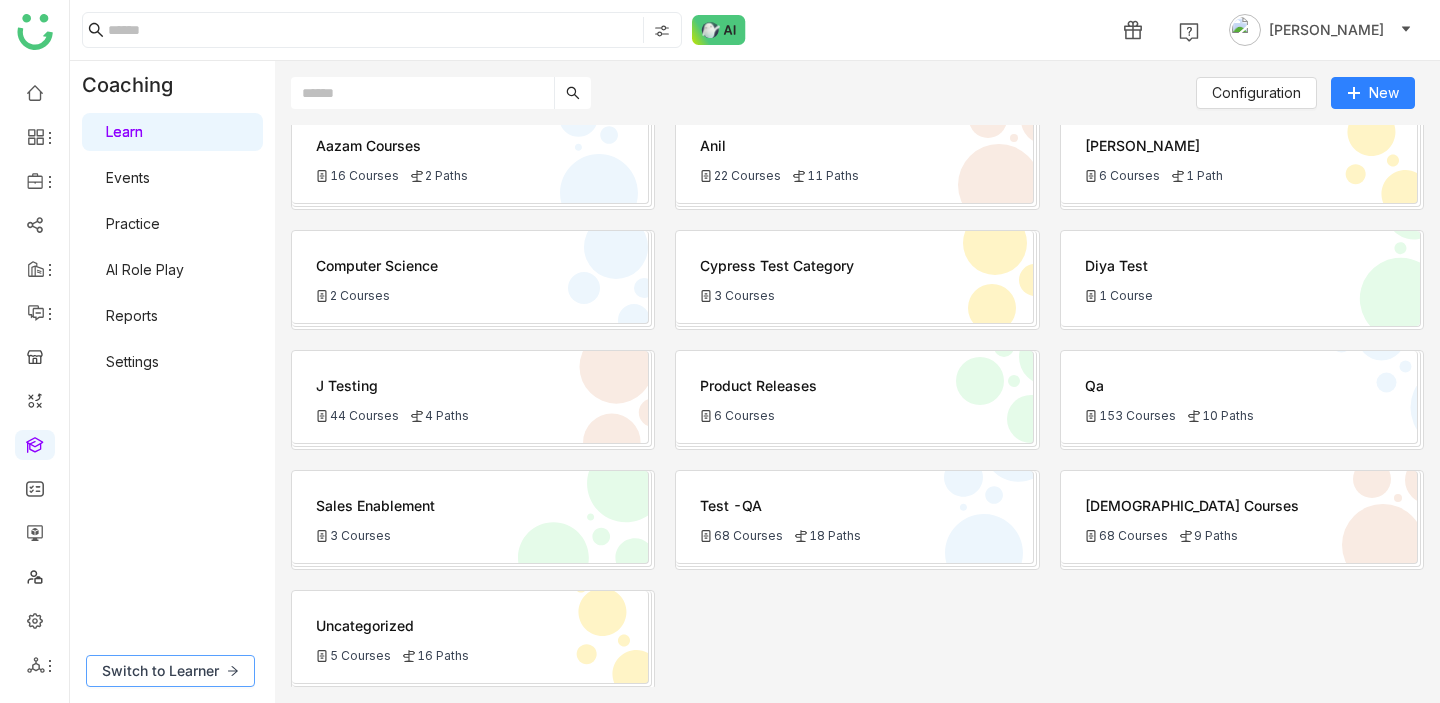 click on "Switch to Learner" 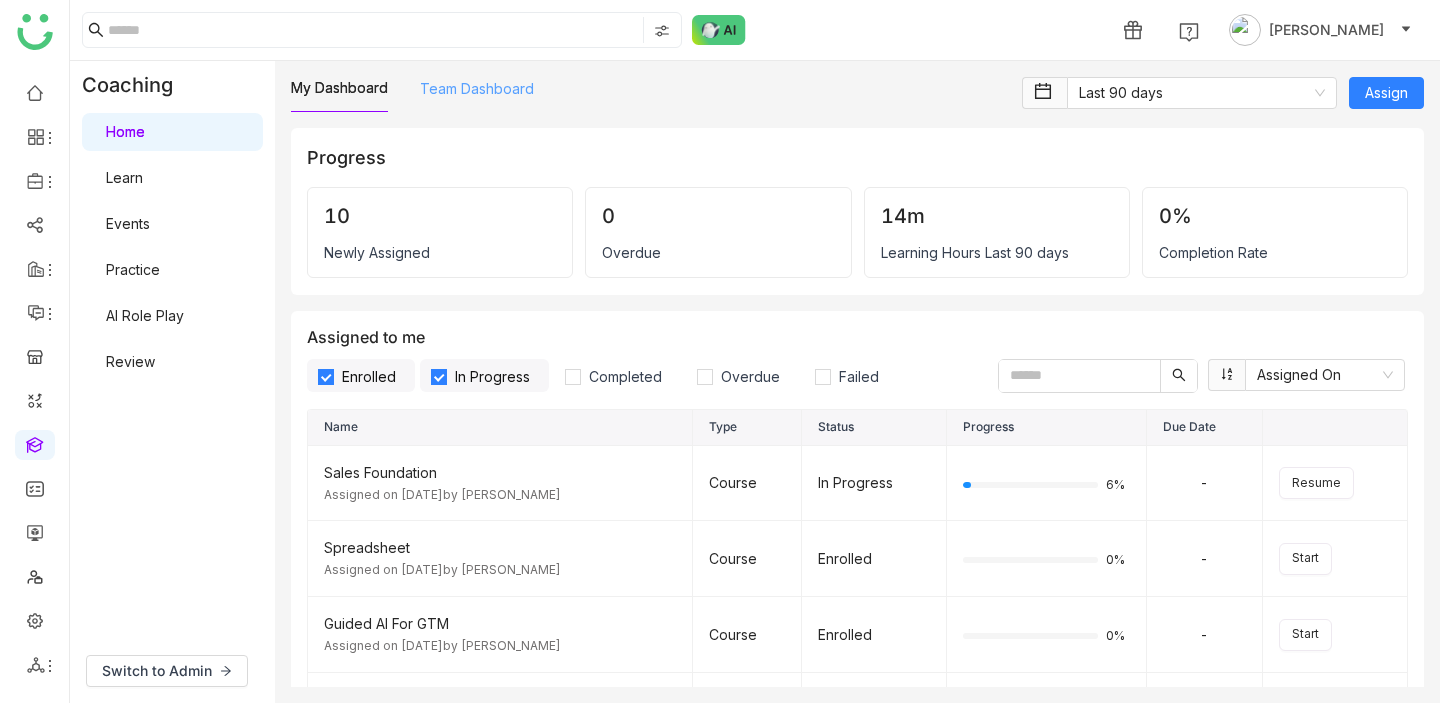 click on "Team Dashboard" at bounding box center (477, 88) 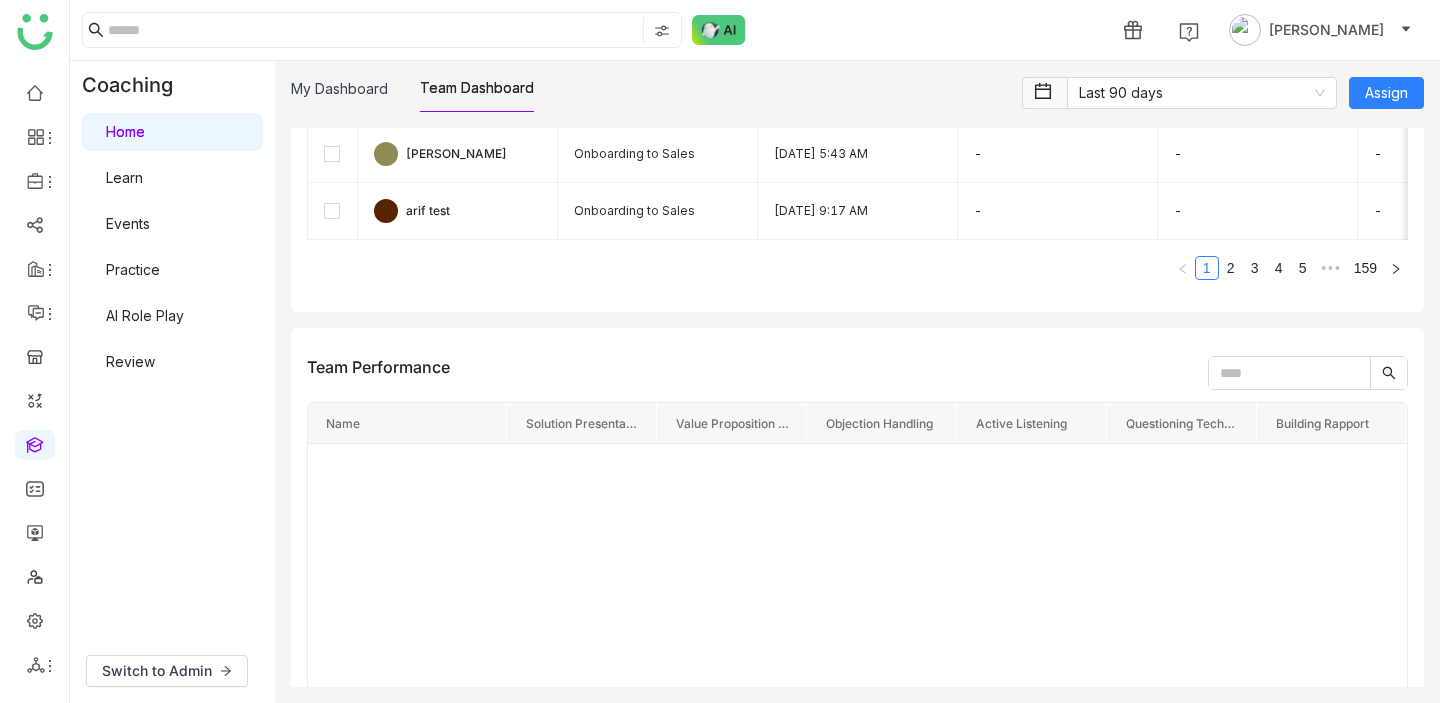 scroll, scrollTop: 1573, scrollLeft: 0, axis: vertical 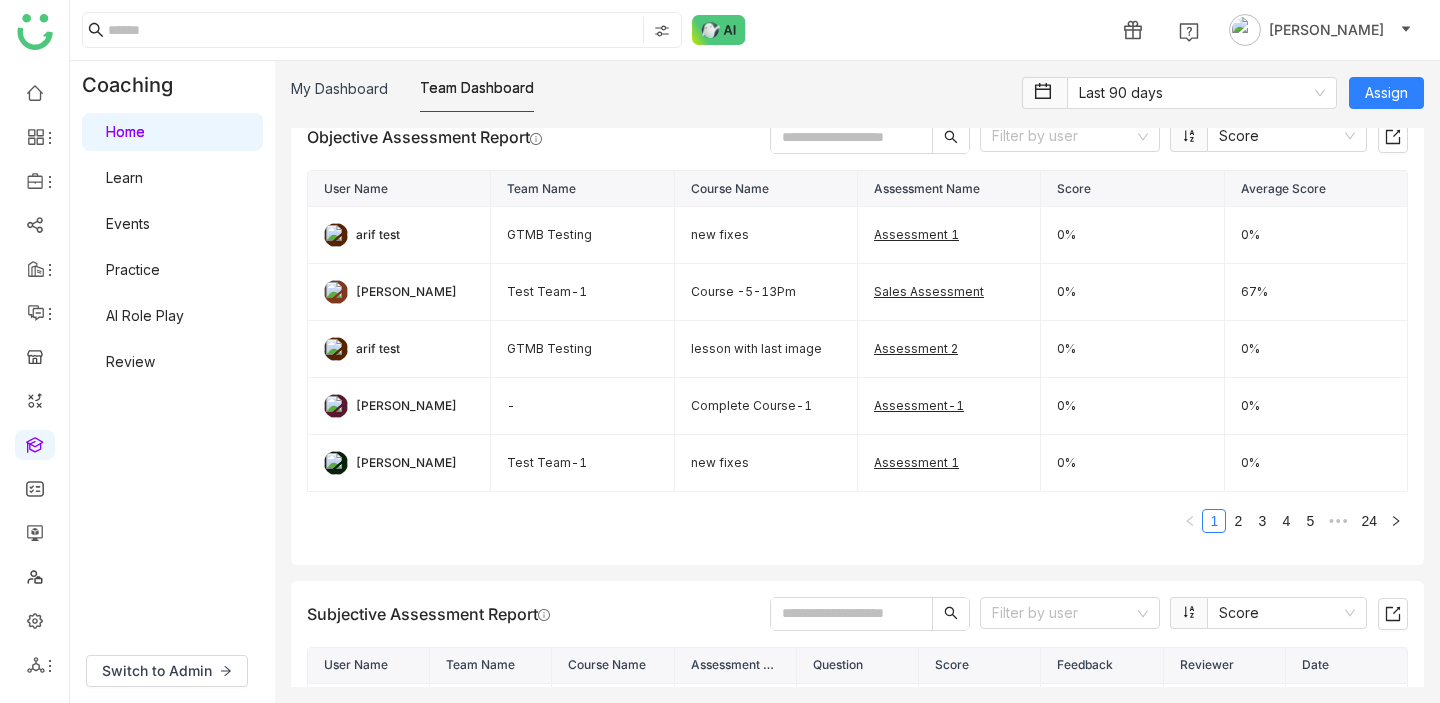 click on "AI Role Play" at bounding box center (145, 315) 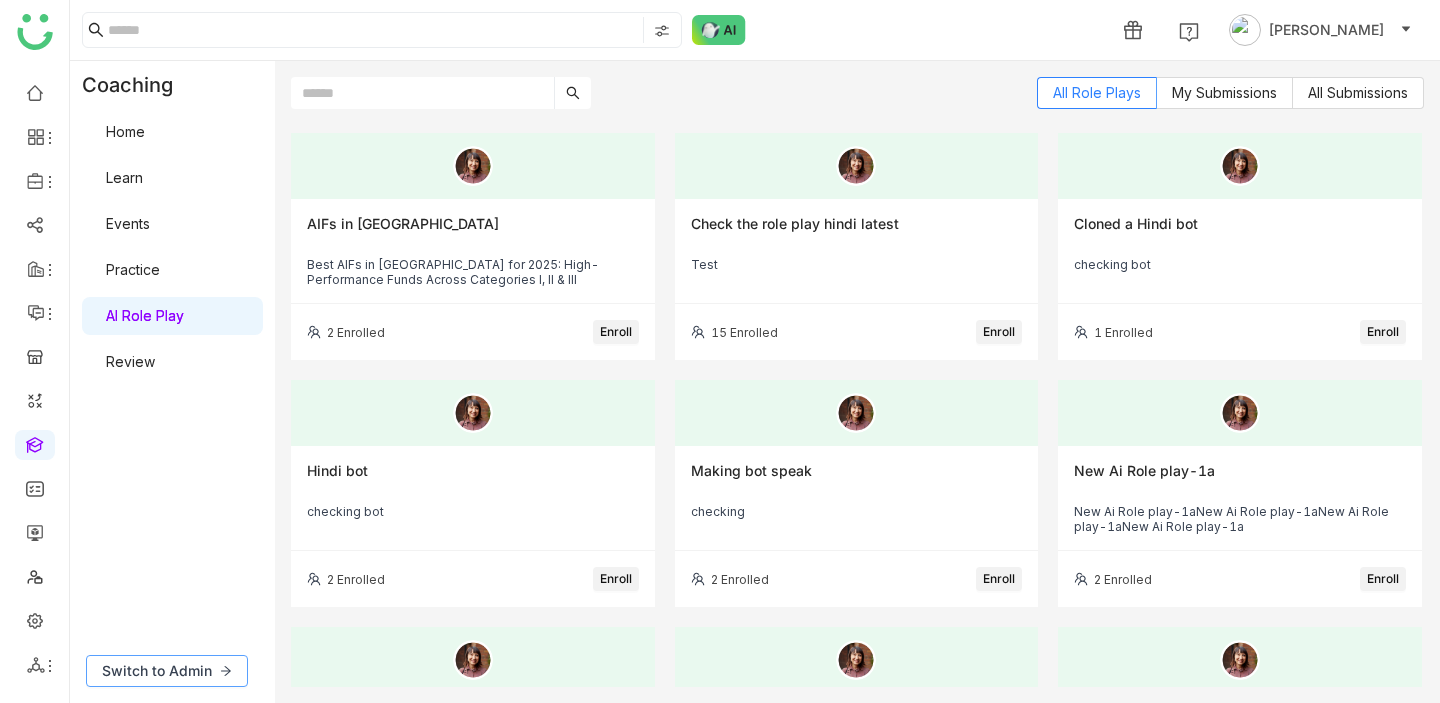 click on "Switch to Admin" 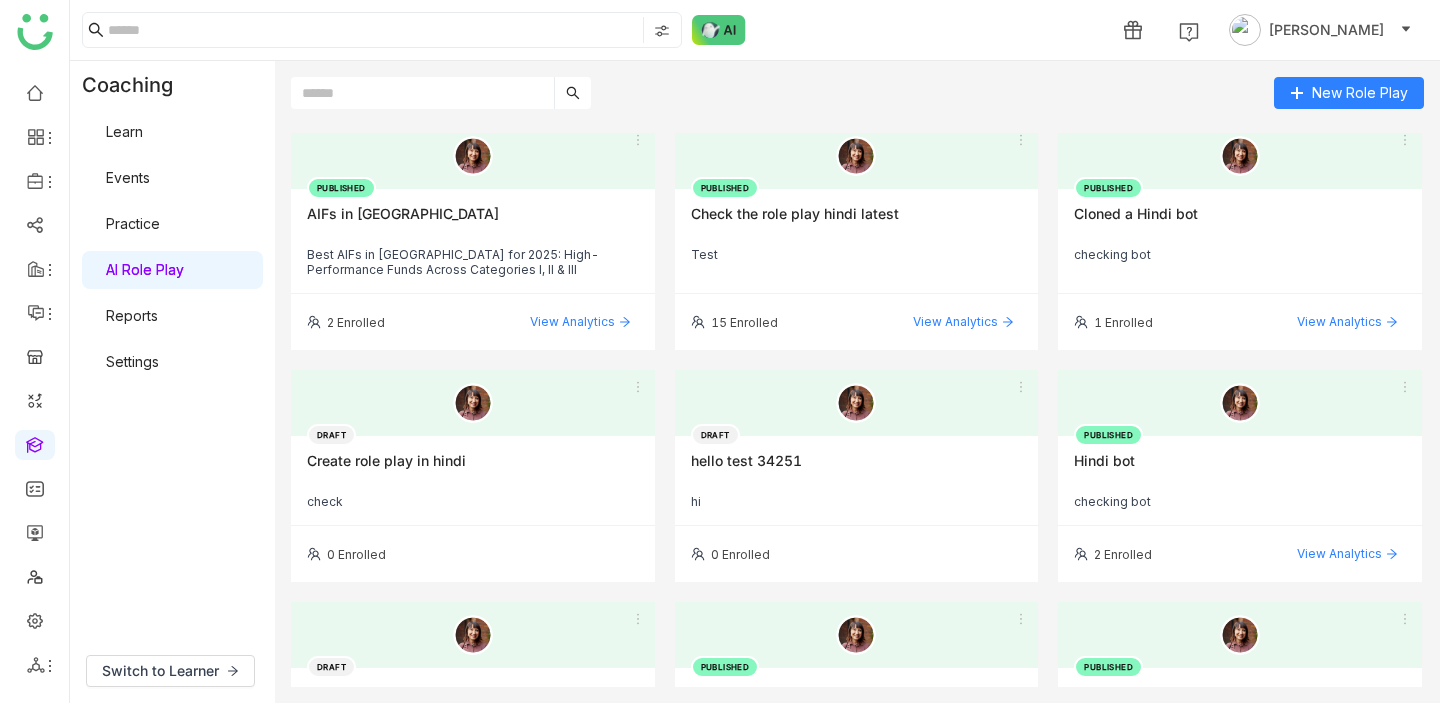 scroll, scrollTop: 12, scrollLeft: 0, axis: vertical 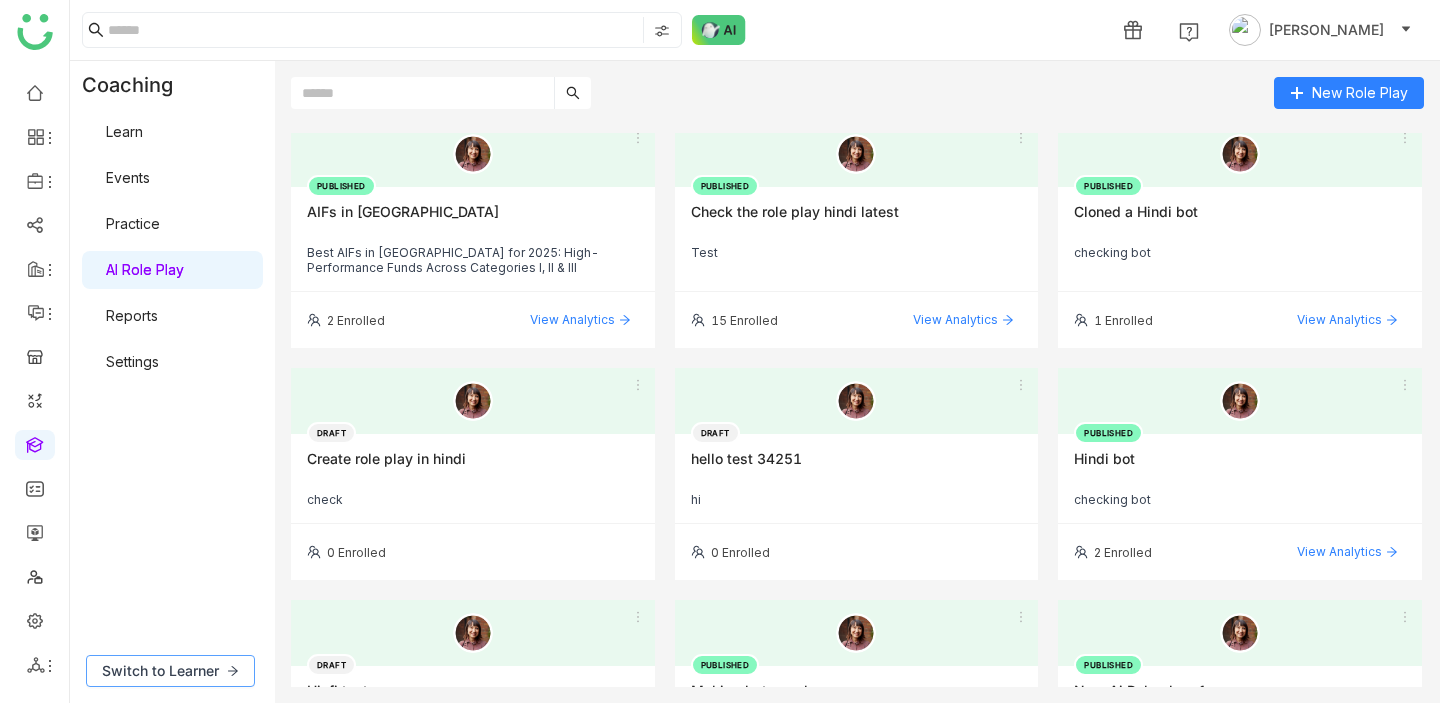 click on "Switch to Learner" 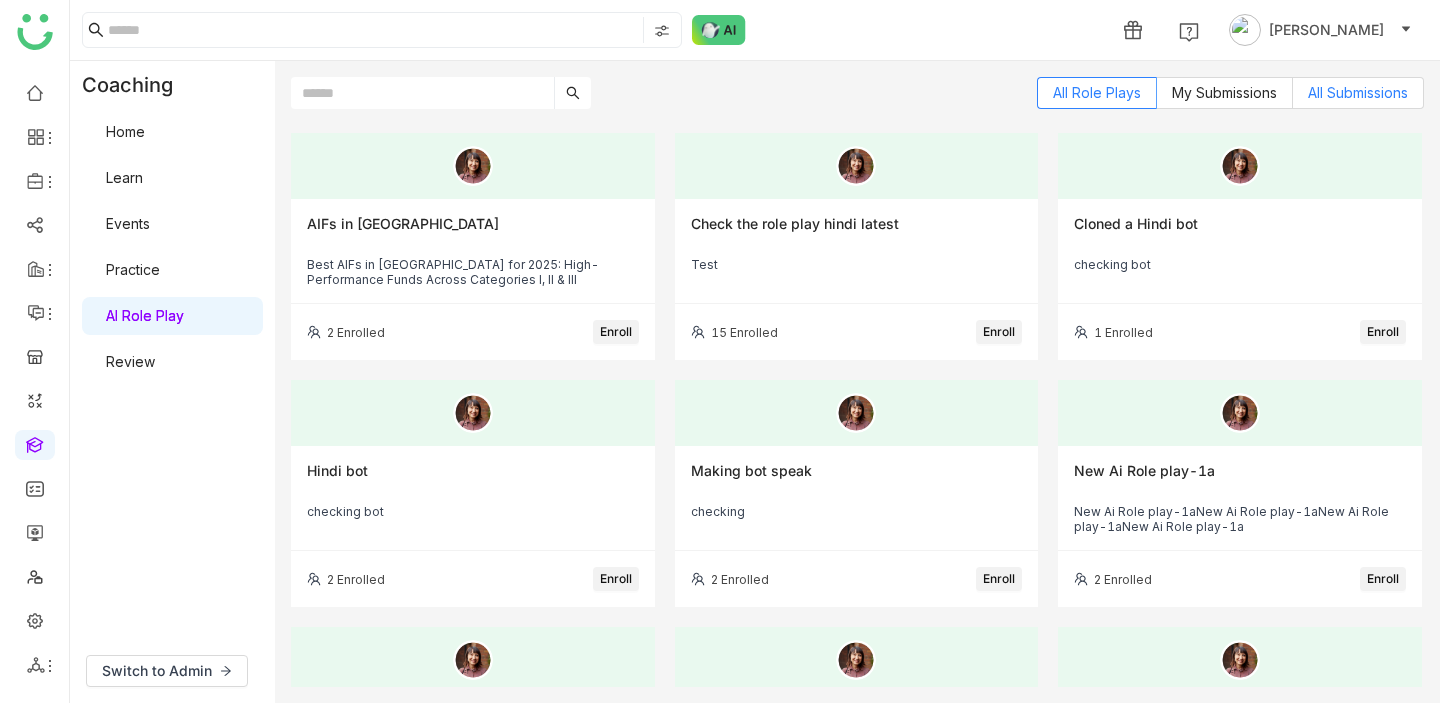 click on "All Submissions" 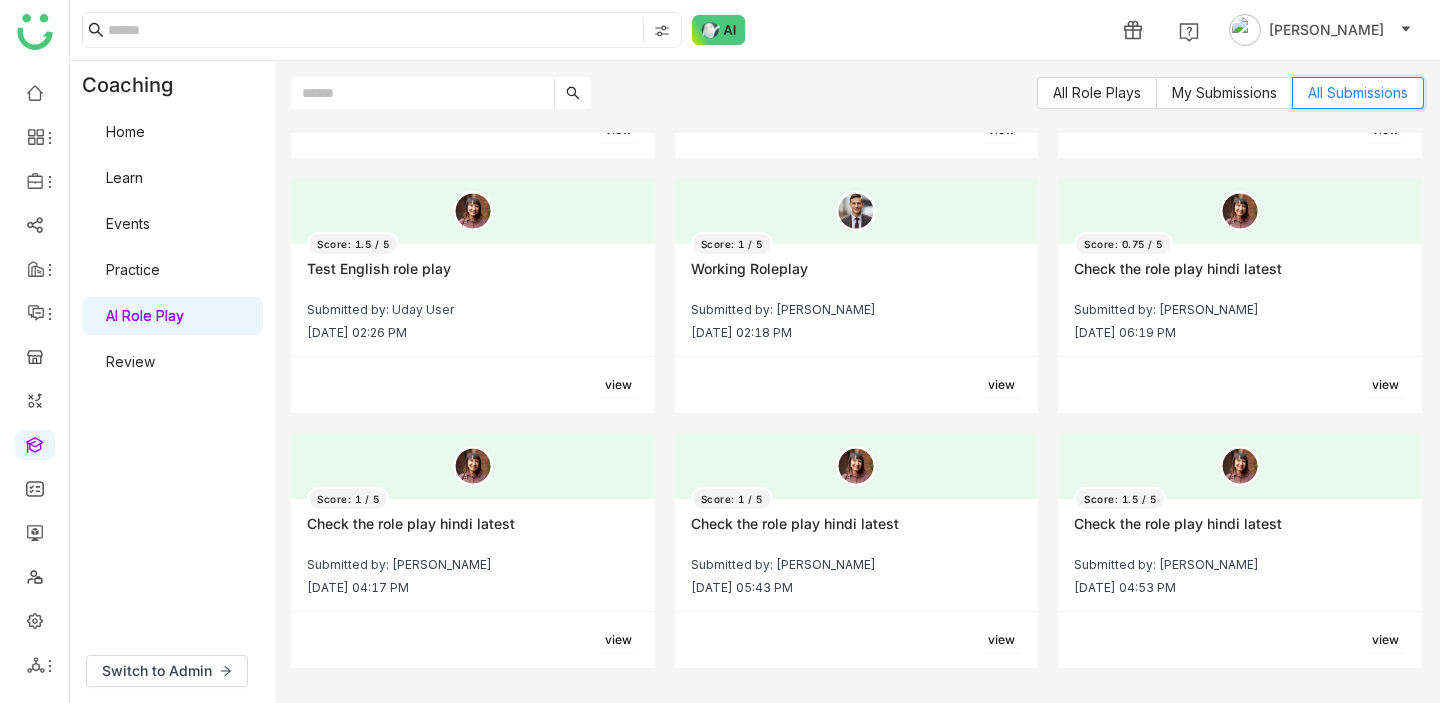 scroll, scrollTop: 213, scrollLeft: 0, axis: vertical 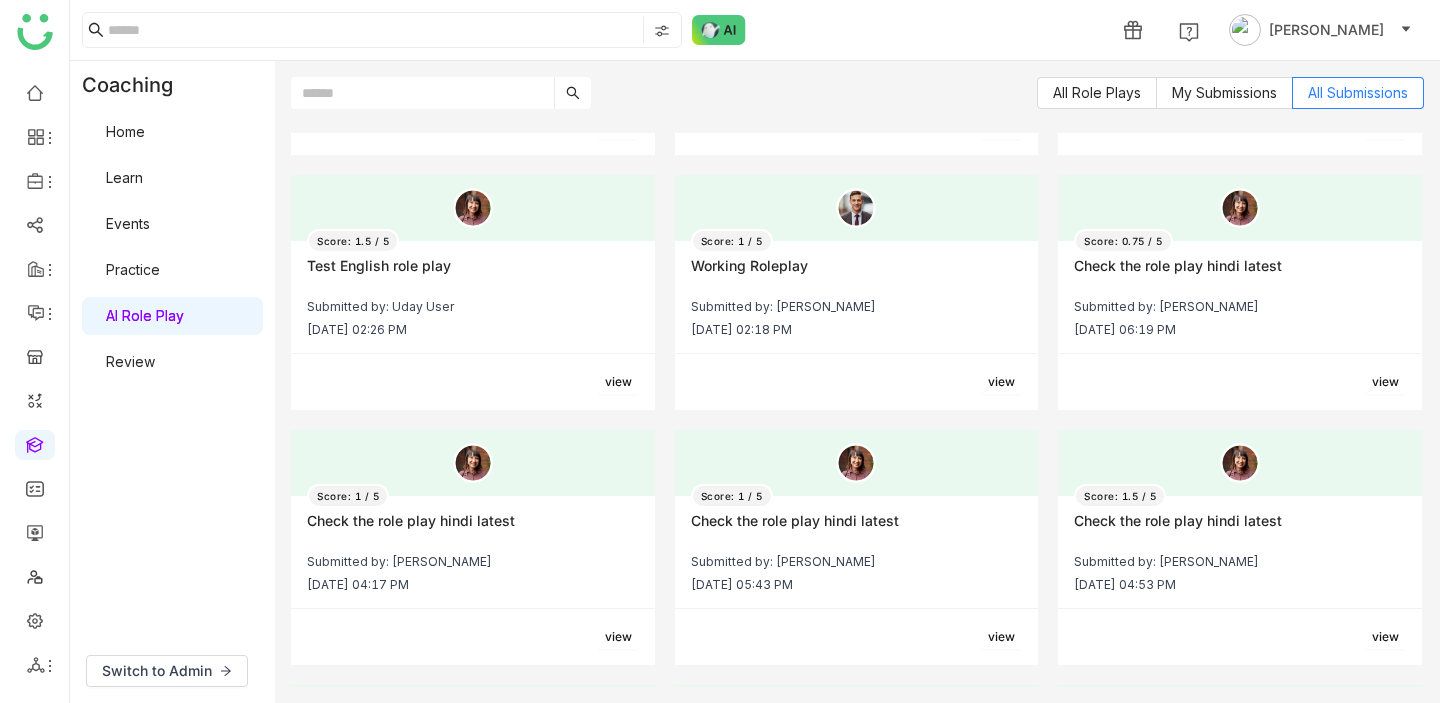 click on "Submitted by: Vikash Prasad" 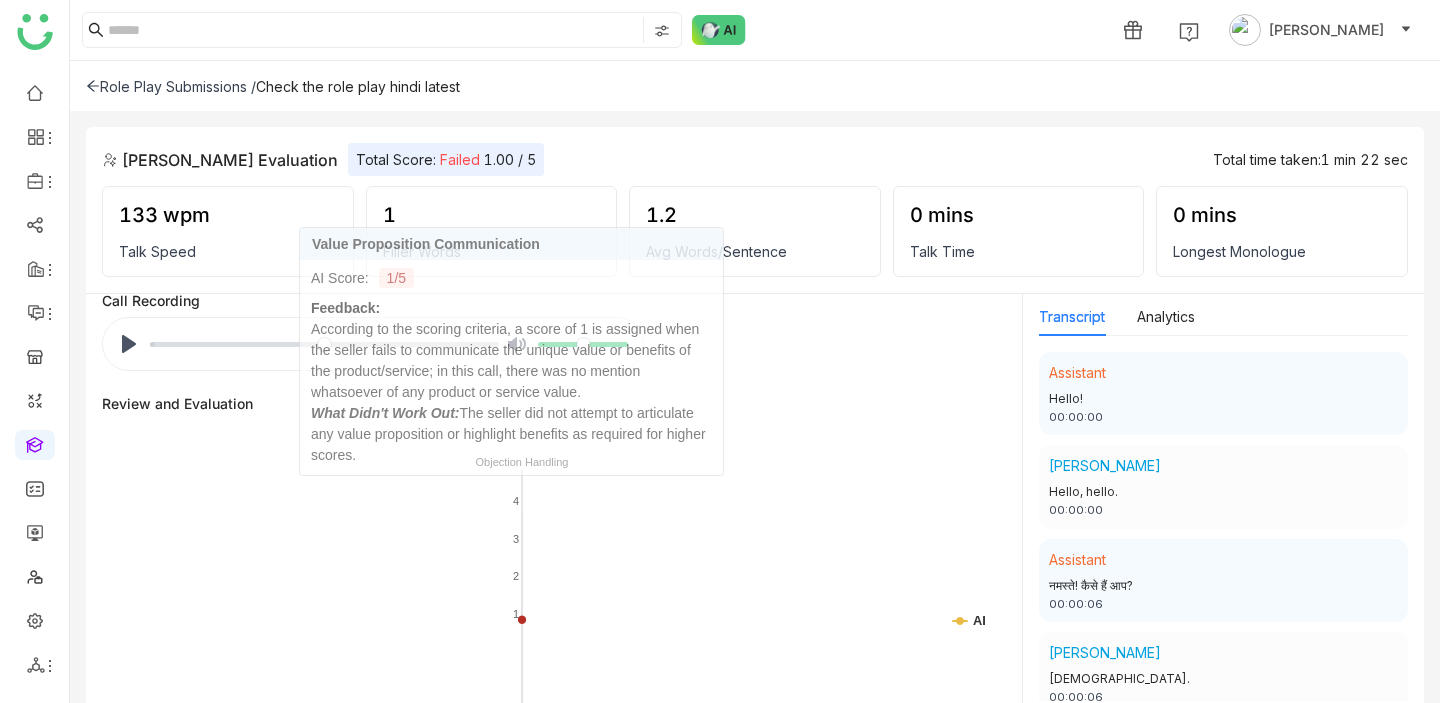 scroll, scrollTop: 27, scrollLeft: 0, axis: vertical 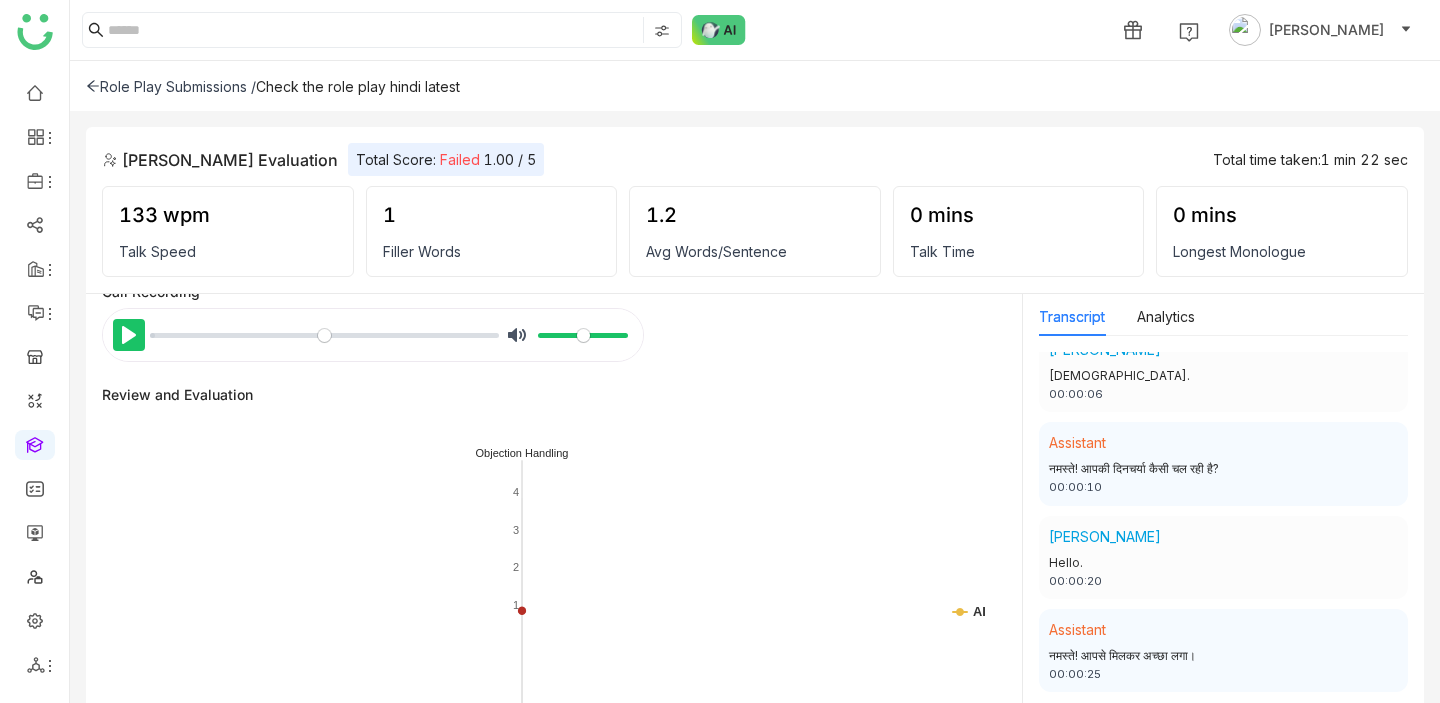 click on "Pause Play" 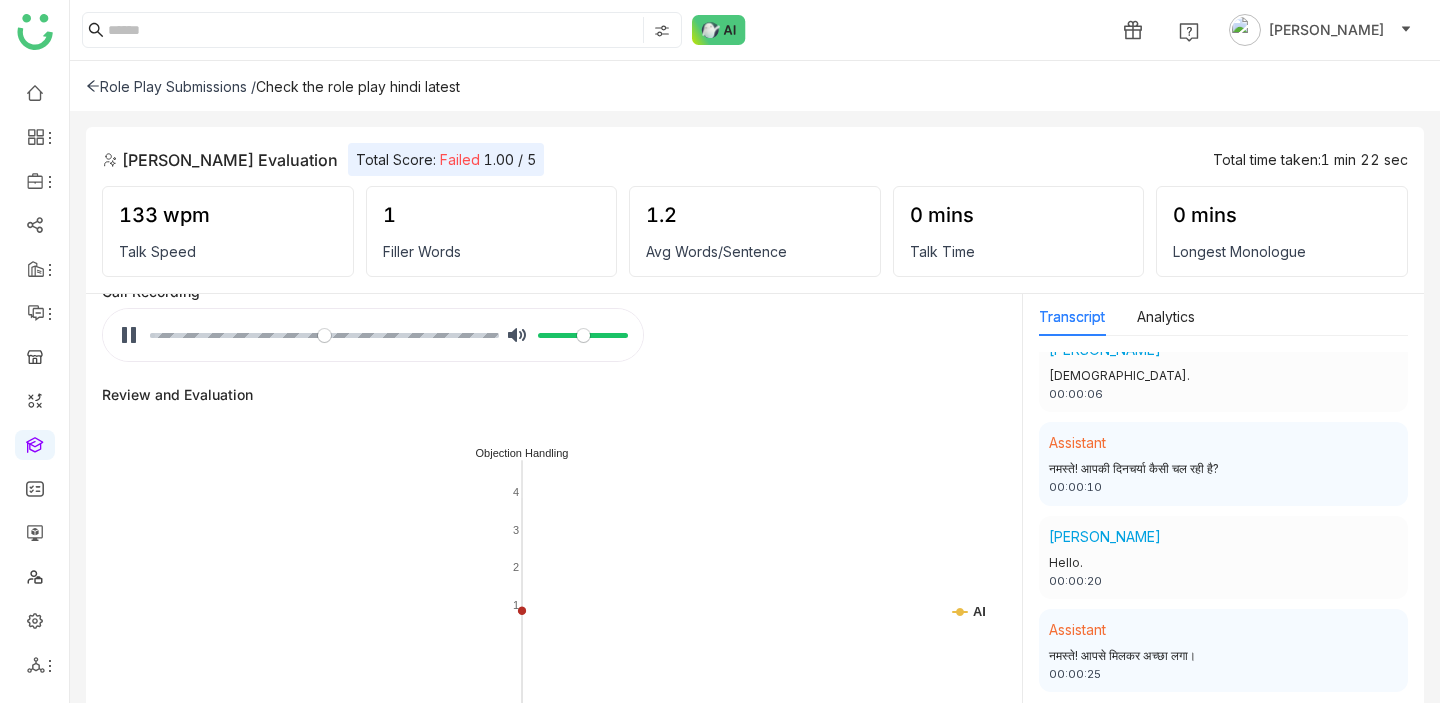 click at bounding box center [324, 335] 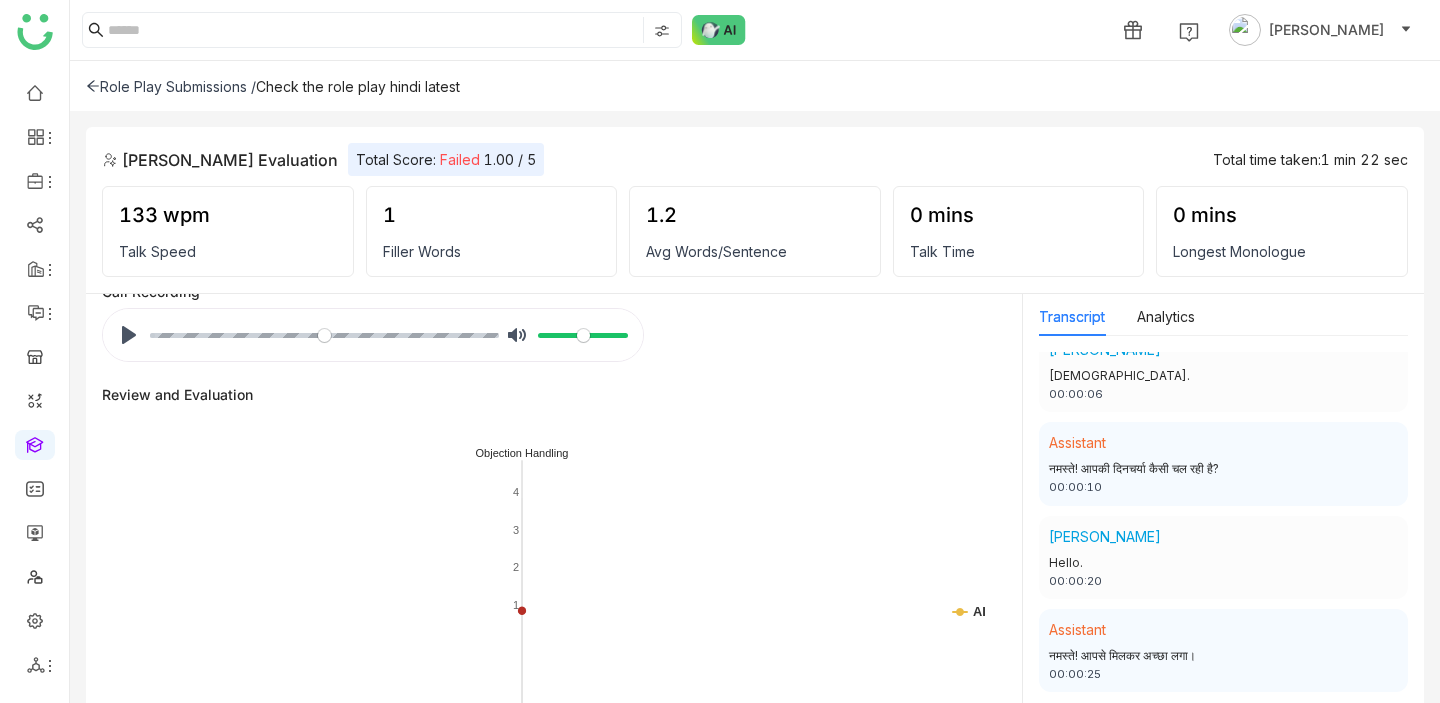 click at bounding box center [324, 335] 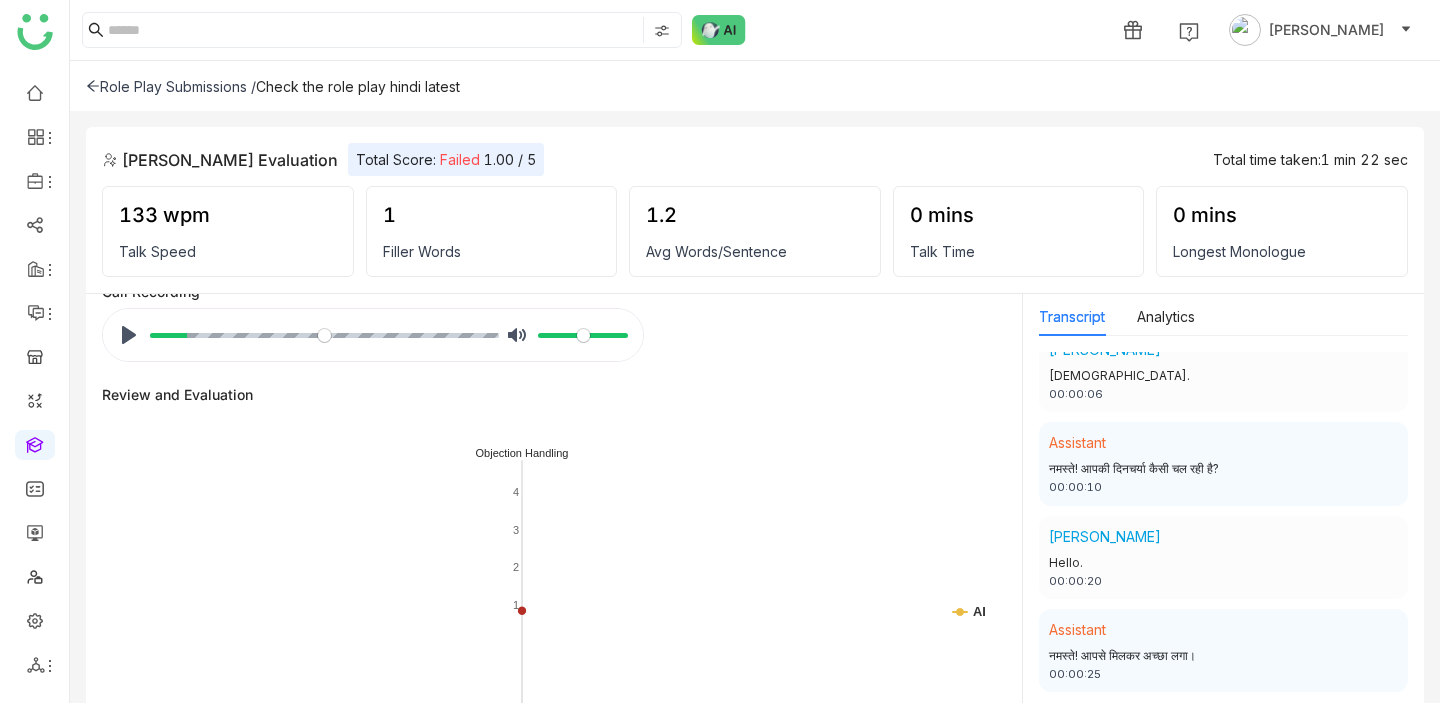 drag, startPoint x: 157, startPoint y: 335, endPoint x: 193, endPoint y: 336, distance: 36.013885 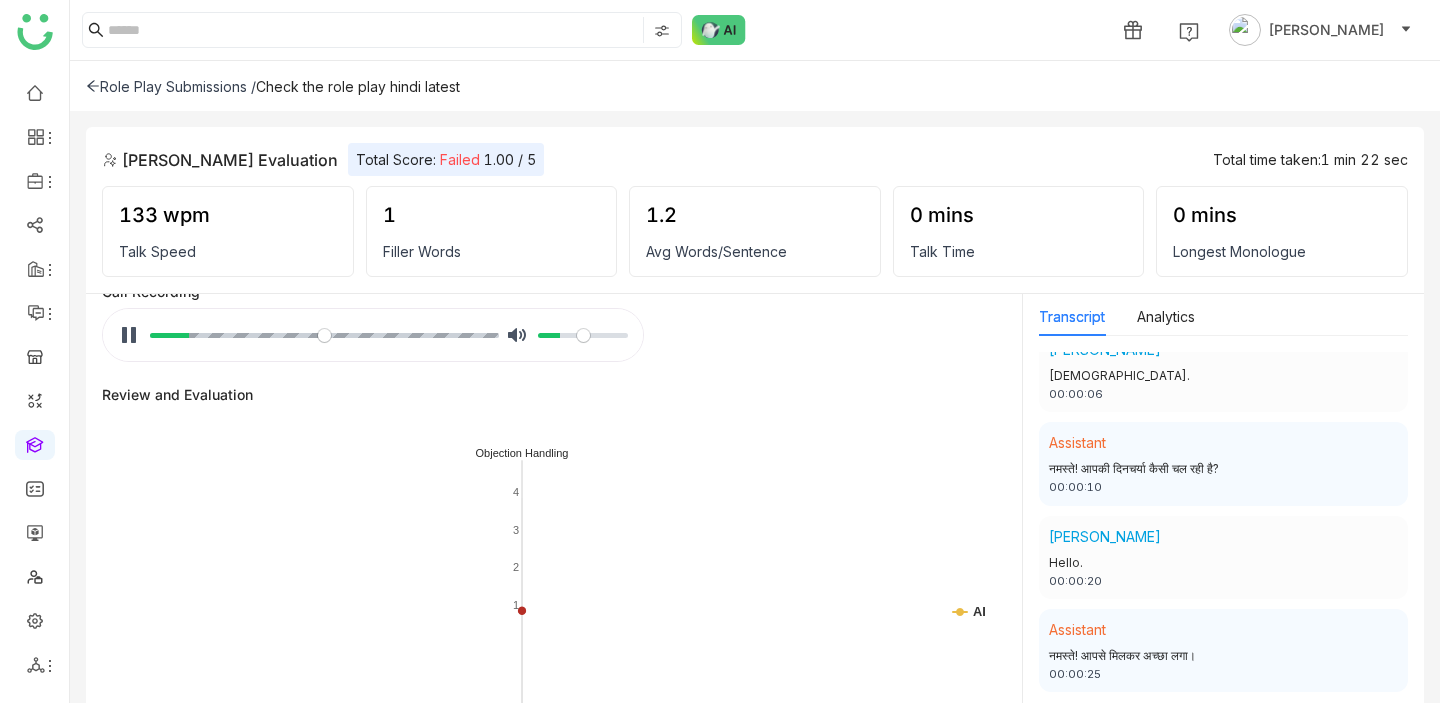 drag, startPoint x: 598, startPoint y: 334, endPoint x: 563, endPoint y: 334, distance: 35 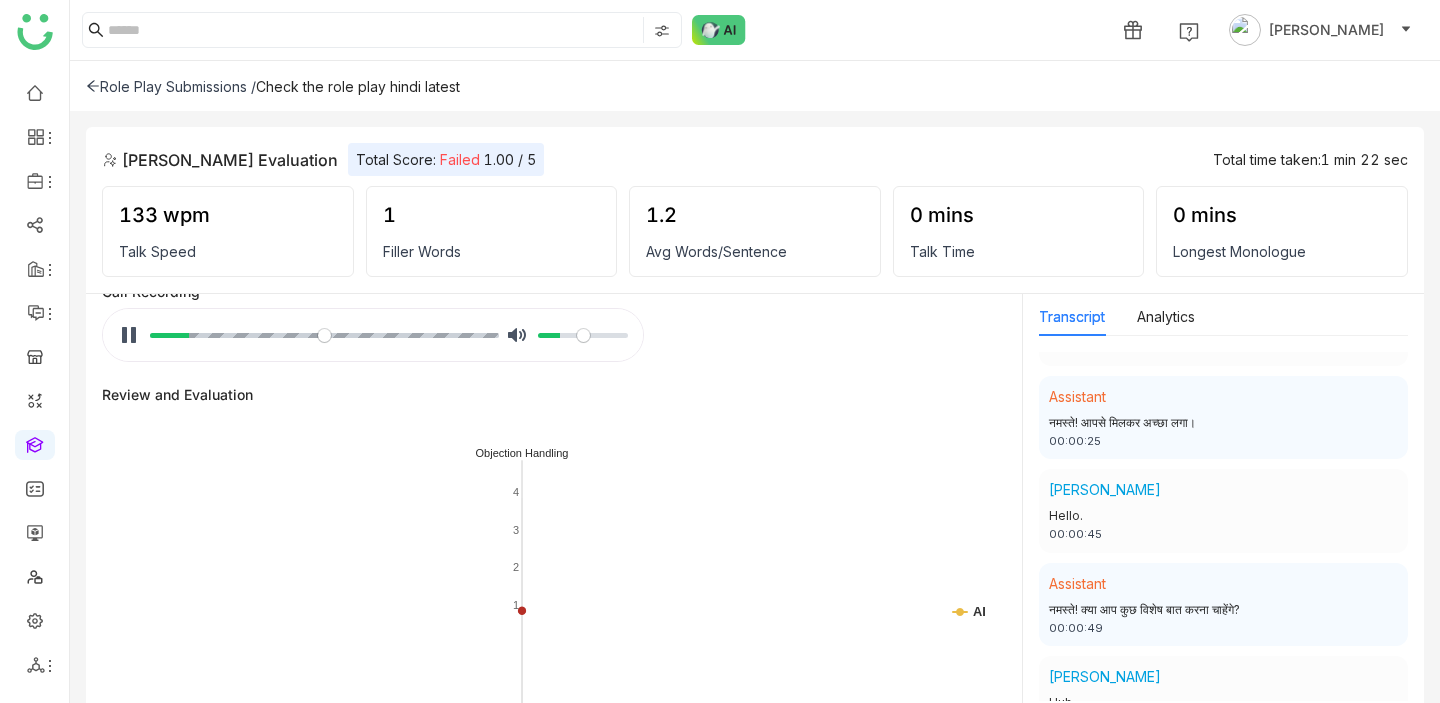 scroll, scrollTop: 678, scrollLeft: 0, axis: vertical 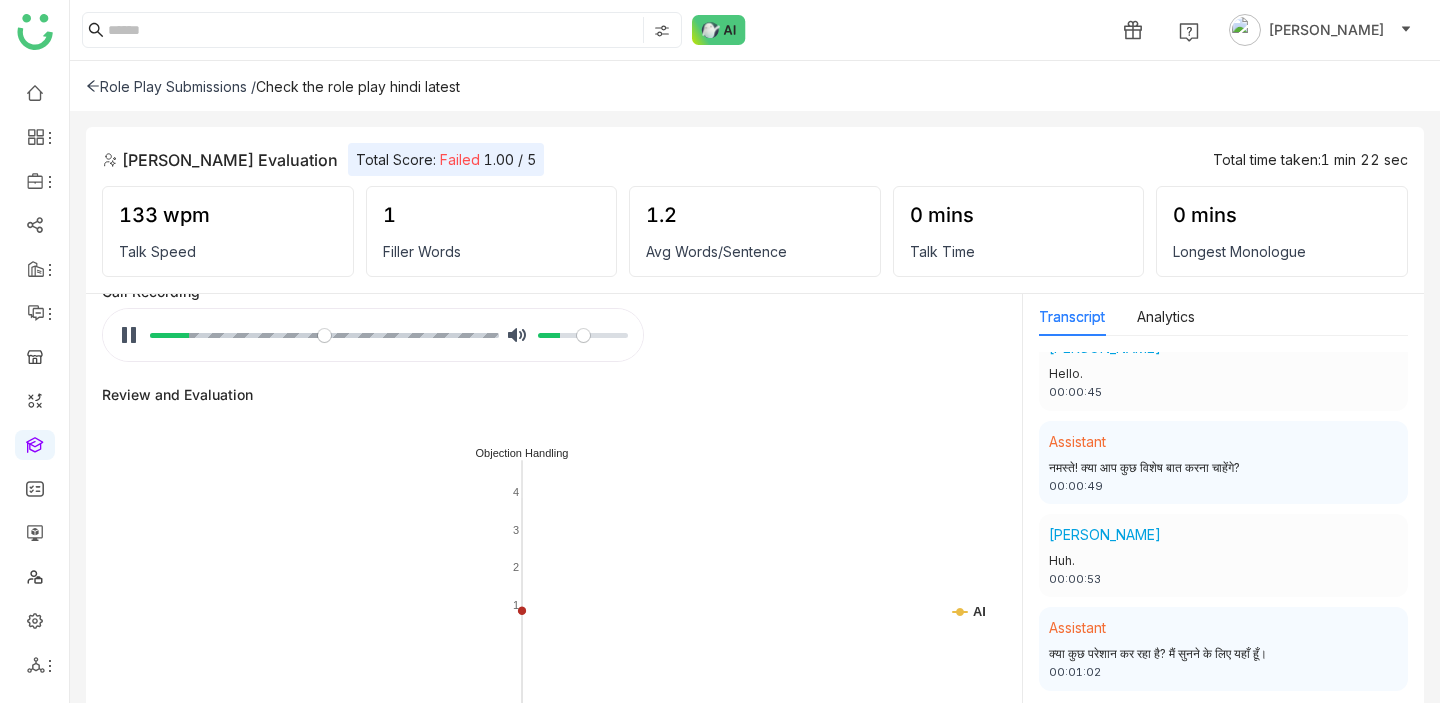 click 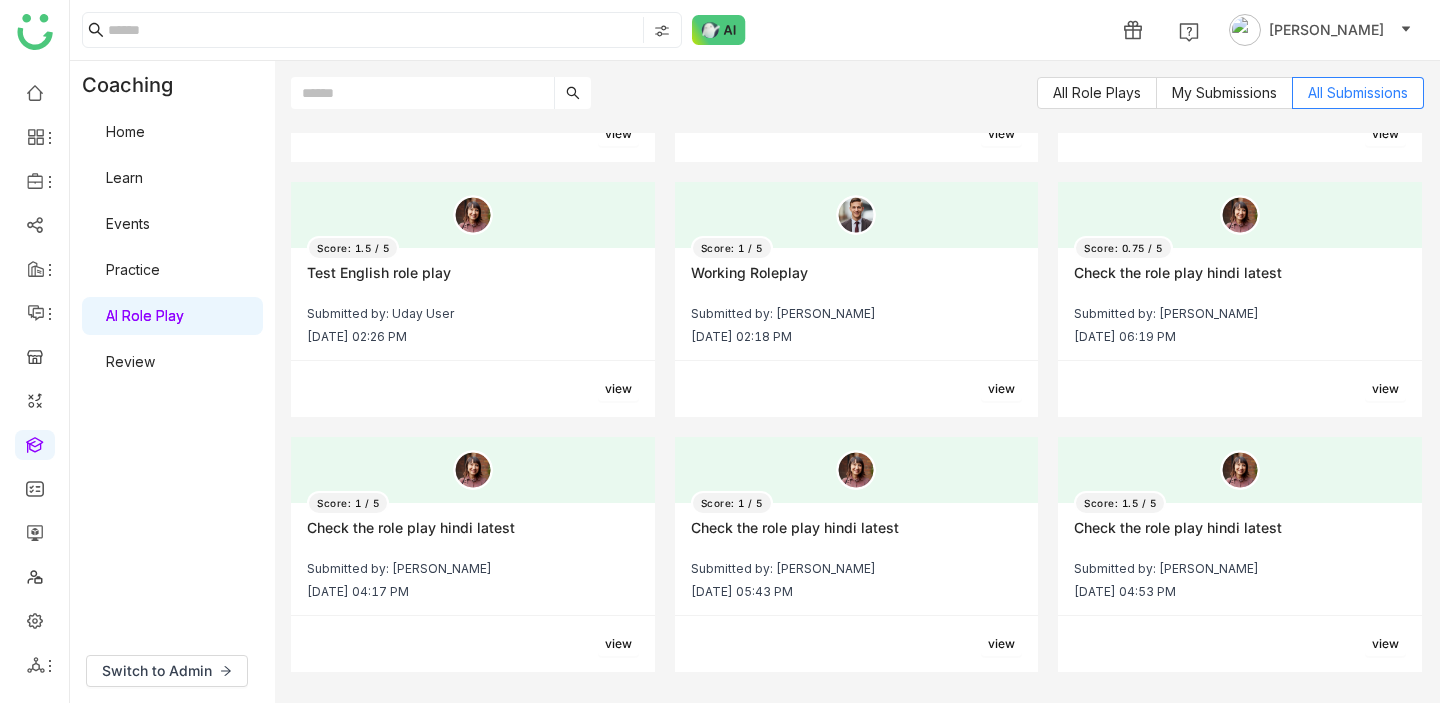 scroll, scrollTop: 215, scrollLeft: 0, axis: vertical 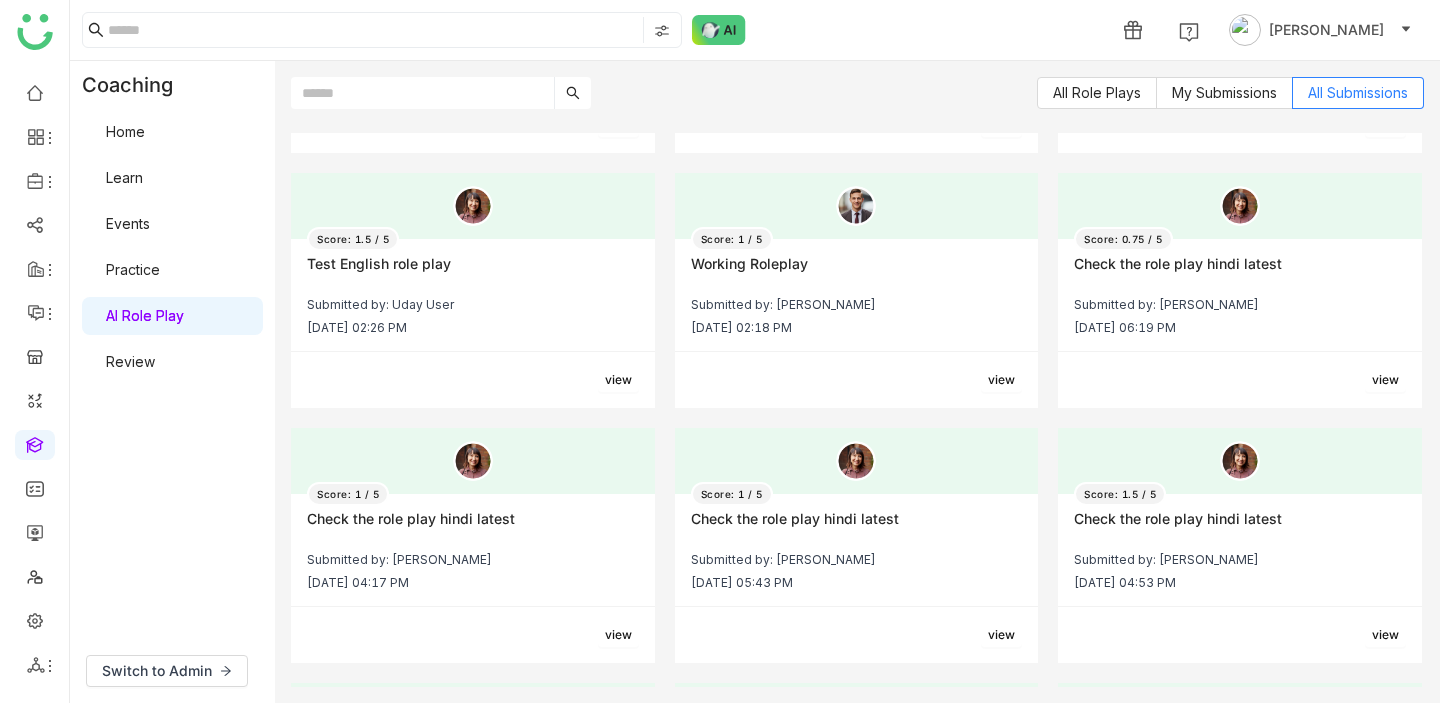click on "Score: 1.5 / 5   Check the role play hindi latest   Submitted by: Vineet Tiwari   Jul 11, 2025 04:53 PM" 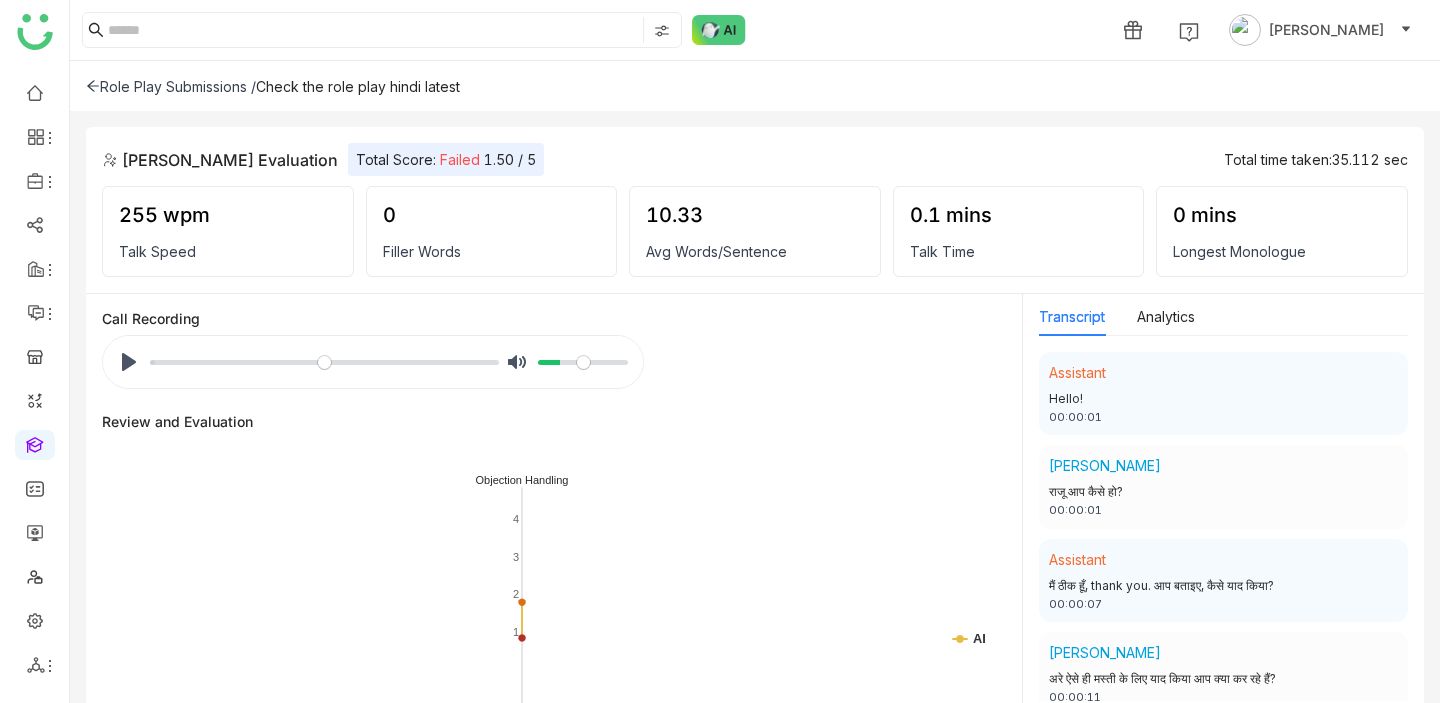click on "Pause Play % buffered 00:00 Unmute Mute" 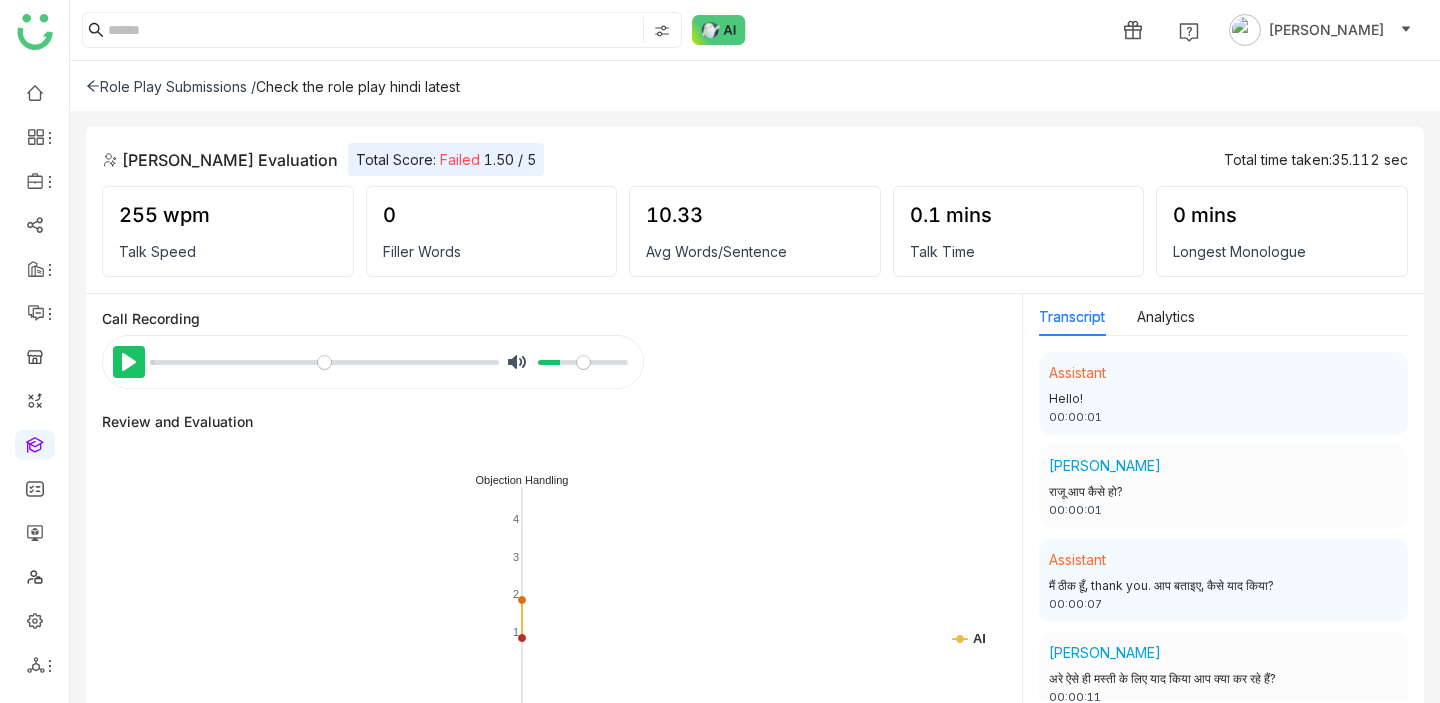click on "Pause Play" 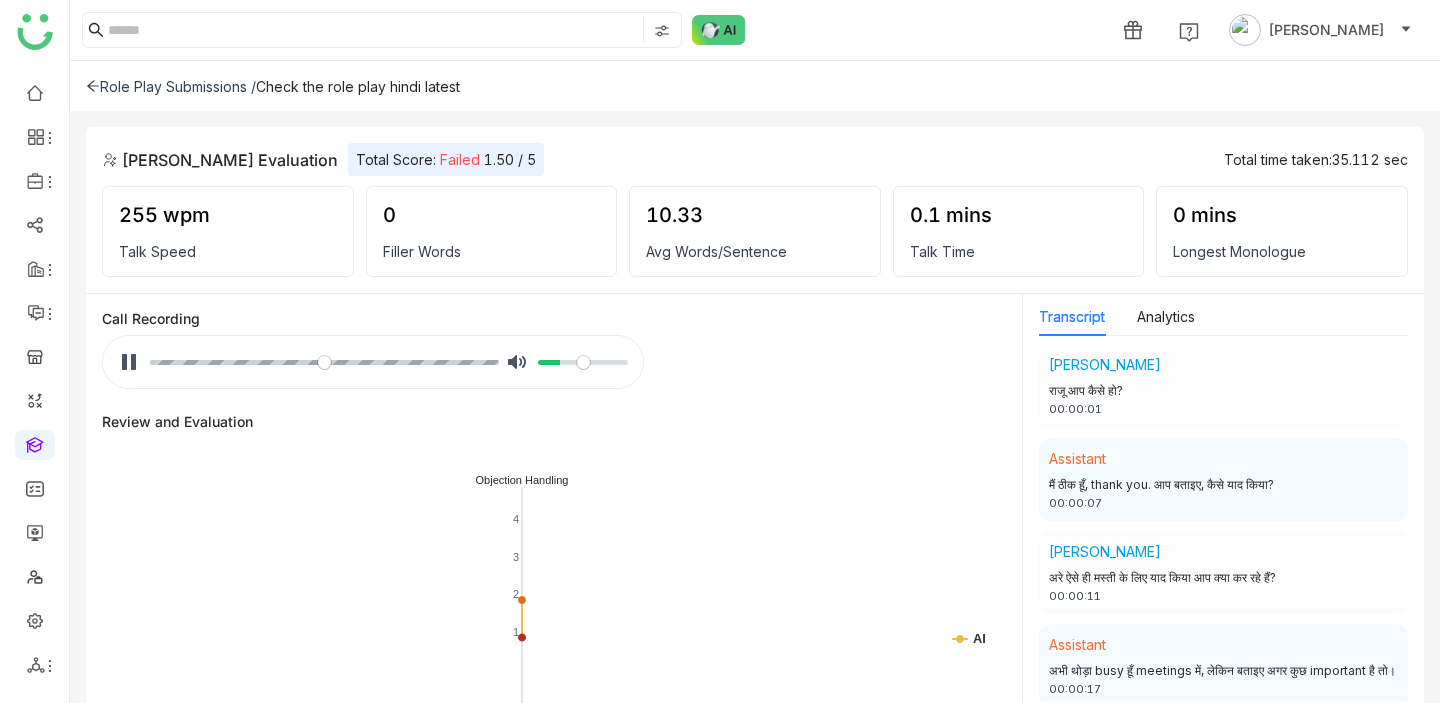 scroll, scrollTop: 103, scrollLeft: 0, axis: vertical 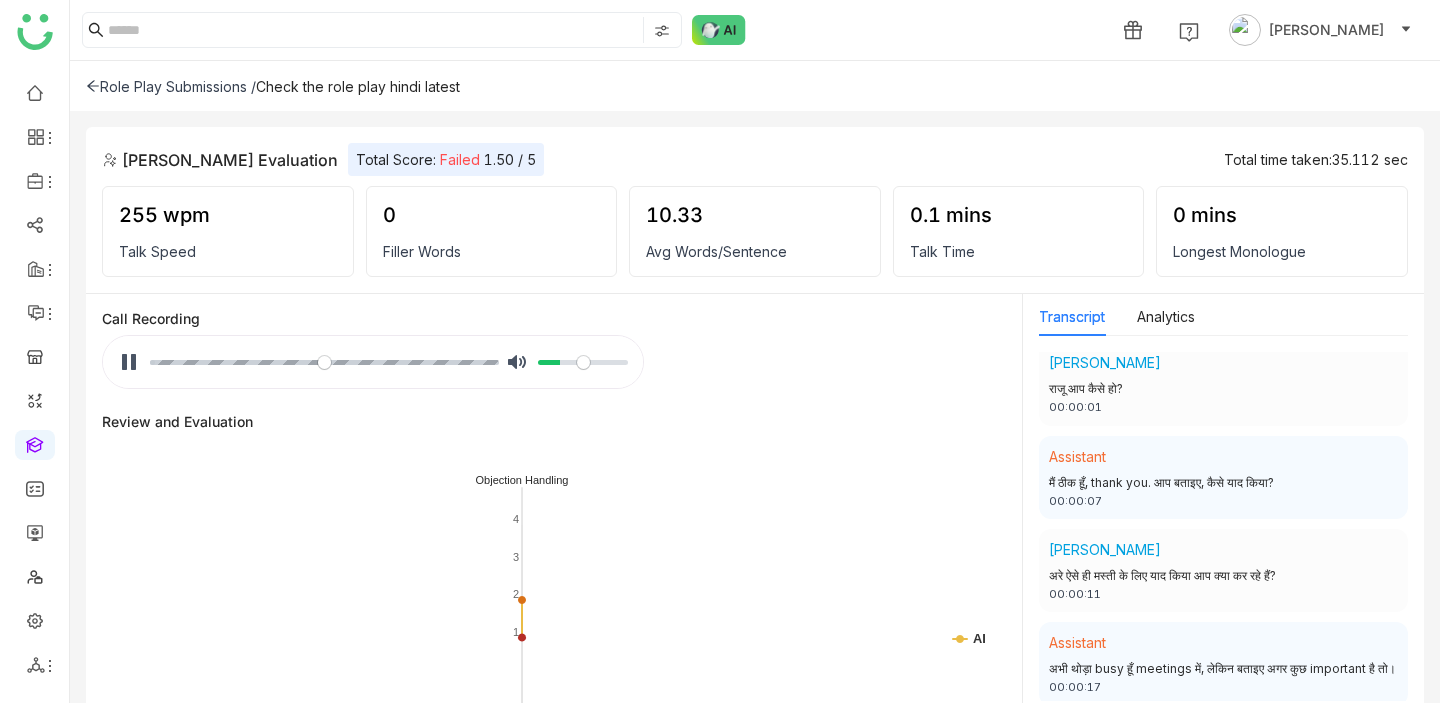 type 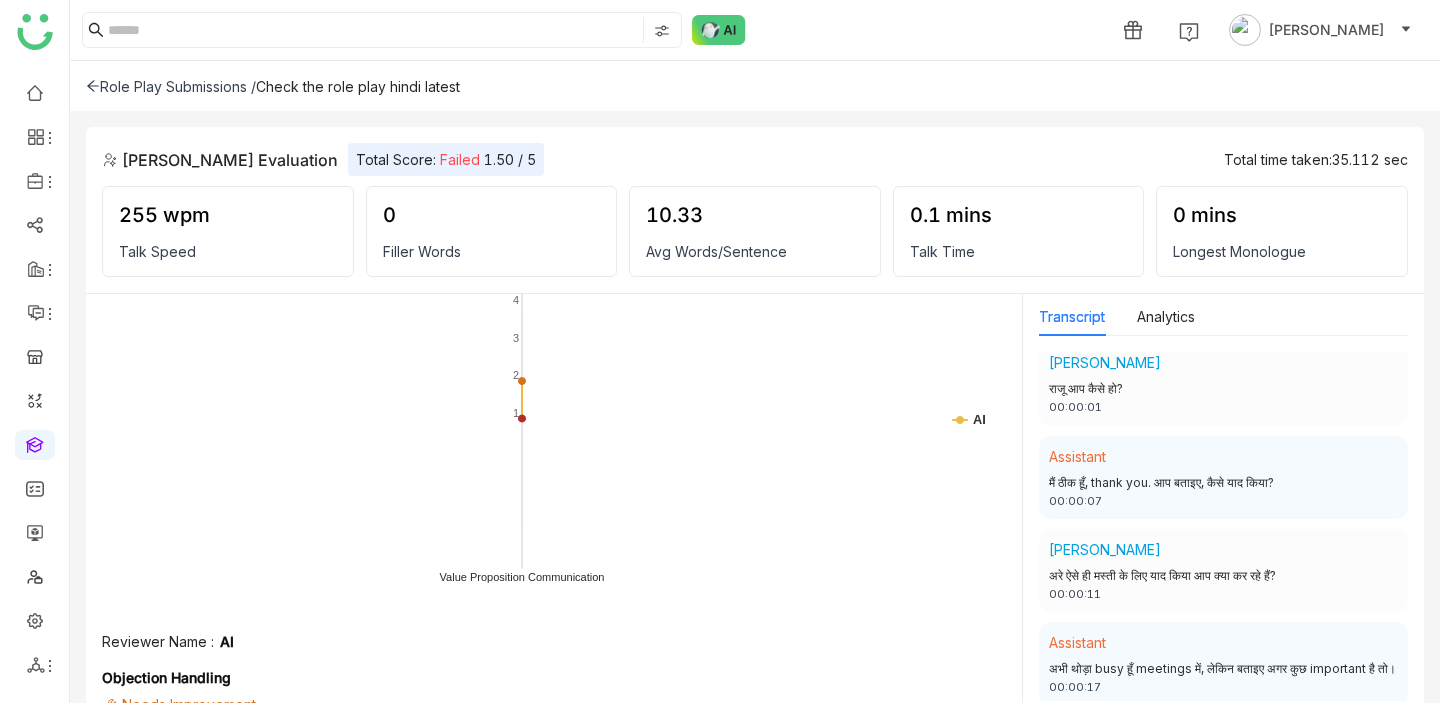 scroll, scrollTop: 524, scrollLeft: 0, axis: vertical 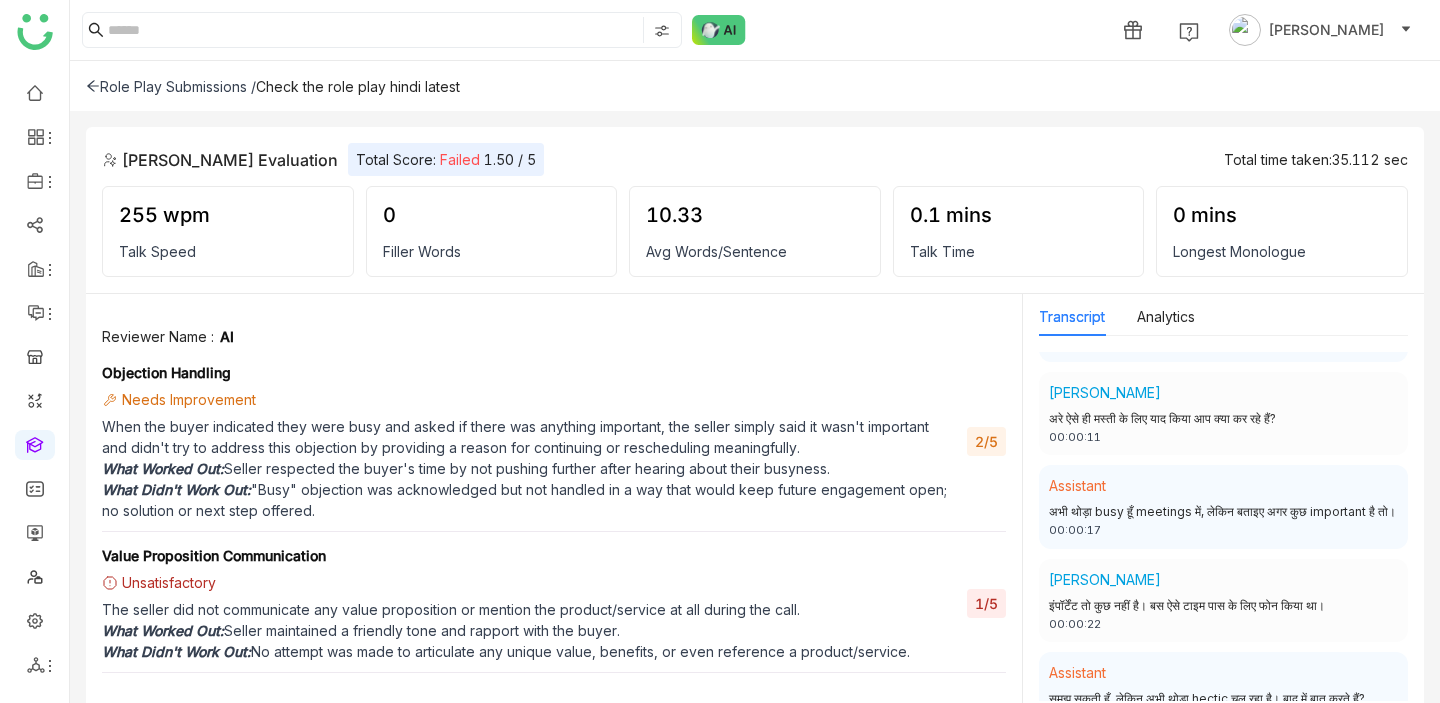 click on "When the buyer indicated they were busy and asked if there was anything important, the seller simply said it wasn't important and didn't try to address this objection by providing a reason for continuing or rescheduling meaningfully." 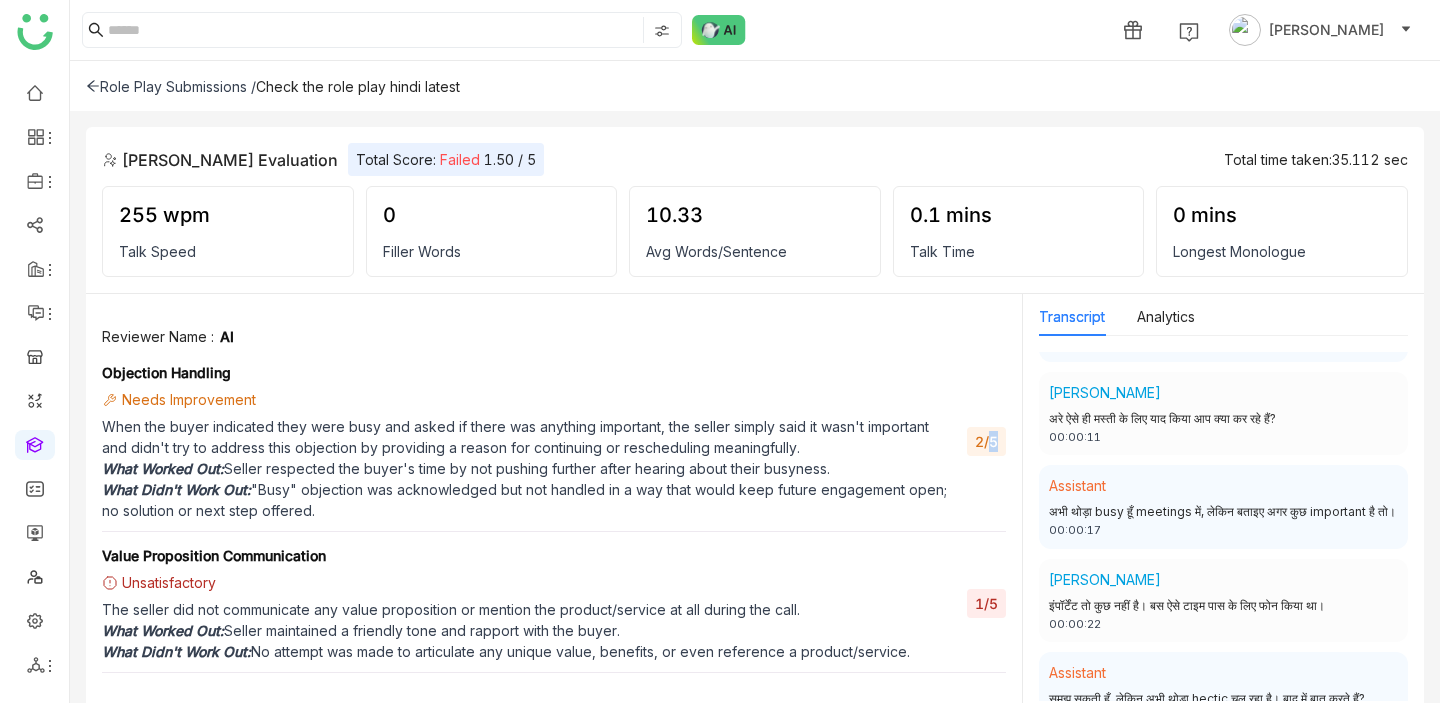 click on "2/5" 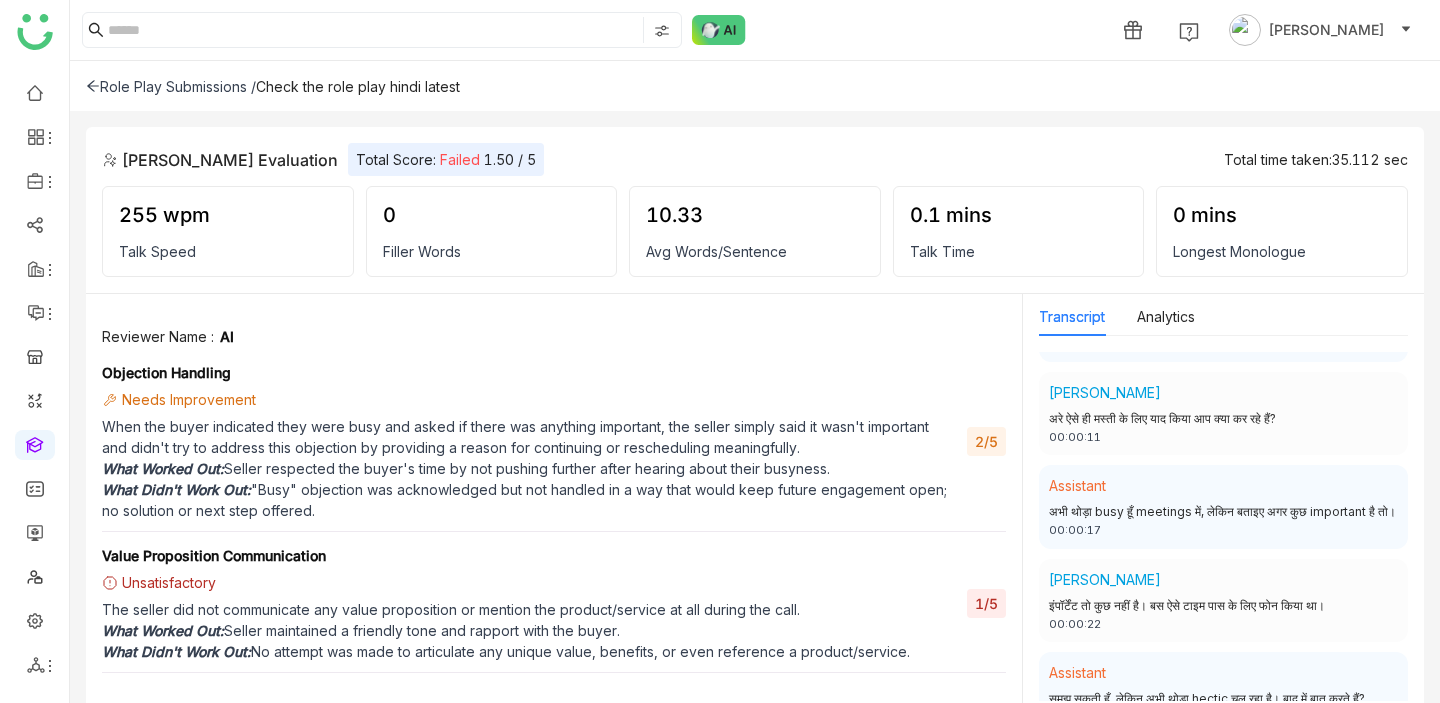 drag, startPoint x: 986, startPoint y: 446, endPoint x: 925, endPoint y: 515, distance: 92.09777 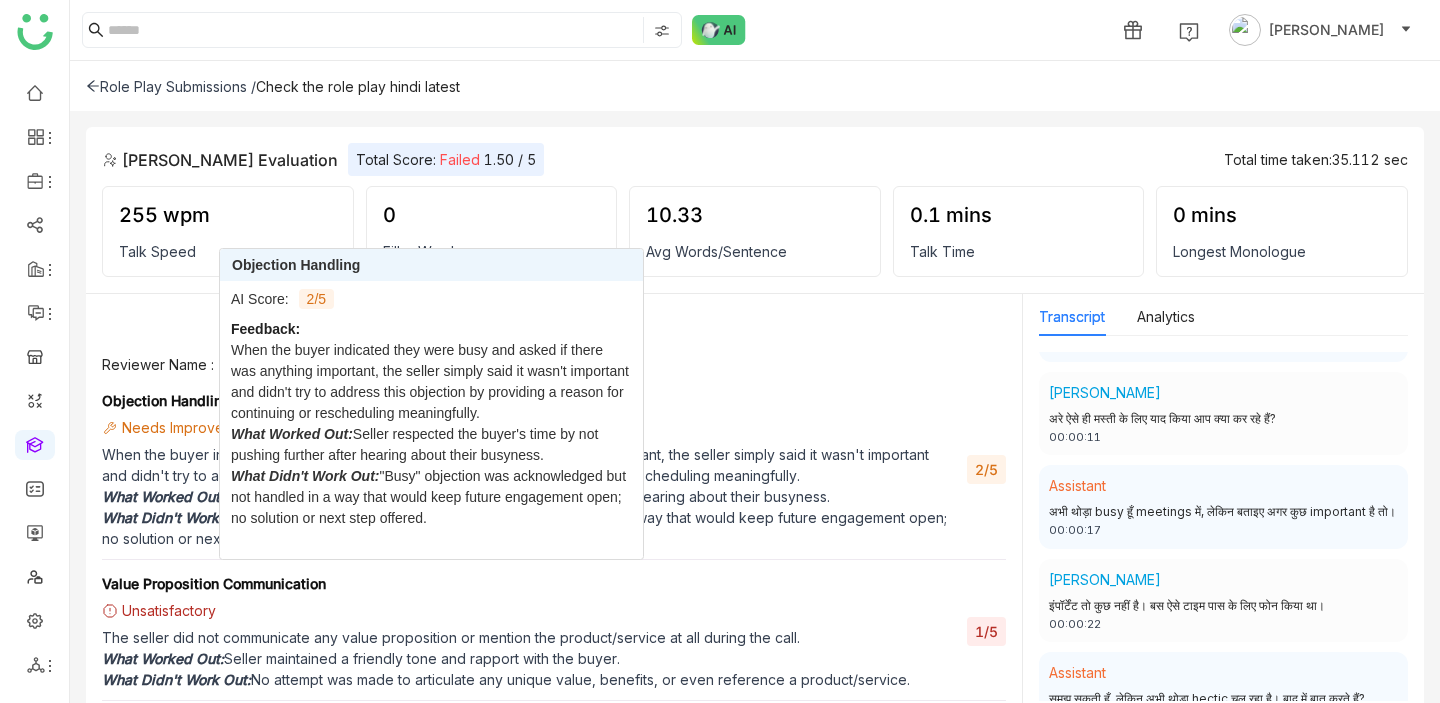 scroll, scrollTop: 524, scrollLeft: 0, axis: vertical 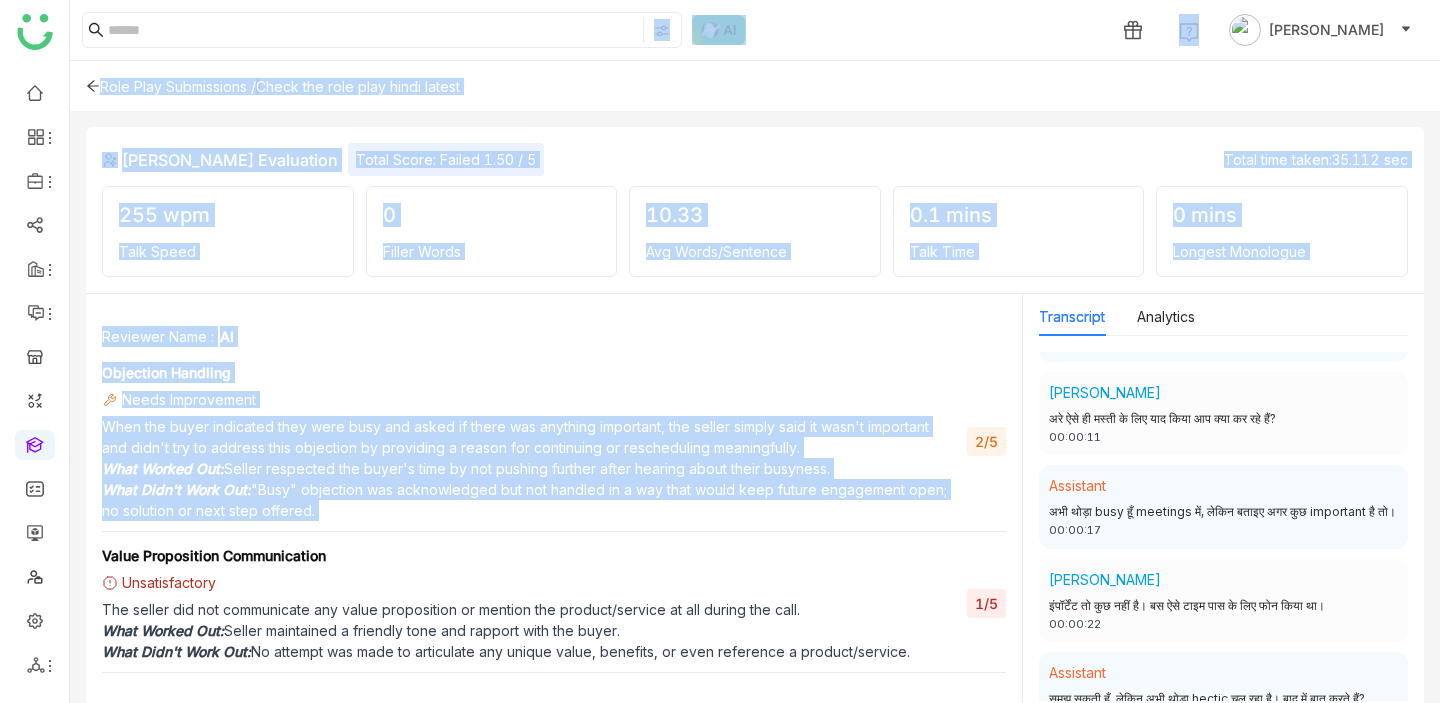 drag, startPoint x: 349, startPoint y: 514, endPoint x: 27, endPoint y: 421, distance: 335.16116 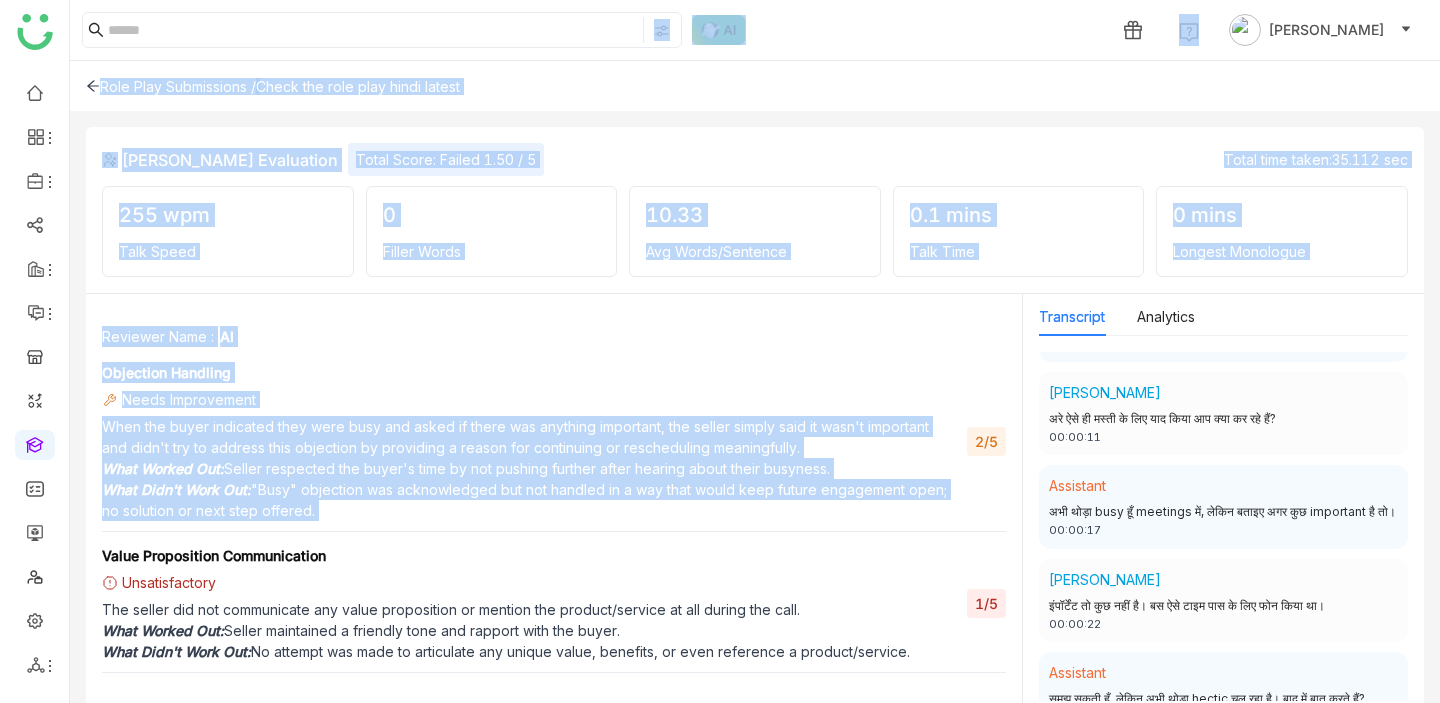 click on "When the buyer indicated they were busy and asked if there was anything important, the seller simply said it wasn't important and didn't try to address this objection by providing a reason for continuing or rescheduling meaningfully." 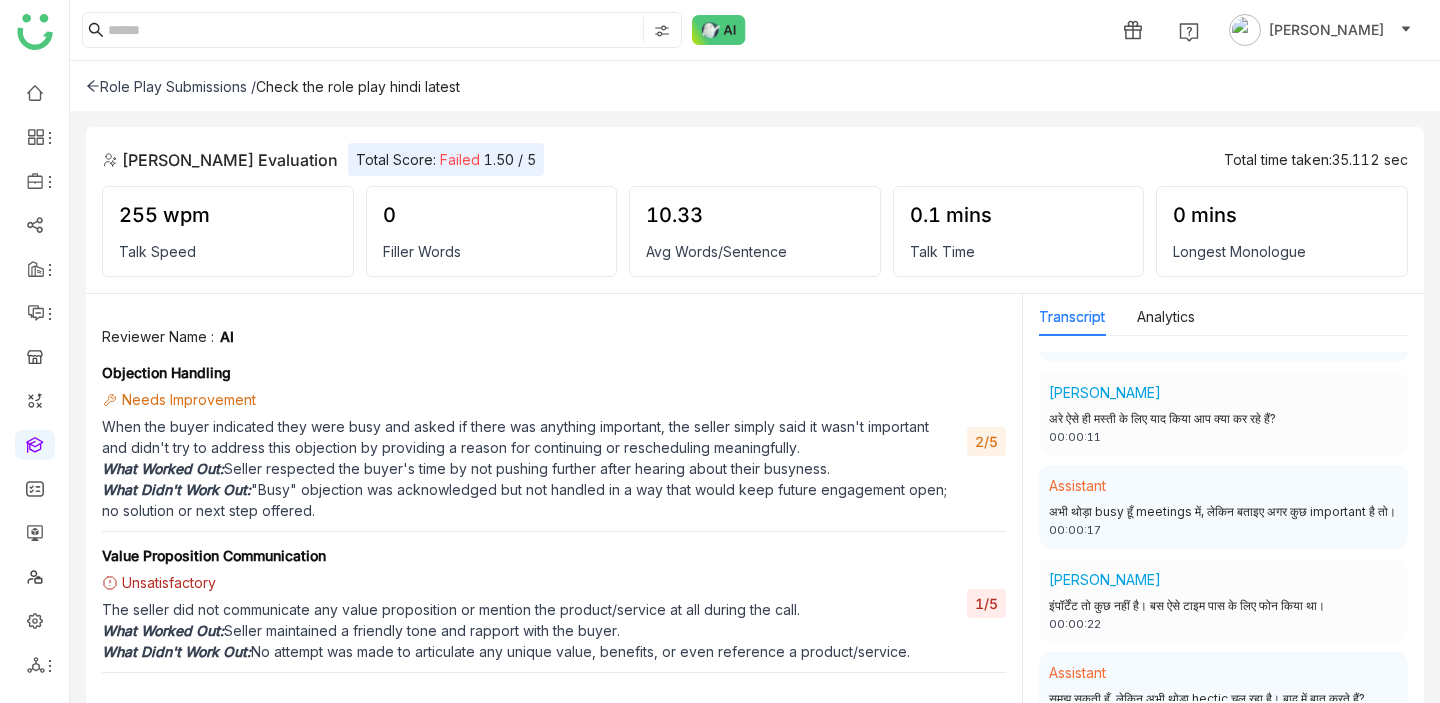 click 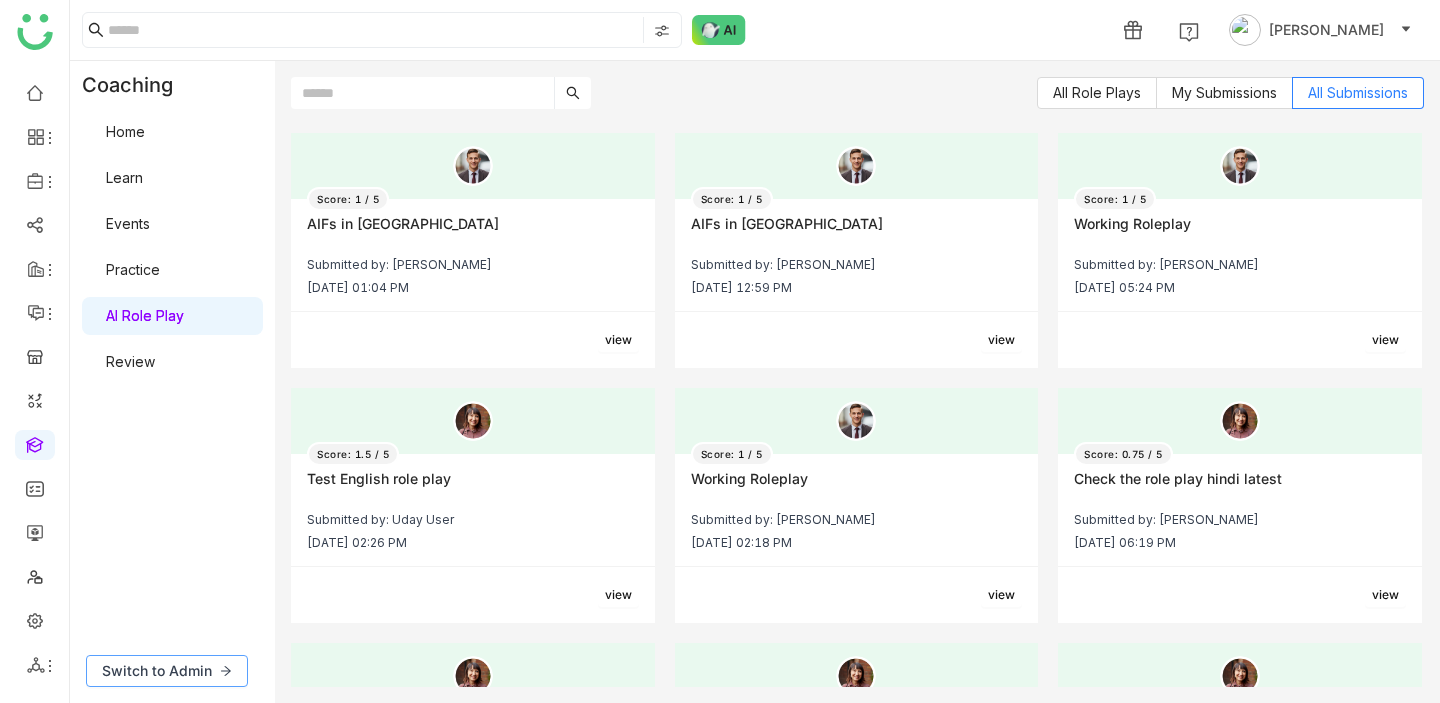 click on "Switch to Admin" 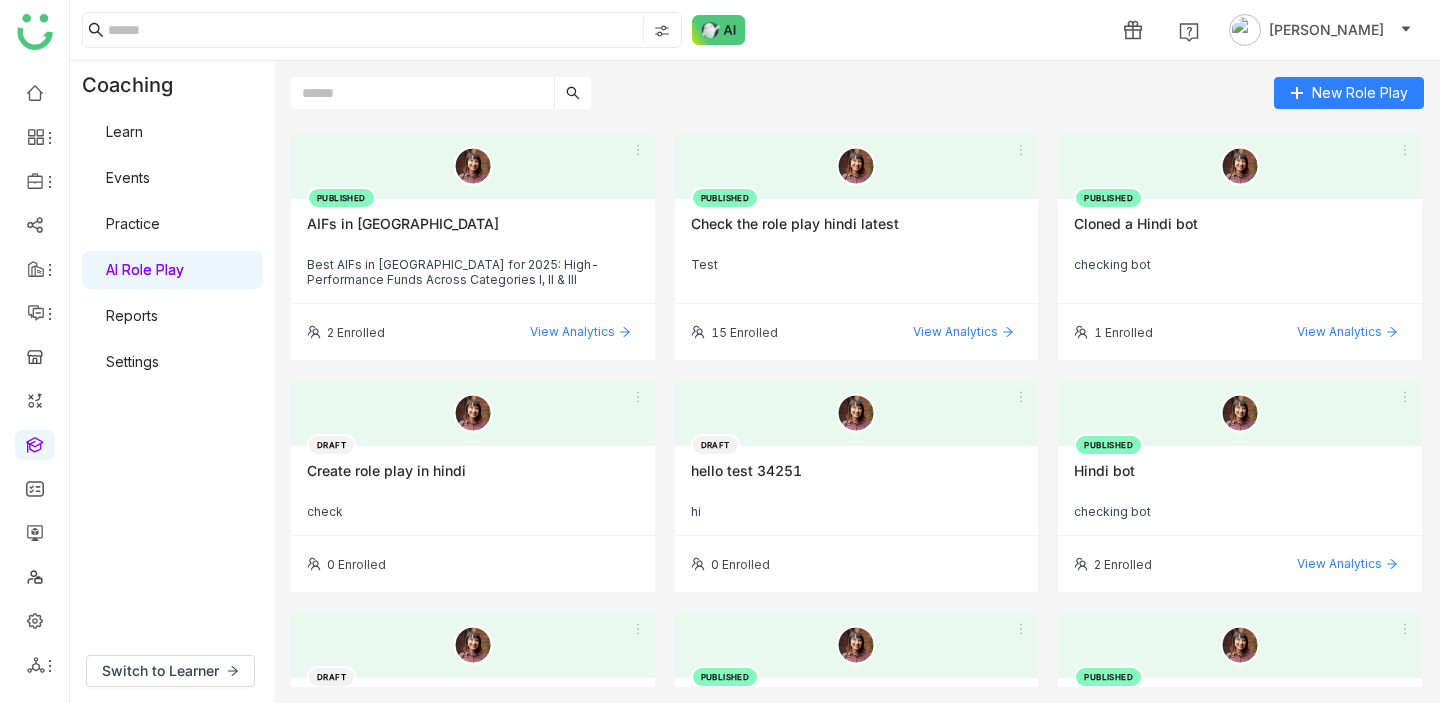 click on "AIFs in India" 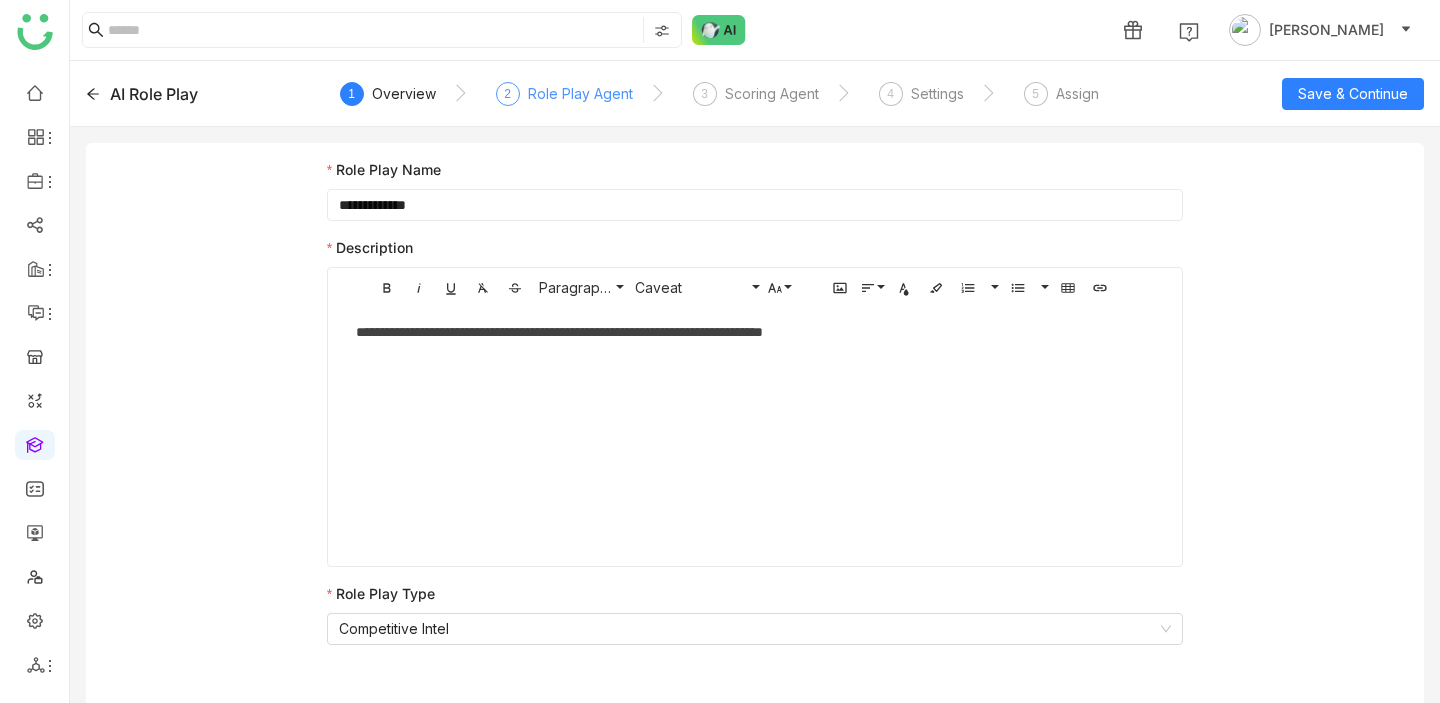 click on "Role Play Agent" 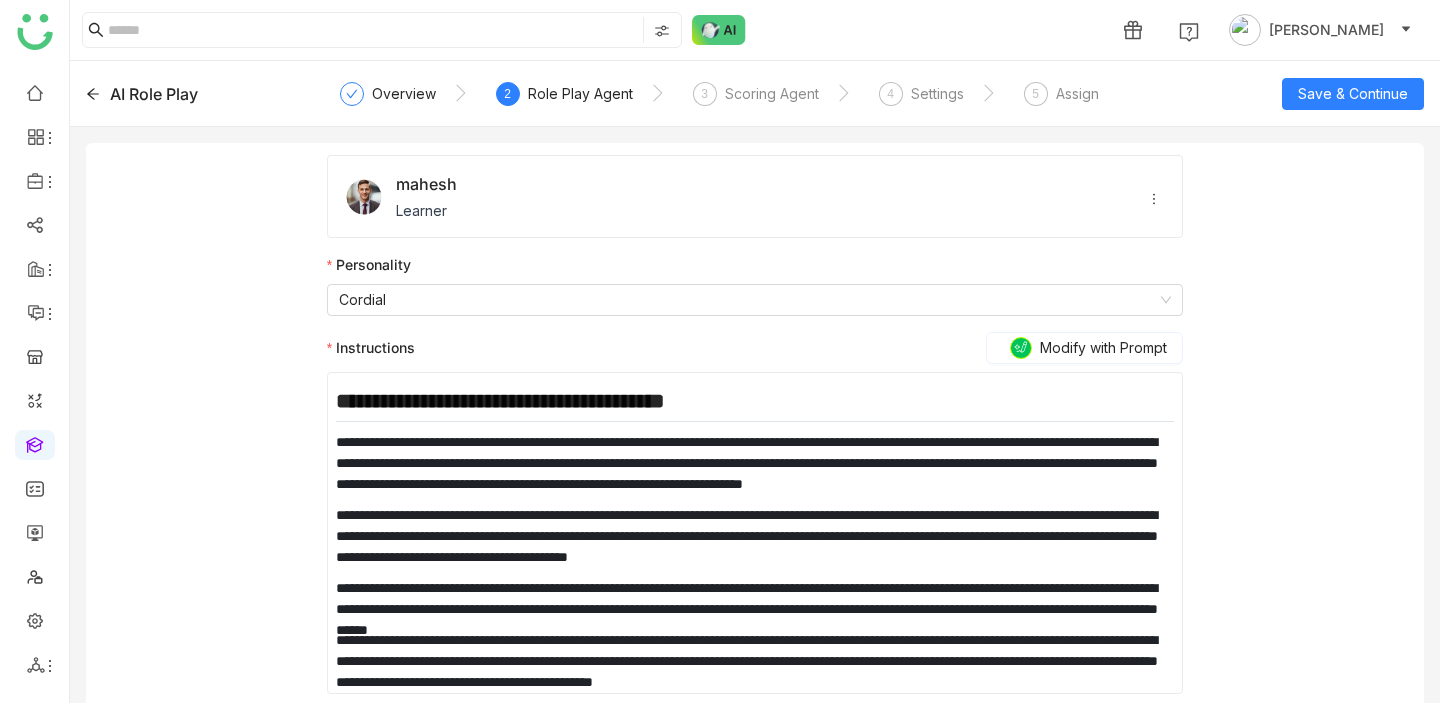 scroll, scrollTop: 40, scrollLeft: 0, axis: vertical 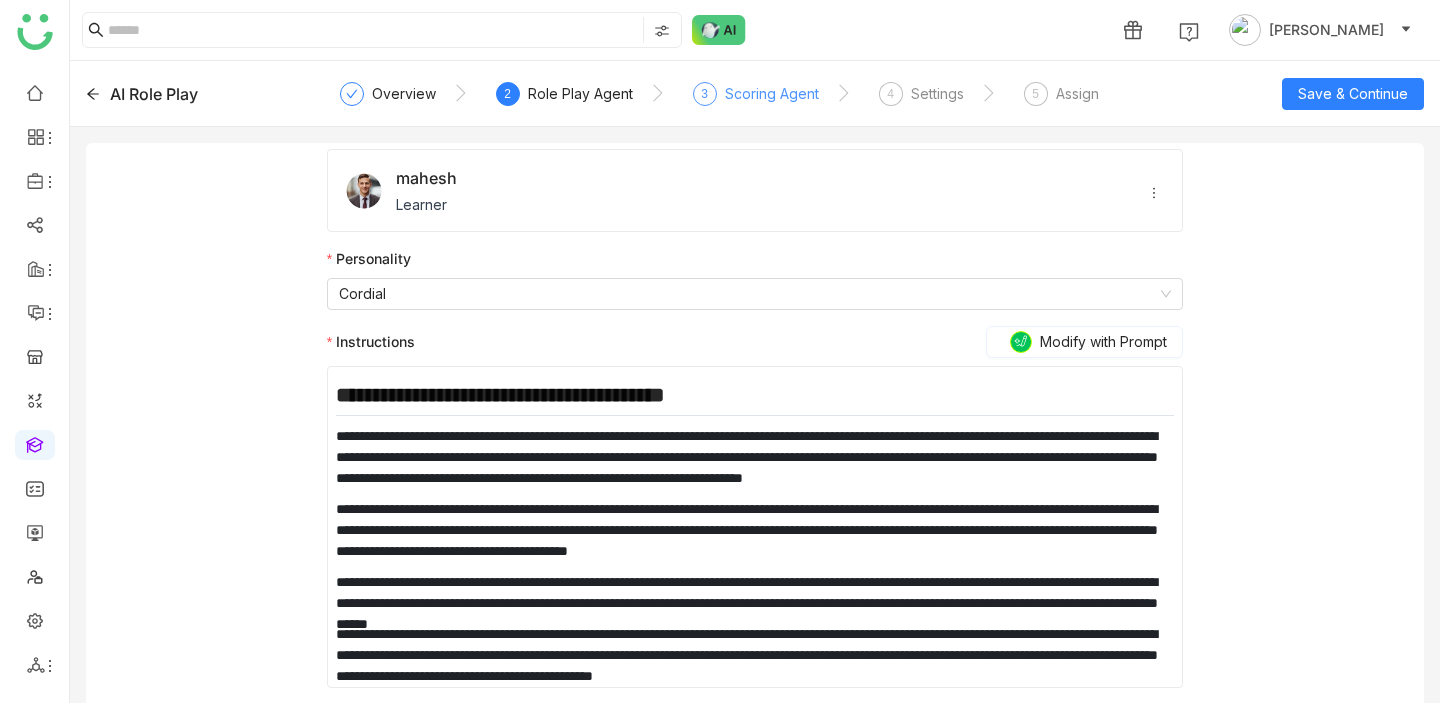 click on "Scoring Agent" 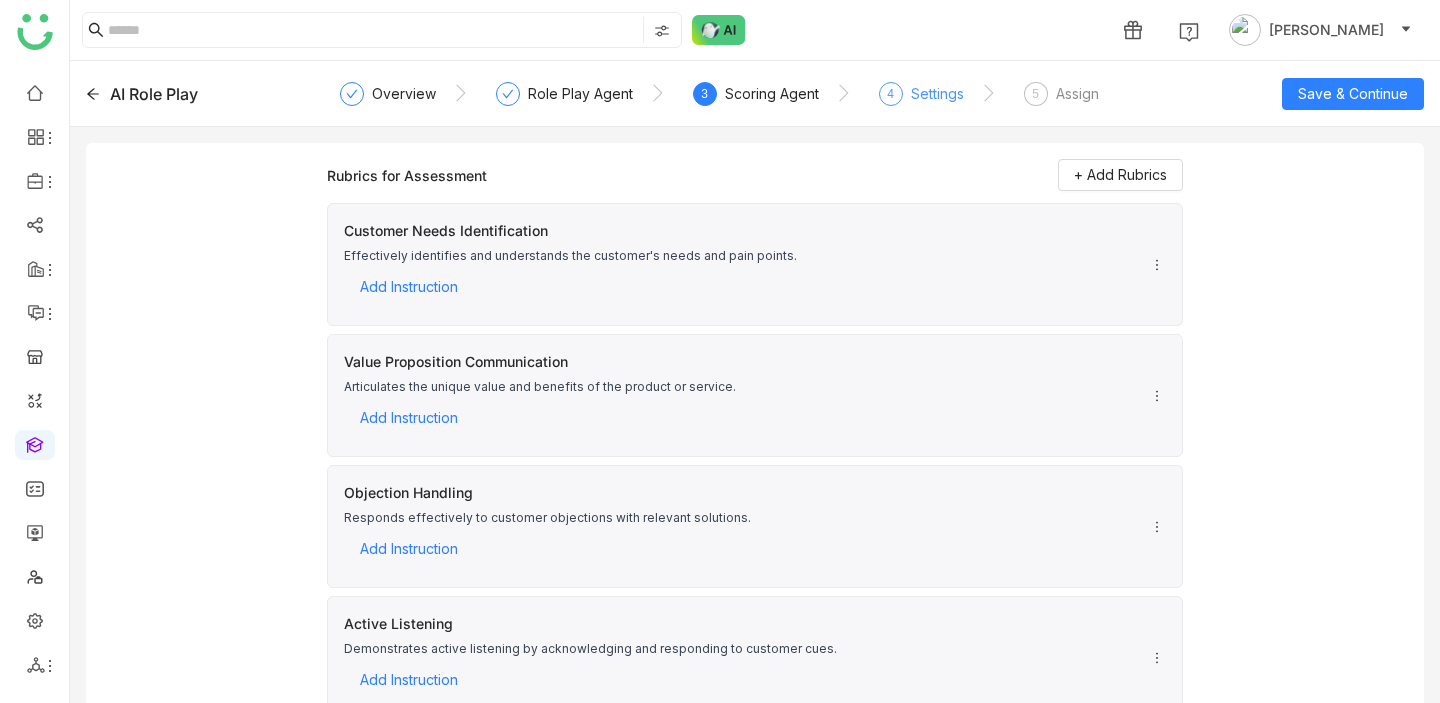 click on "Settings" 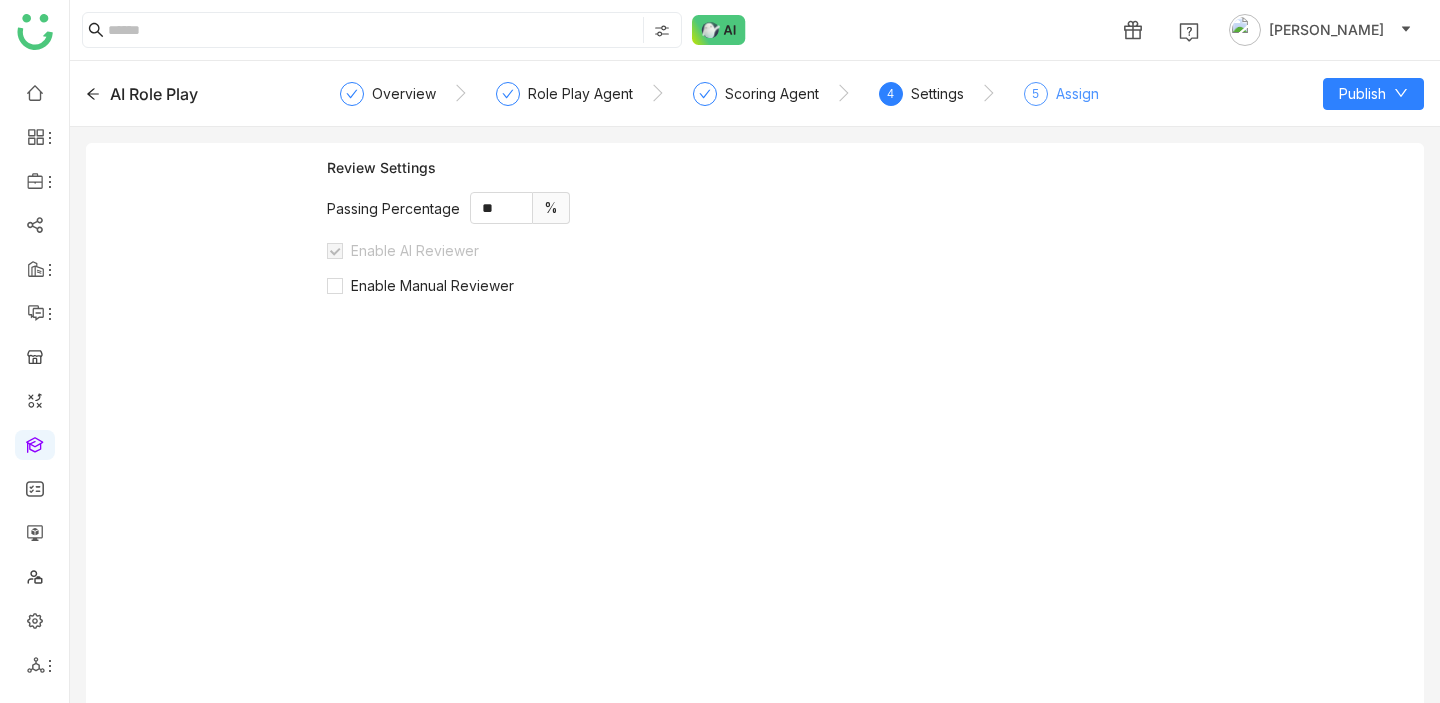 click on "Assign" 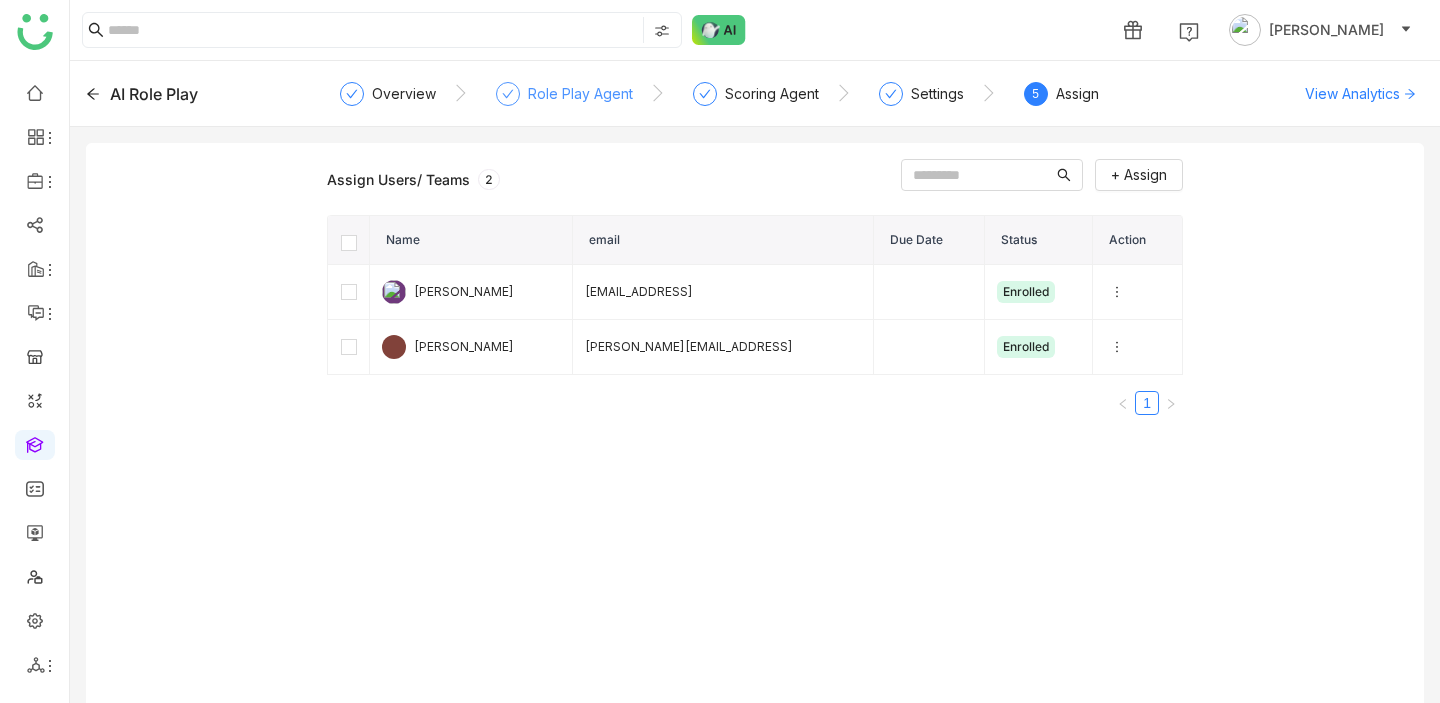 click on "Role Play Agent" 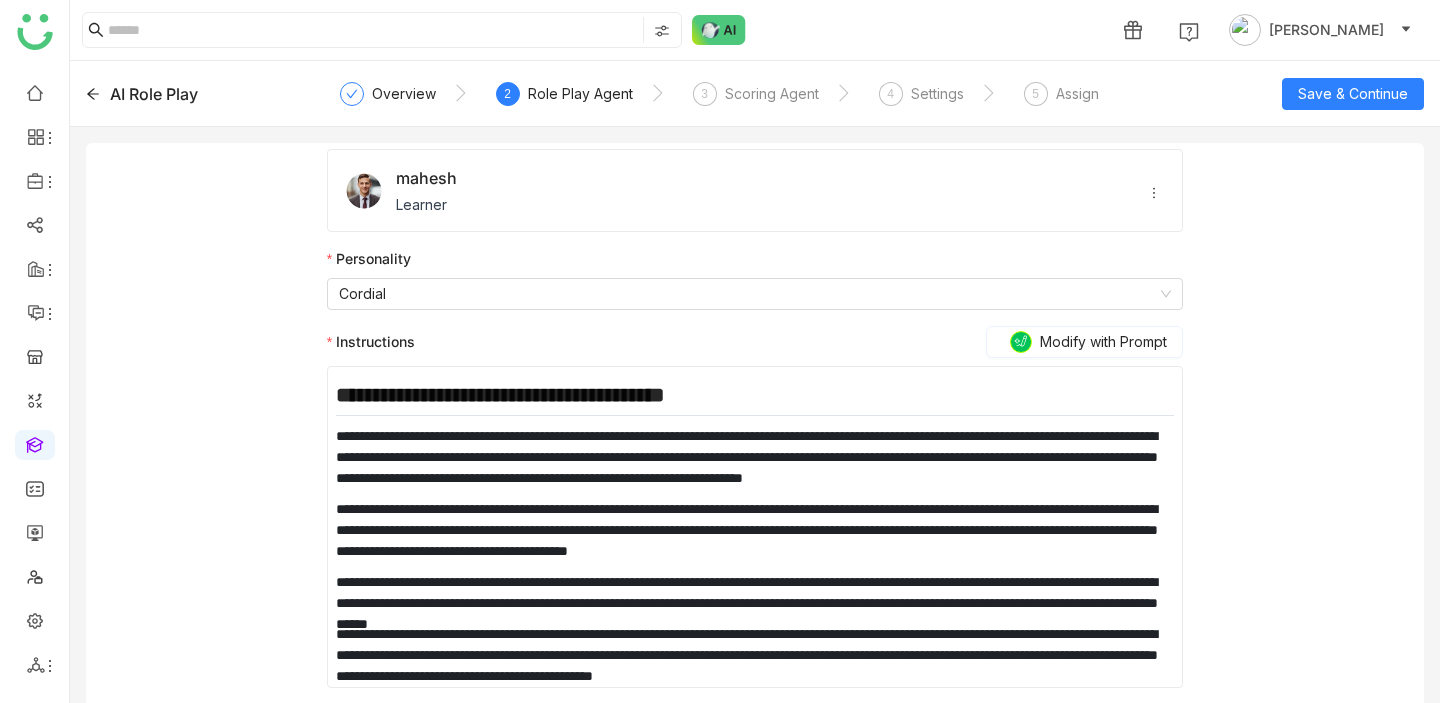 scroll, scrollTop: 0, scrollLeft: 0, axis: both 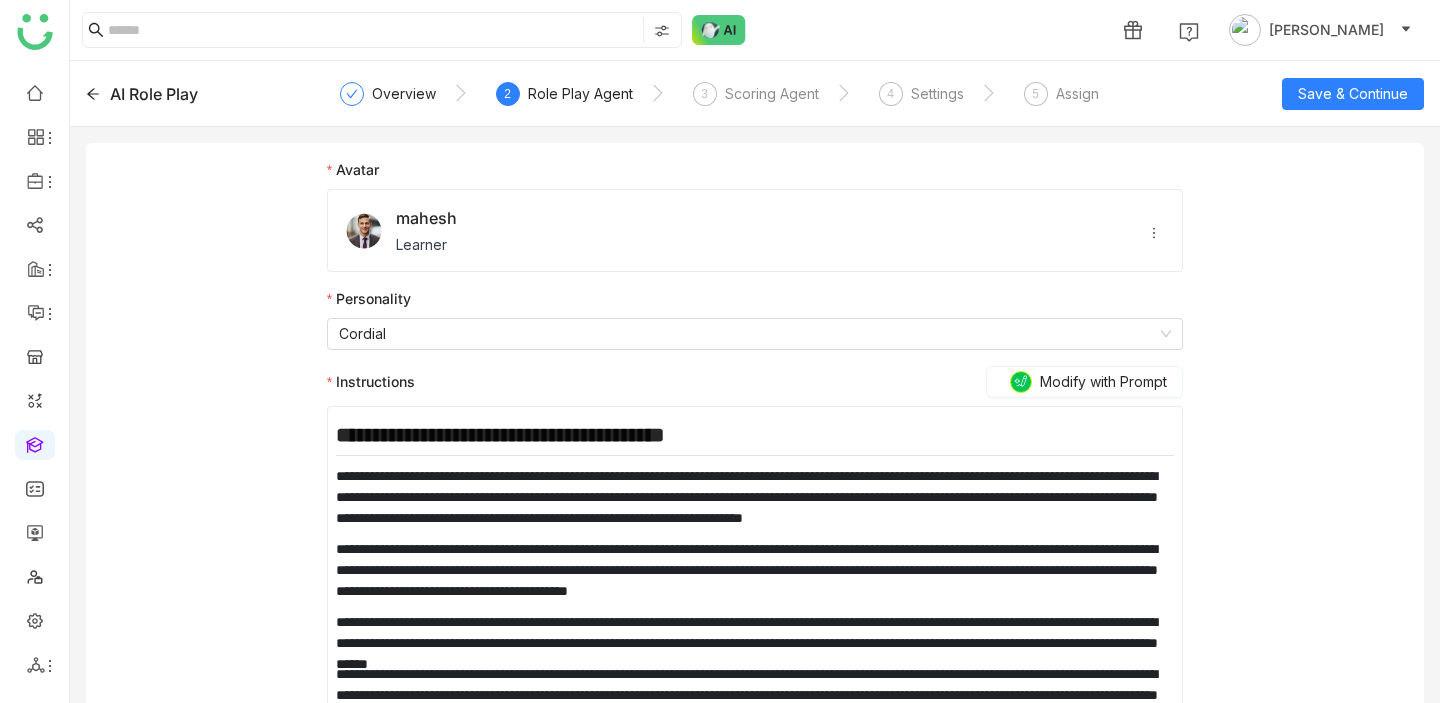 click on "mahesh Learner" 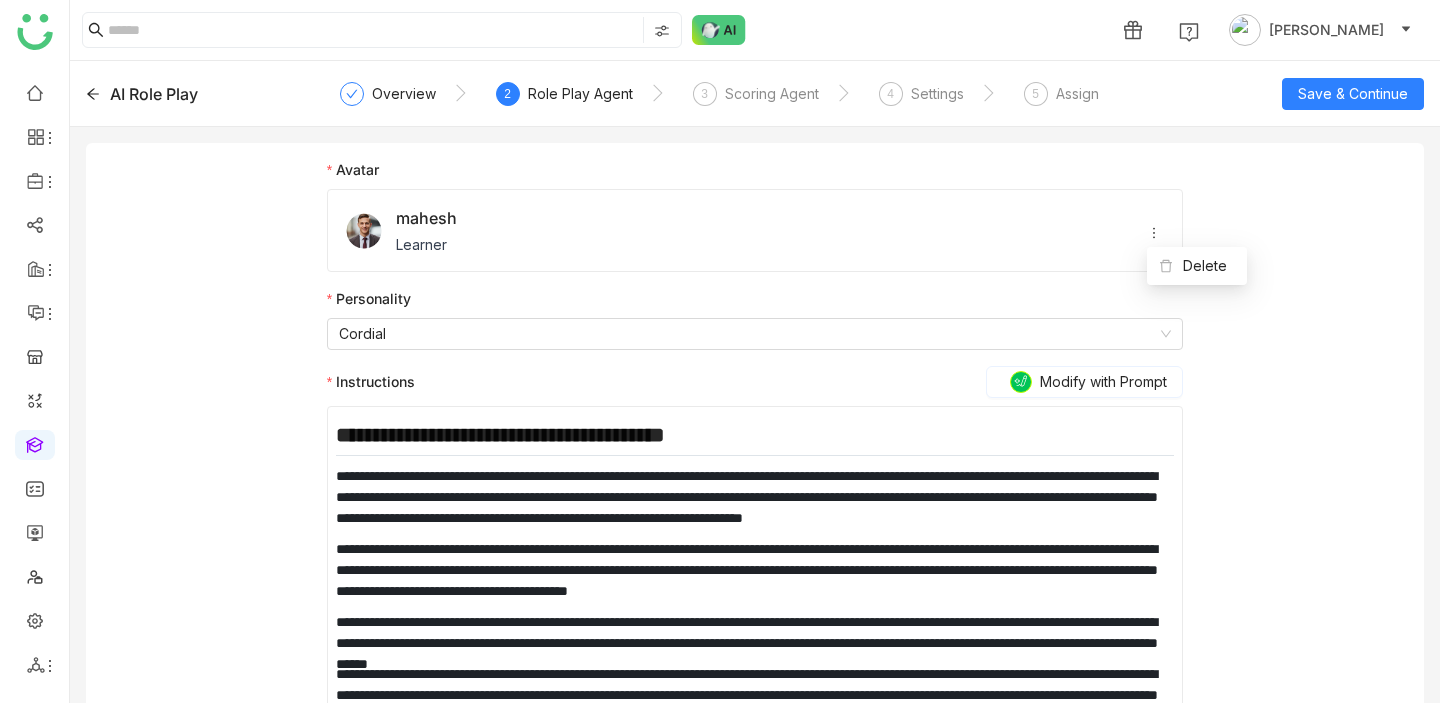 click on "Avatar" 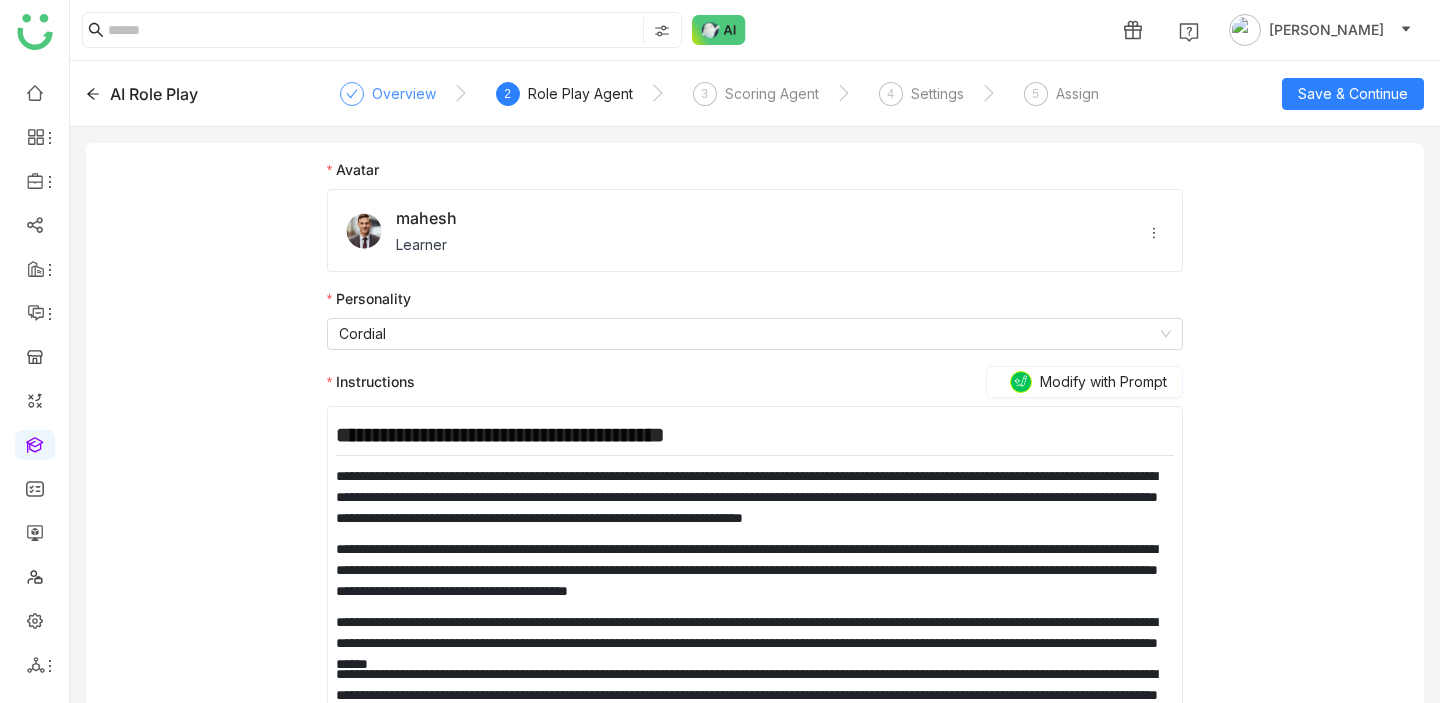 click on "Overview" 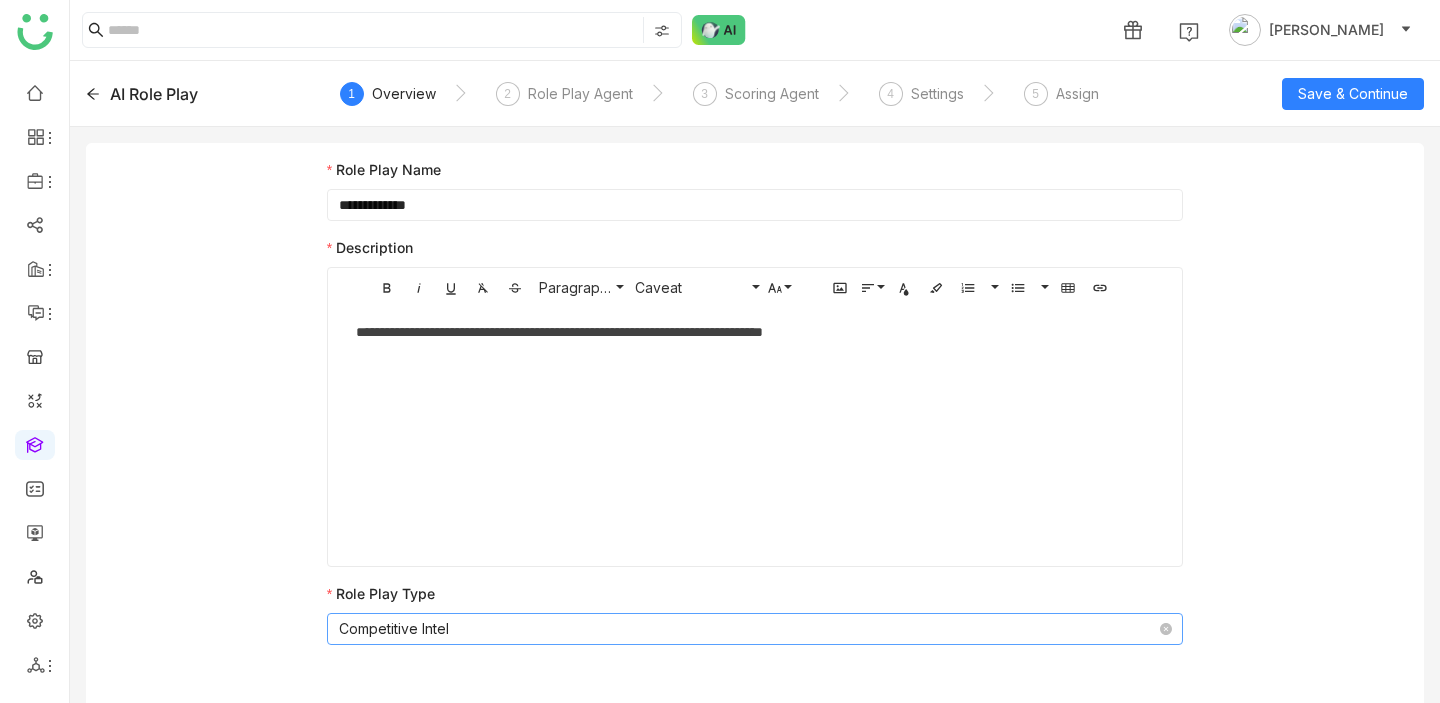 click on "Competitive Intel" 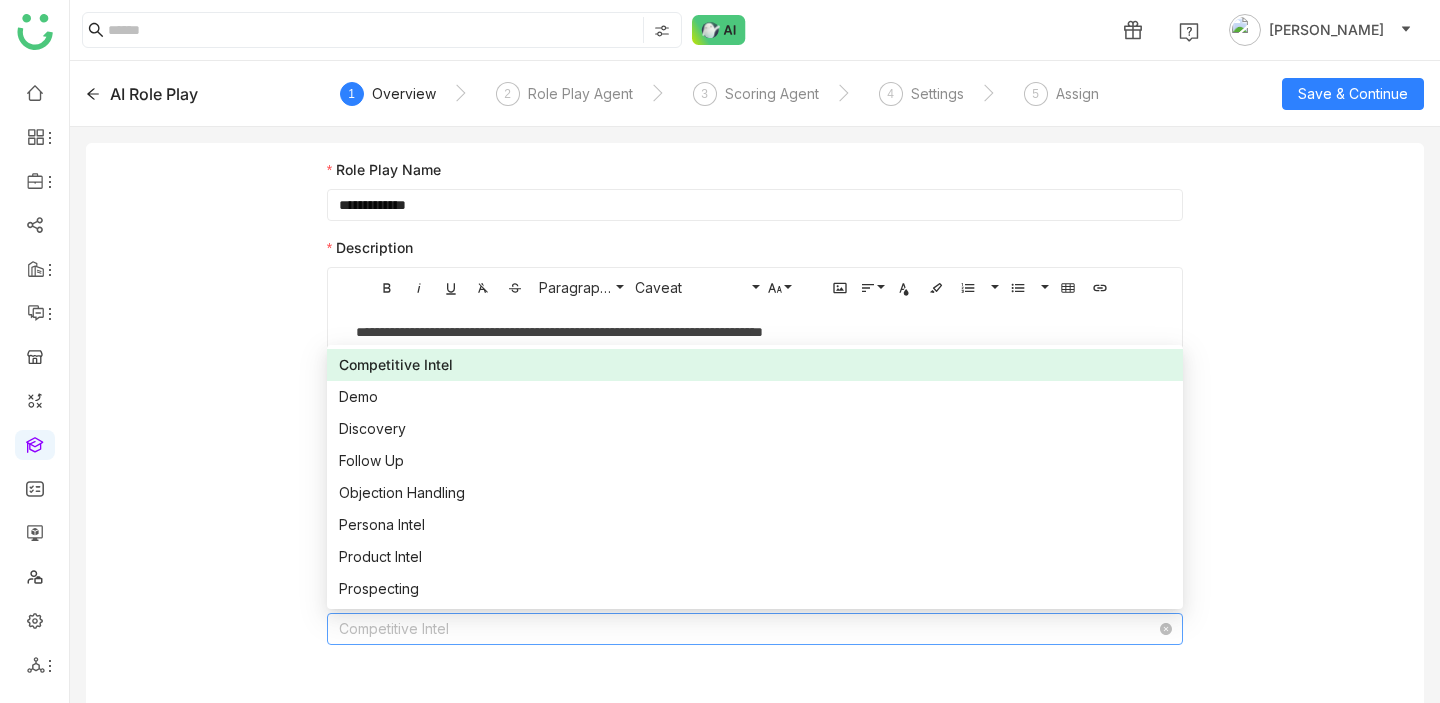click on "Competitive Intel" 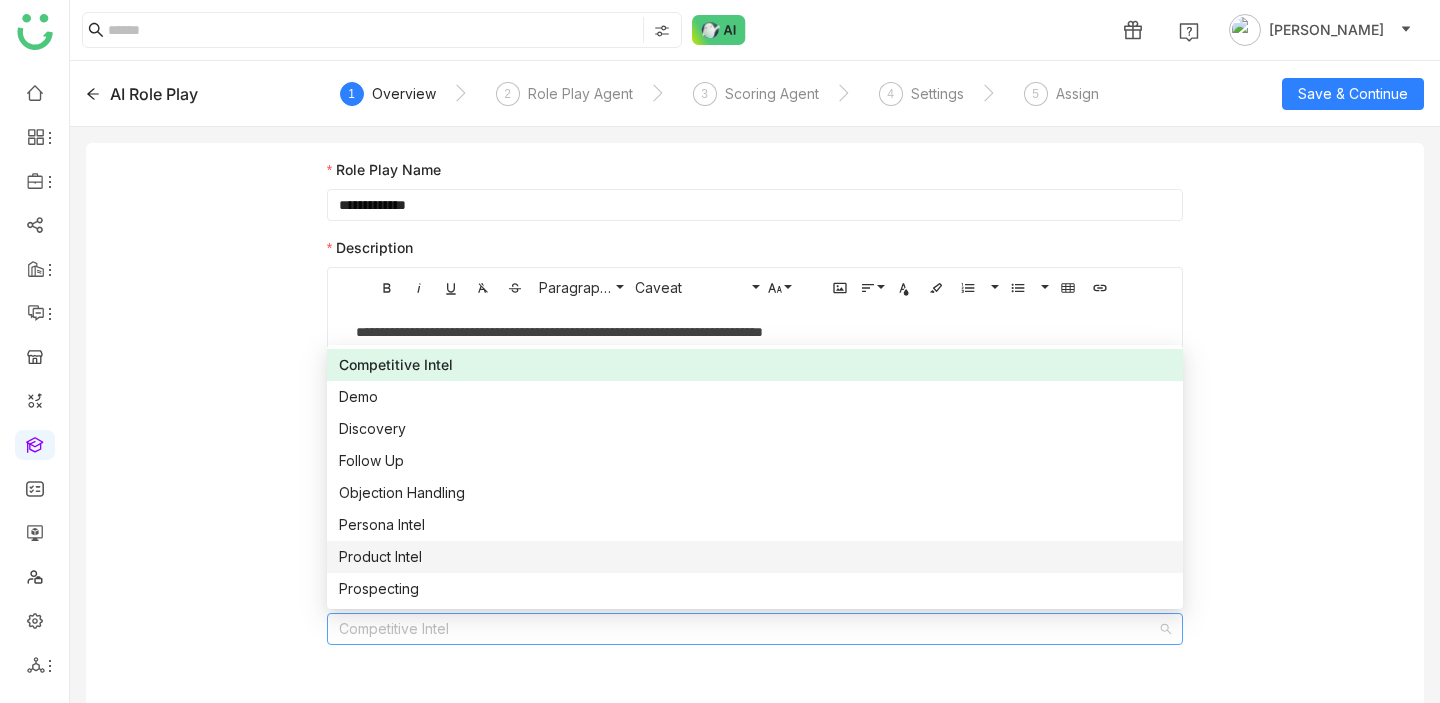 click on "**********" 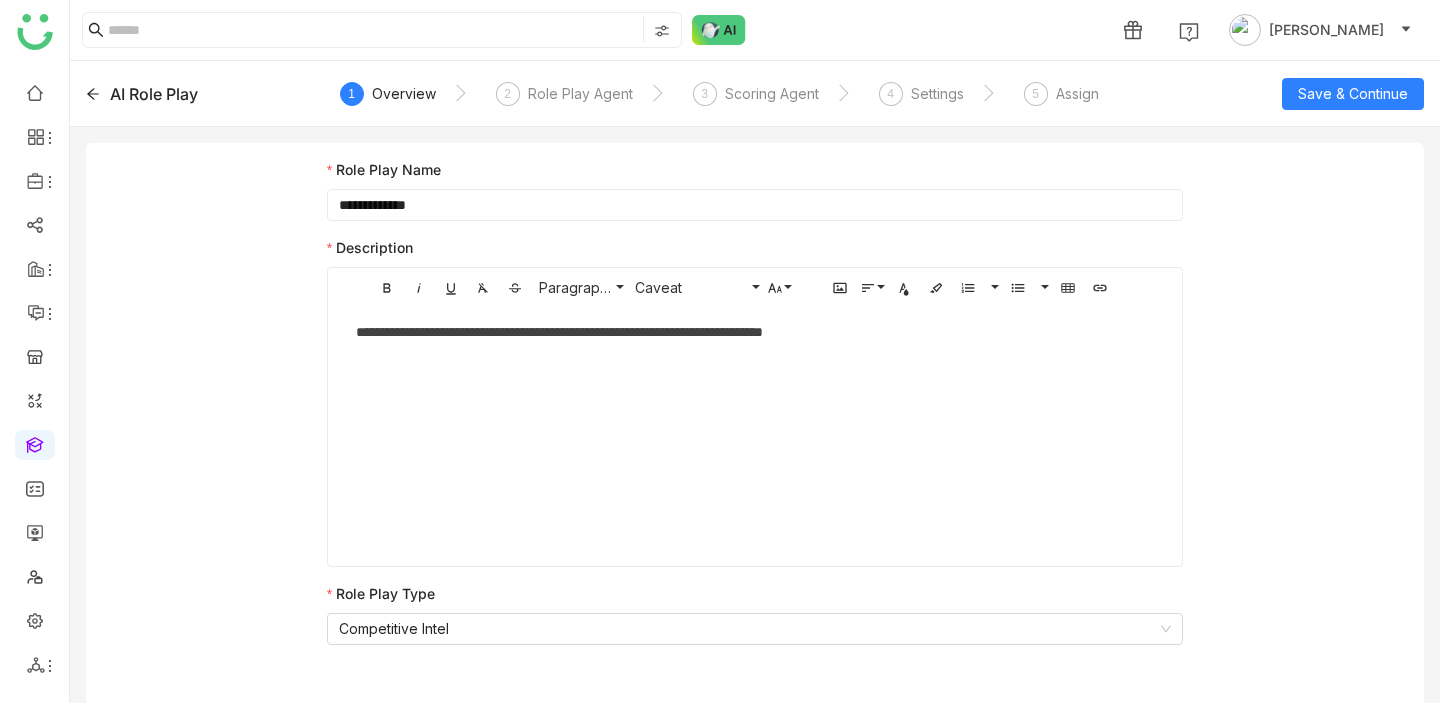 click on "AI Role Play" 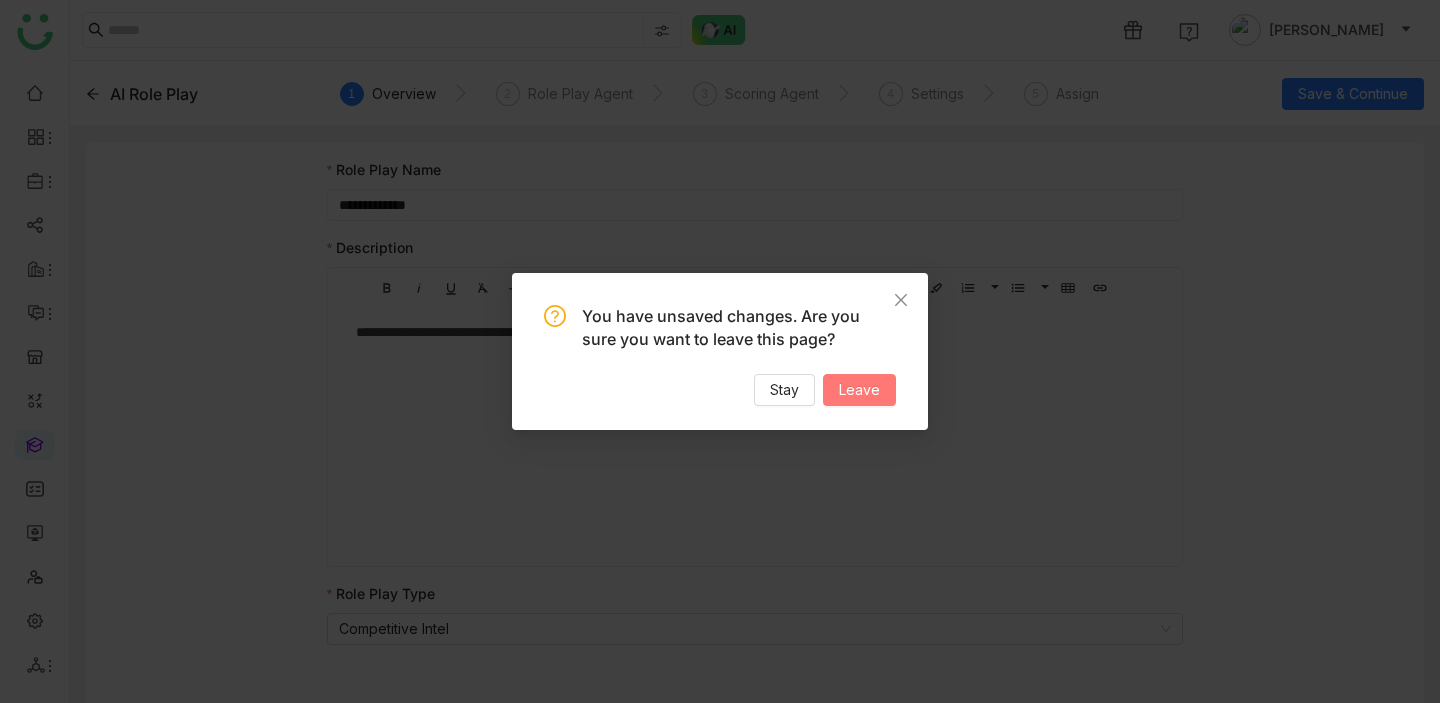 click on "Leave" at bounding box center [859, 390] 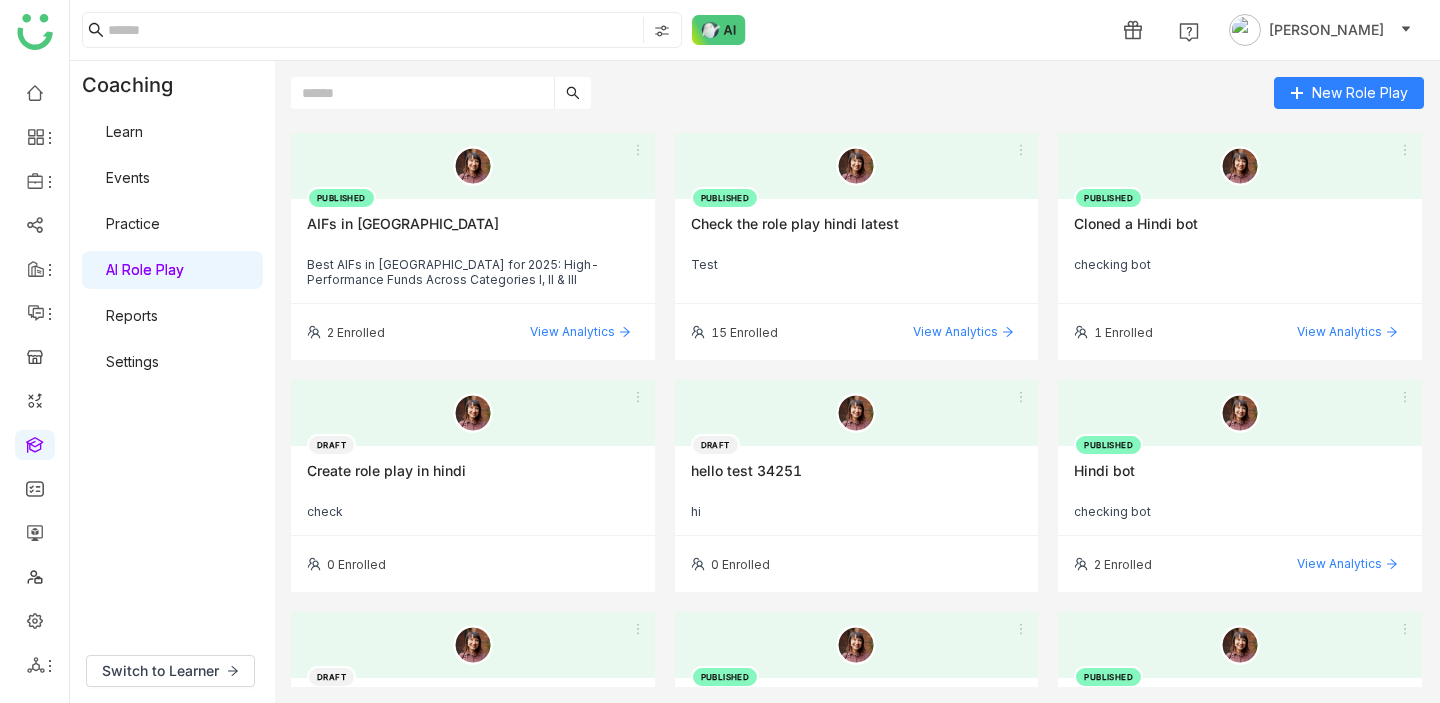 click on "Learn   Events   Practice   AI Role Play   Reports   Settings" 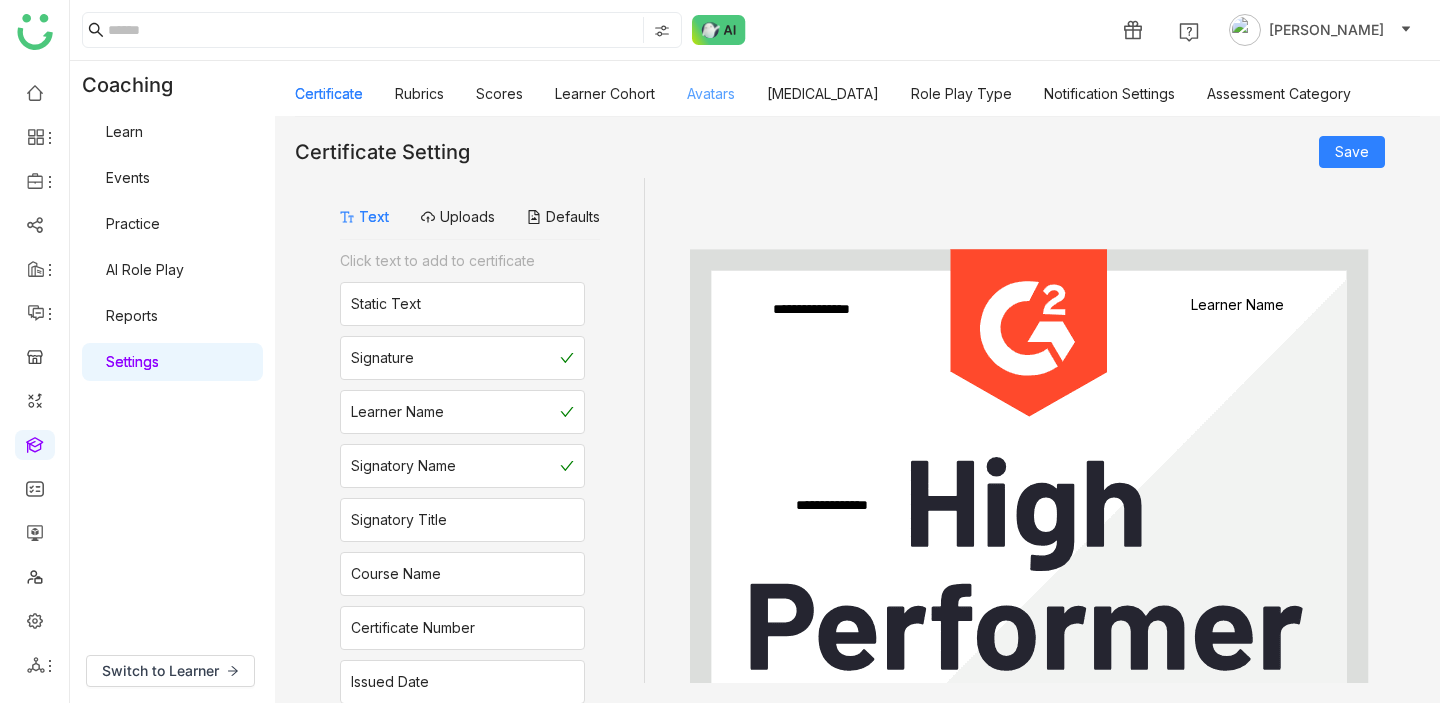 click on "Avatars" at bounding box center [711, 93] 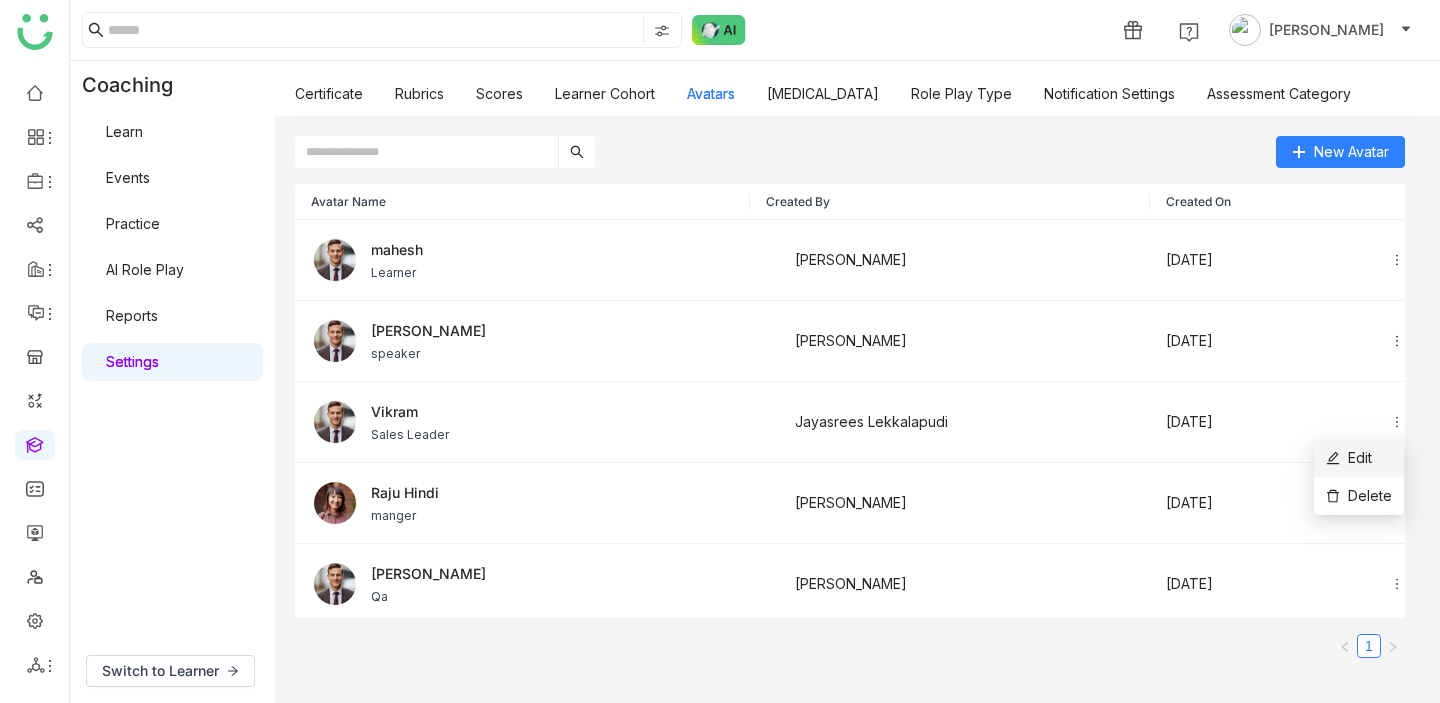click on "Edit" at bounding box center [1349, 458] 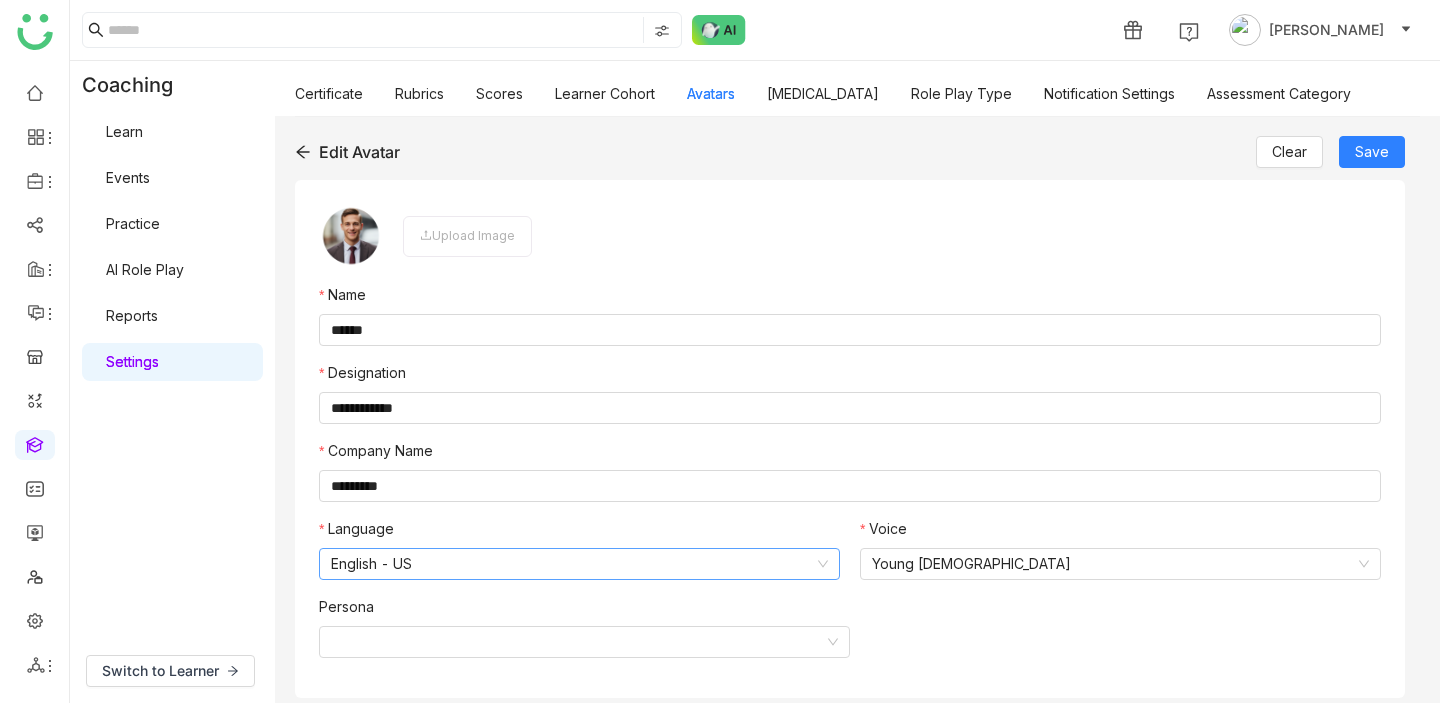 click on "English - US" 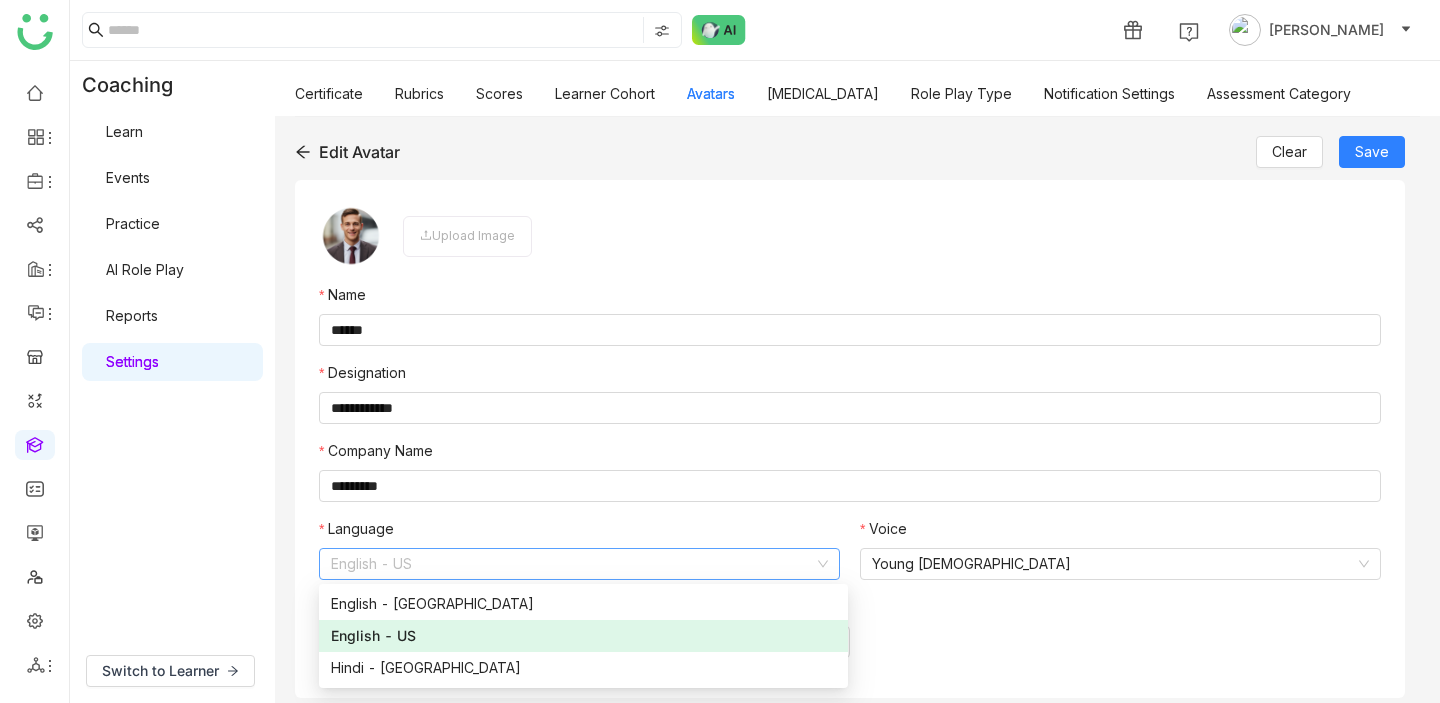 click on "Edit Avatar Clear Save" 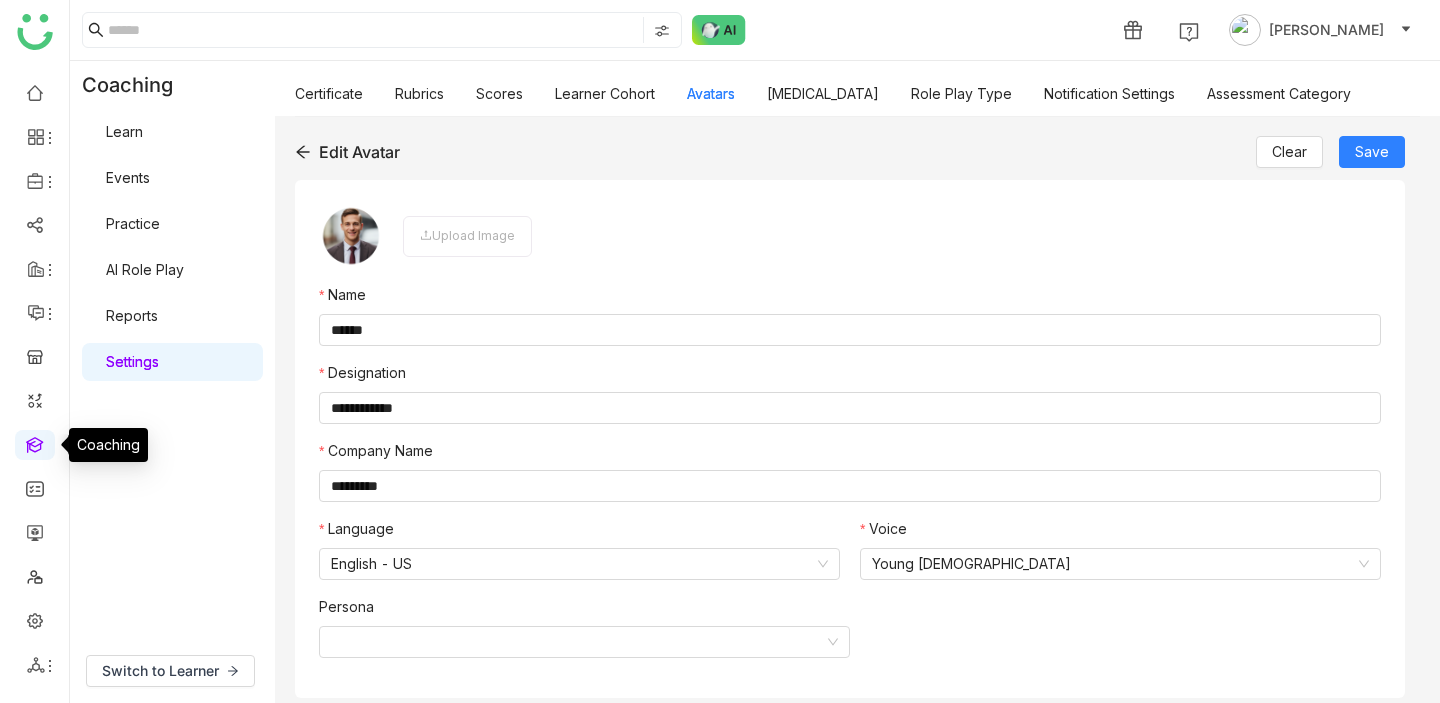 click at bounding box center [35, 443] 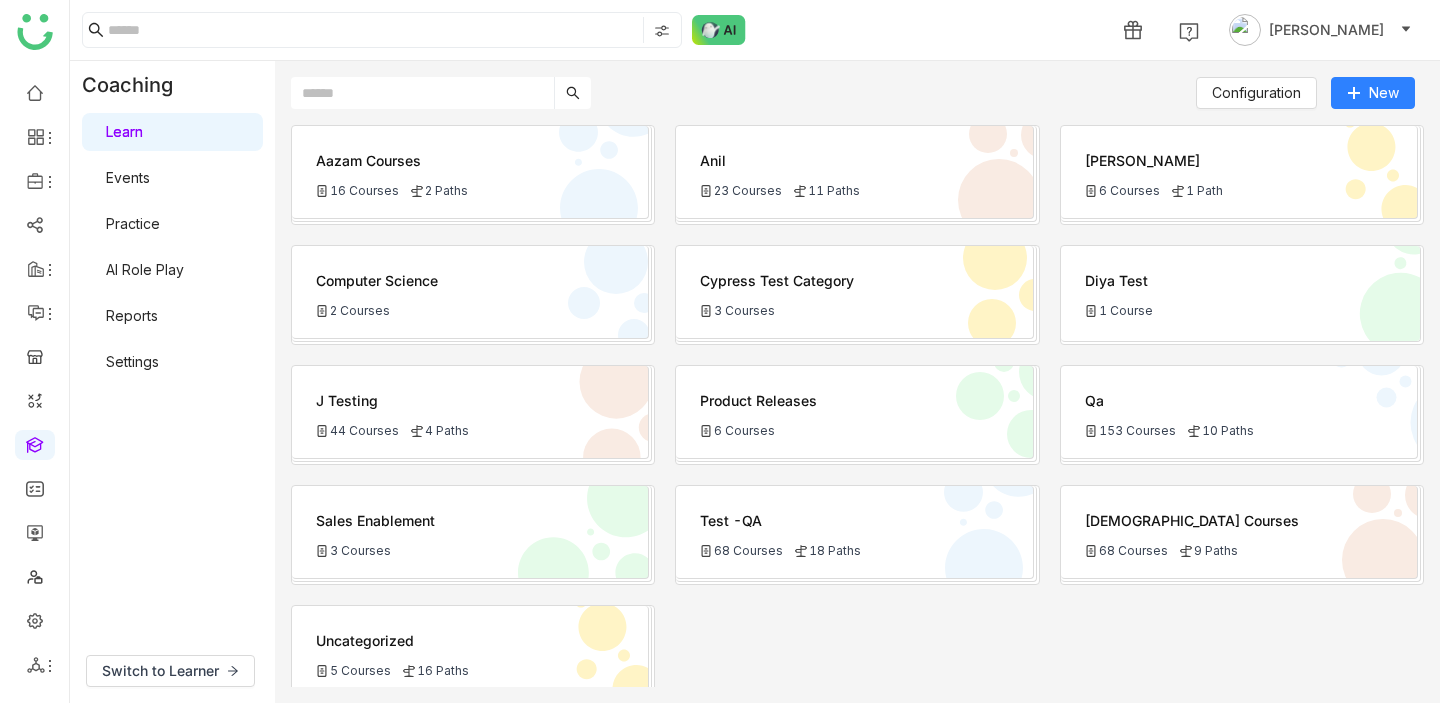 click 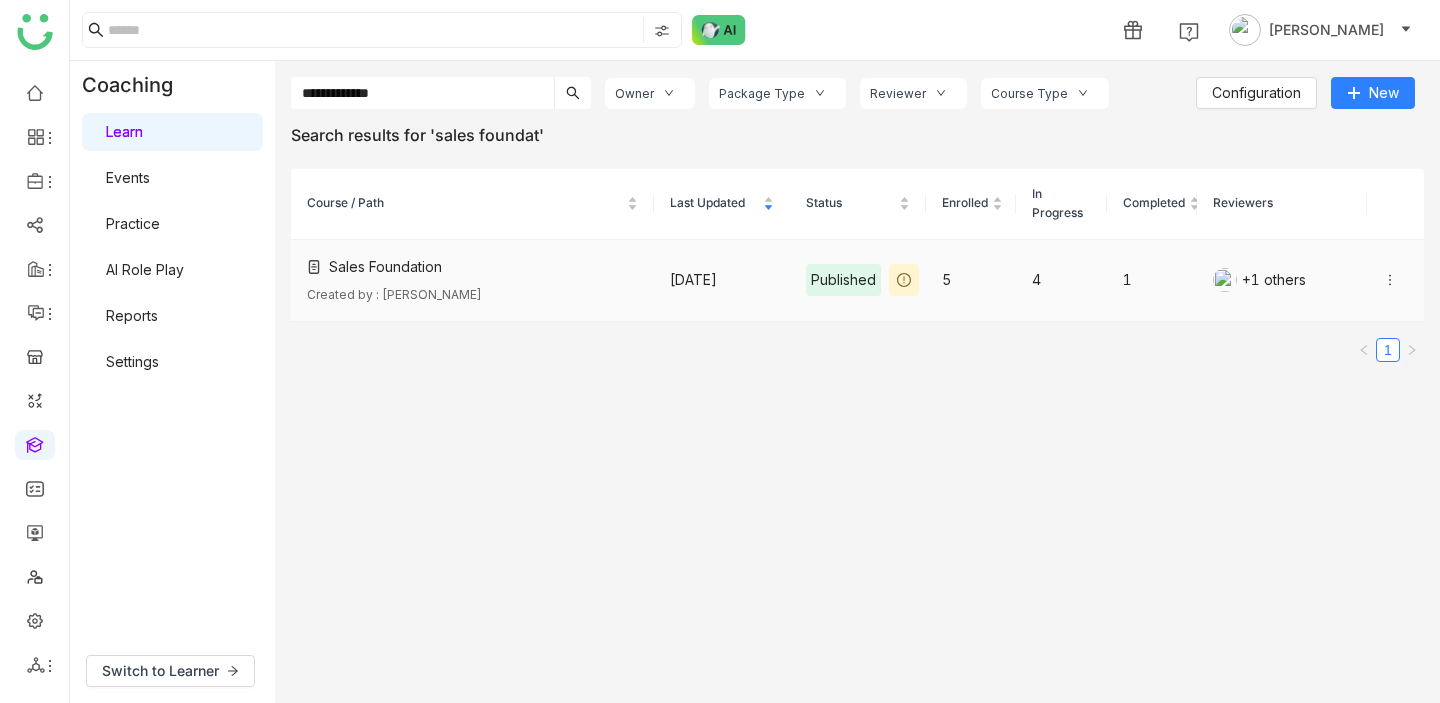 type on "**********" 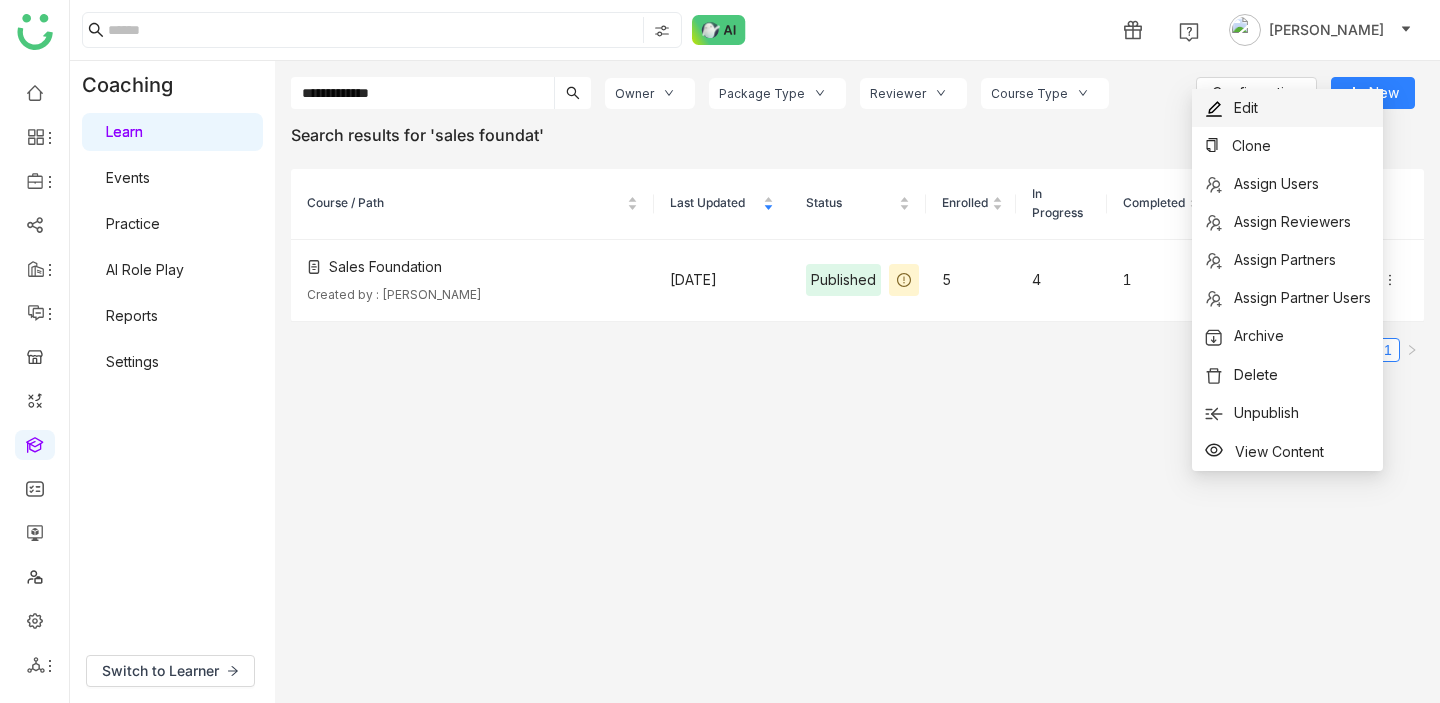 click on "Edit" at bounding box center (1287, 108) 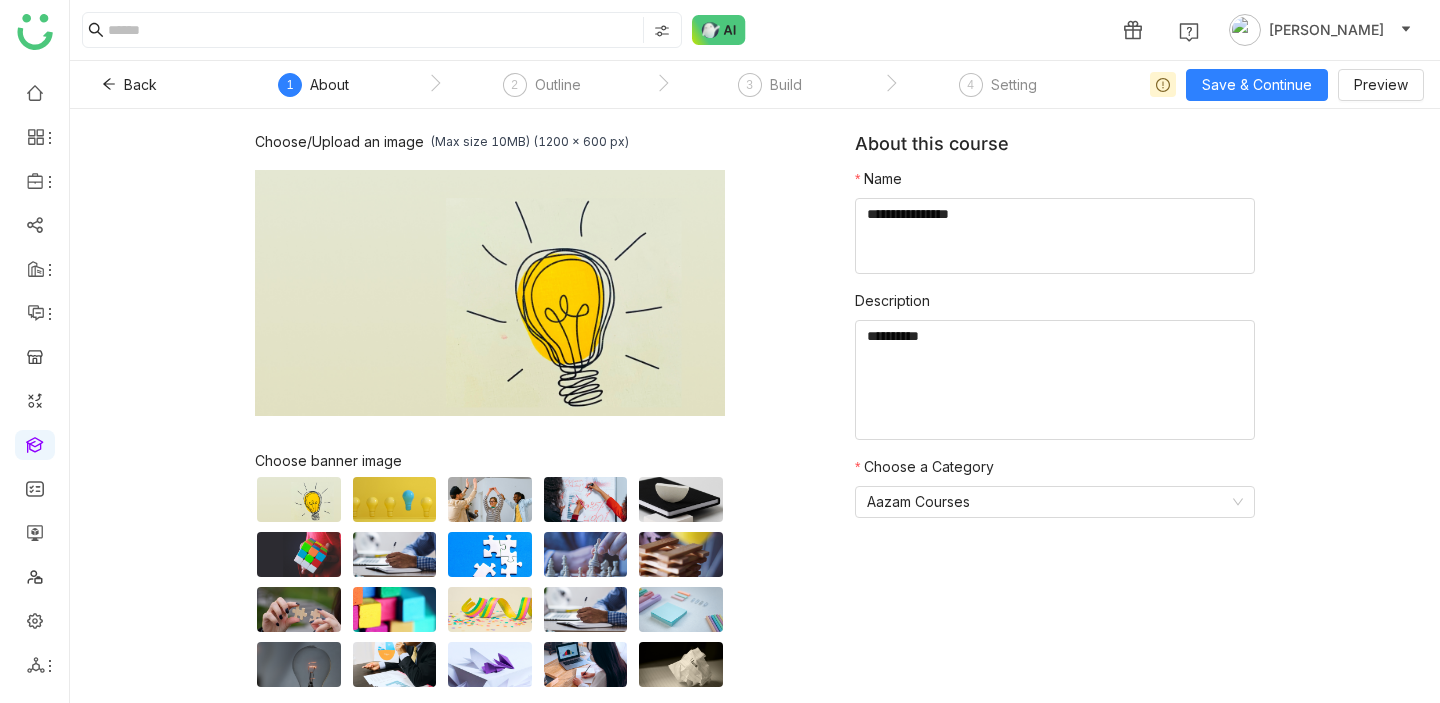 click on "3  Build" 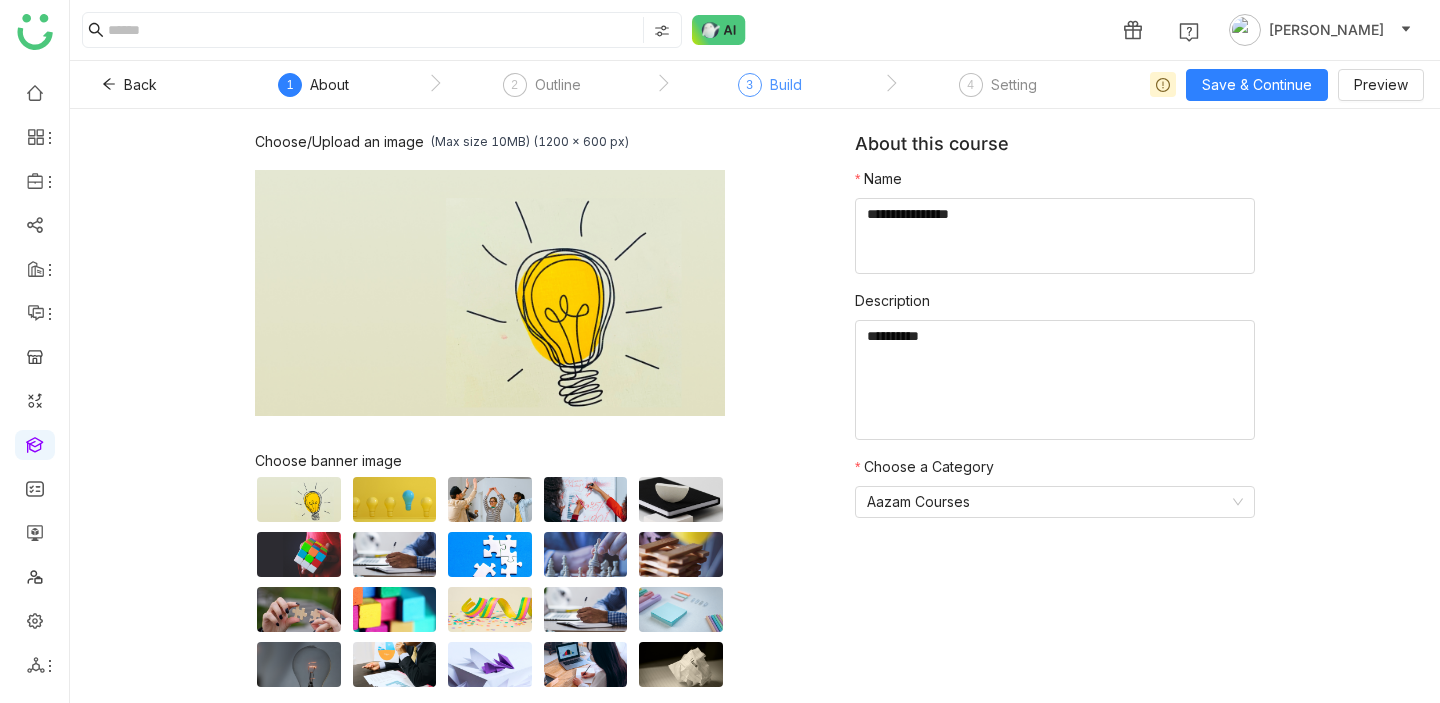 click on "Build" 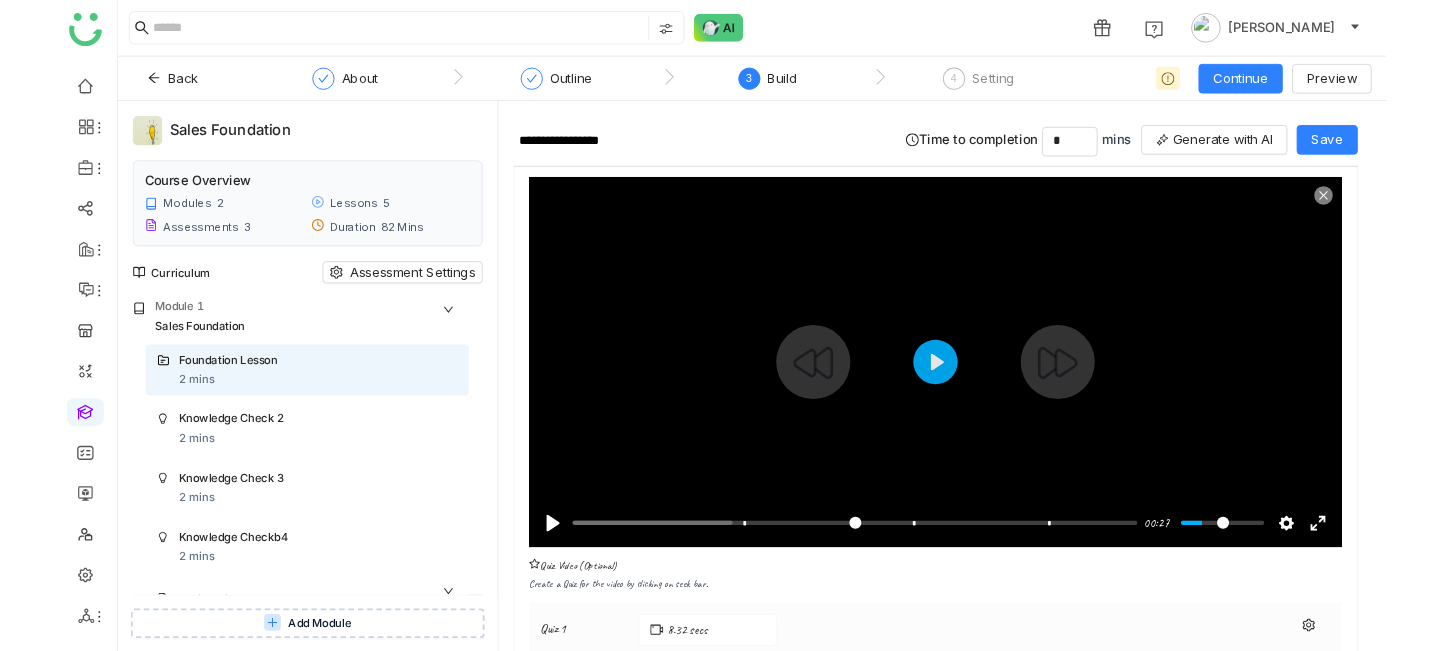 scroll, scrollTop: 0, scrollLeft: 0, axis: both 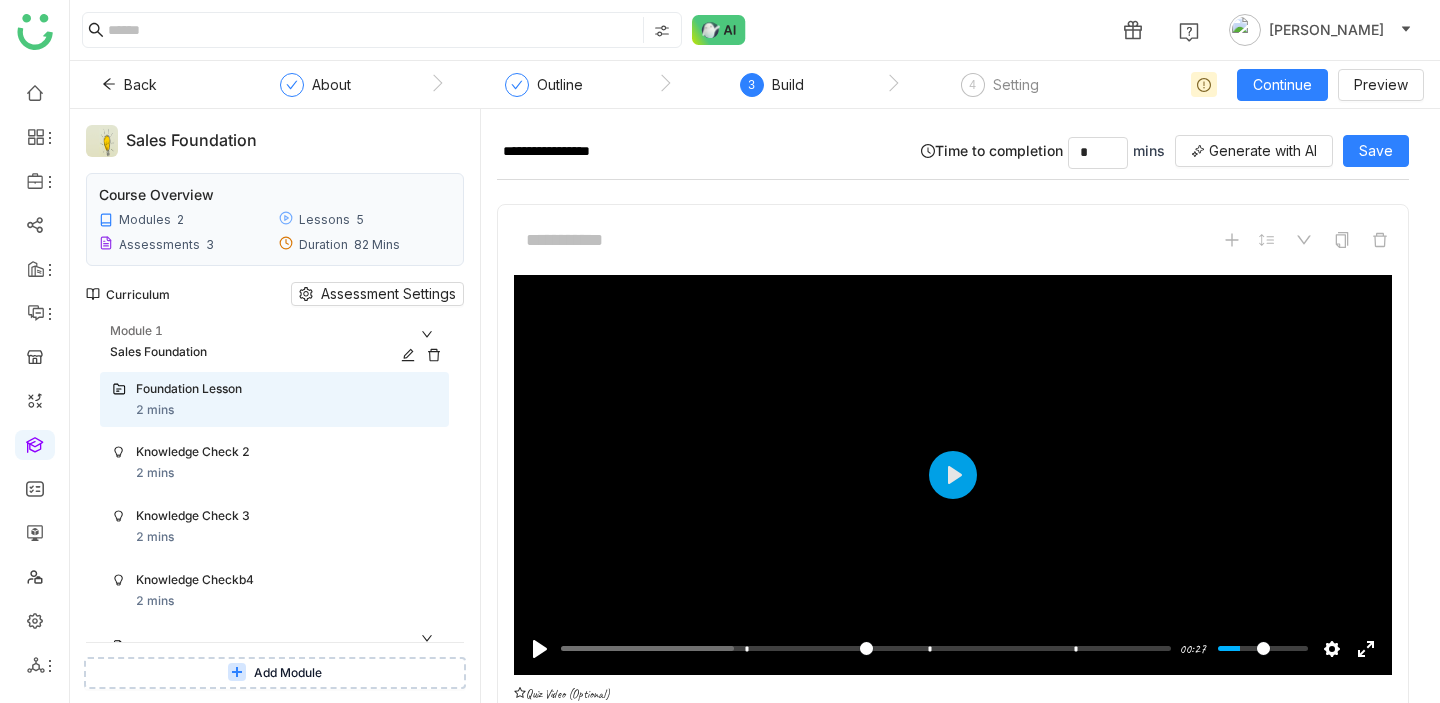 click on "Module 1" at bounding box center (279, 331) 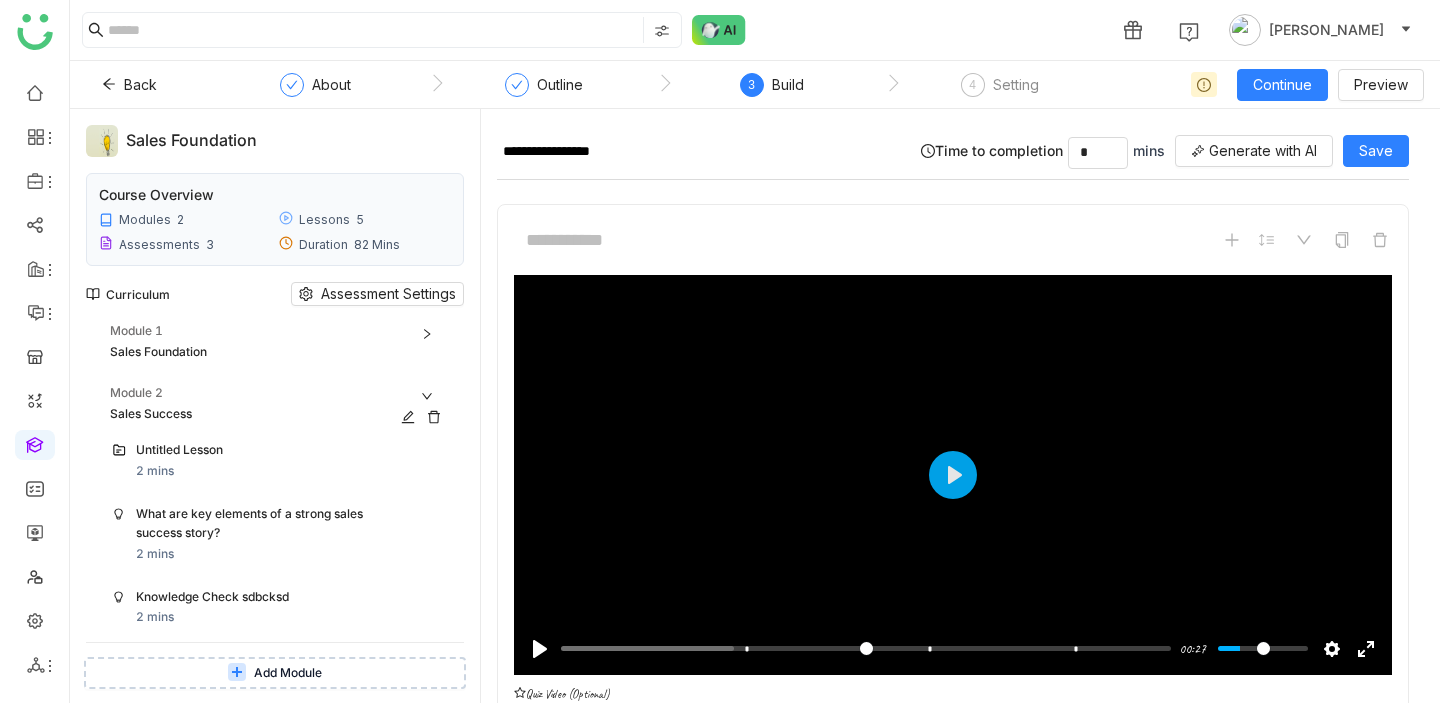 click on "Module 2  Sales Success" at bounding box center (279, 405) 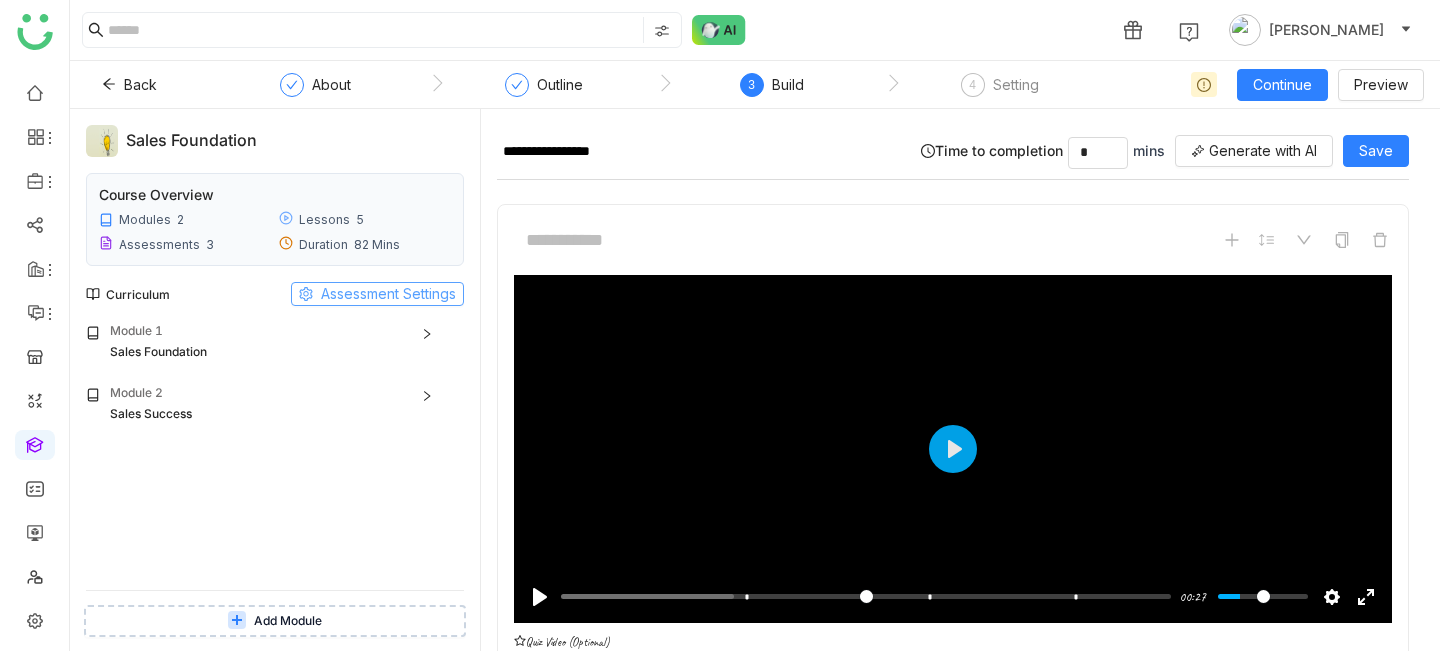 click on "Assessment Settings" 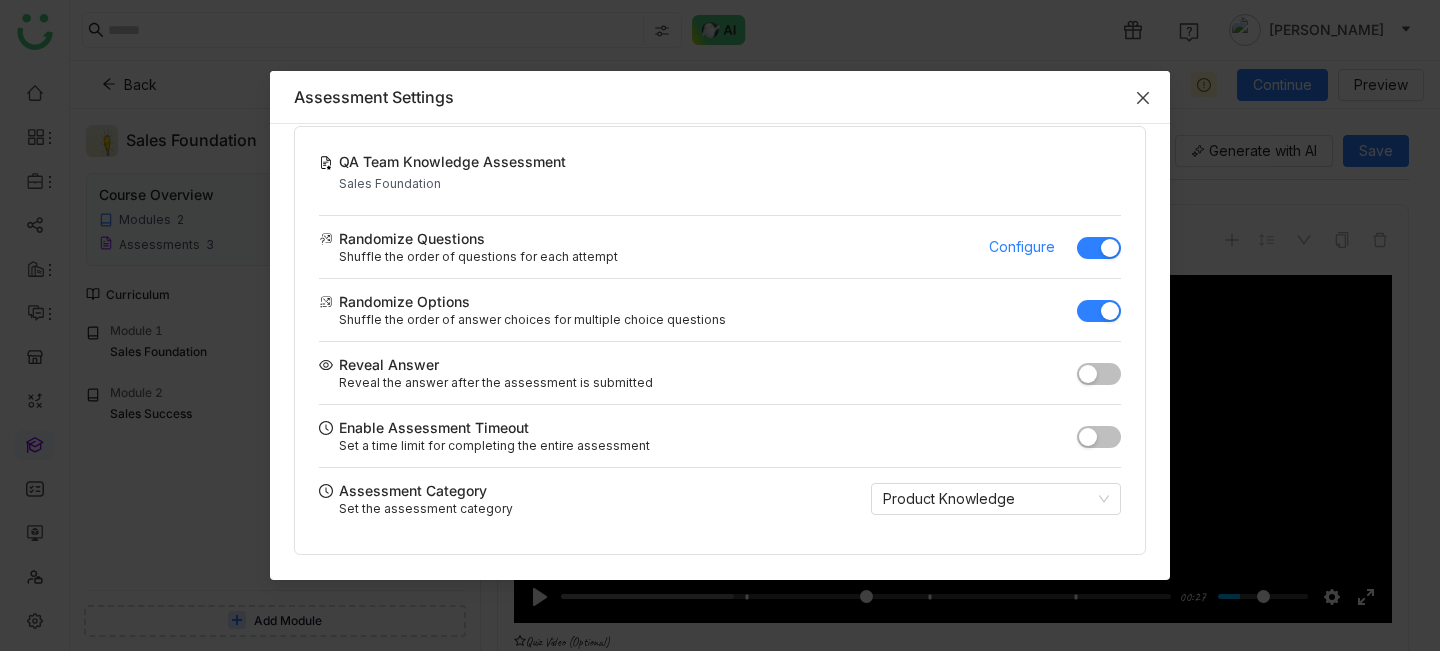 scroll, scrollTop: 477, scrollLeft: 0, axis: vertical 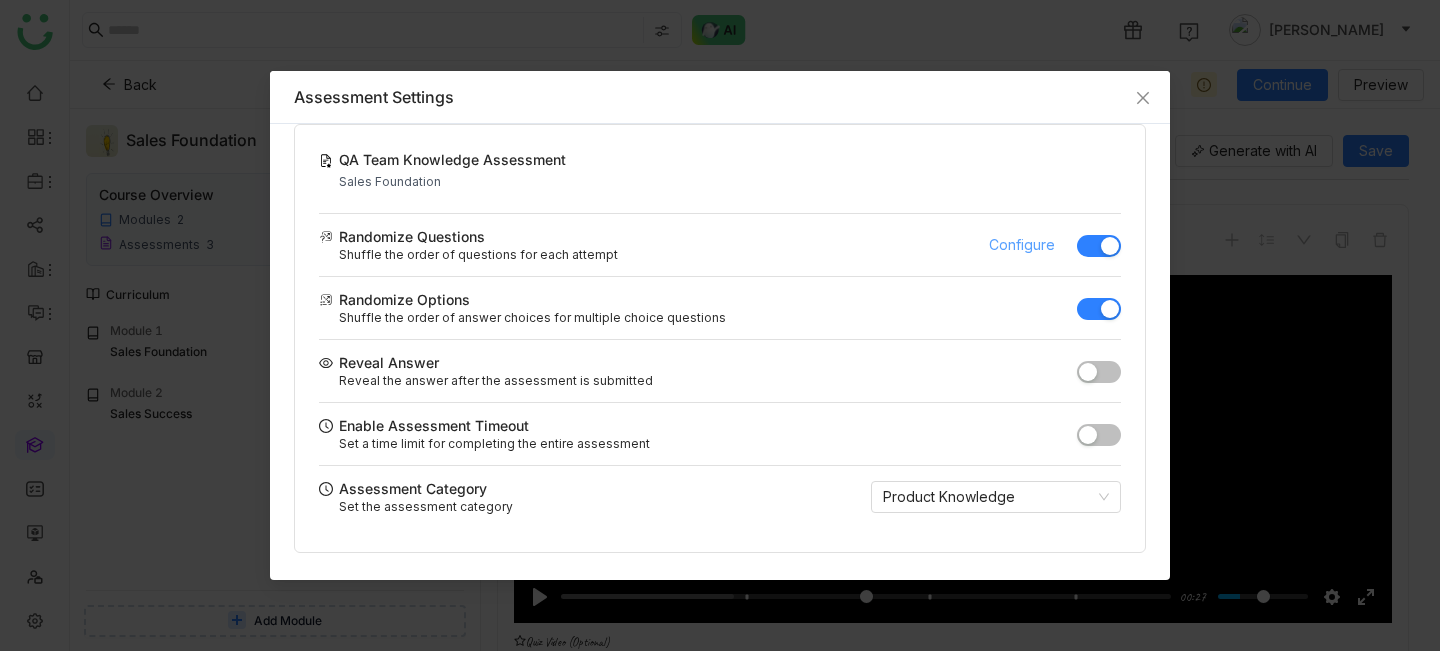 click on "Configure" at bounding box center (1022, 245) 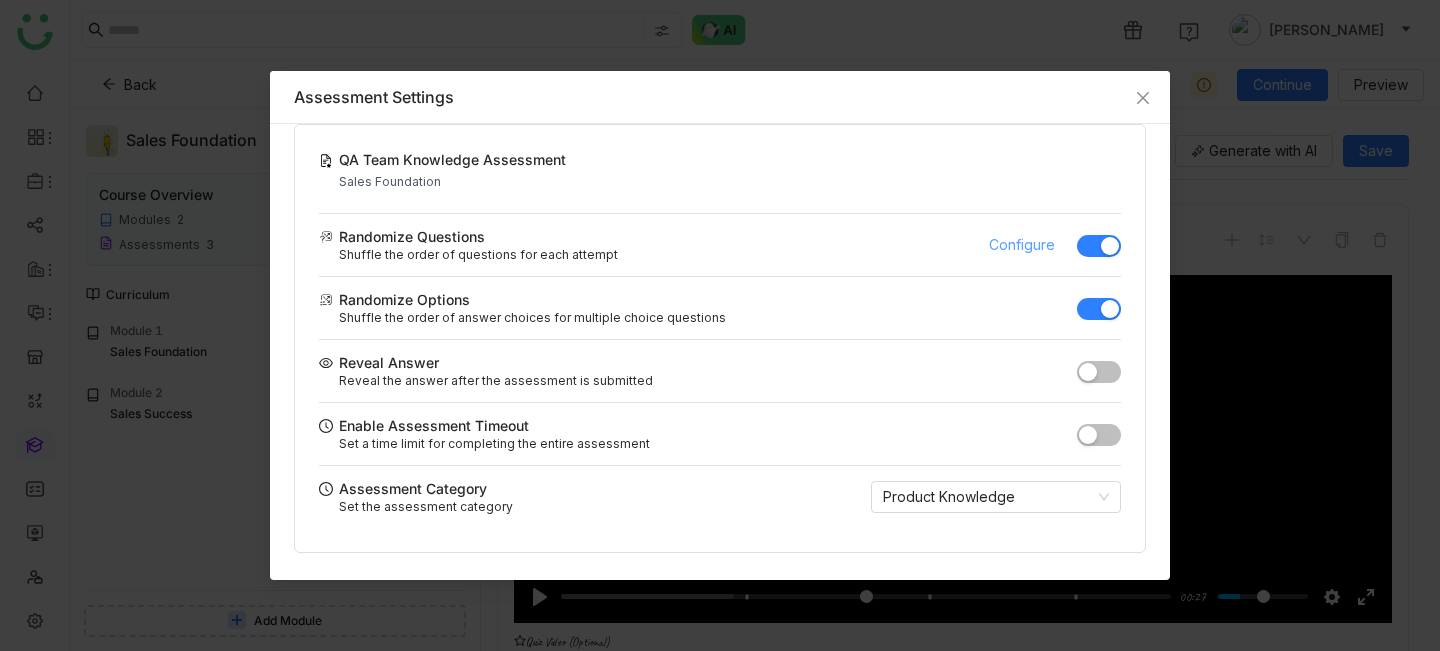 scroll, scrollTop: 0, scrollLeft: 0, axis: both 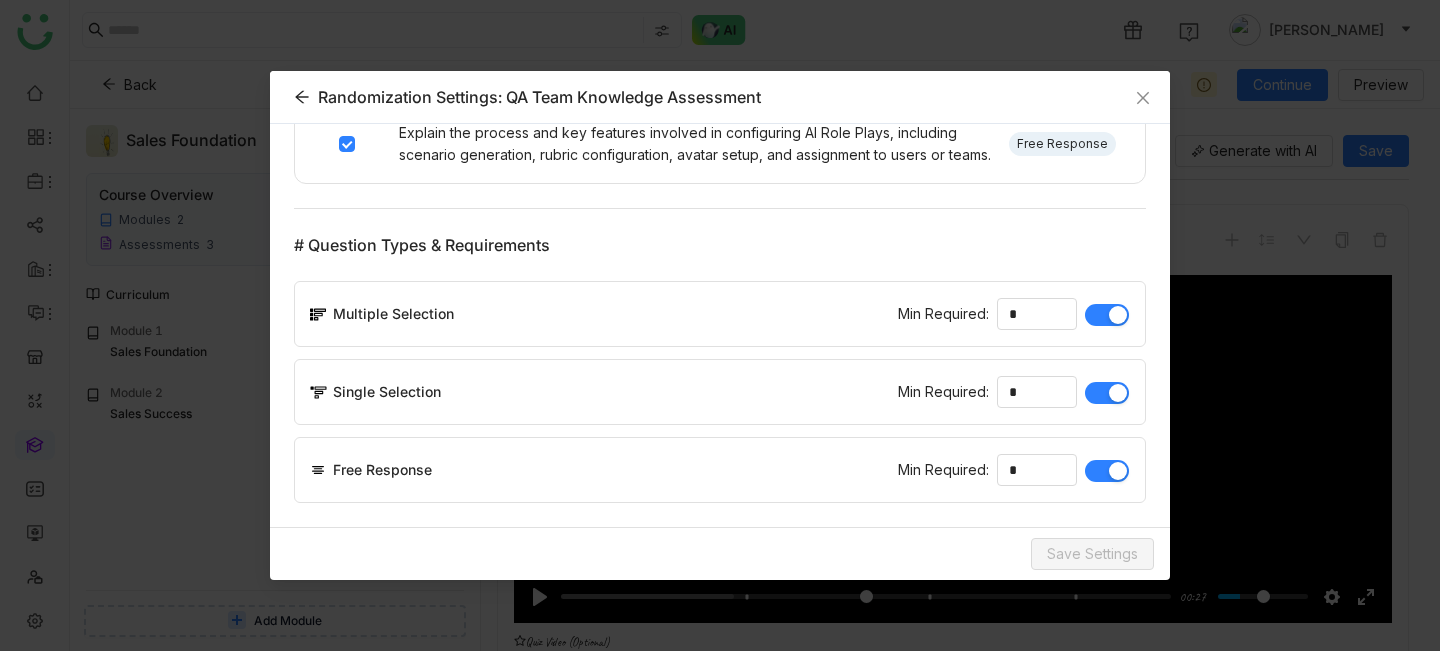 click at bounding box center [1118, 315] 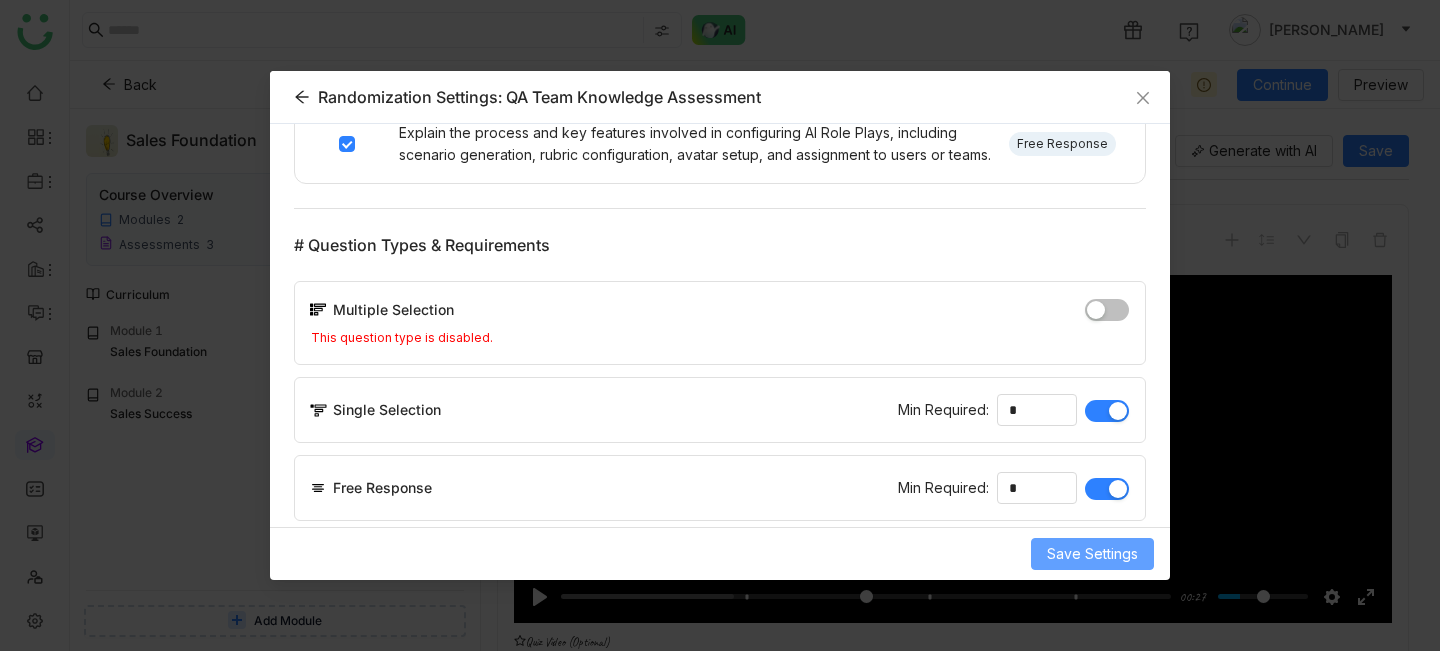 click on "Save Settings" at bounding box center (1092, 554) 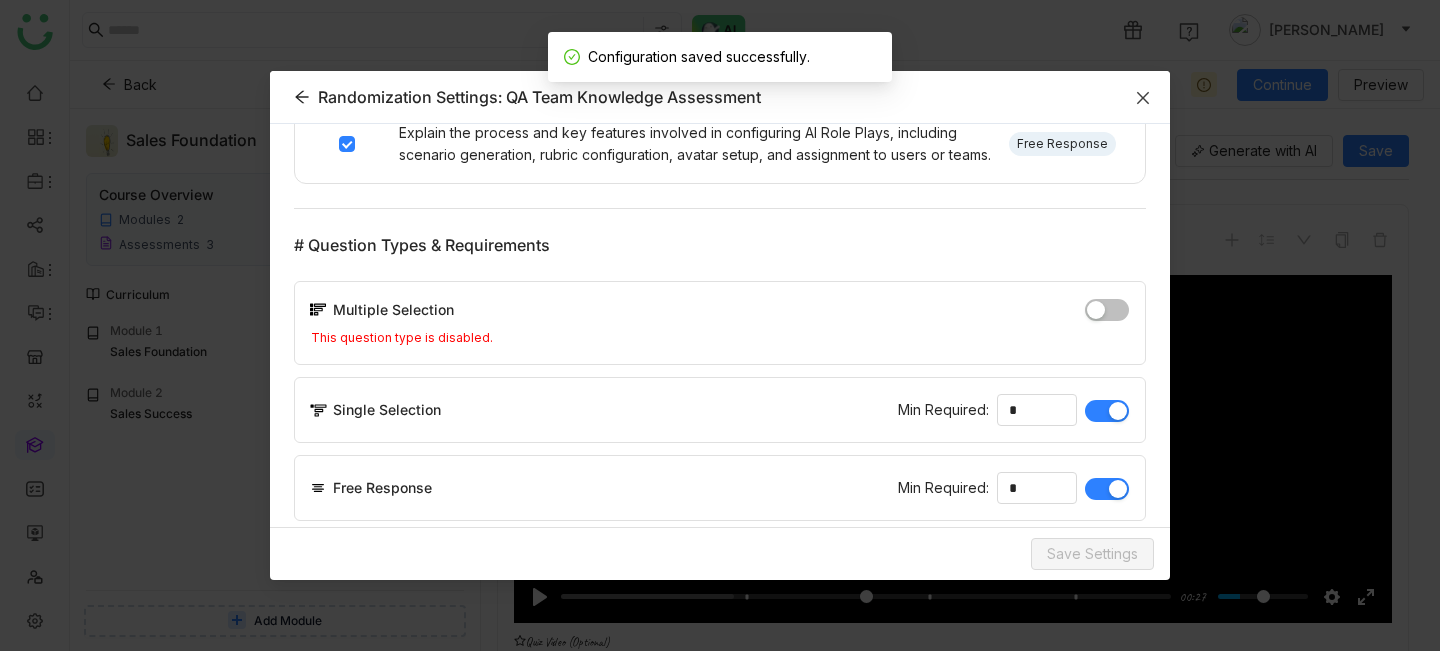 click 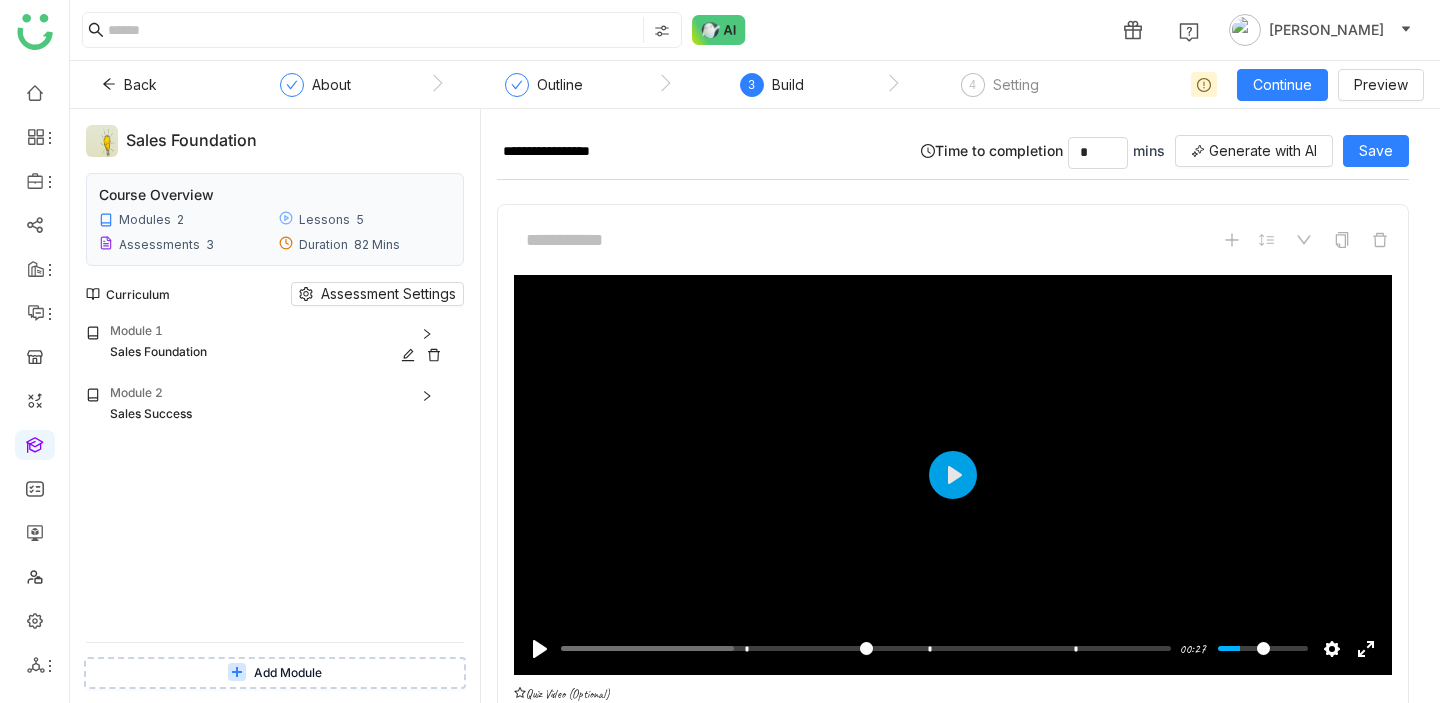click on "Sales Foundation" at bounding box center [259, 352] 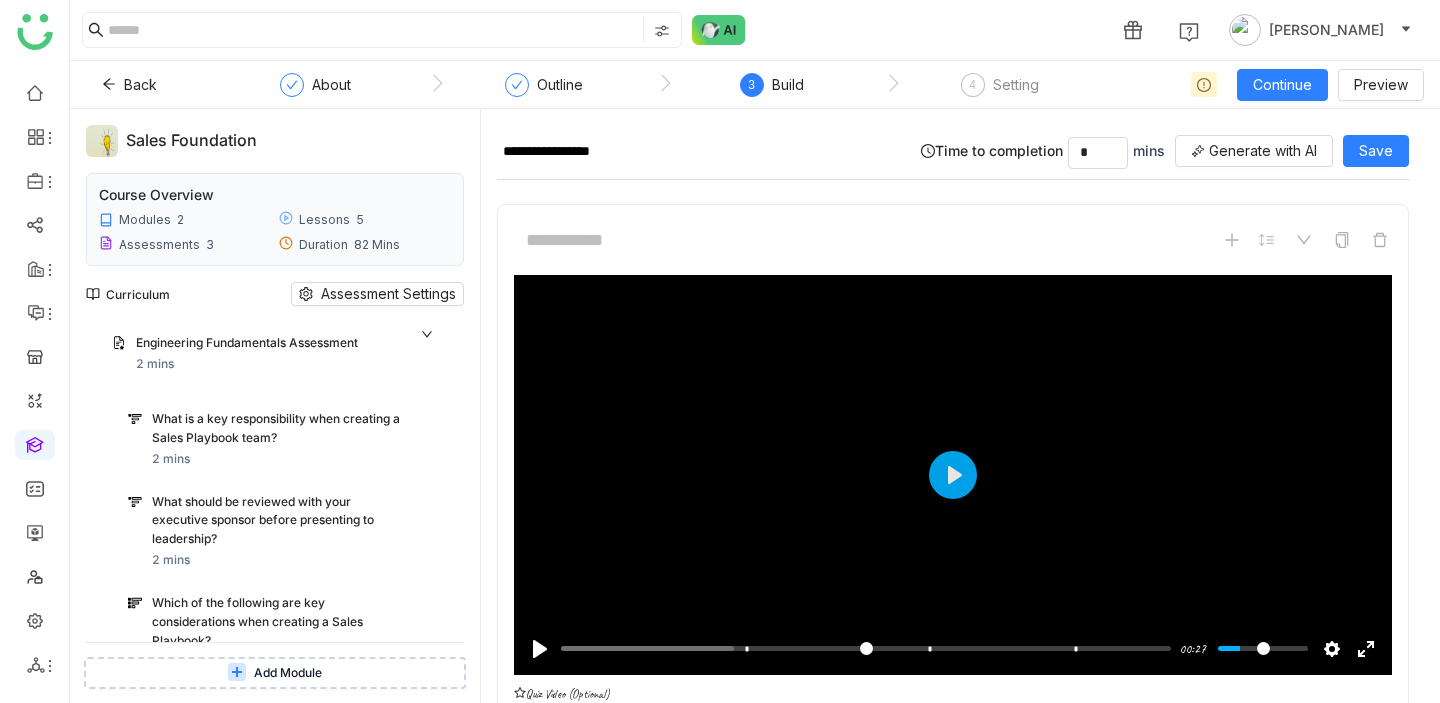 scroll, scrollTop: 385, scrollLeft: 0, axis: vertical 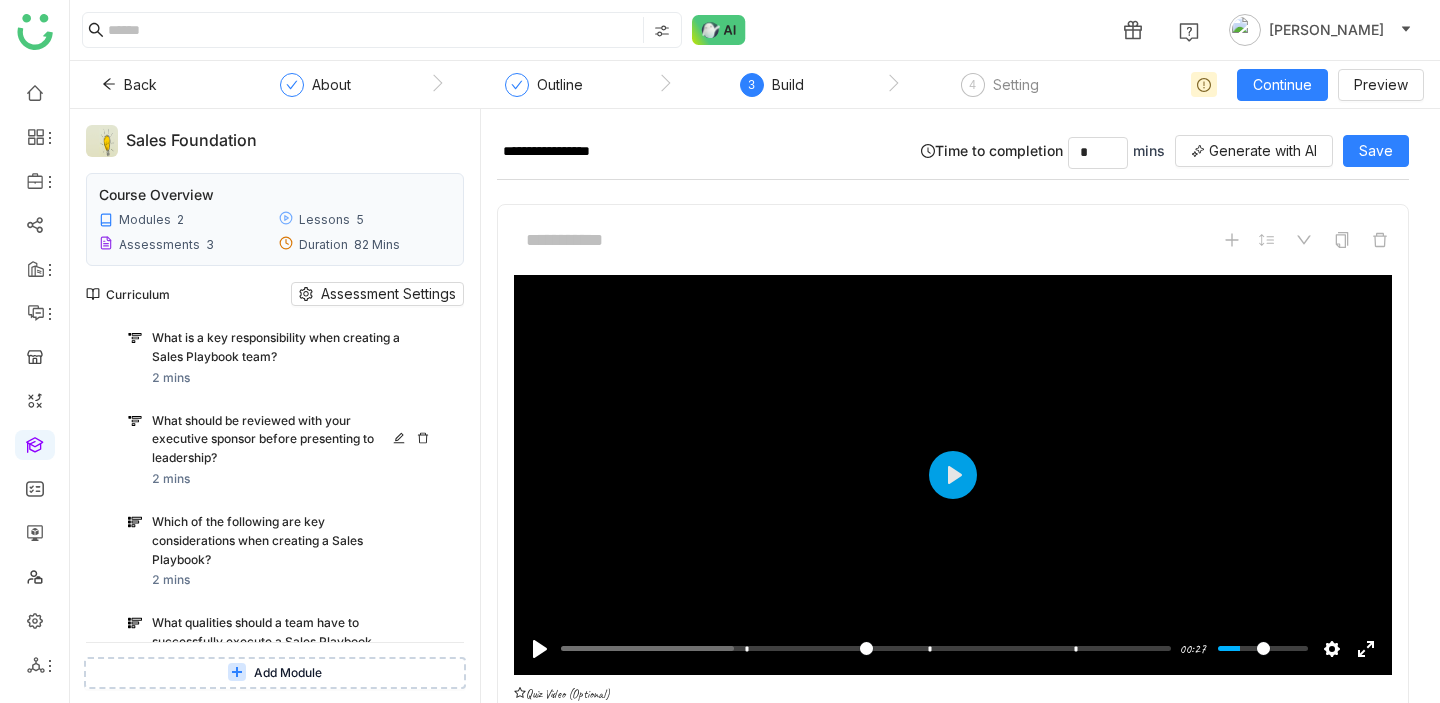 click on "What should be reviewed with your executive sponsor before presenting to leadership?" at bounding box center [277, 440] 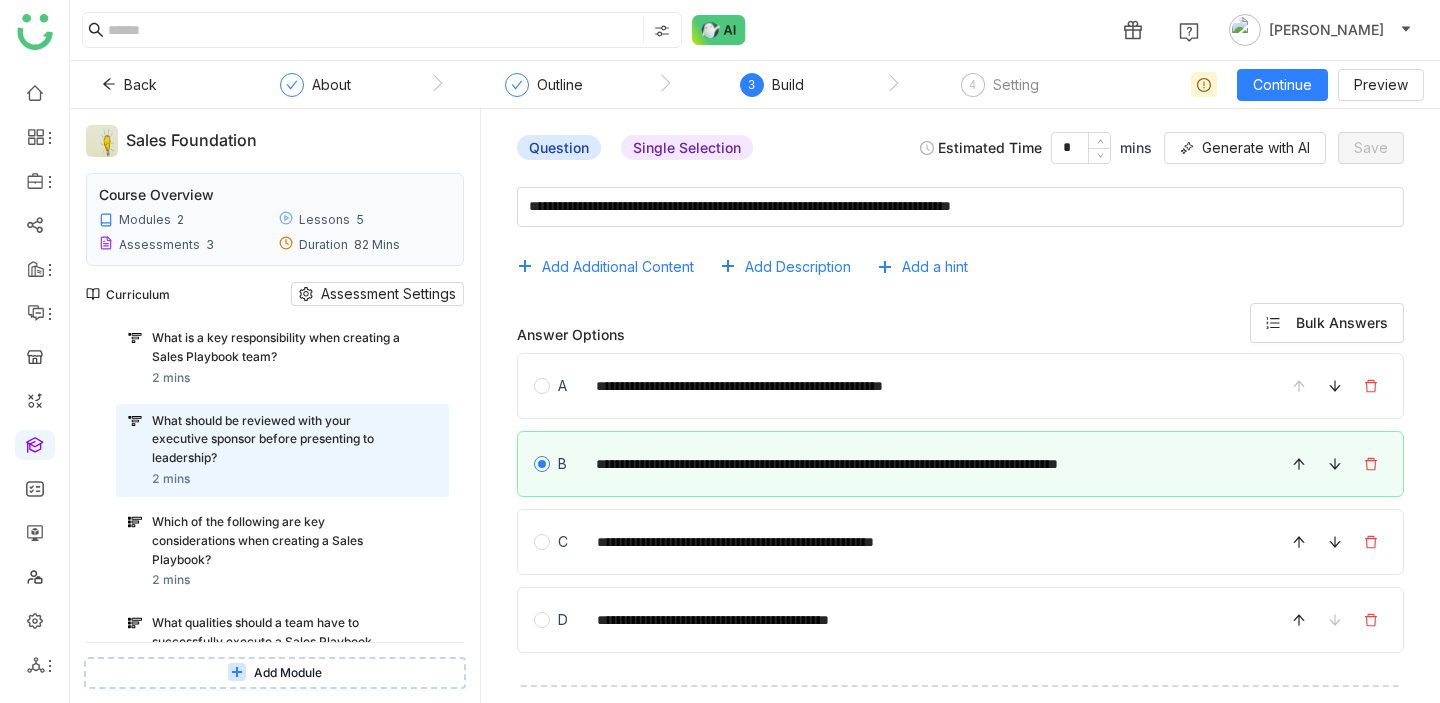 scroll, scrollTop: 60, scrollLeft: 0, axis: vertical 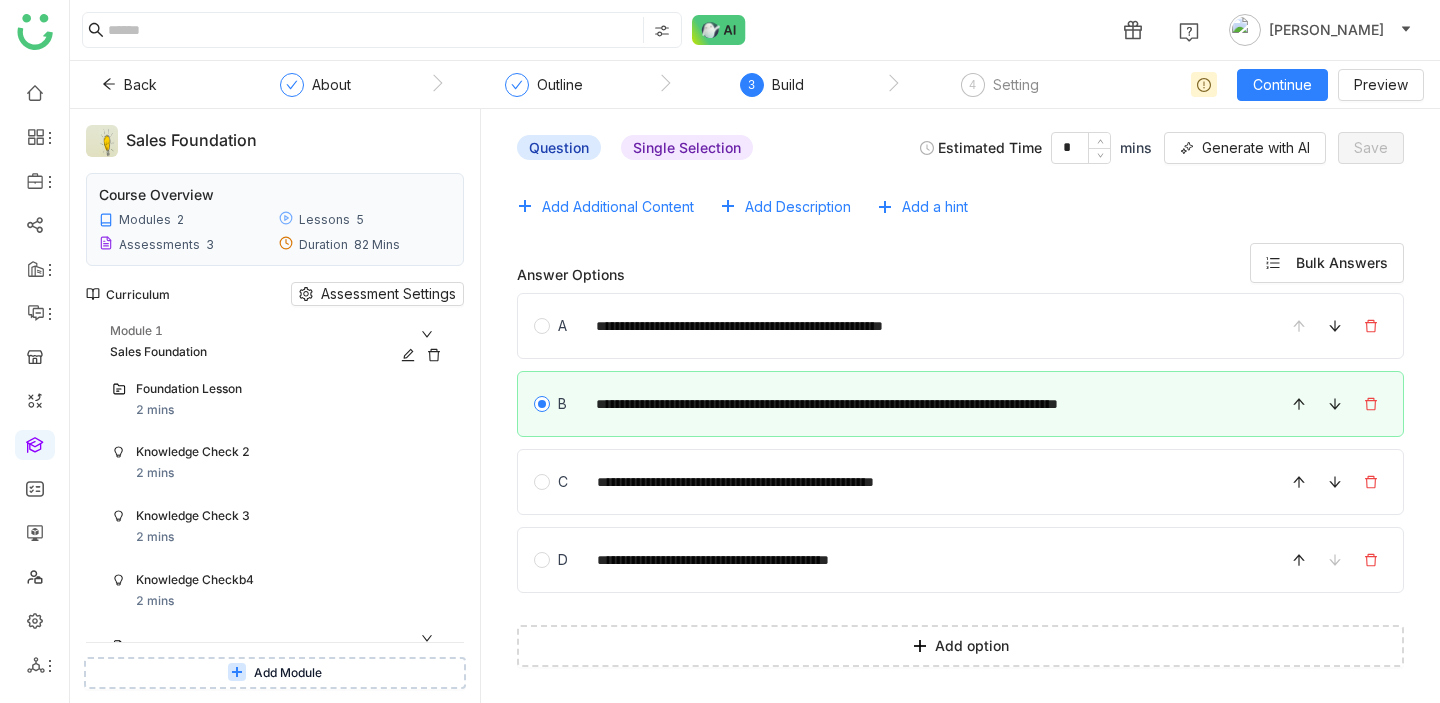 click on "Sales Foundation" at bounding box center [259, 352] 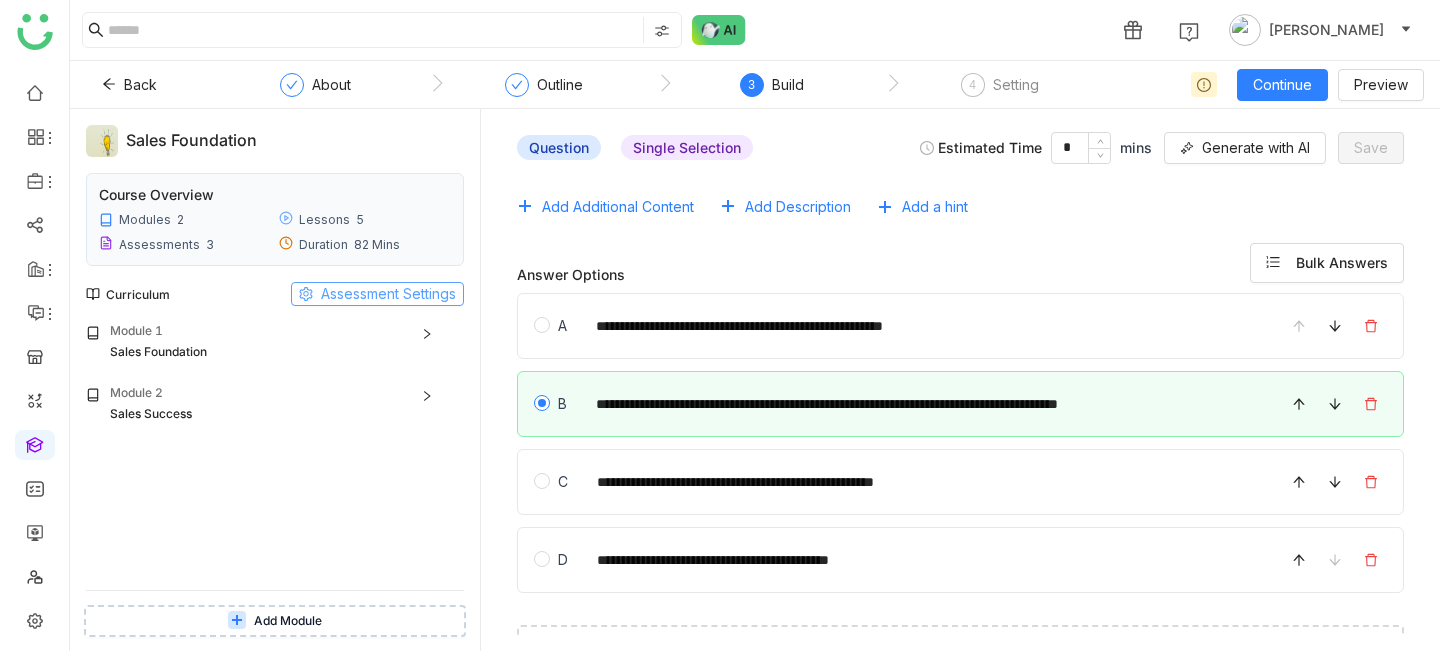 click on "Assessment Settings" 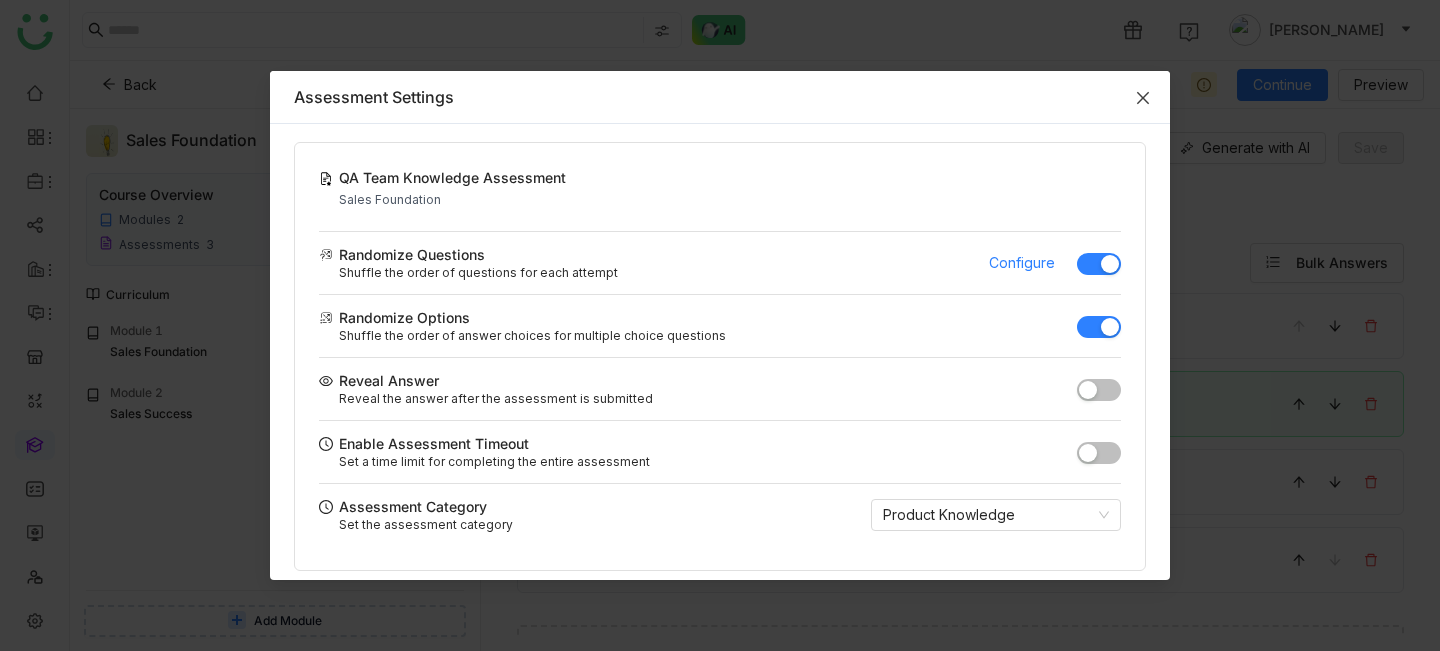 scroll, scrollTop: 505, scrollLeft: 0, axis: vertical 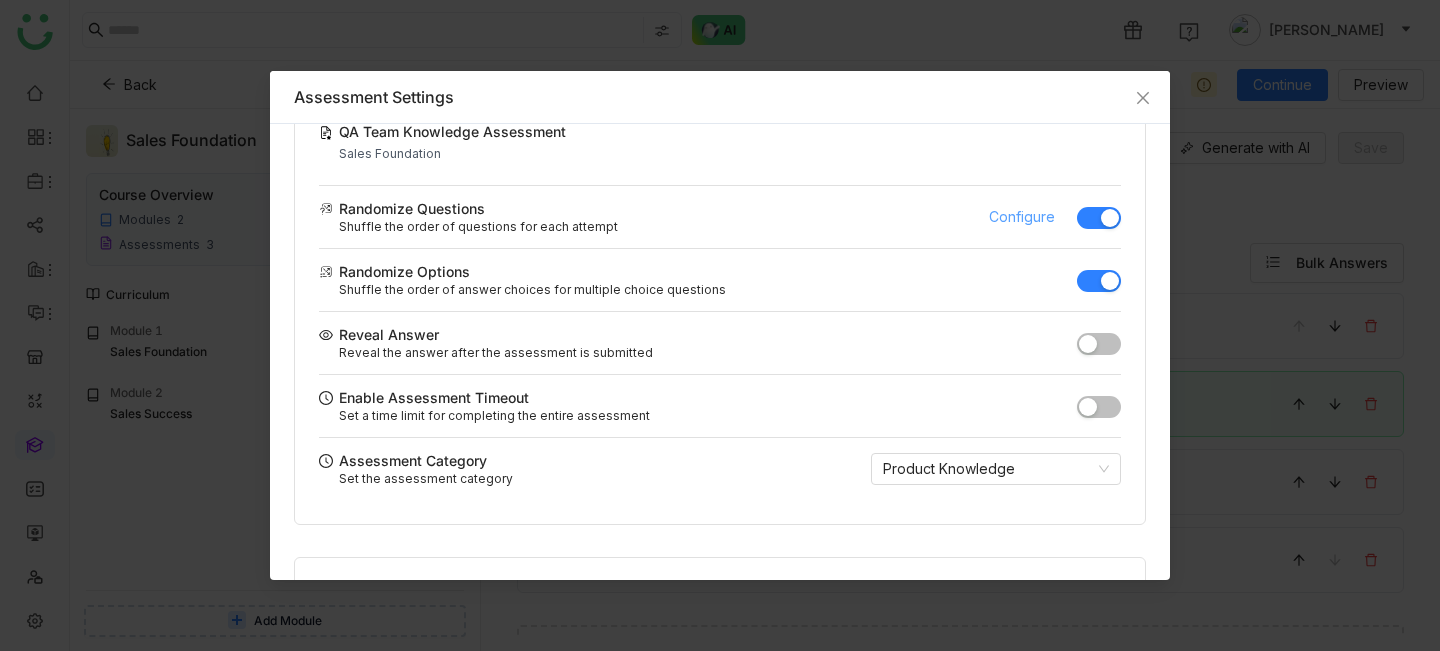 click on "Configure" at bounding box center [1022, 217] 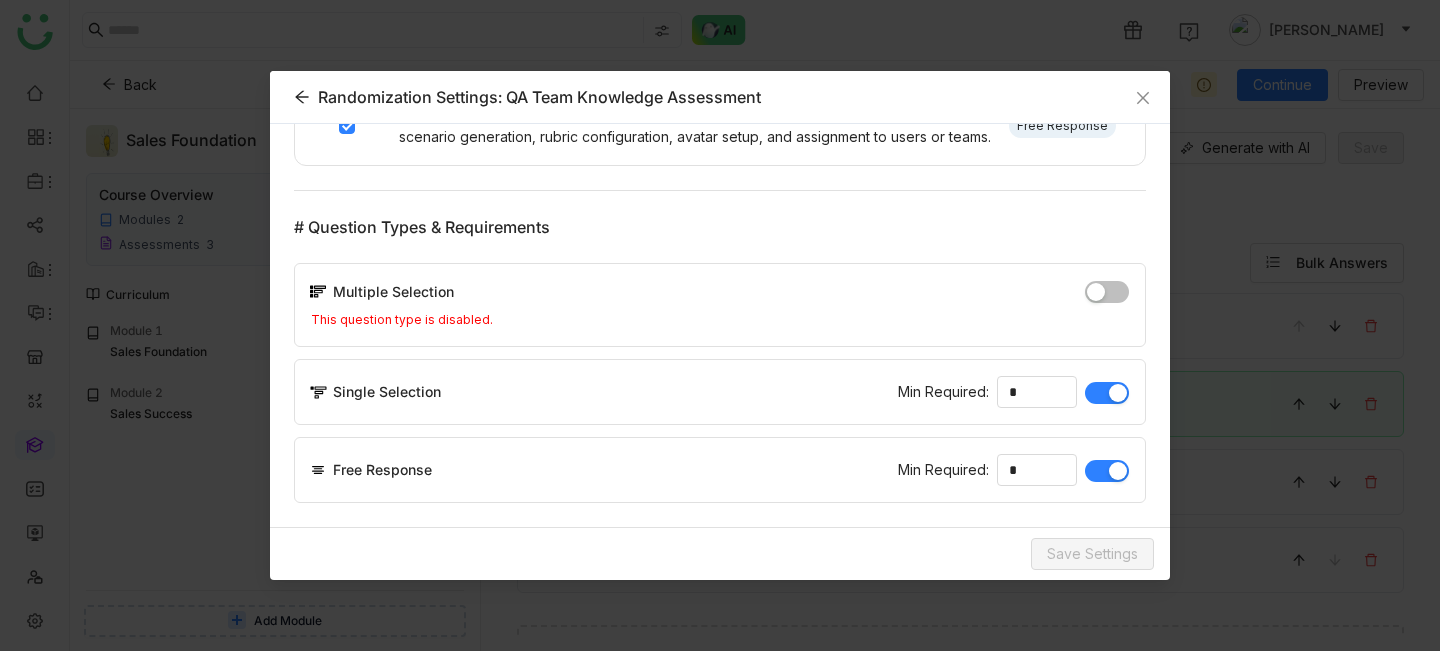 click at bounding box center (1107, 292) 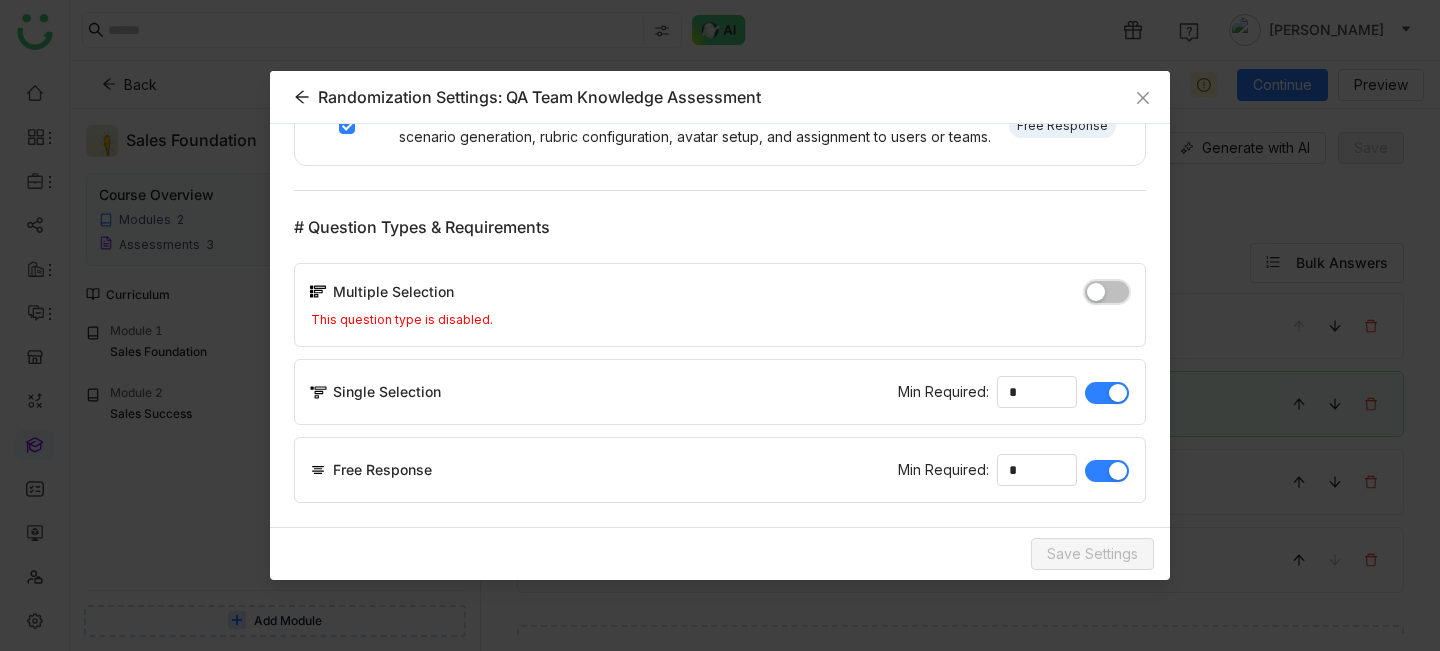 scroll, scrollTop: 356, scrollLeft: 0, axis: vertical 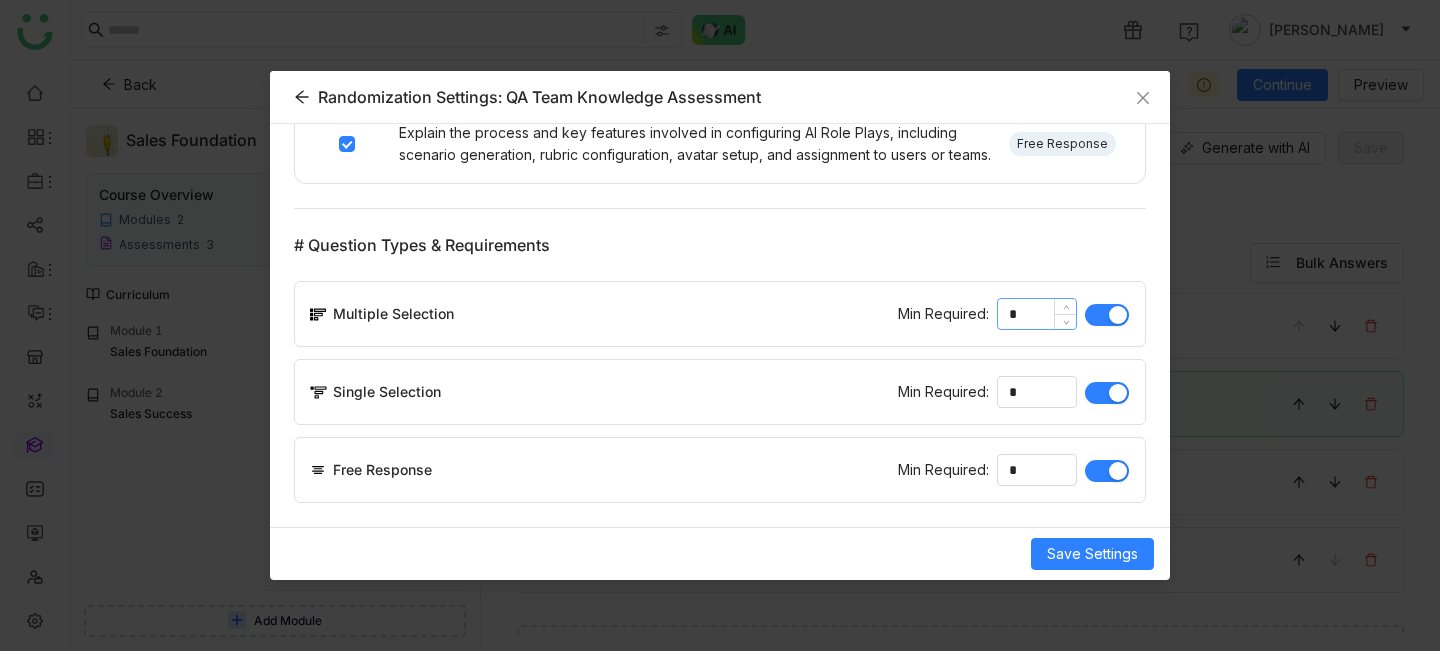 click on "*" at bounding box center [1037, 314] 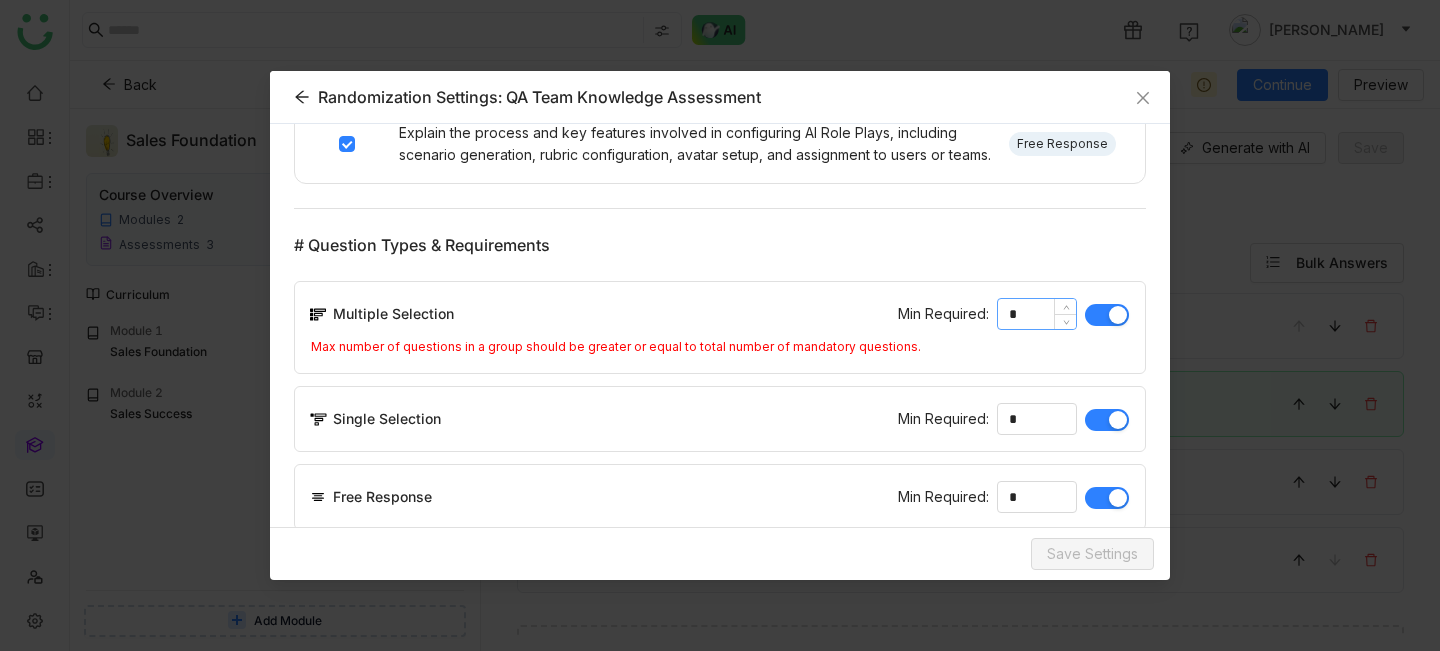 type on "*" 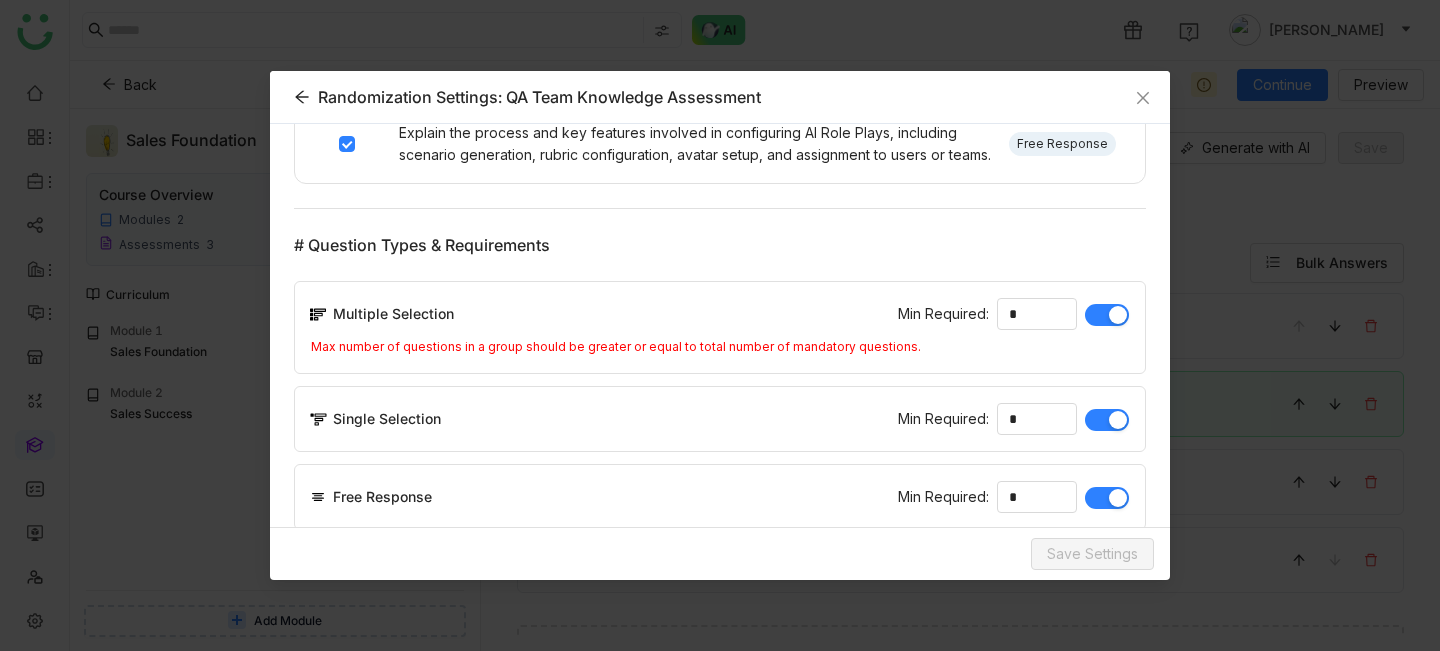 click on "Min Required:" at bounding box center (943, 497) 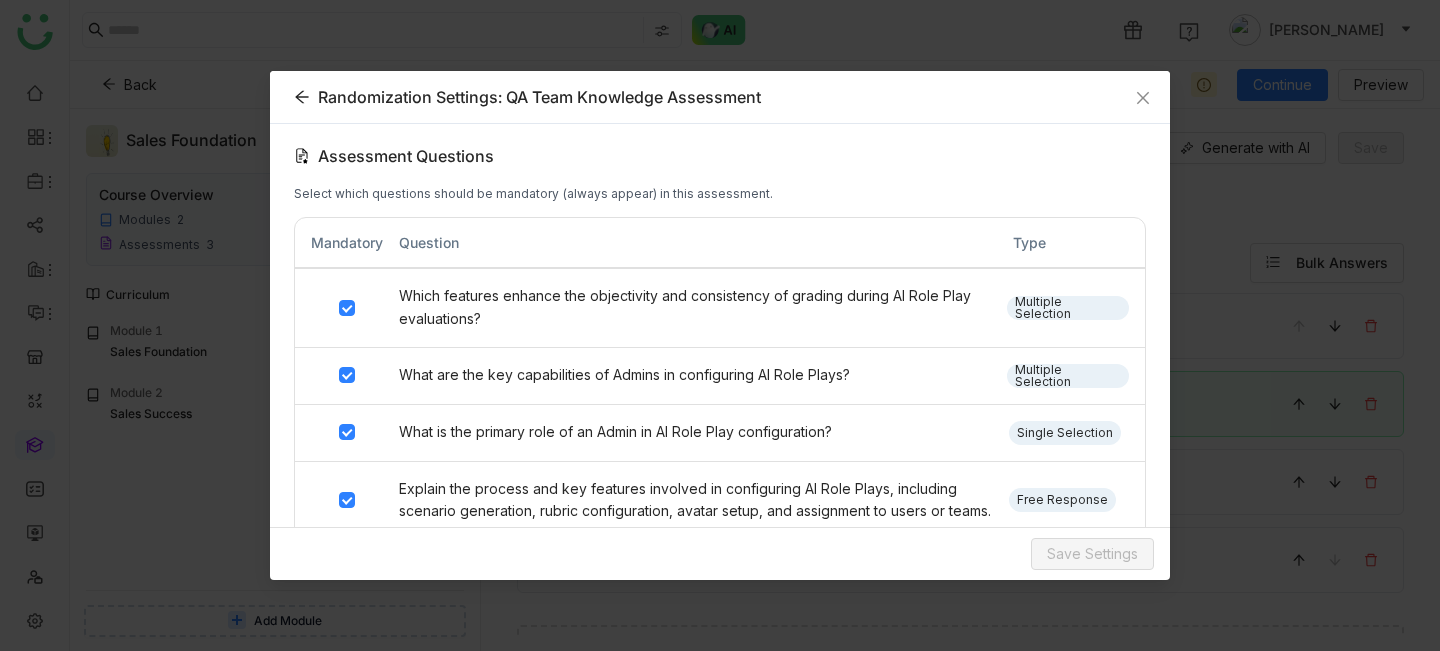 click 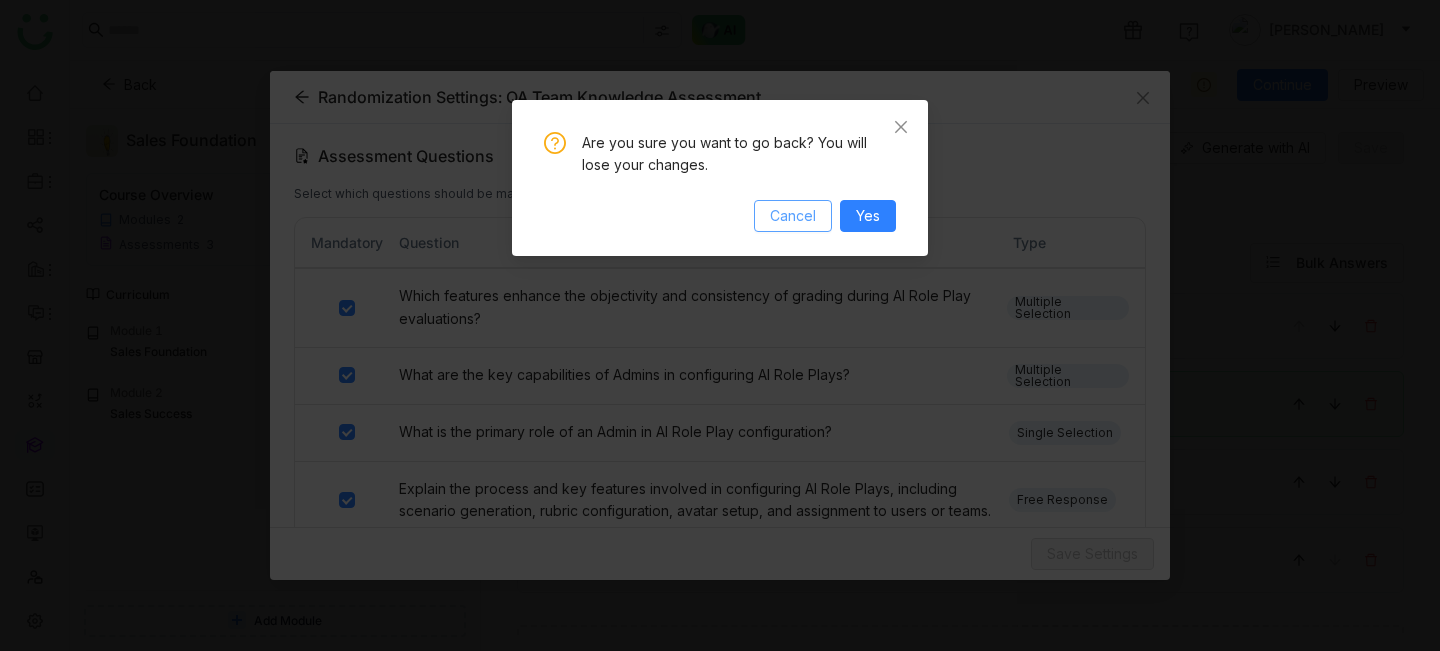 click on "Cancel" at bounding box center (793, 216) 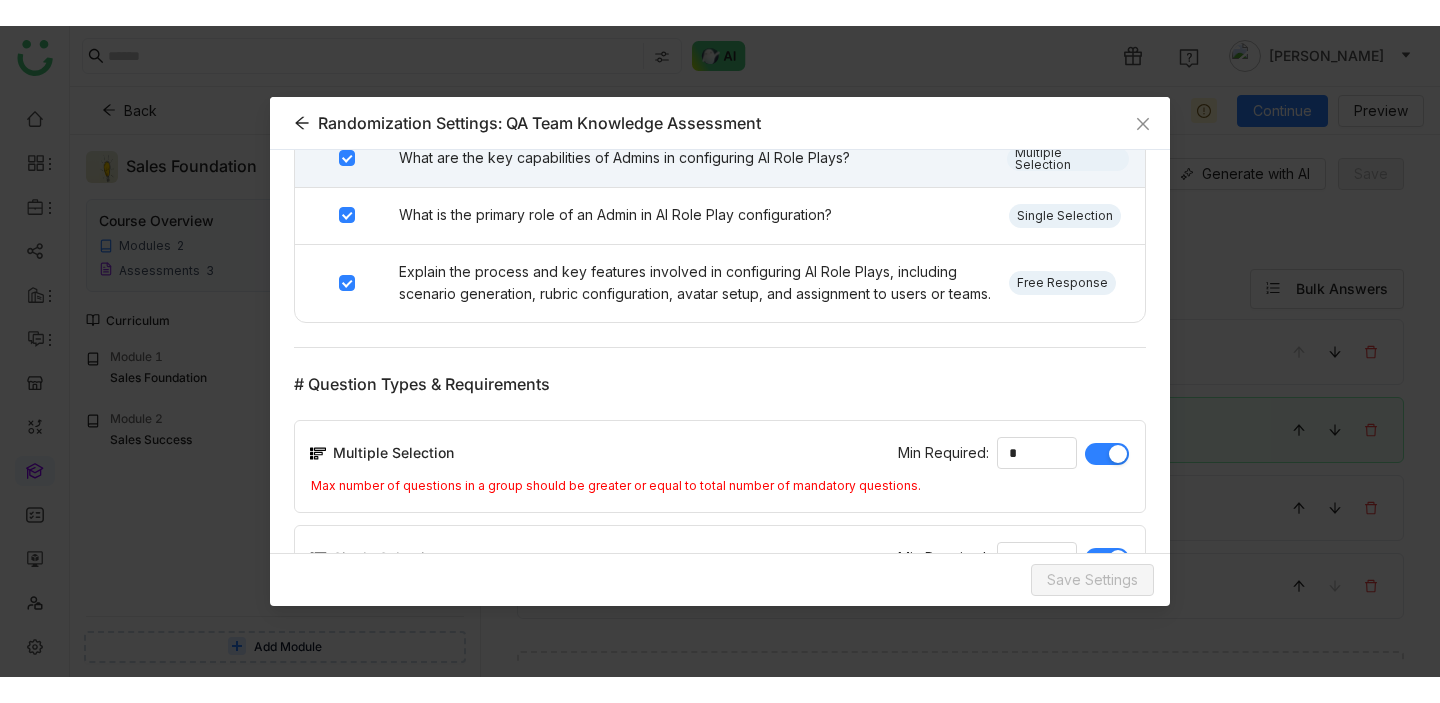 scroll, scrollTop: 383, scrollLeft: 0, axis: vertical 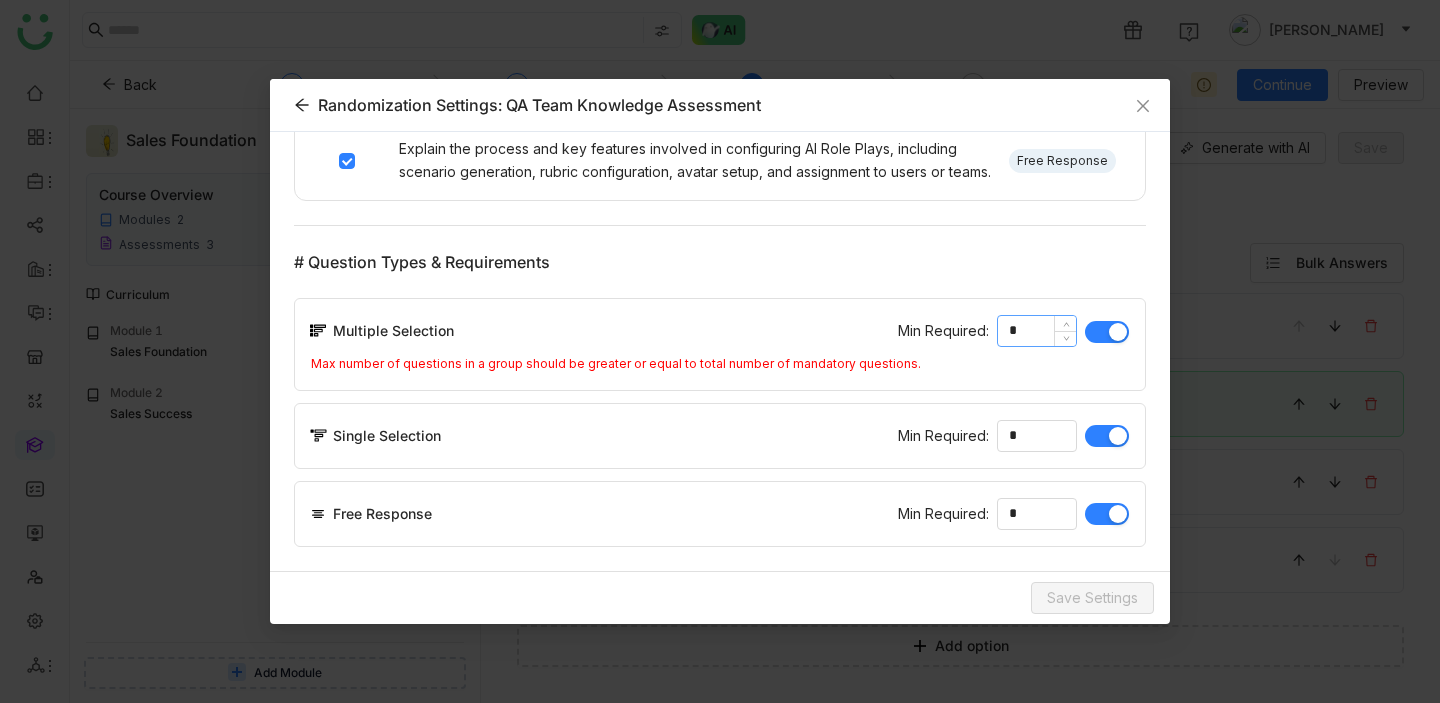 click on "*" at bounding box center [1037, 331] 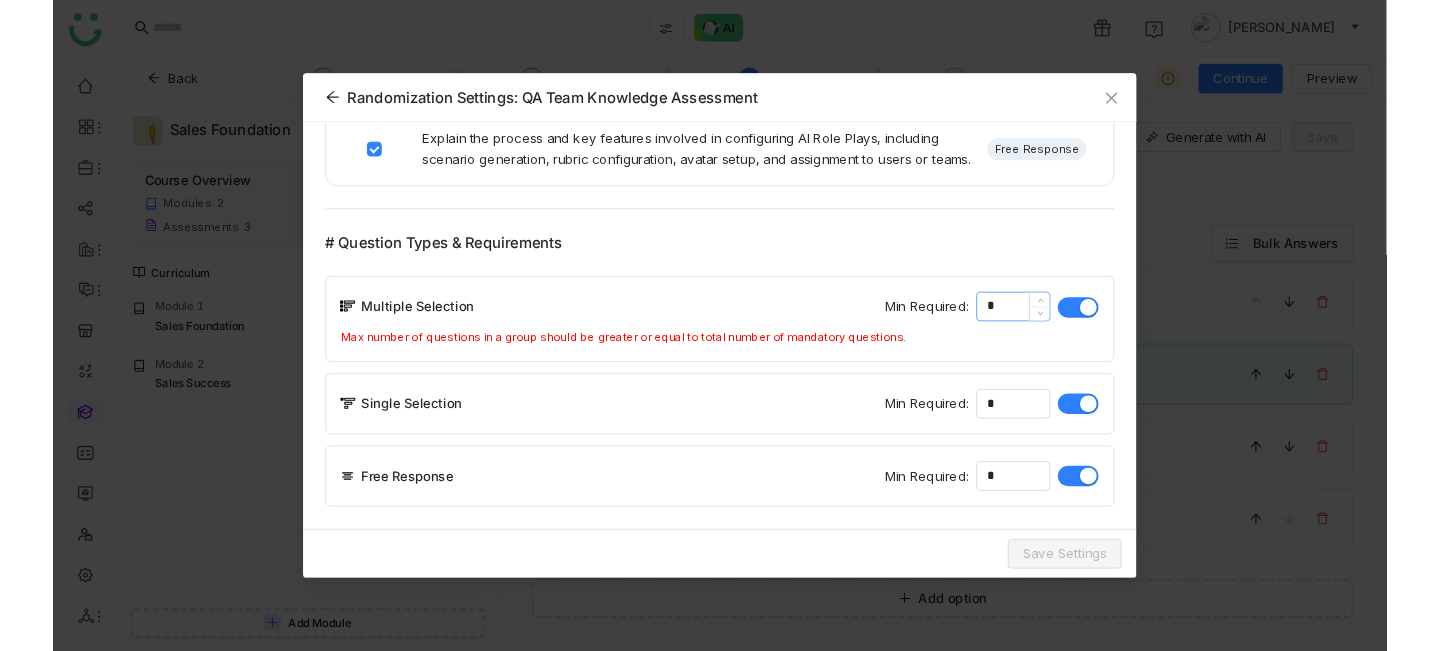 scroll, scrollTop: 320, scrollLeft: 0, axis: vertical 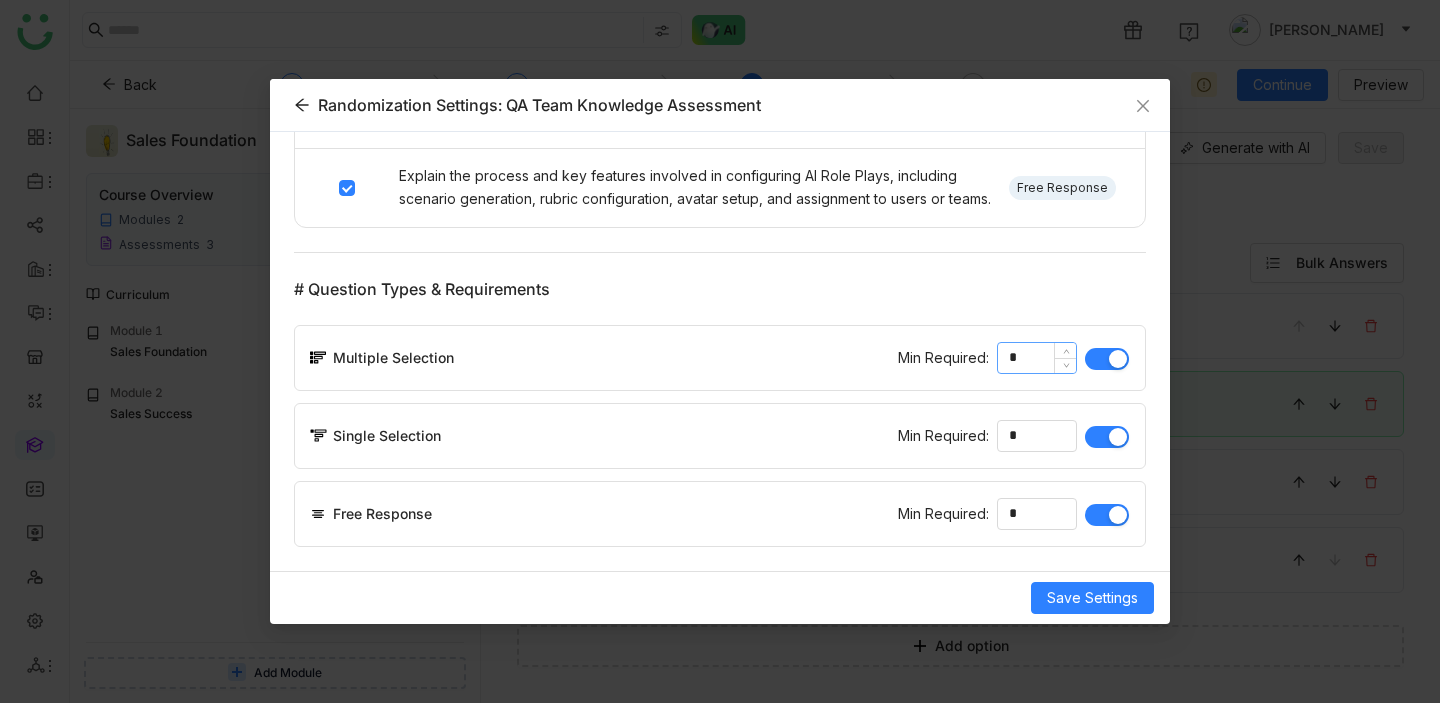type on "*" 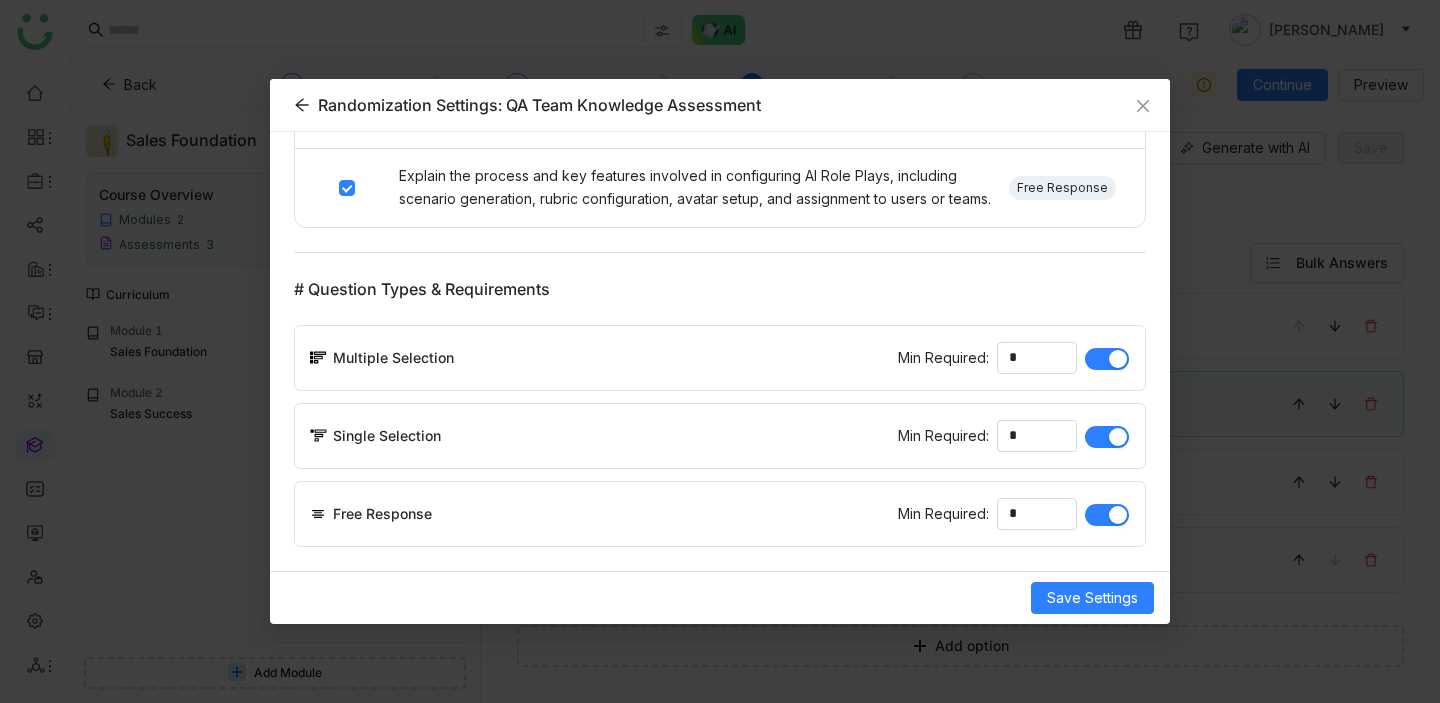click on "Assessment Questions   Select which questions should be mandatory (always appear) in this assessment.  Mandatory Question Type  Which features enhance the objectivity and consistency of grading during AI Role Play evaluations?   Multiple Selection   What are the key capabilities of Admins in configuring AI Role Plays?   Multiple Selection   What is the primary role of an Admin in AI Role Play configuration?   Single Selection   Explain the process and key features involved in configuring AI Role Plays, including scenario generation, rubric configuration, avatar setup, and assignment to users or teams.   Free Response   # Question Types & Requirements   Multiple Selection   Min Required:  *  Single Selection   Min Required:  *  Free Response   Min Required:  *" at bounding box center (720, 351) 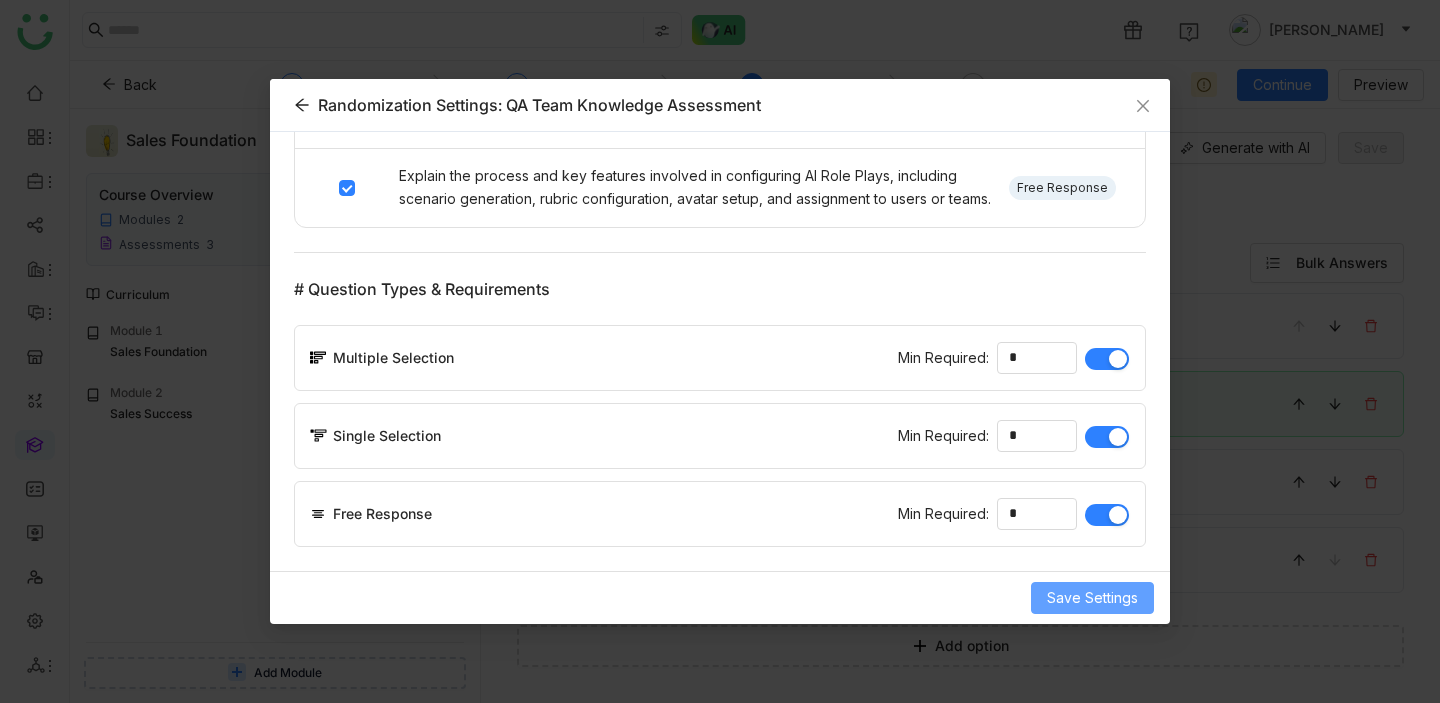 click on "Save Settings" at bounding box center (1092, 598) 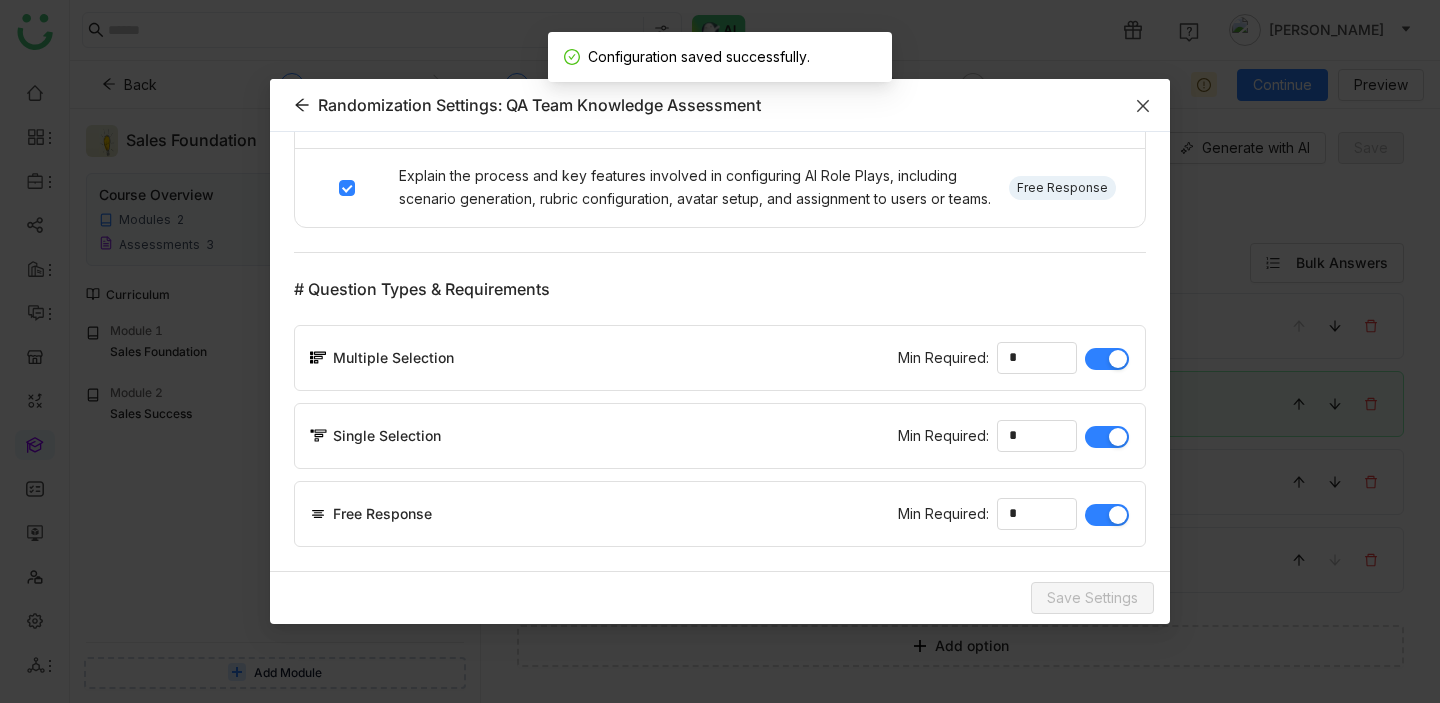 click 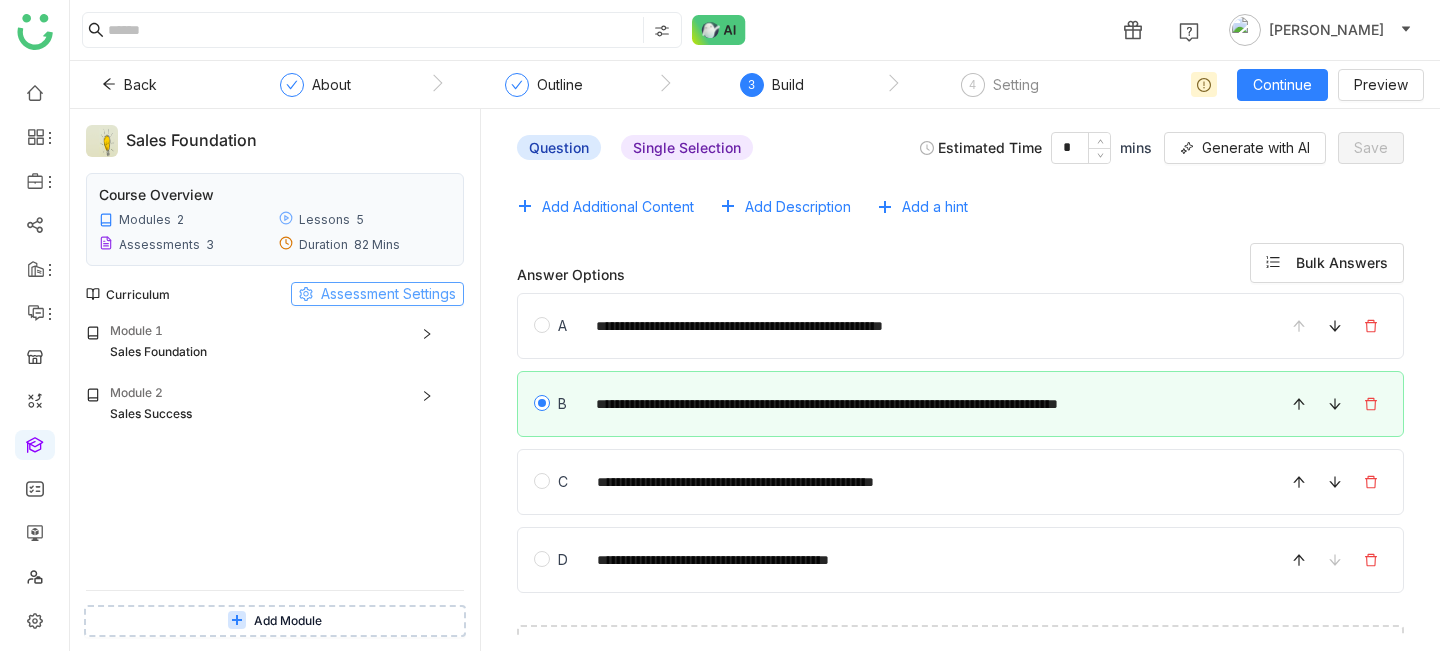 click on "Assessment Settings" 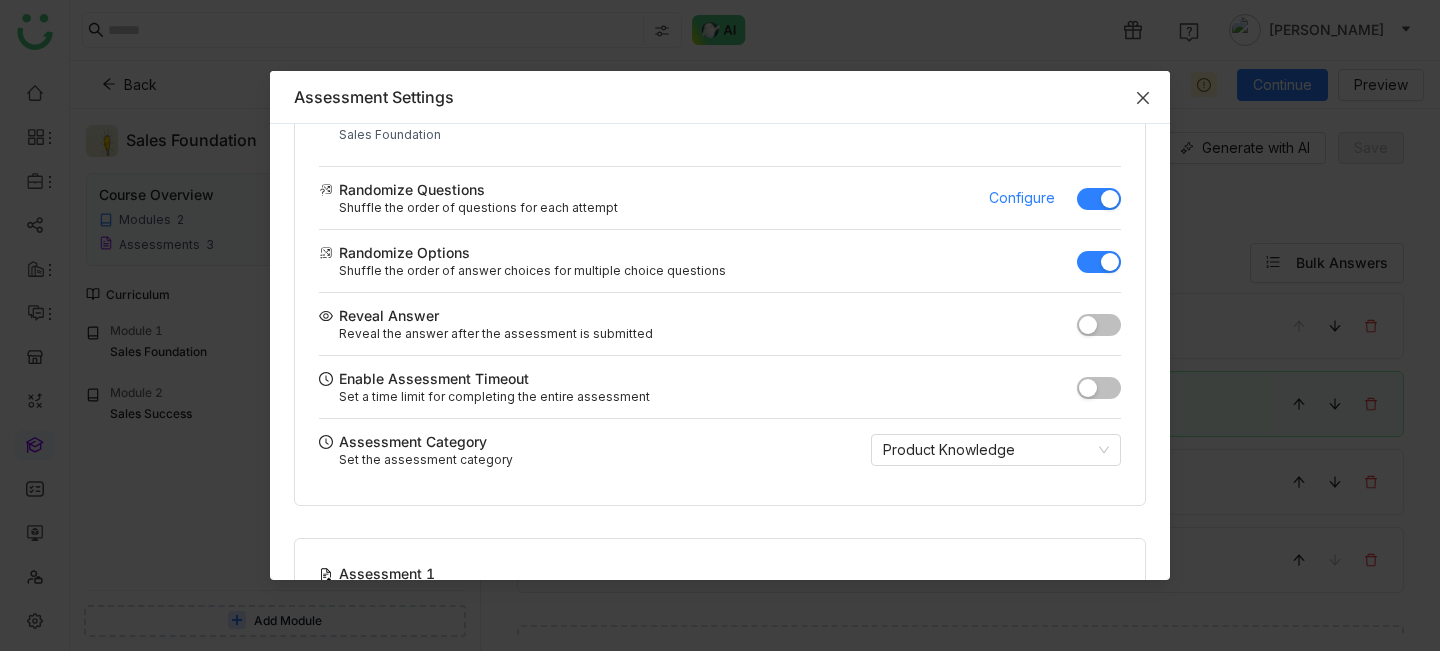 scroll, scrollTop: 526, scrollLeft: 0, axis: vertical 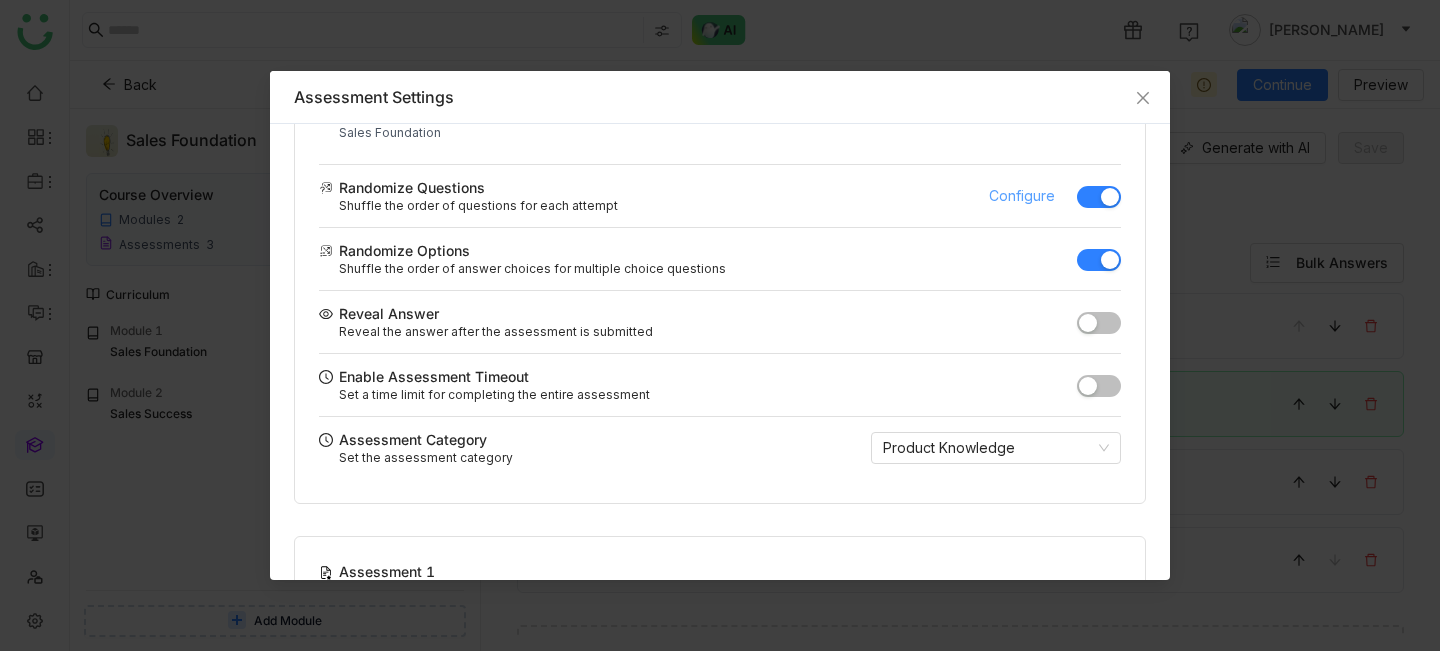 click on "Configure" at bounding box center (1022, 196) 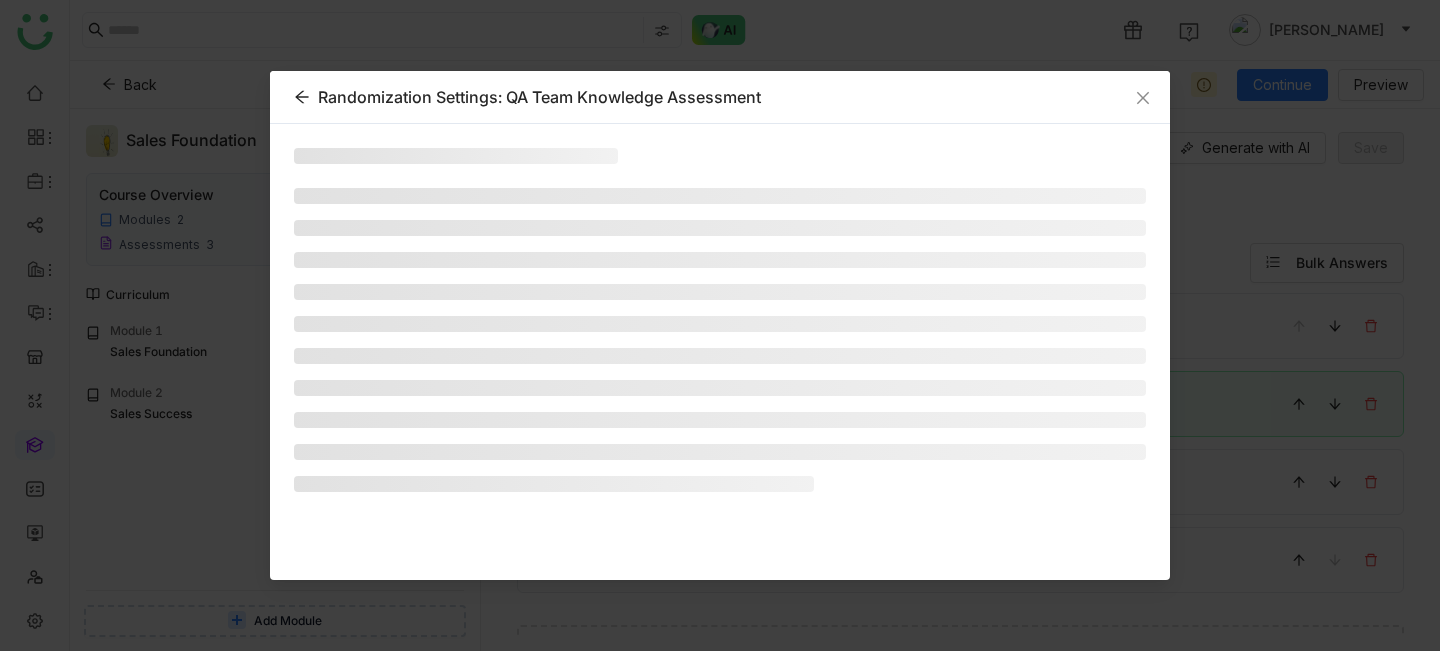 scroll, scrollTop: 0, scrollLeft: 0, axis: both 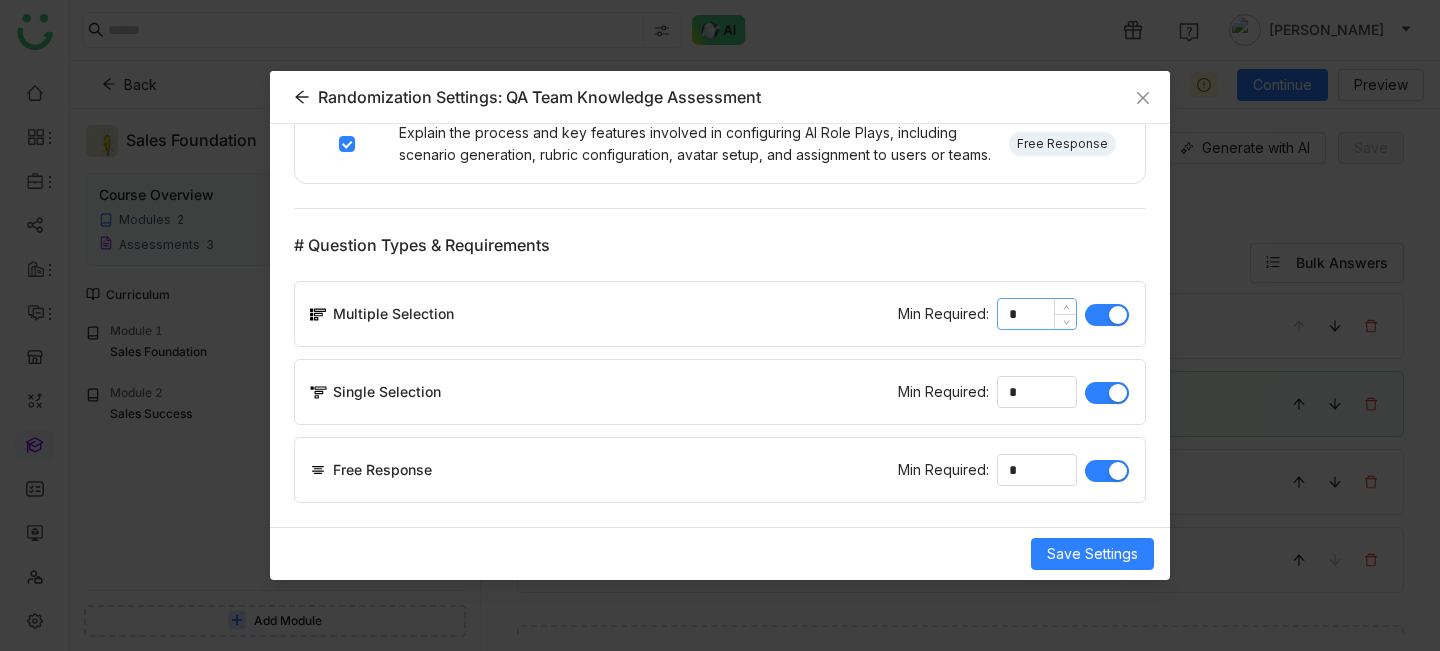 click on "*" at bounding box center (1037, 314) 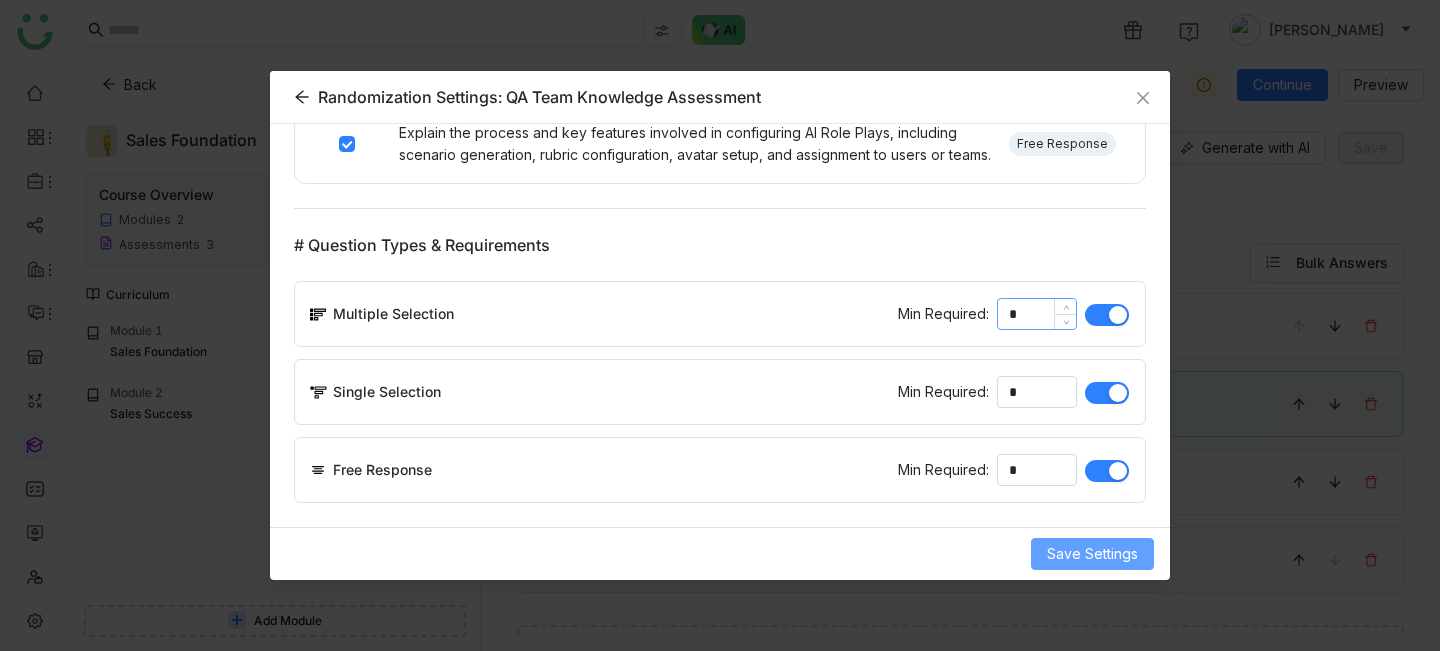 type on "*" 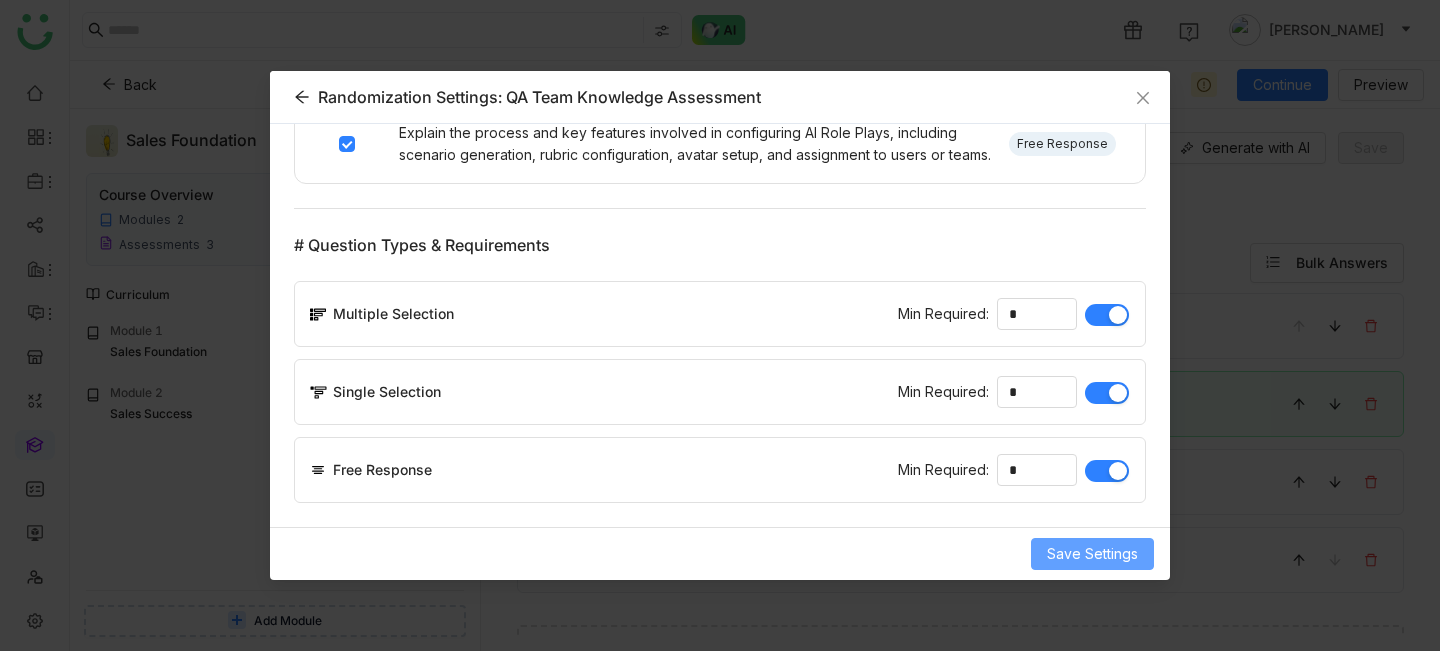 click on "Save Settings" at bounding box center [1092, 554] 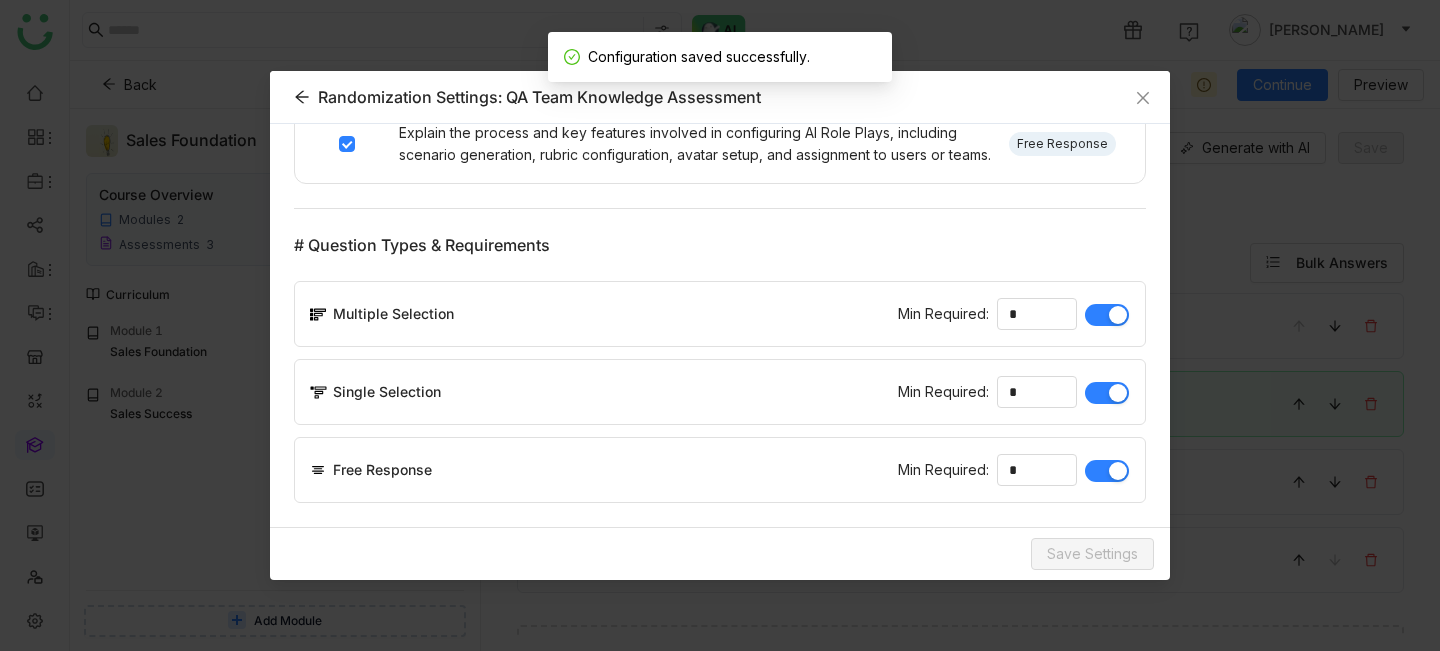 click 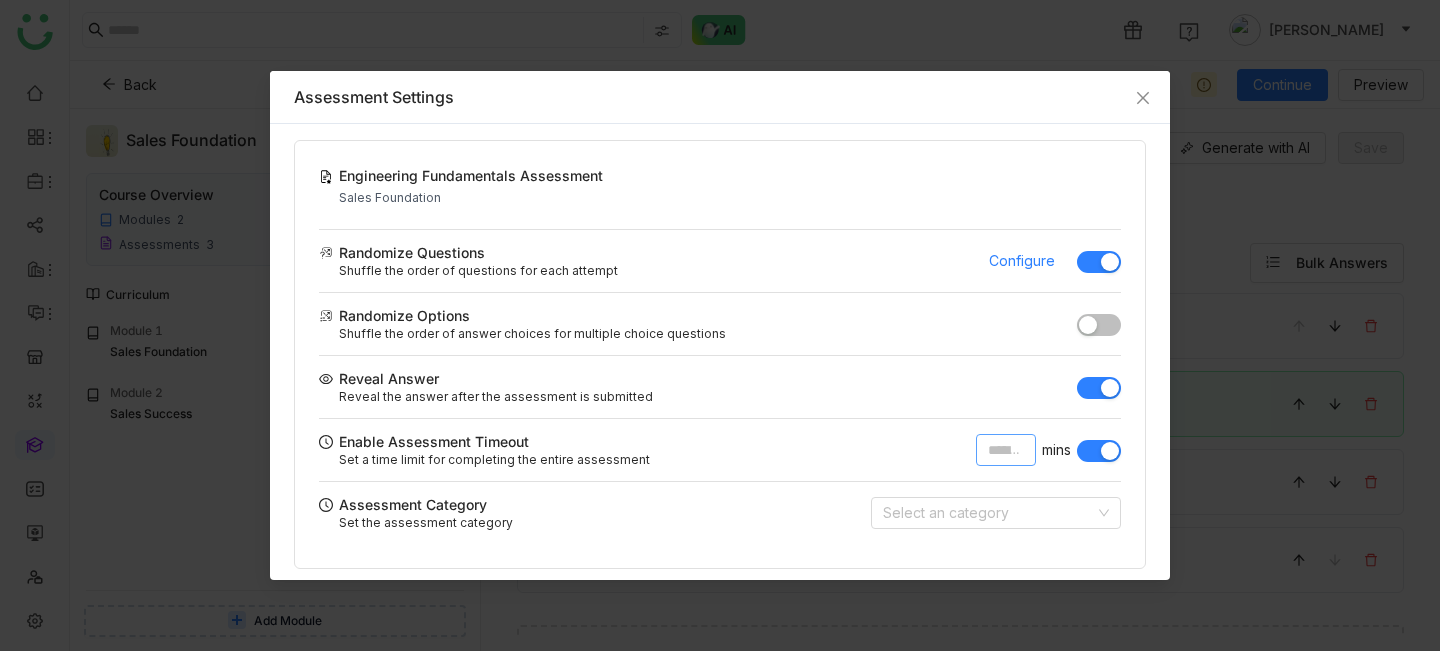click on "*" at bounding box center (1006, 450) 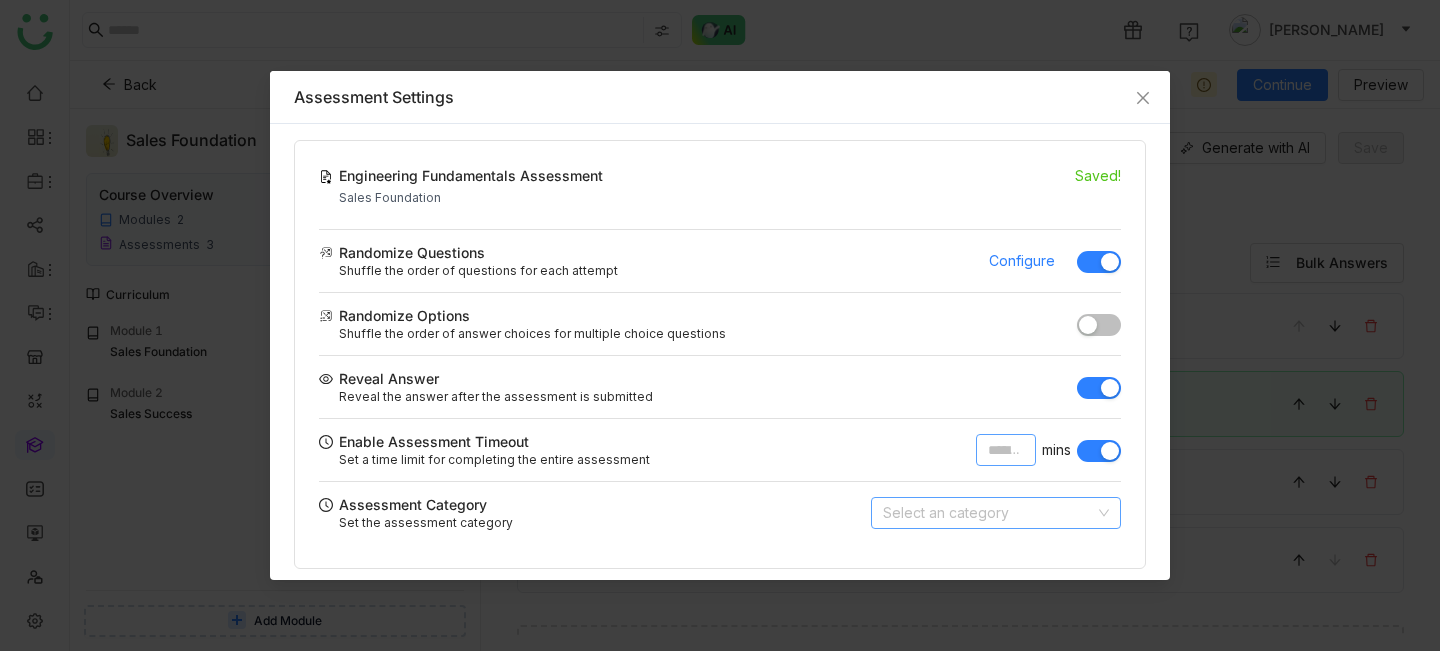 type on "*" 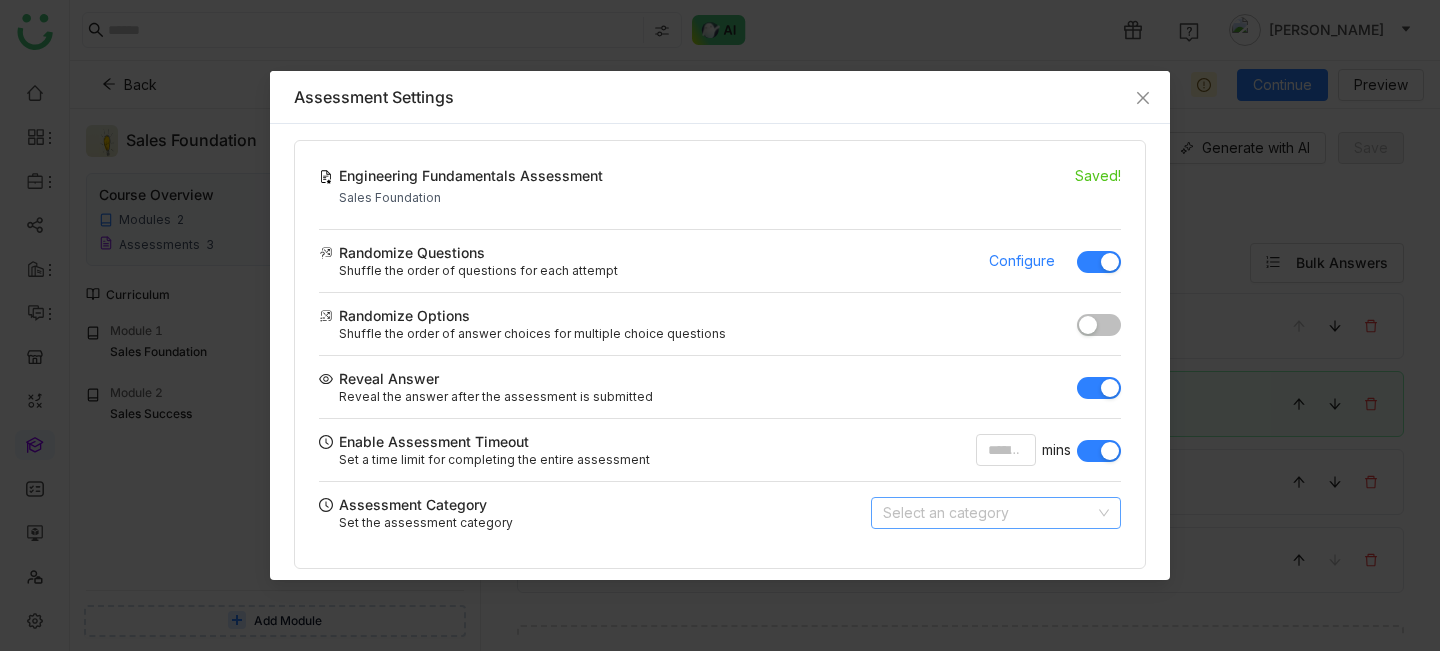 click at bounding box center [989, 513] 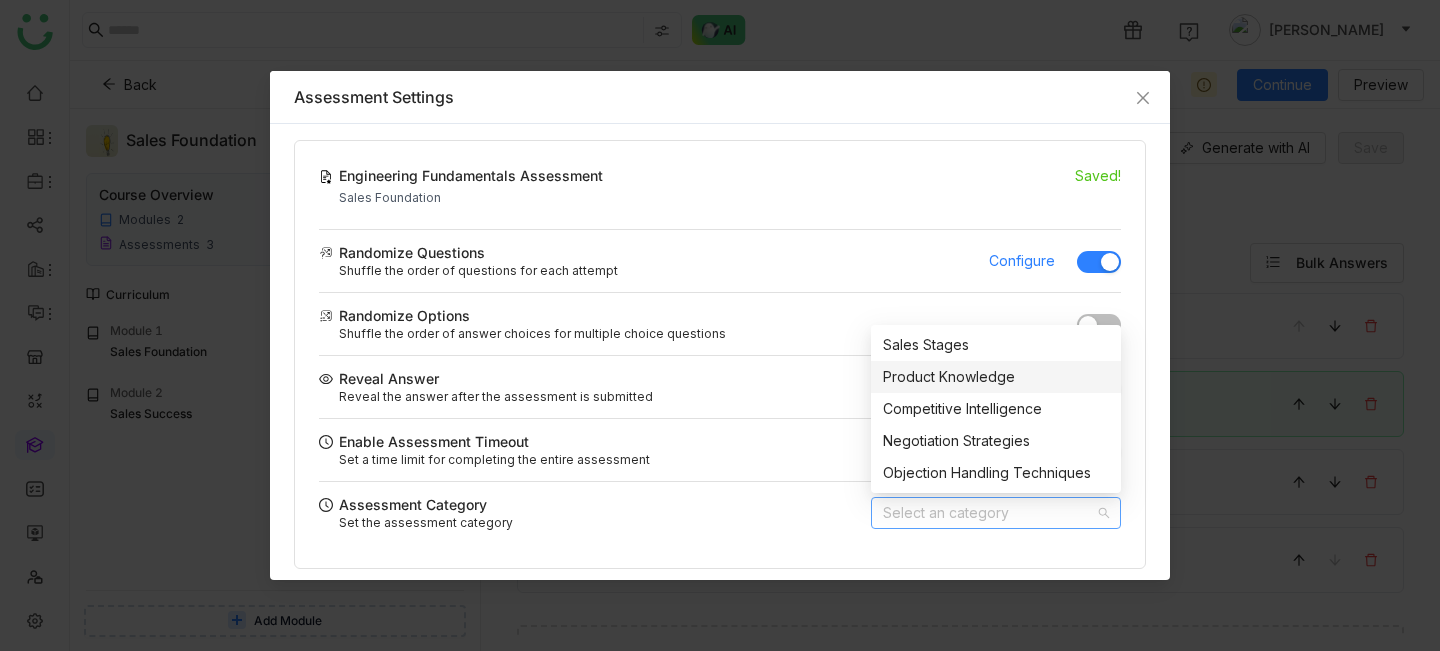 click on "Product Knowledge" at bounding box center [996, 377] 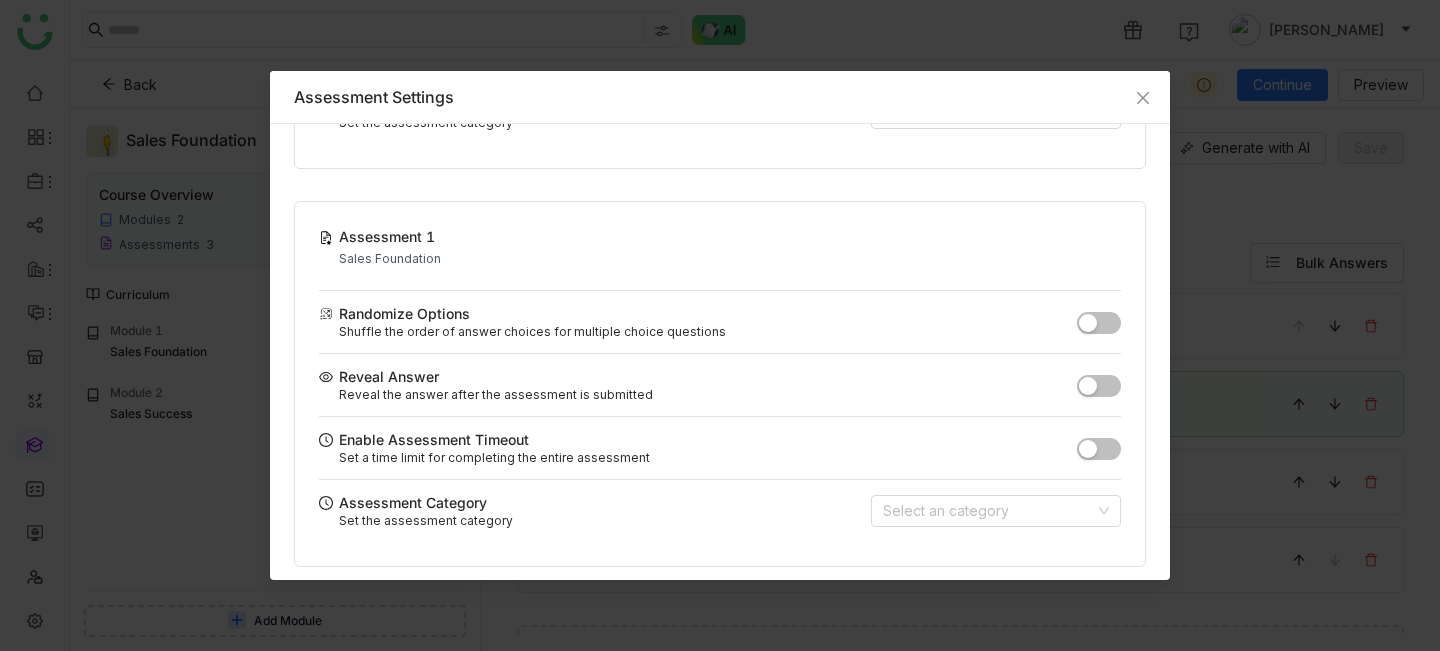 scroll, scrollTop: 872, scrollLeft: 0, axis: vertical 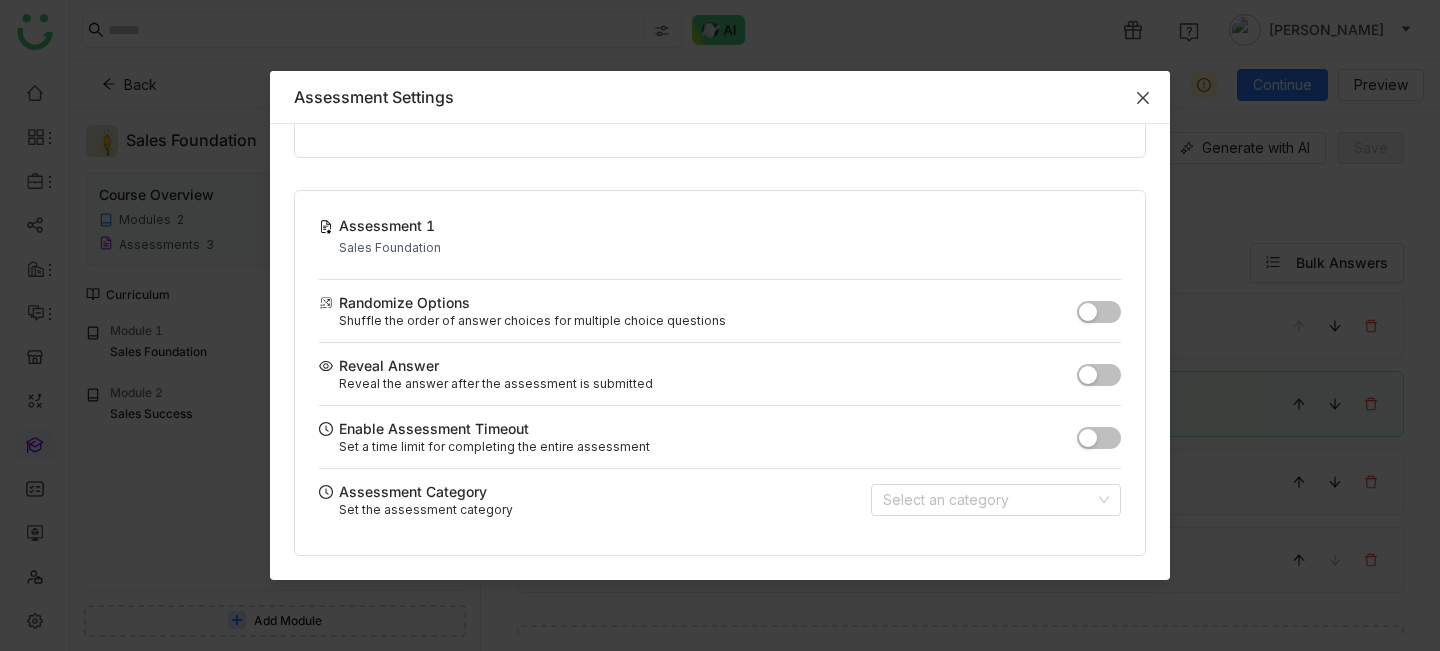 click 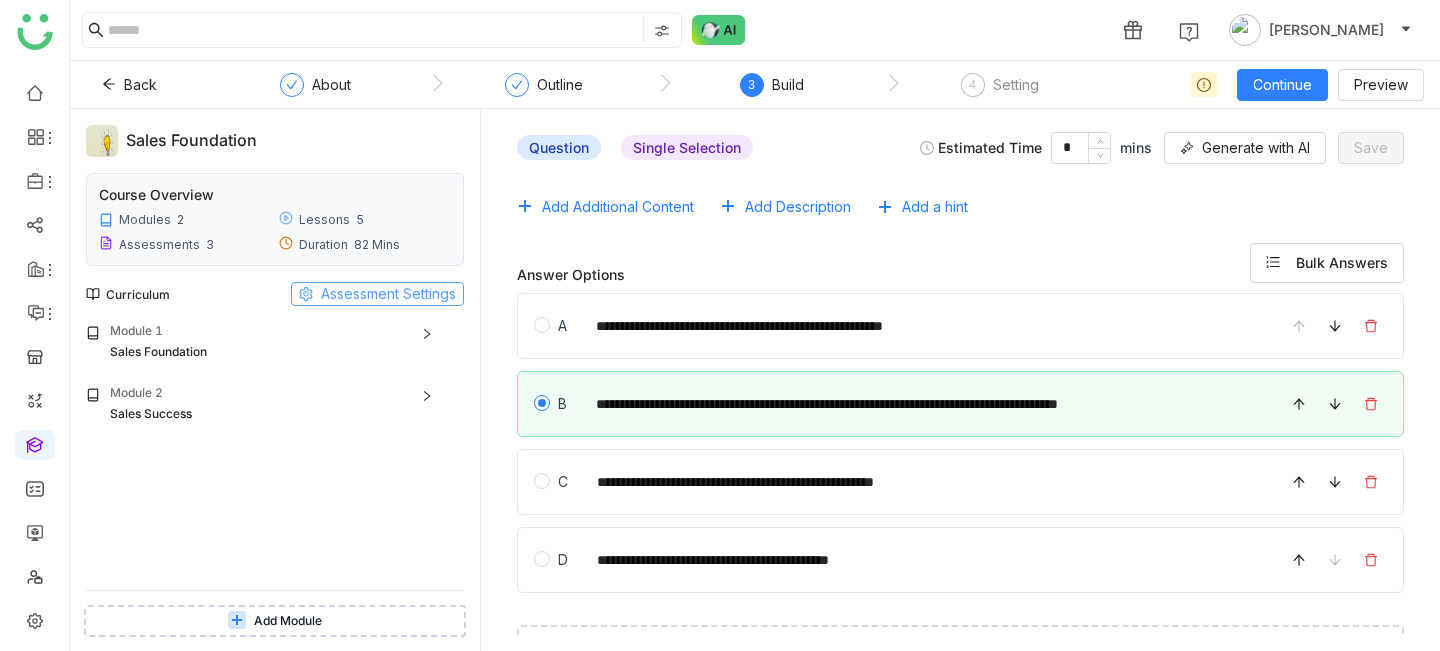click on "Assessment Settings" 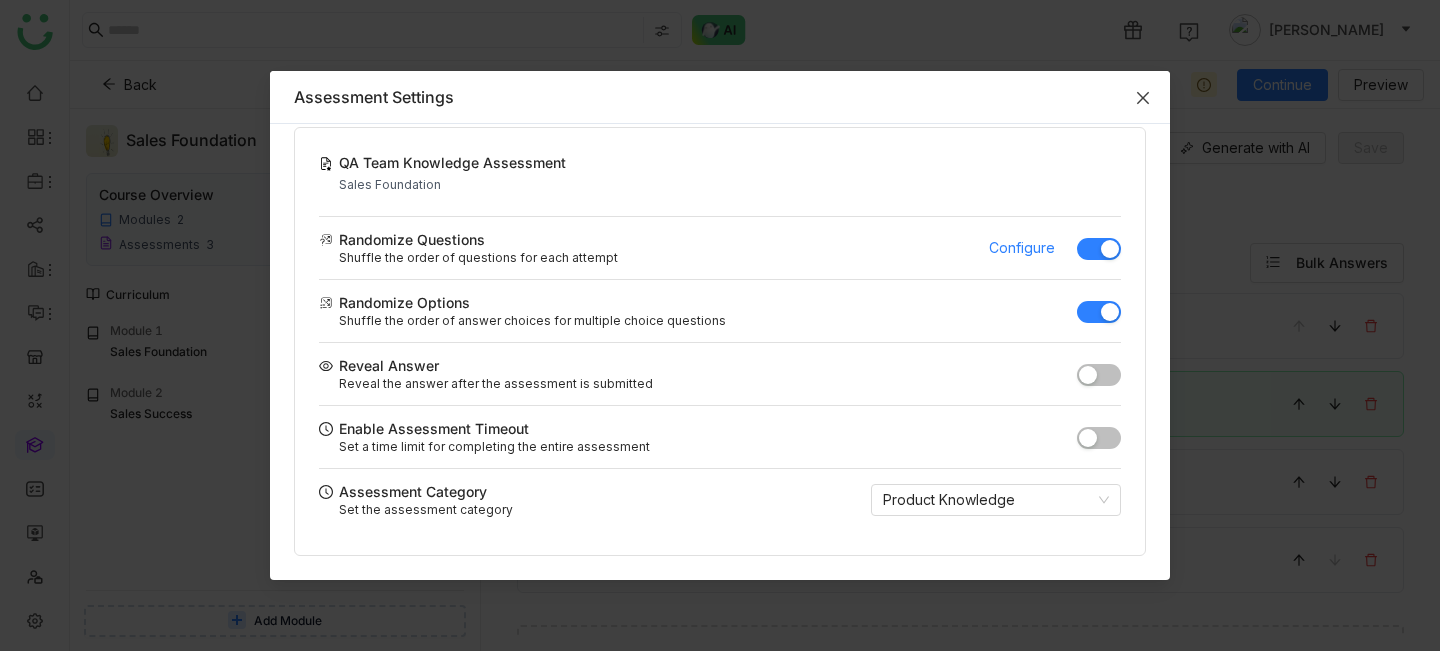 scroll, scrollTop: 483, scrollLeft: 0, axis: vertical 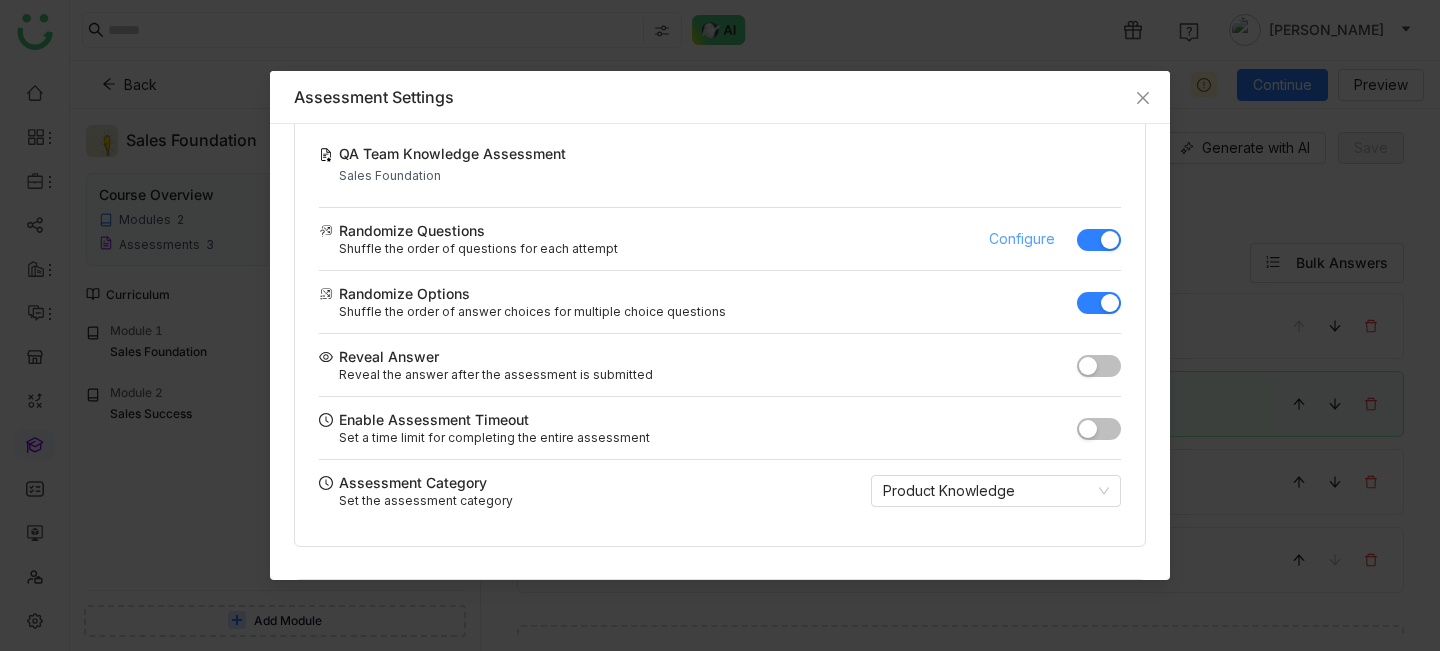 click on "Configure" at bounding box center (1022, 239) 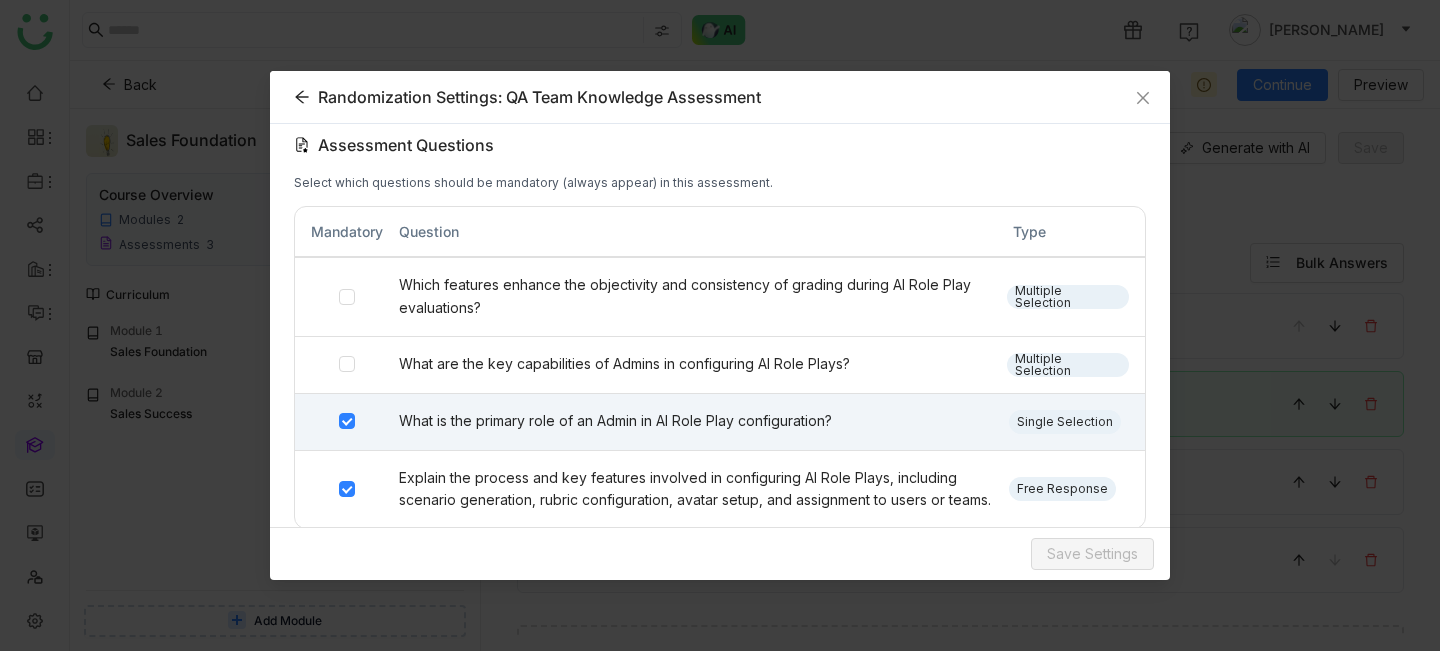 scroll, scrollTop: 12, scrollLeft: 0, axis: vertical 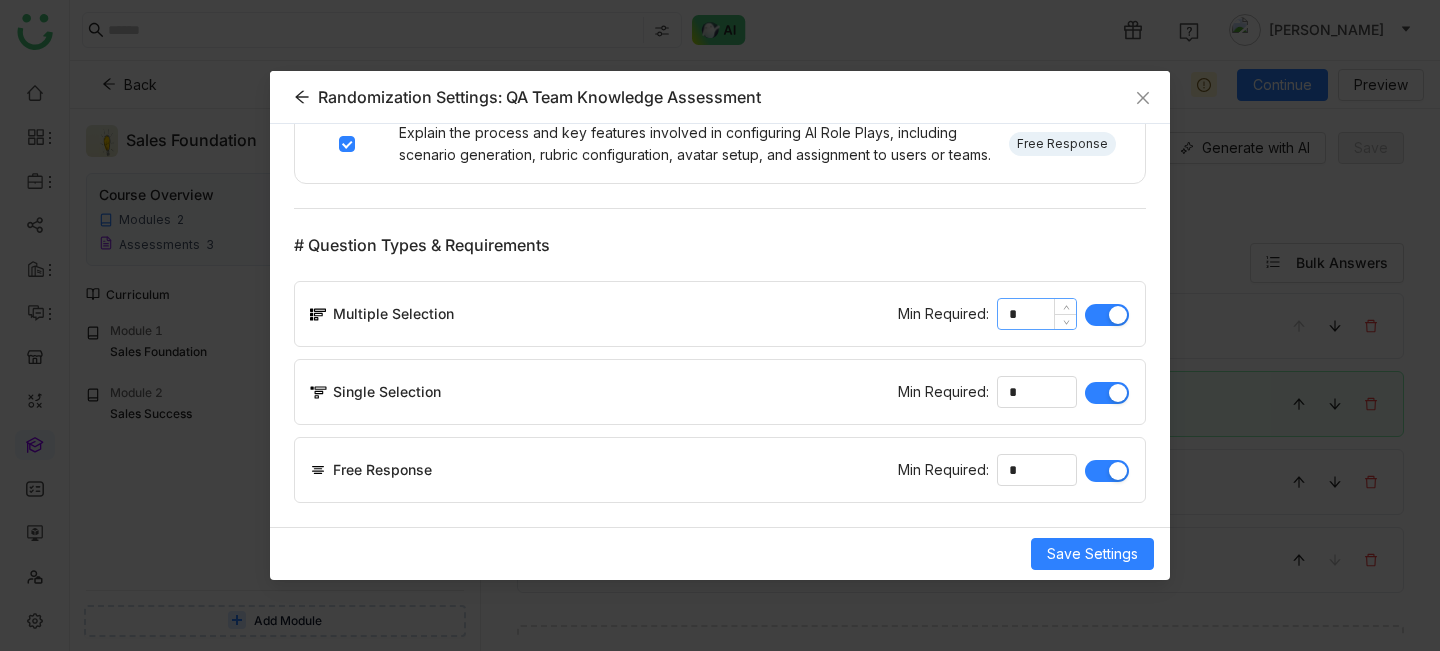 click on "*" at bounding box center (1037, 314) 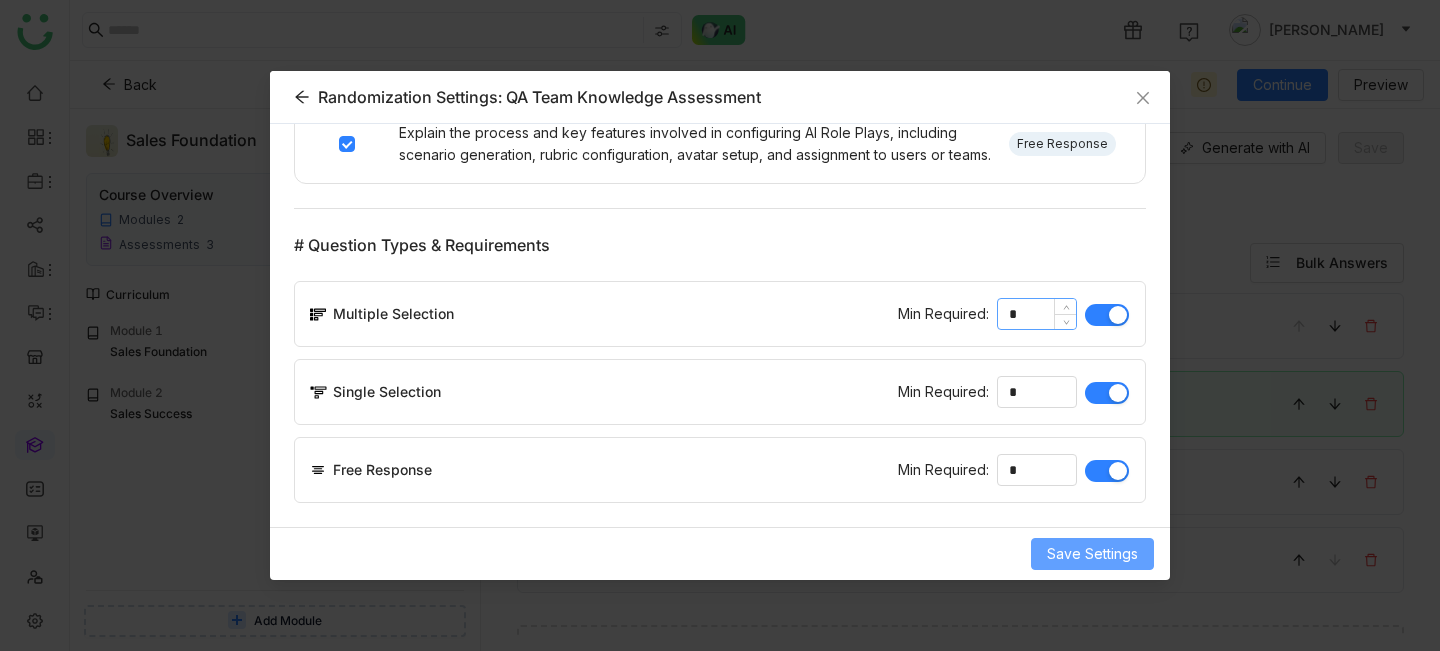 type on "*" 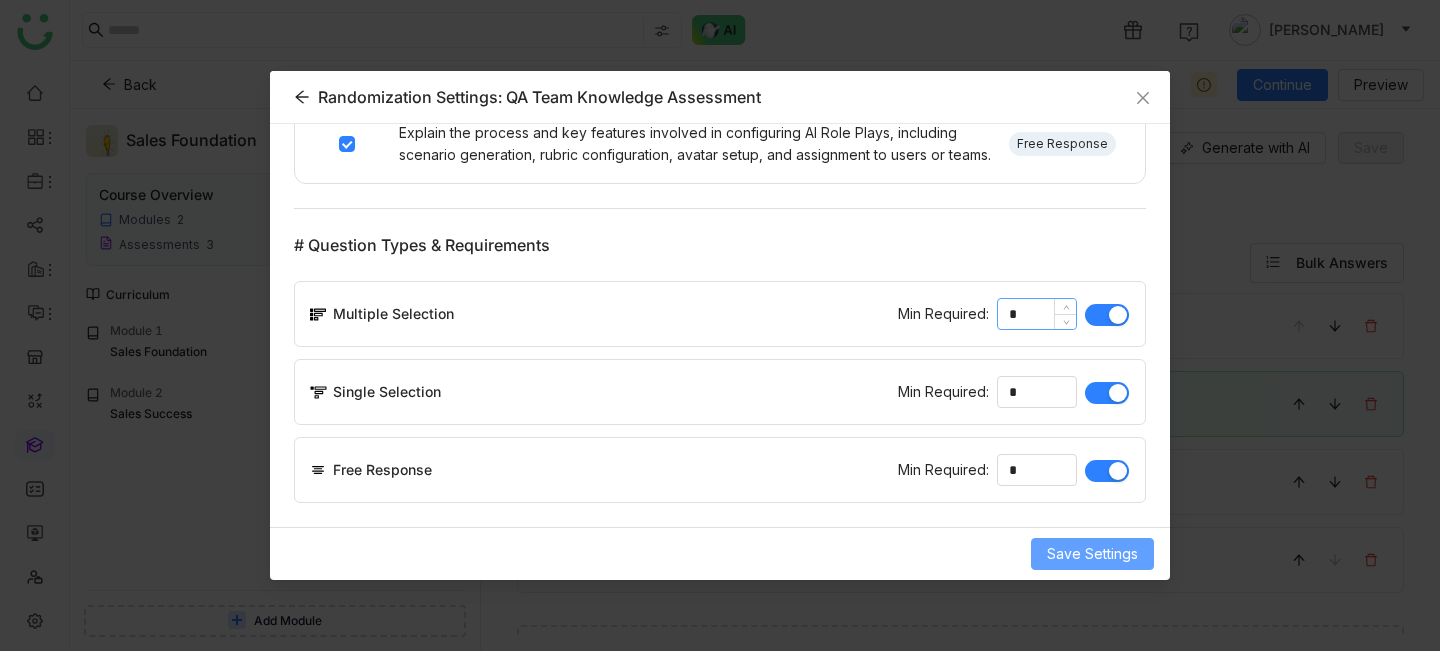 click on "Save Settings" at bounding box center (1092, 554) 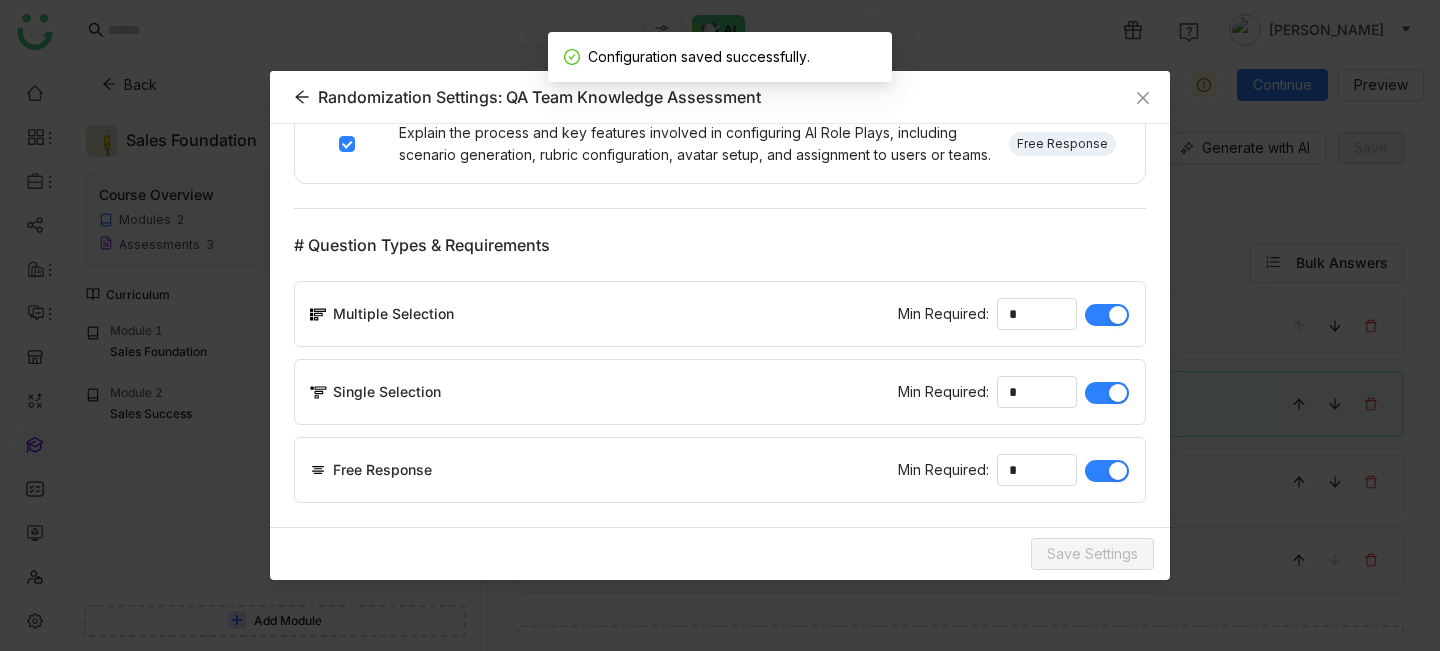 click 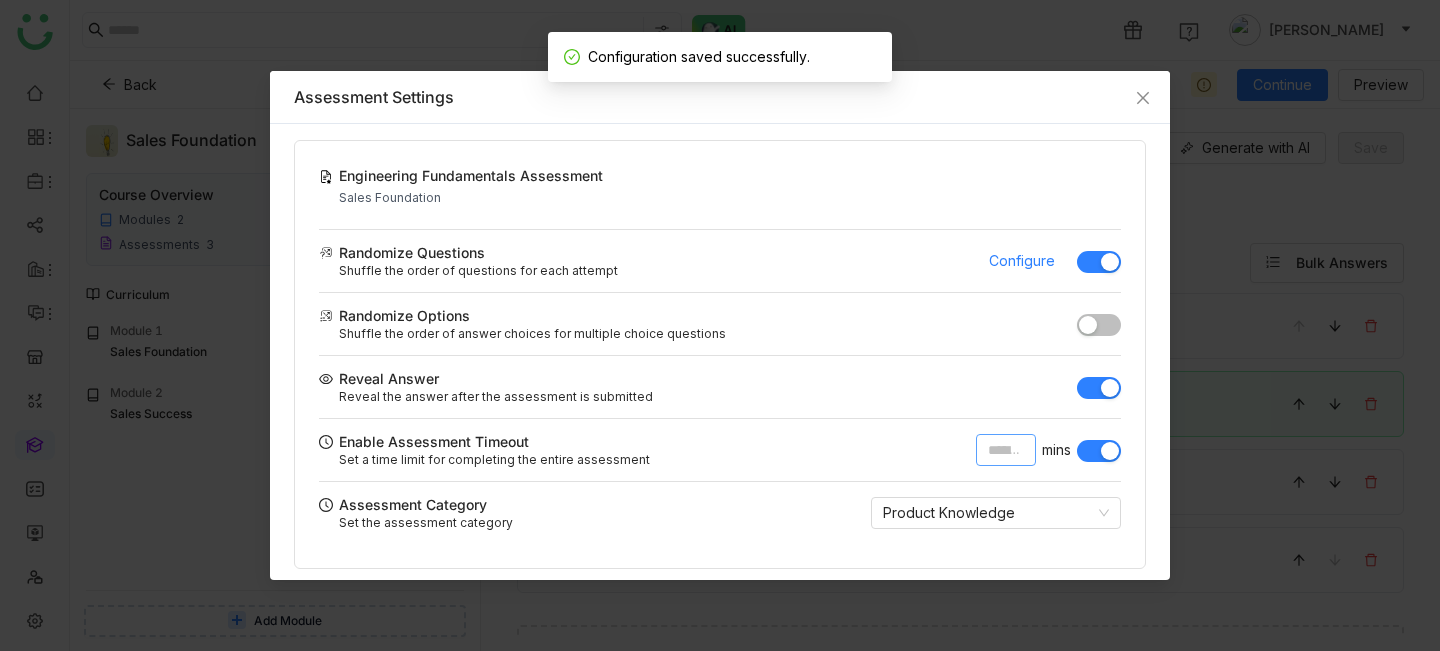 click on "*" at bounding box center (1006, 450) 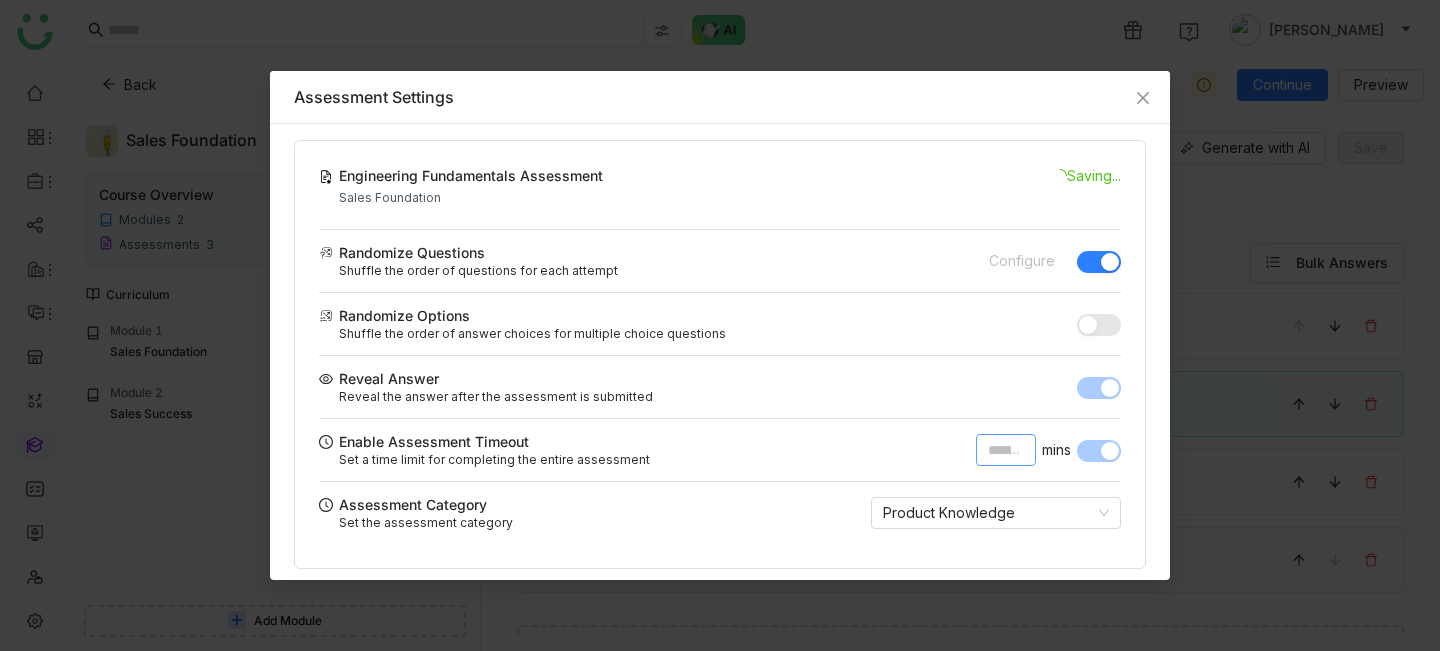 type on "*" 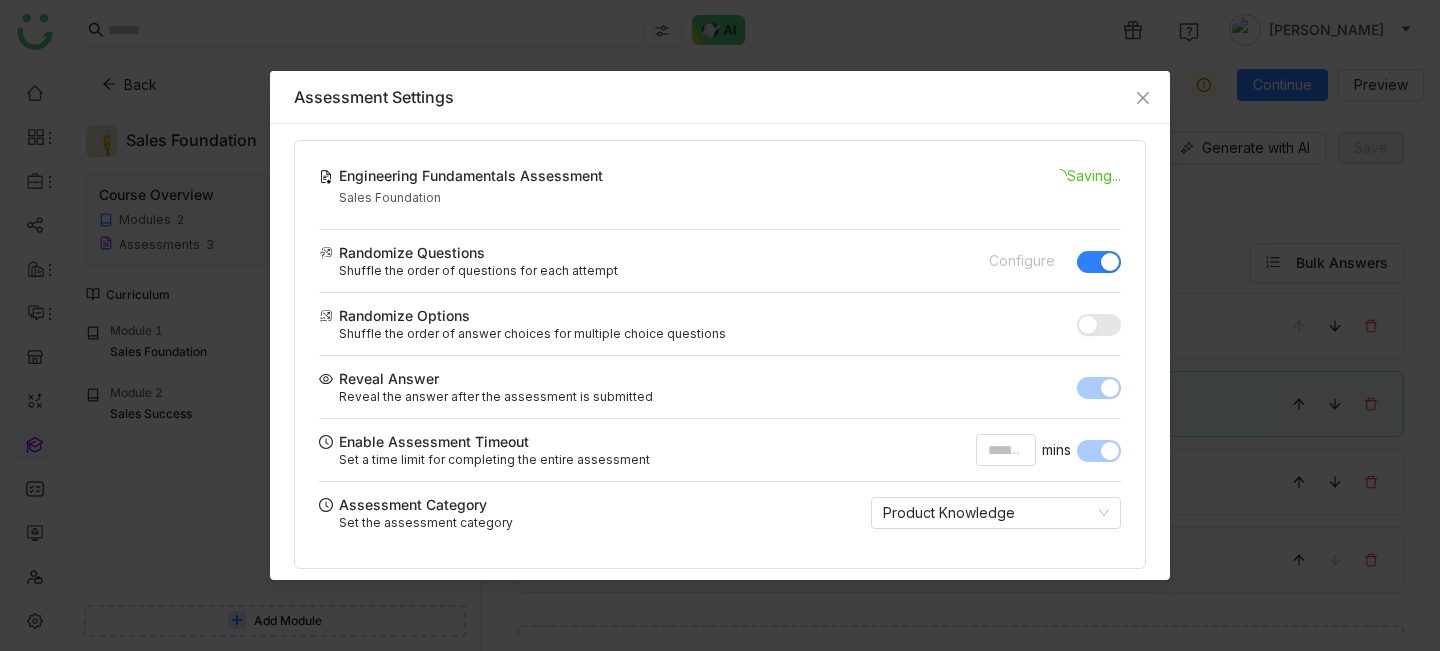 click on "Enable Assessment Timeout   Set a time limit for completing the entire assessment  *  mins" at bounding box center (720, 449) 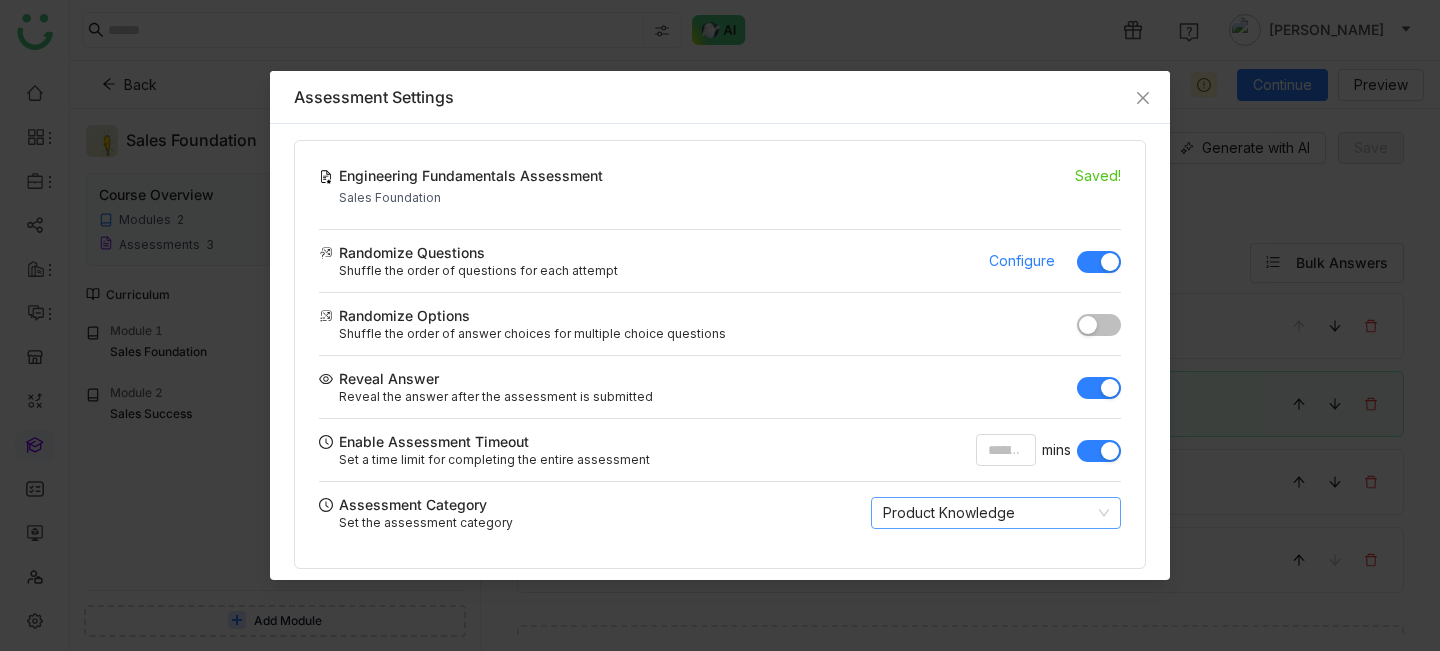 click on "Product Knowledge" 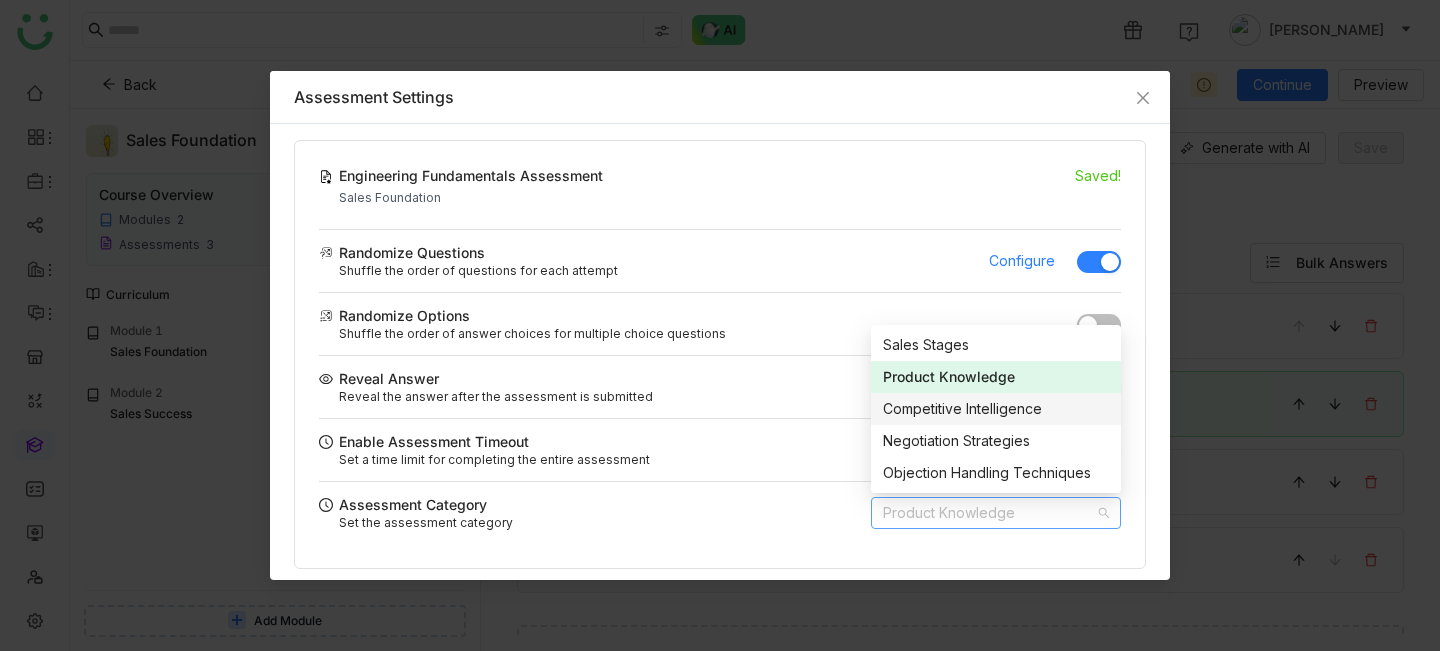 click on "Competitive Intelligence" at bounding box center (996, 409) 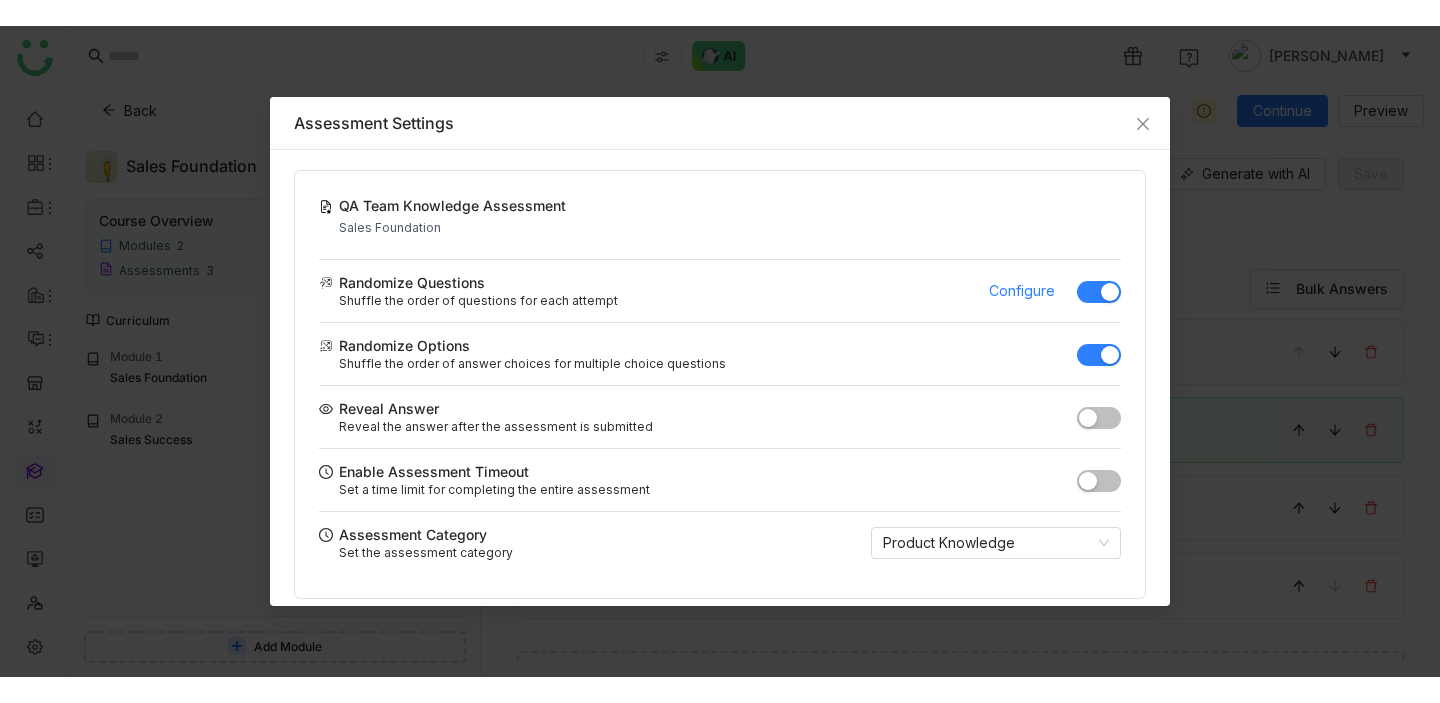 scroll, scrollTop: 458, scrollLeft: 0, axis: vertical 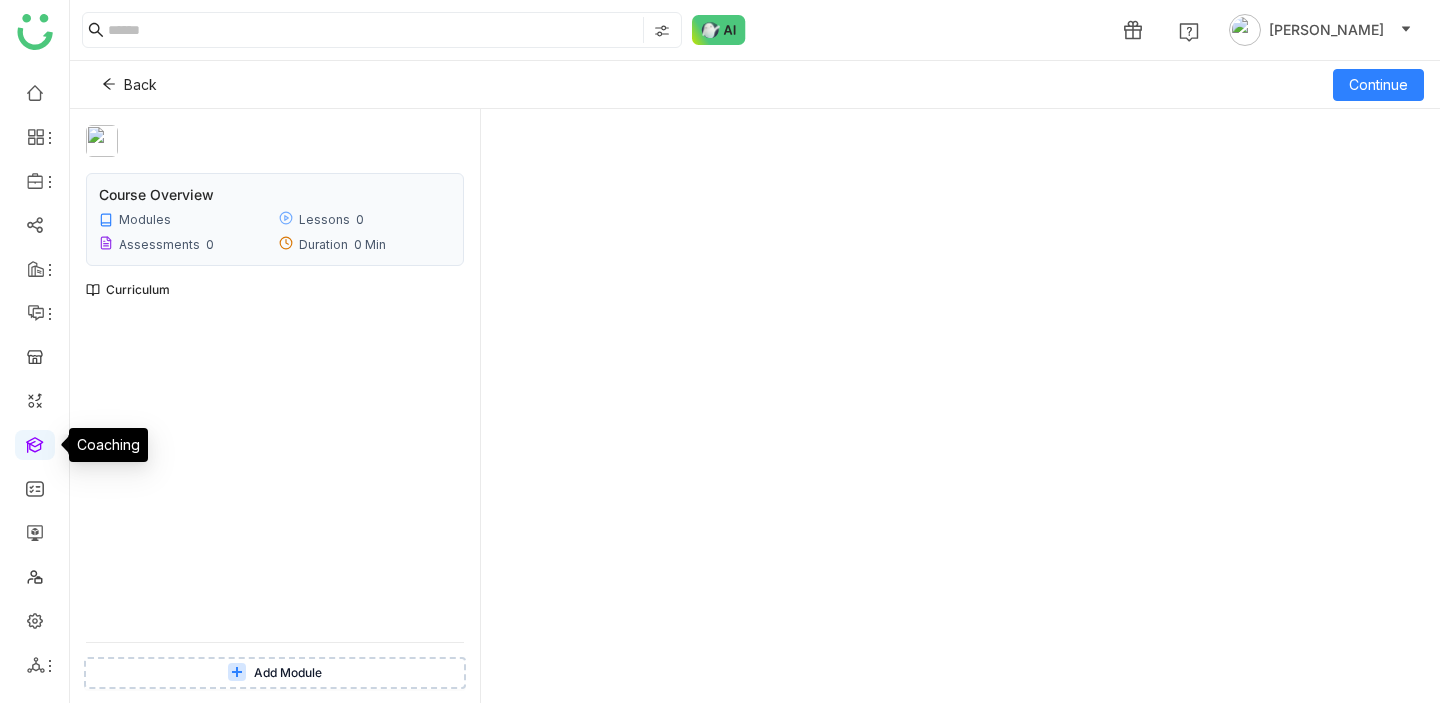 click at bounding box center (35, 443) 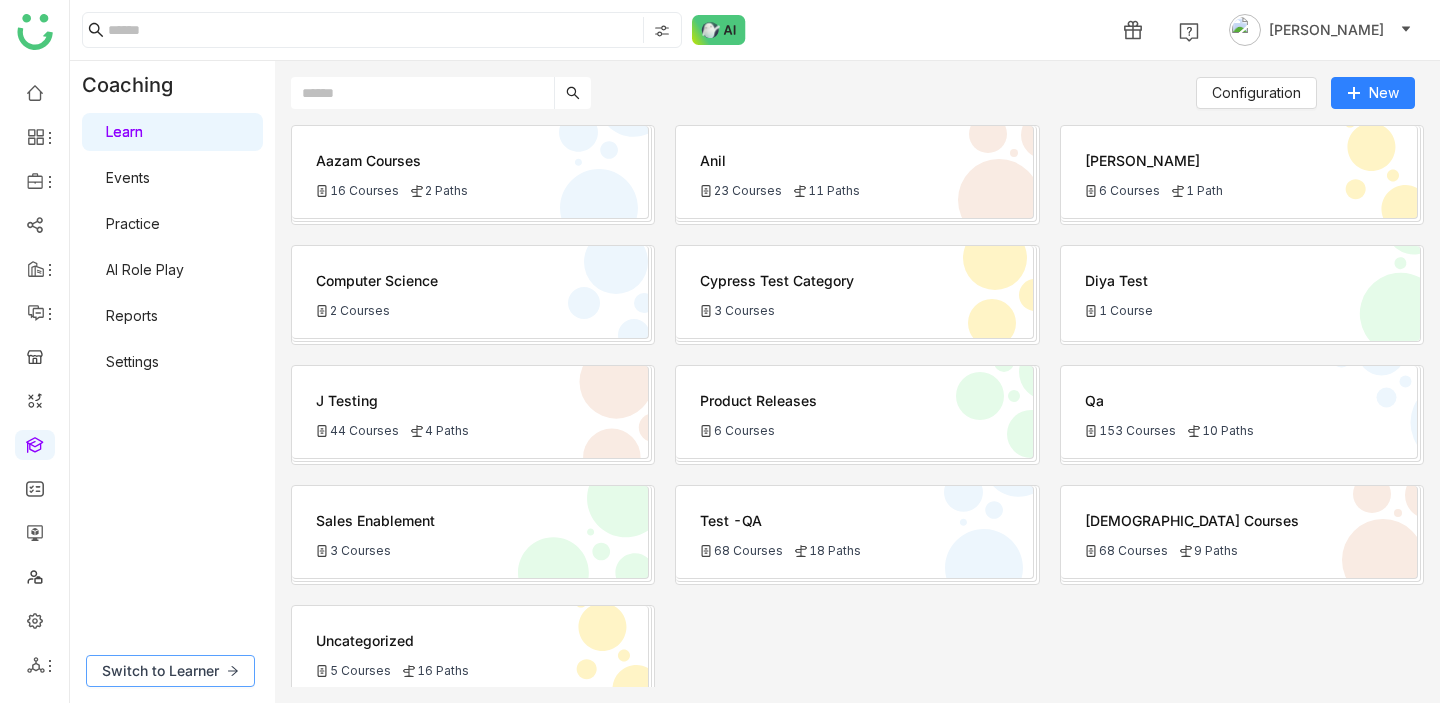 click on "Switch to Learner" 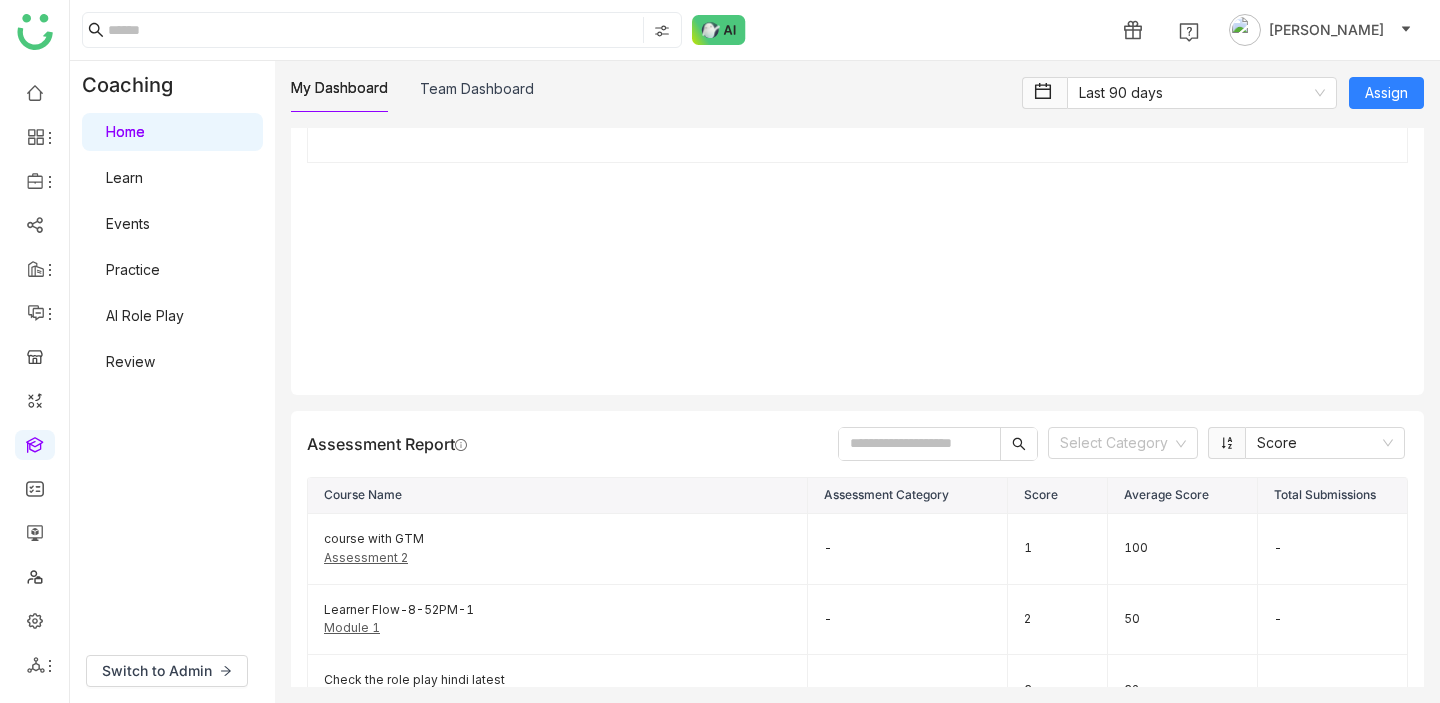 scroll, scrollTop: 2387, scrollLeft: 0, axis: vertical 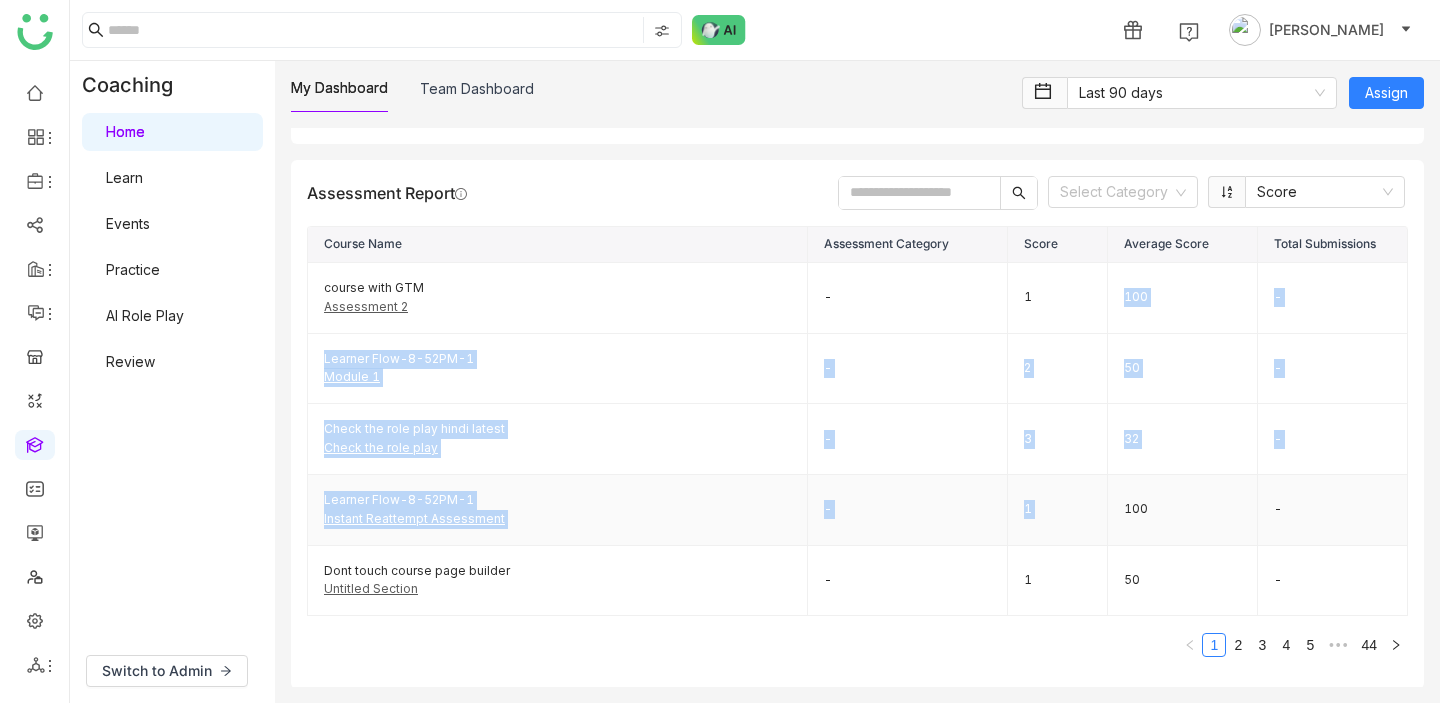 drag, startPoint x: 1032, startPoint y: 273, endPoint x: 1154, endPoint y: 485, distance: 244.59763 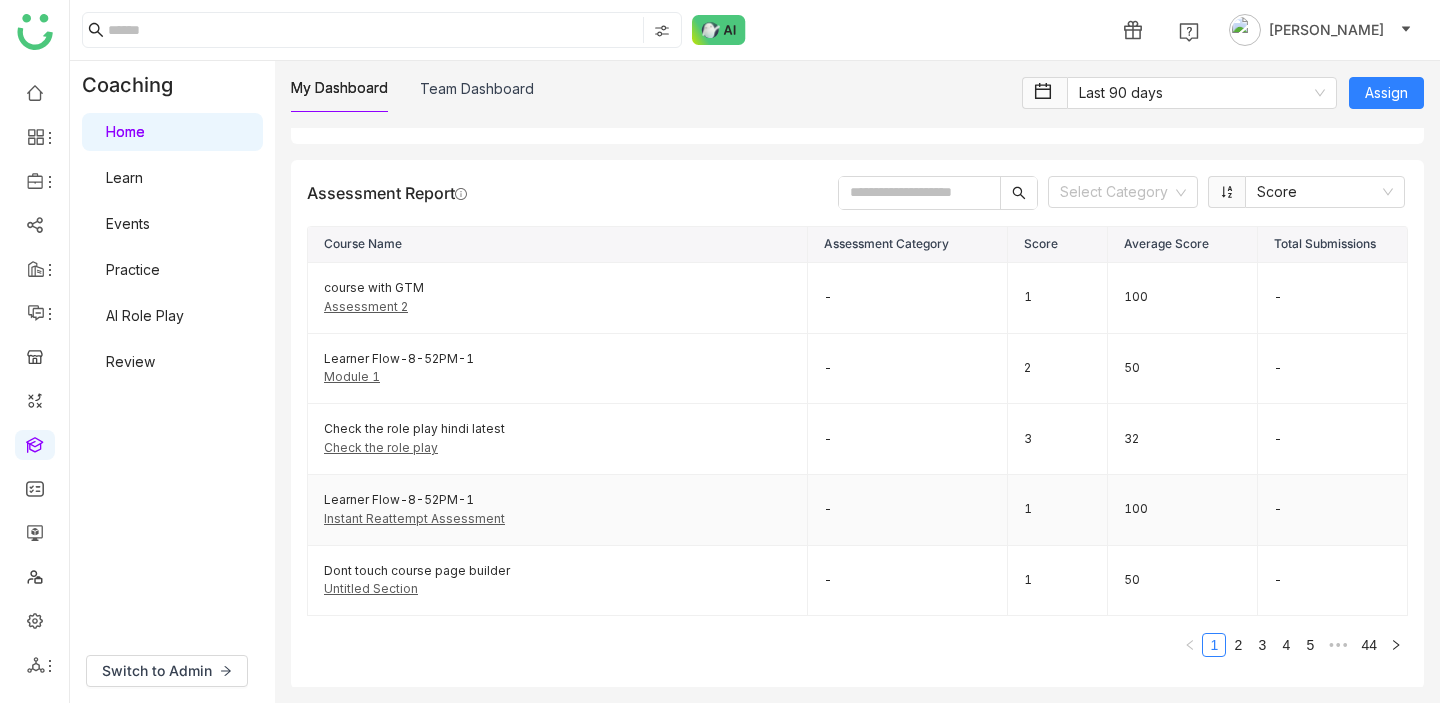 click on "100" 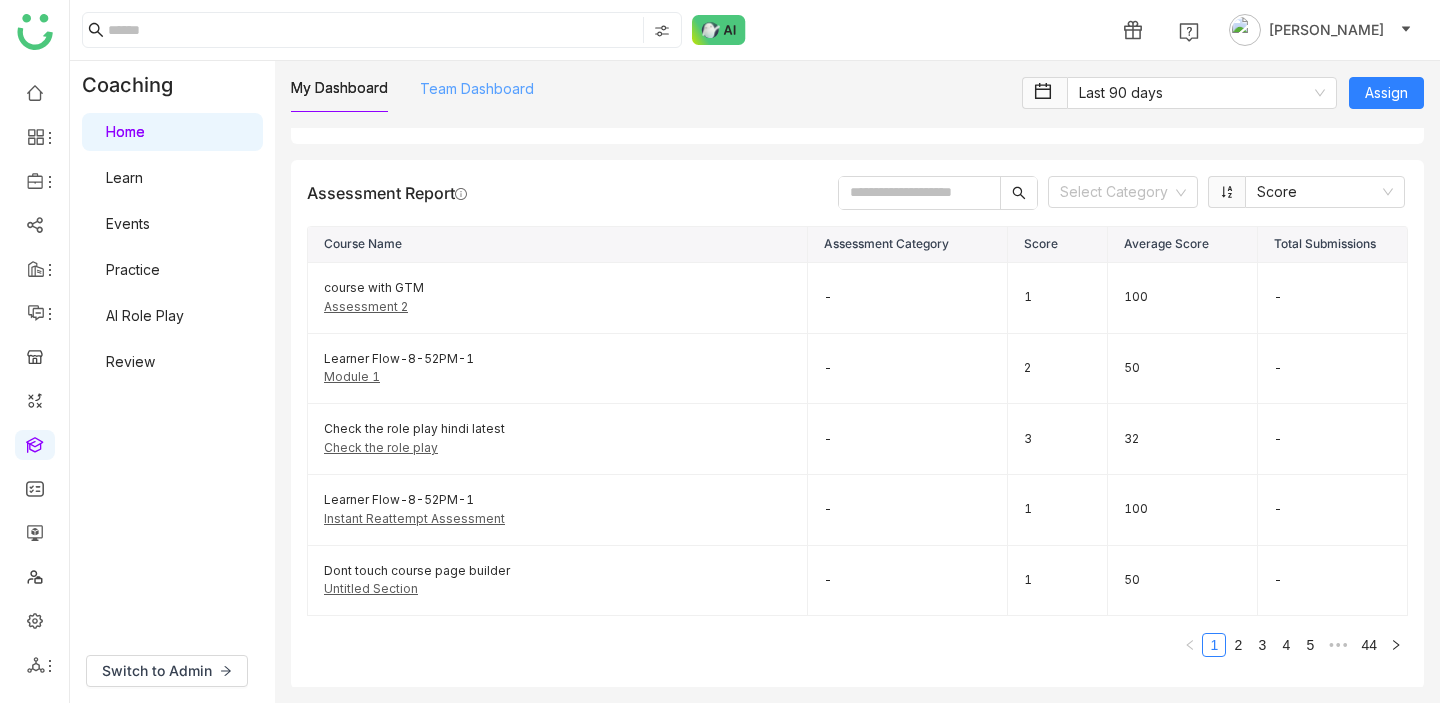 click on "Team Dashboard" at bounding box center (477, 88) 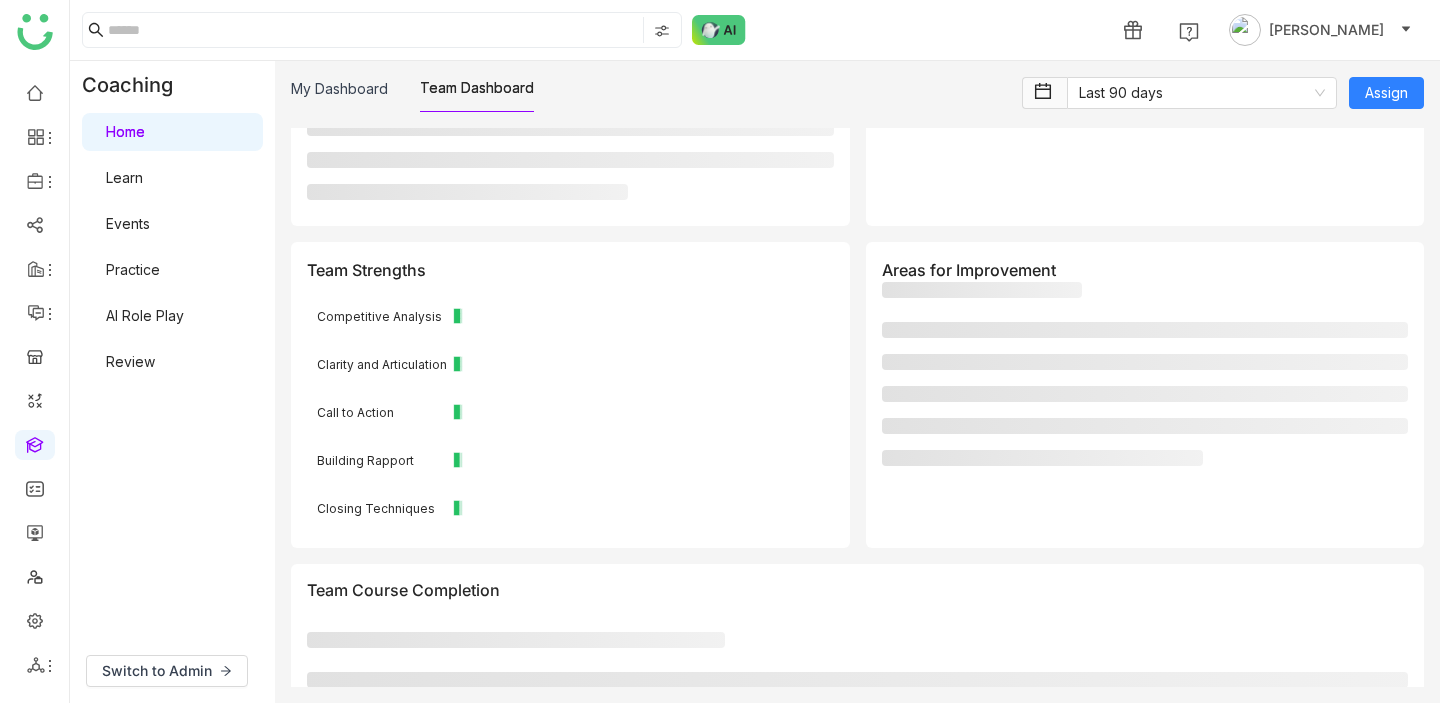 scroll, scrollTop: 2524, scrollLeft: 0, axis: vertical 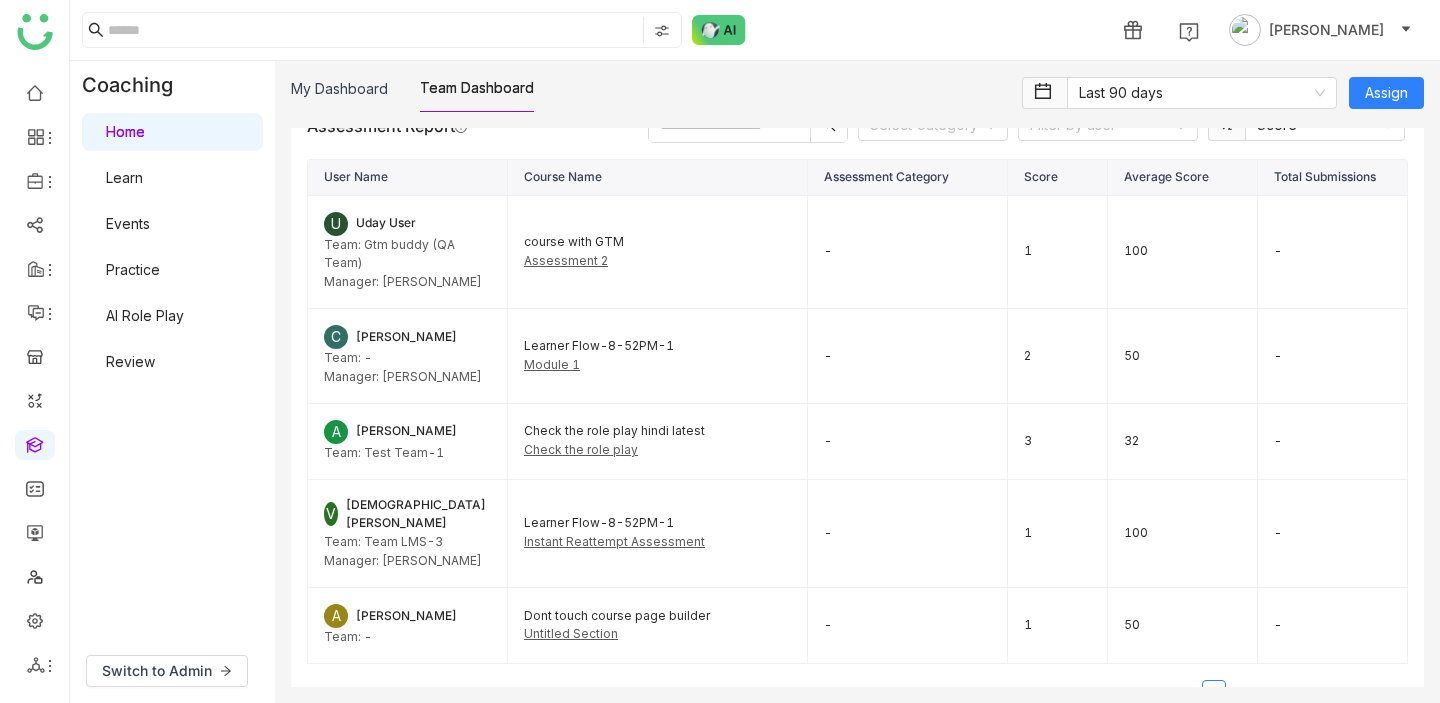 click on "My Dashboard   Team Dashboard   Last 90 days  Assign  Team Progress   40  Team Members  144  Total Courses Completed  17h 29m  Total Learning Hours  8%  Average Completion Rate  Team Details  Name Assigned Completed Overdue Completion Rate  aavi 123 aavi  3 0 1  0%   Anil Reddy Kesireddy  37 6 0  16%  A  arif  0 0 0  0%   arif test  138 50 2  36%   Arif uddin  27 1 0  4%  1 2 3 4 5 6 7 8  Learner Details  Manager Team  User   Course   Assigned At   Due Date   Result   Completion Date   Percentage Completed   Last Activity Time   Status   Score   Cohorts   Average Score   Team   Manager   Learning Path   Designation   chiru balaya  Onboarding to Sales 7/17/2025 5:41 AM - - - - - Enrolled 0 0  Vishnu Vardhan  Sales Onboarding Week I -  karthick Linganathan  Onboarding to Sales 7/11/2025 5:43 AM - - - - - Enrolled 0 0 GTMB Testing   Santa Thounaojam  Sales Onboarding Week I -  Uday Bhanu  Onboarding to Sales 7/7/2025 9:16 AM - - - - - Enrolled 0 0    Sales Onboarding Week I -  Rehan Mirza  Onboarding to Sales -" 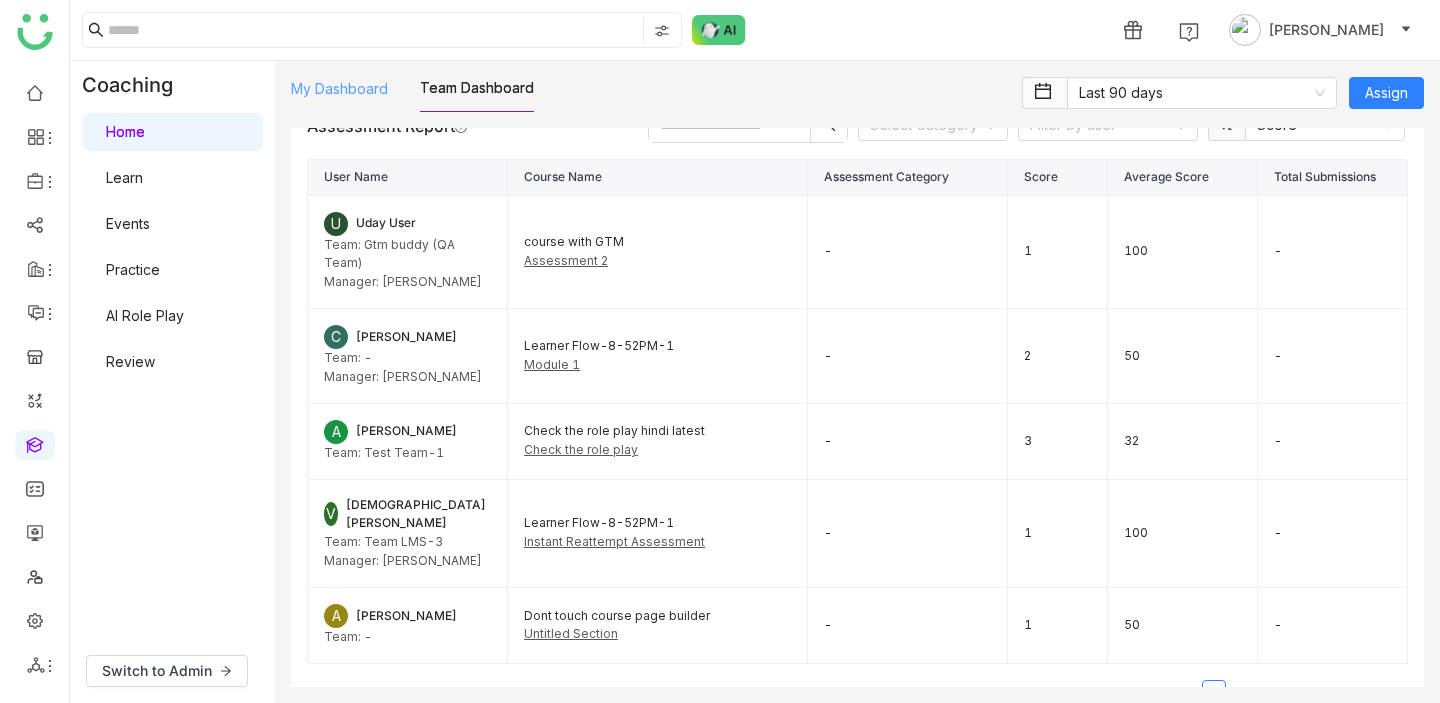 click on "My Dashboard" at bounding box center (339, 88) 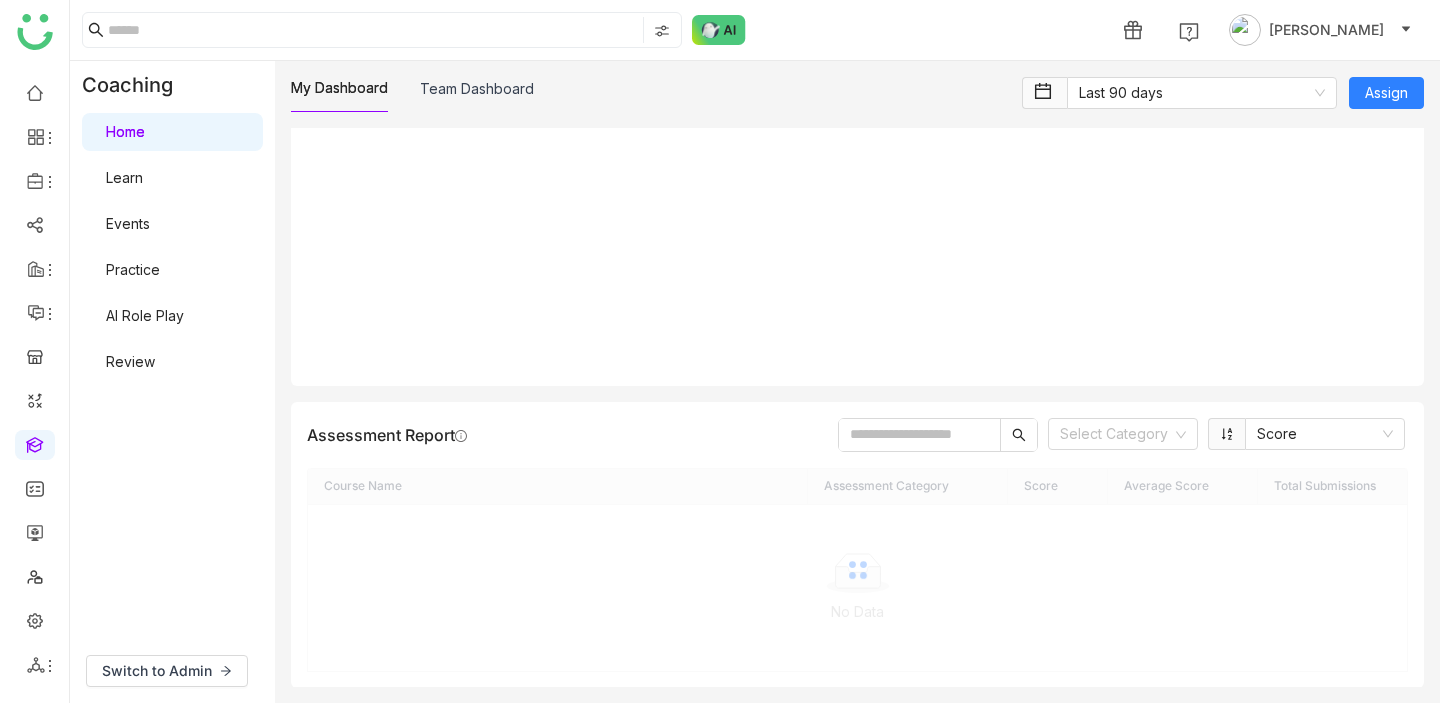 scroll, scrollTop: 2387, scrollLeft: 0, axis: vertical 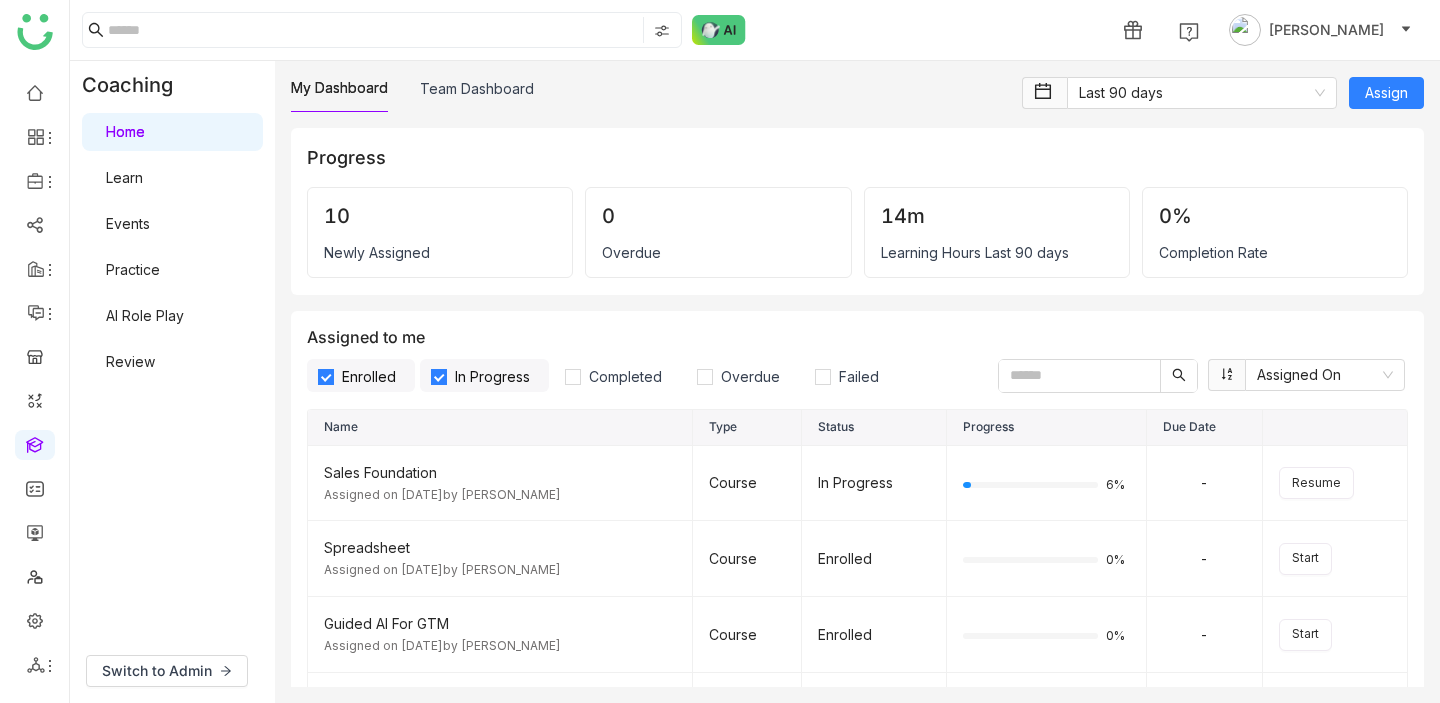 click on "Learn" at bounding box center [124, 177] 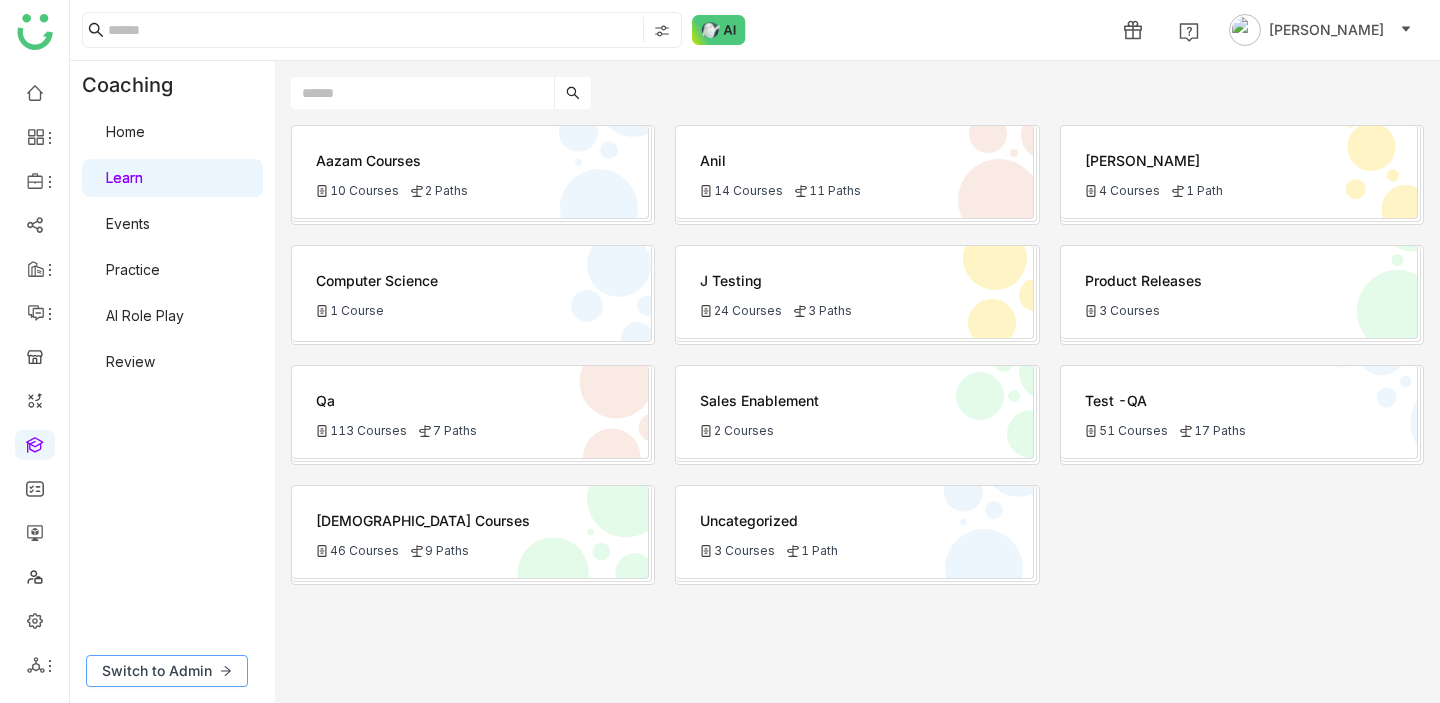 click on "Switch to Admin" 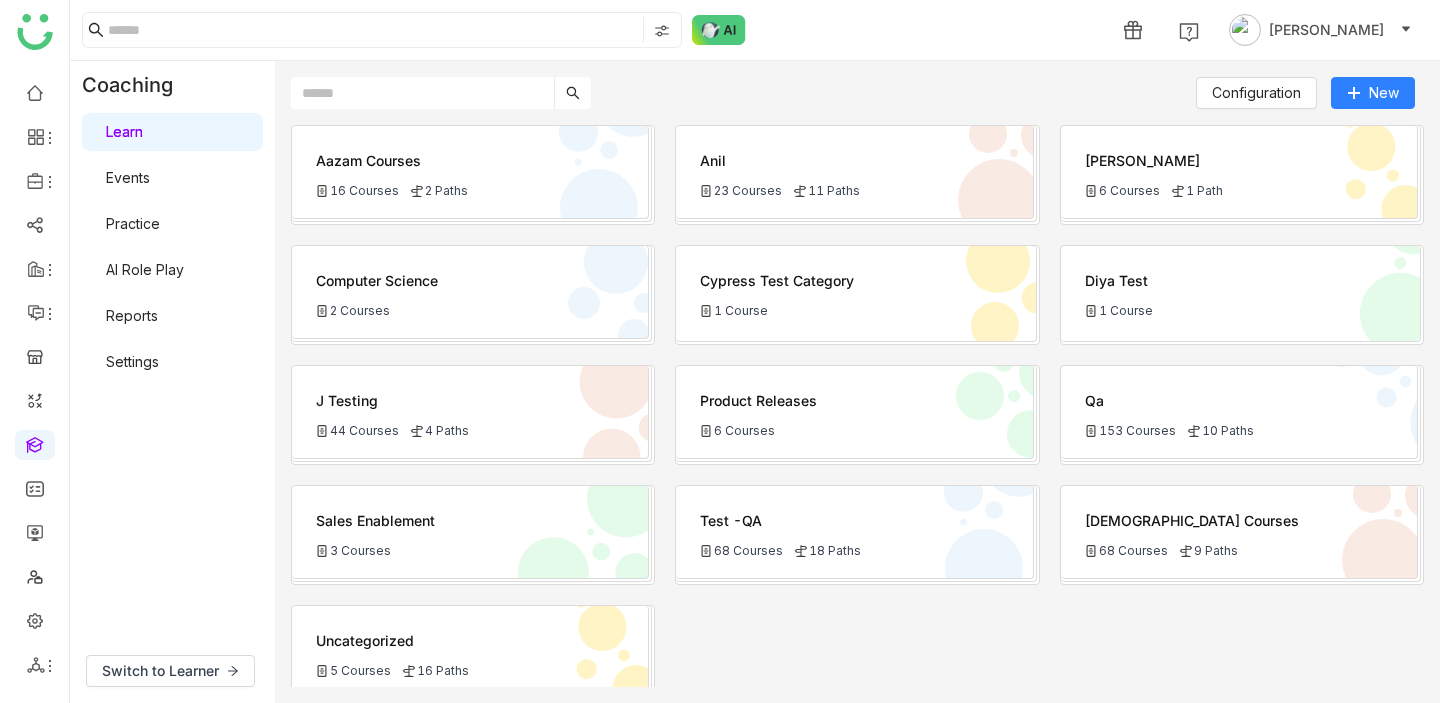 click on "Aazam Courses
16 Courses
2 Paths" 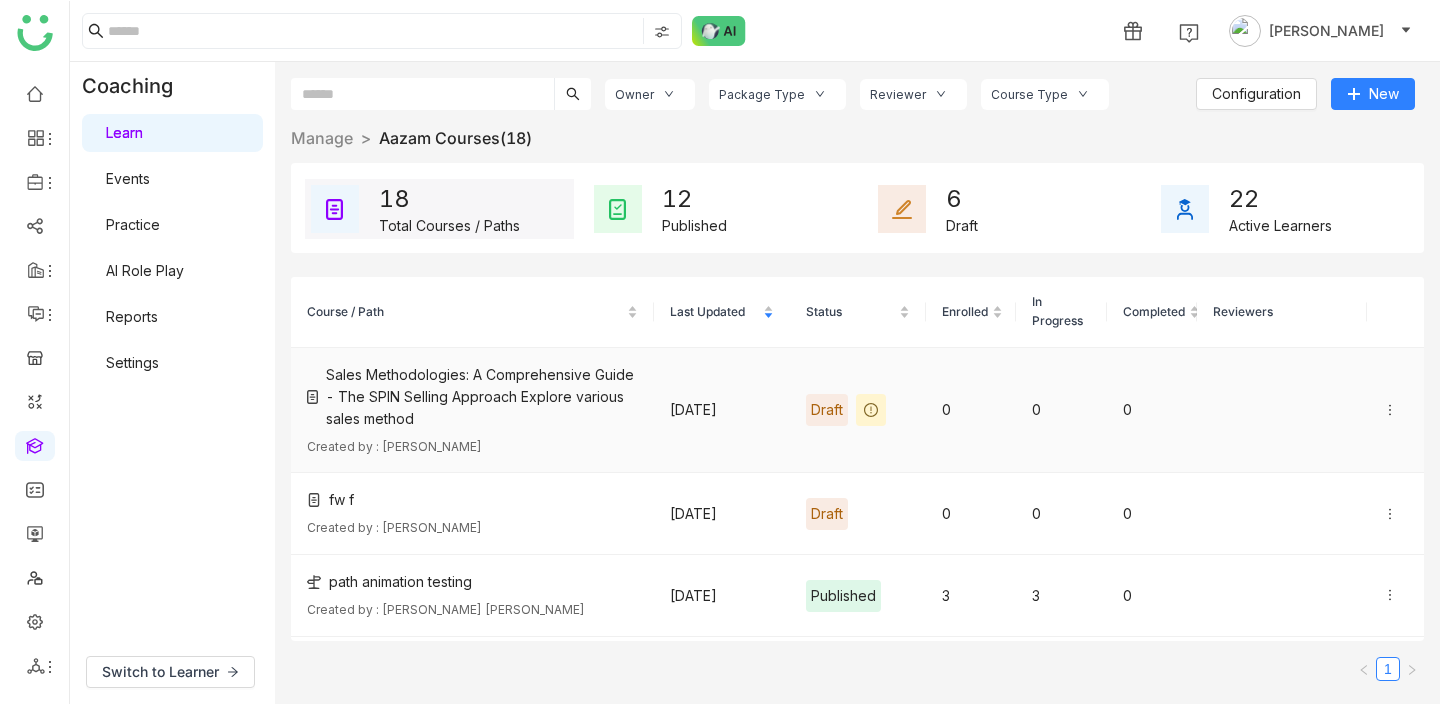 scroll, scrollTop: 160, scrollLeft: 0, axis: vertical 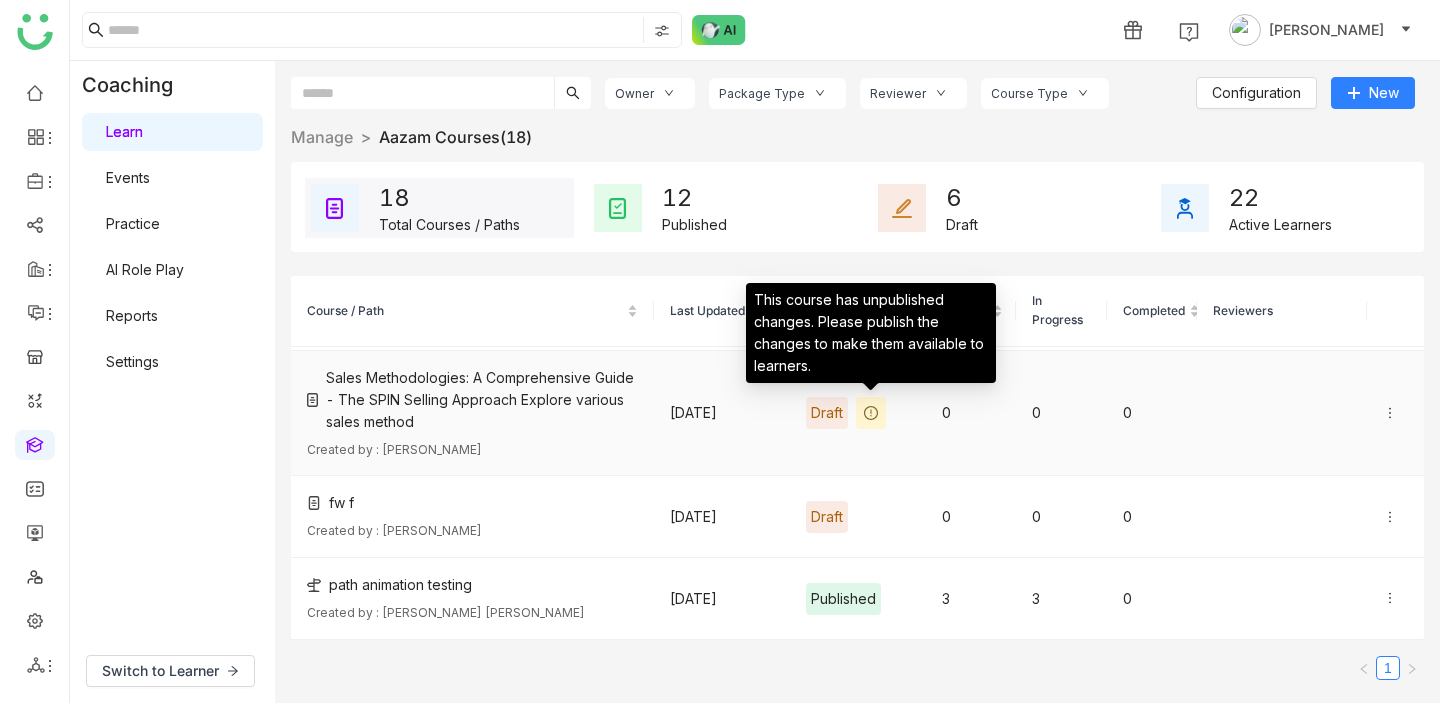 click 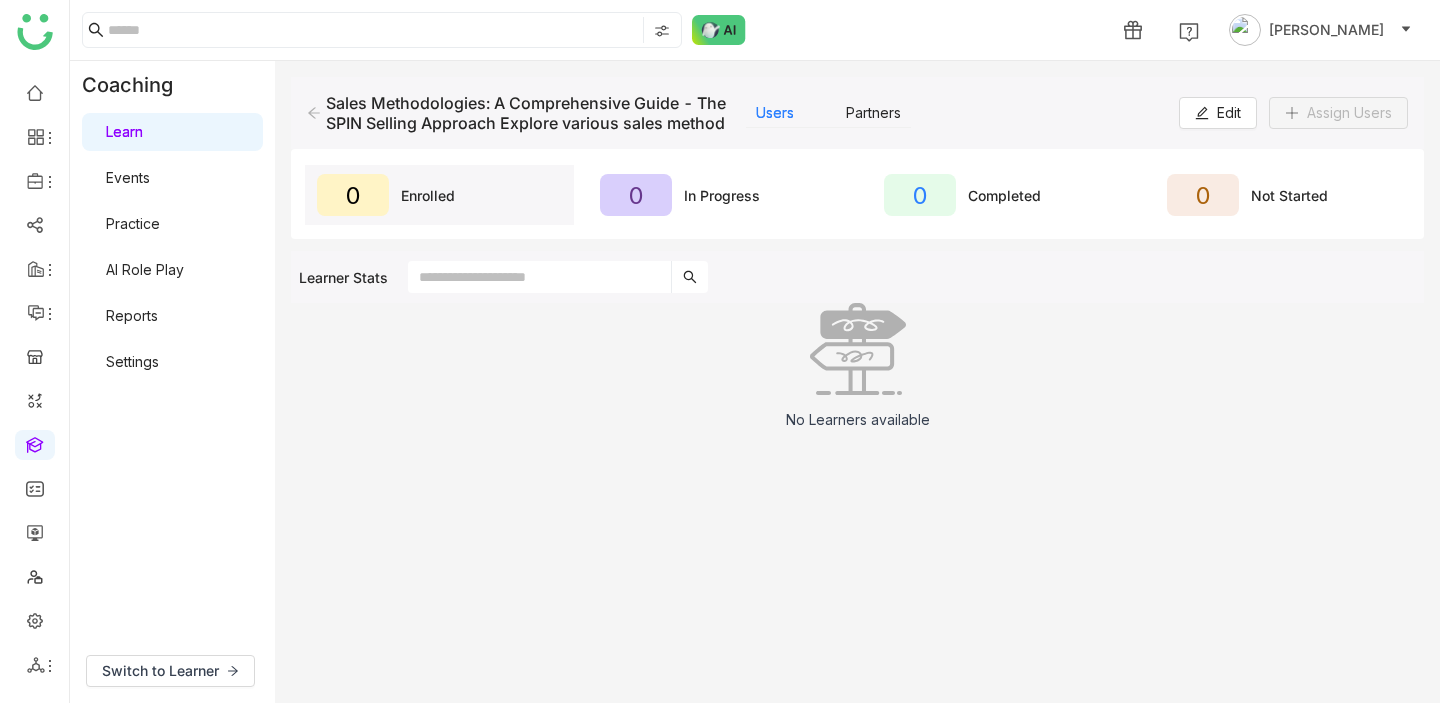 click on "Sales Methodologies: A Comprehensive Guide - The SPIN Selling Approach Explore various sales method" 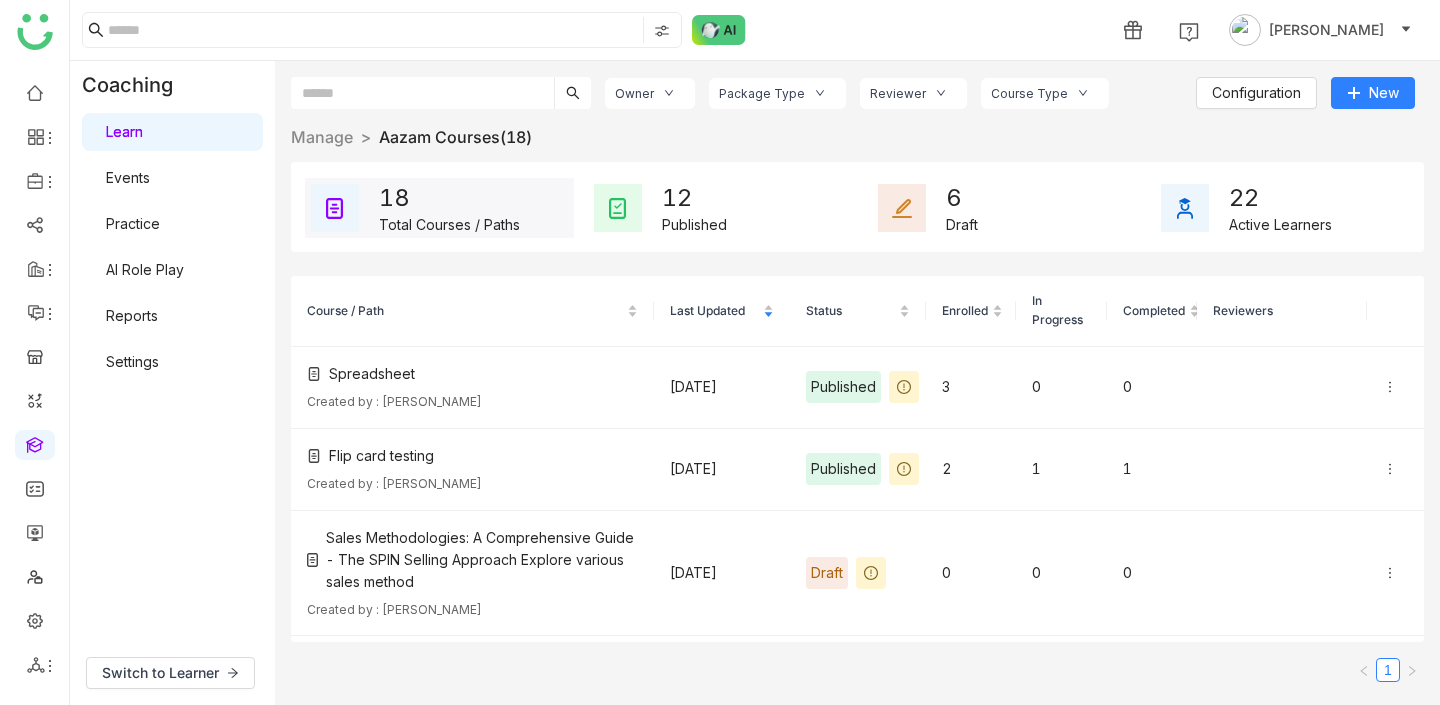 click on "Settings" at bounding box center [132, 361] 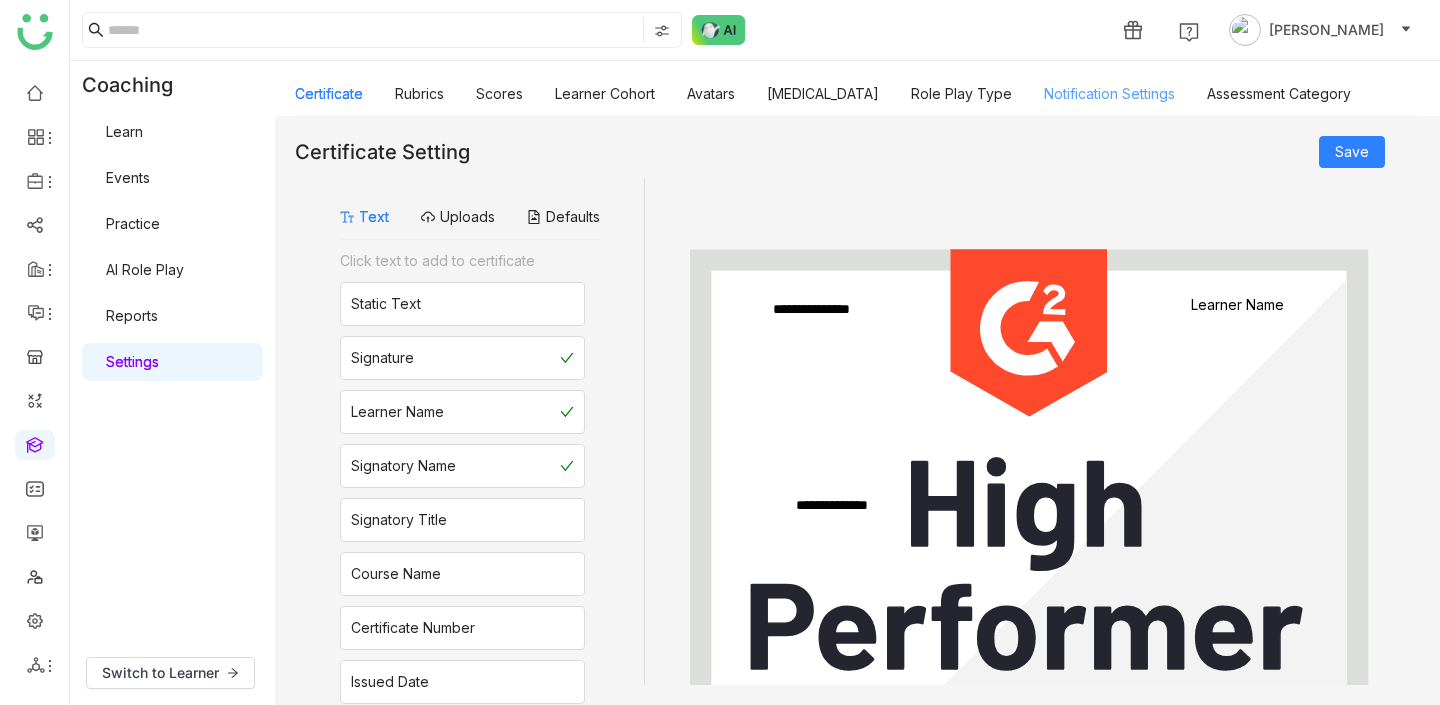 click on "Notification Settings" at bounding box center [1109, 93] 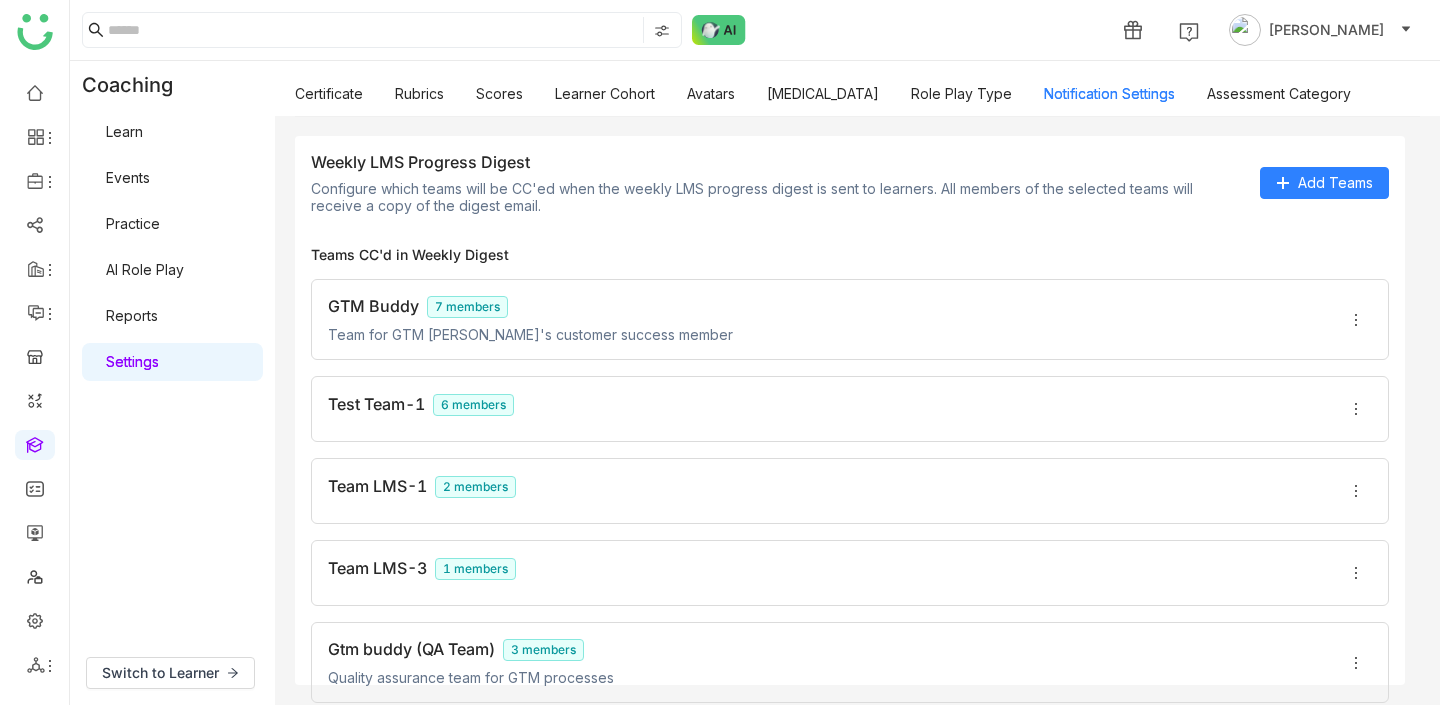 type 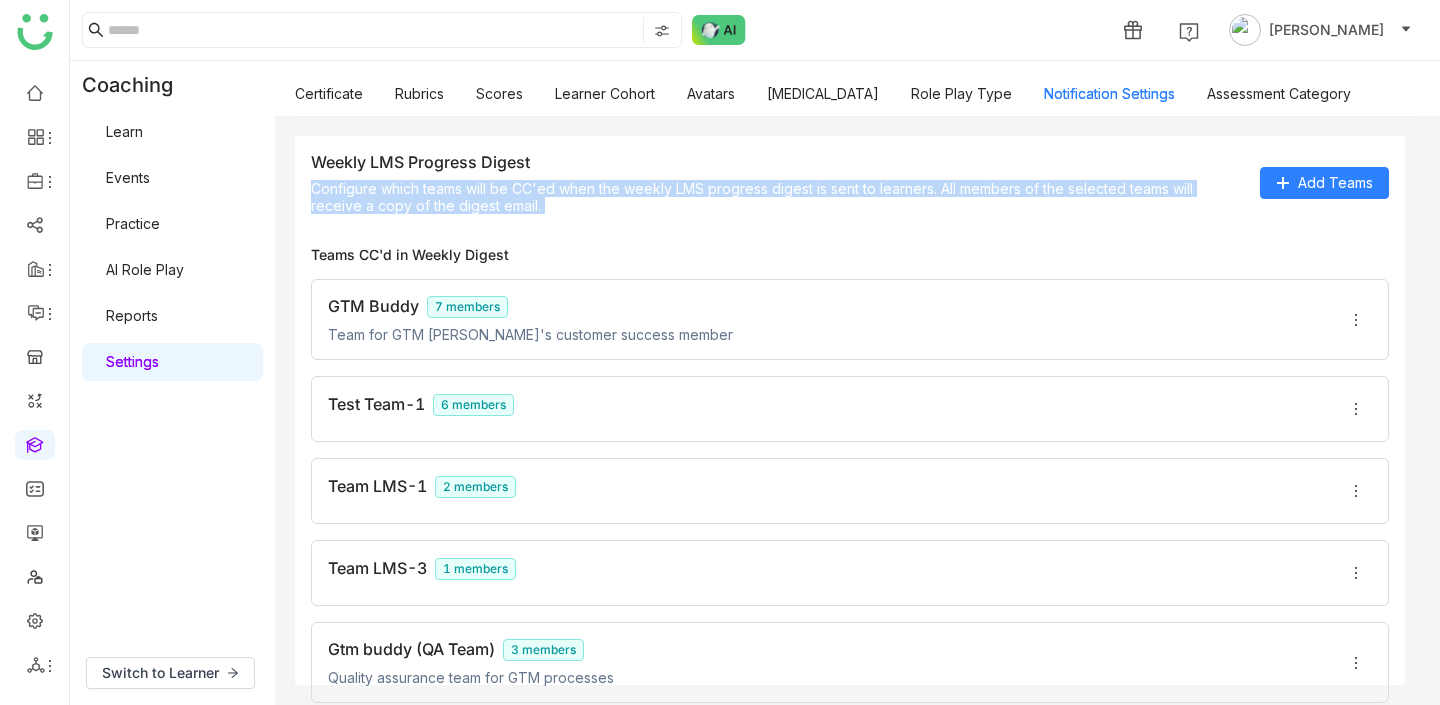 drag, startPoint x: 313, startPoint y: 187, endPoint x: 482, endPoint y: 205, distance: 169.95587 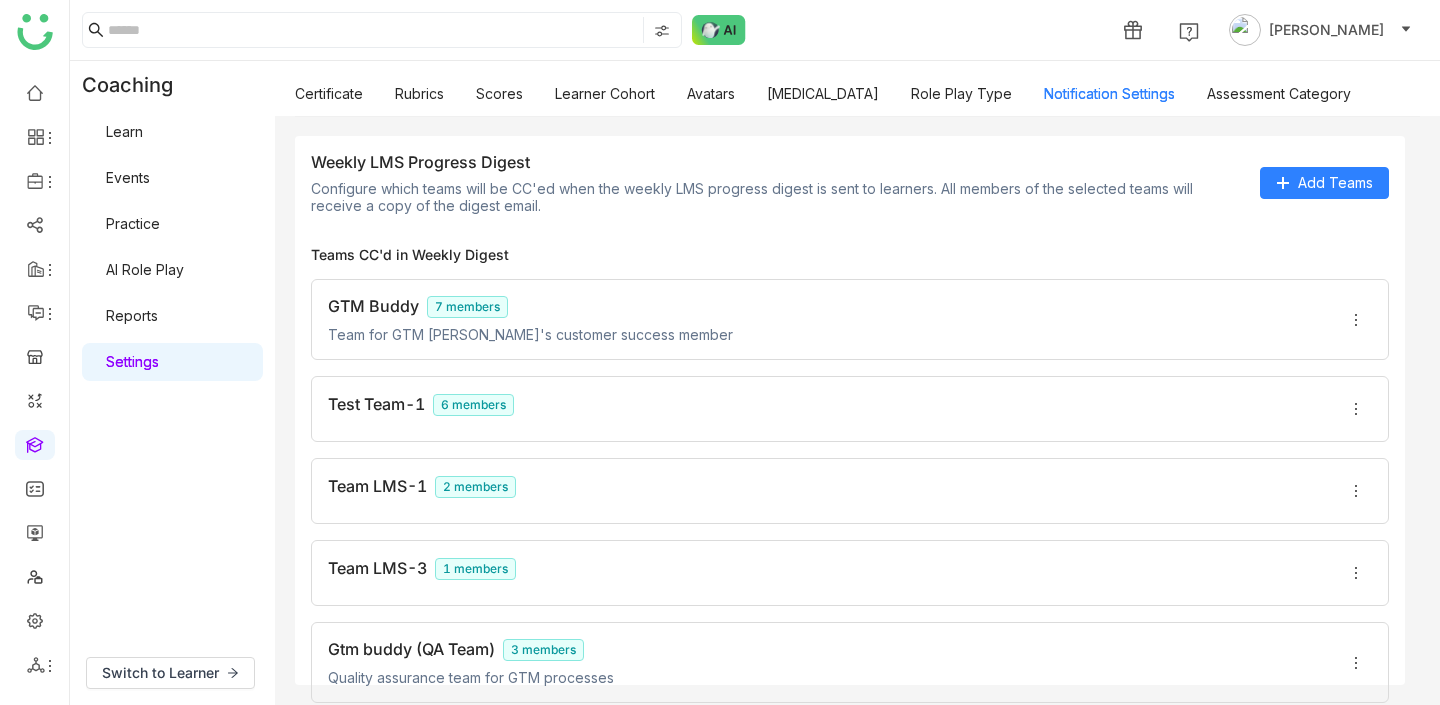 click on "Configure which teams will be CC'ed when the weekly LMS progress digest is sent to learners. All members of the selected teams will receive a copy of the digest email." 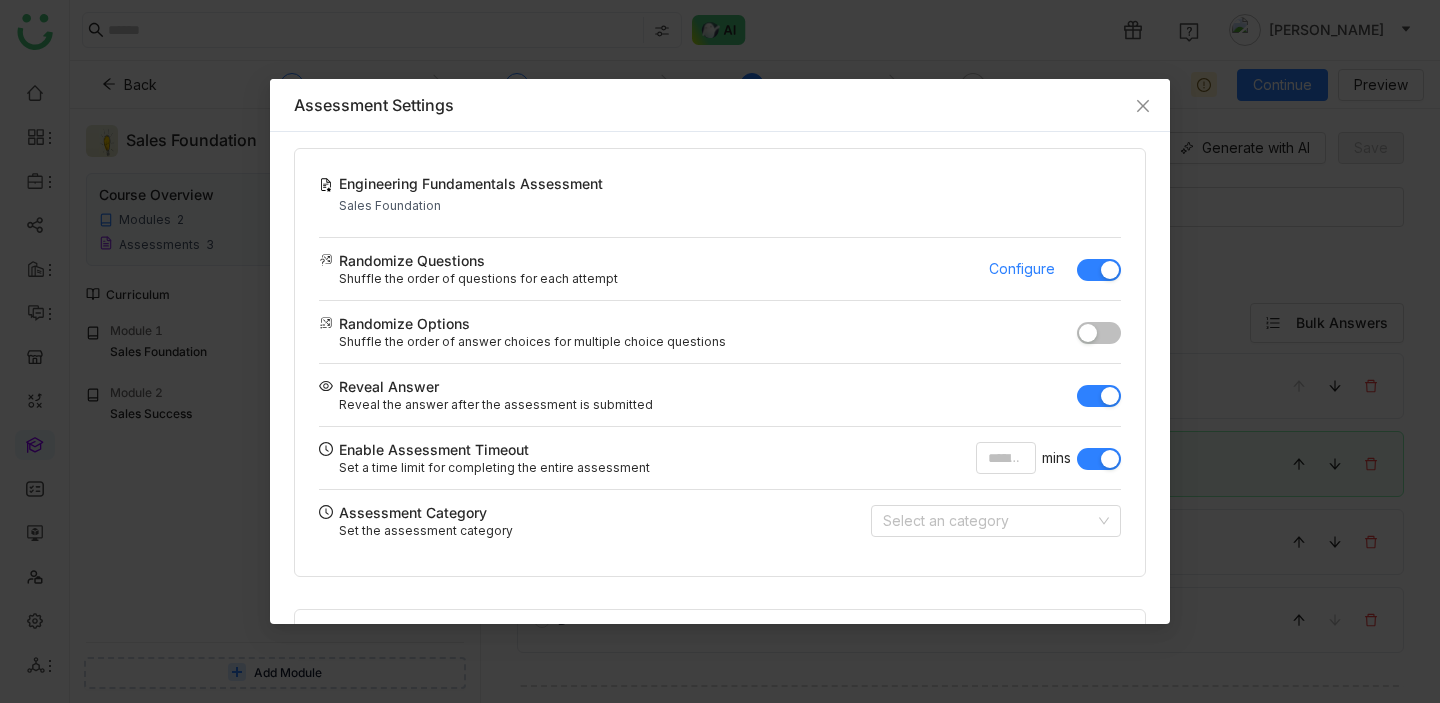 scroll, scrollTop: 0, scrollLeft: 0, axis: both 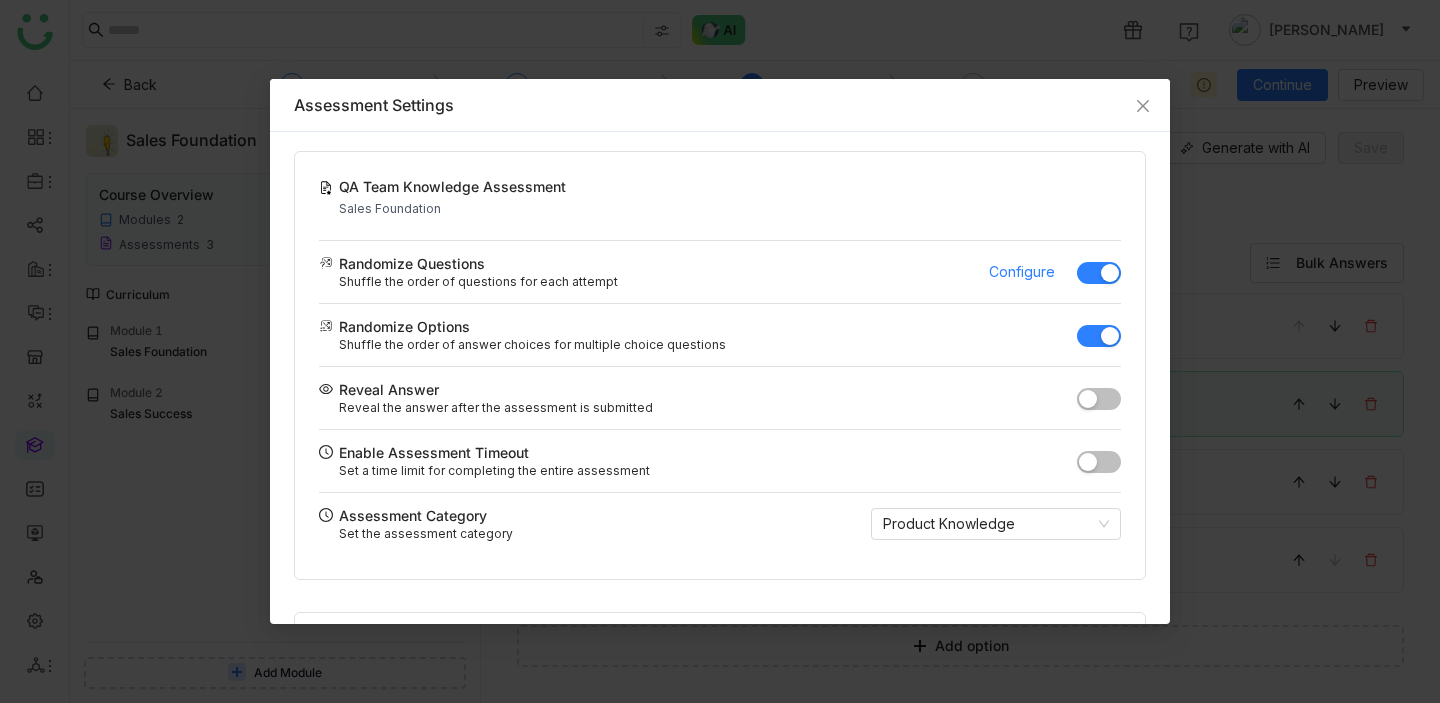click on "Assessment Settings   Engineering Fundamentals Assessment   Sales Foundation
Randomize Questions   Shuffle the order of questions for each attempt  Configure
Randomize Options   Shuffle the order of answer choices for multiple choice questions   Reveal Answer   Reveal the answer after the assessment is submitted   Enable Assessment Timeout   Set a time limit for completing the entire assessment  *  mins   Assessment Category   Set the assessment category   Competitive Intelligence   QA Team Knowledge Assessment   Sales Foundation
Randomize Questions   Shuffle the order of questions for each attempt  Configure
Randomize Options   Shuffle the order of answer choices for multiple choice questions   Reveal Answer   Reveal the answer after the assessment is submitted   Enable Assessment Timeout   Set a time limit for completing the entire assessment   Assessment Category   Set the assessment category   Product Knowledge" at bounding box center (720, 351) 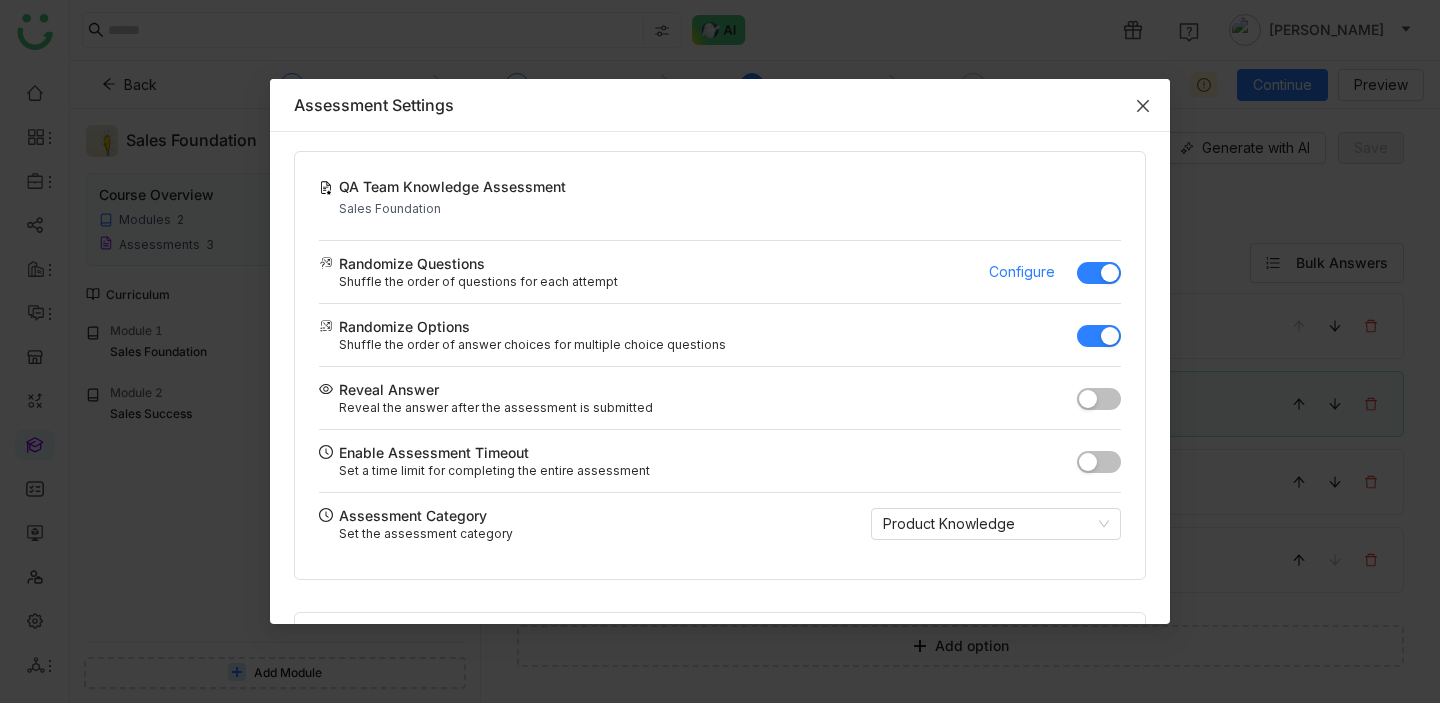click 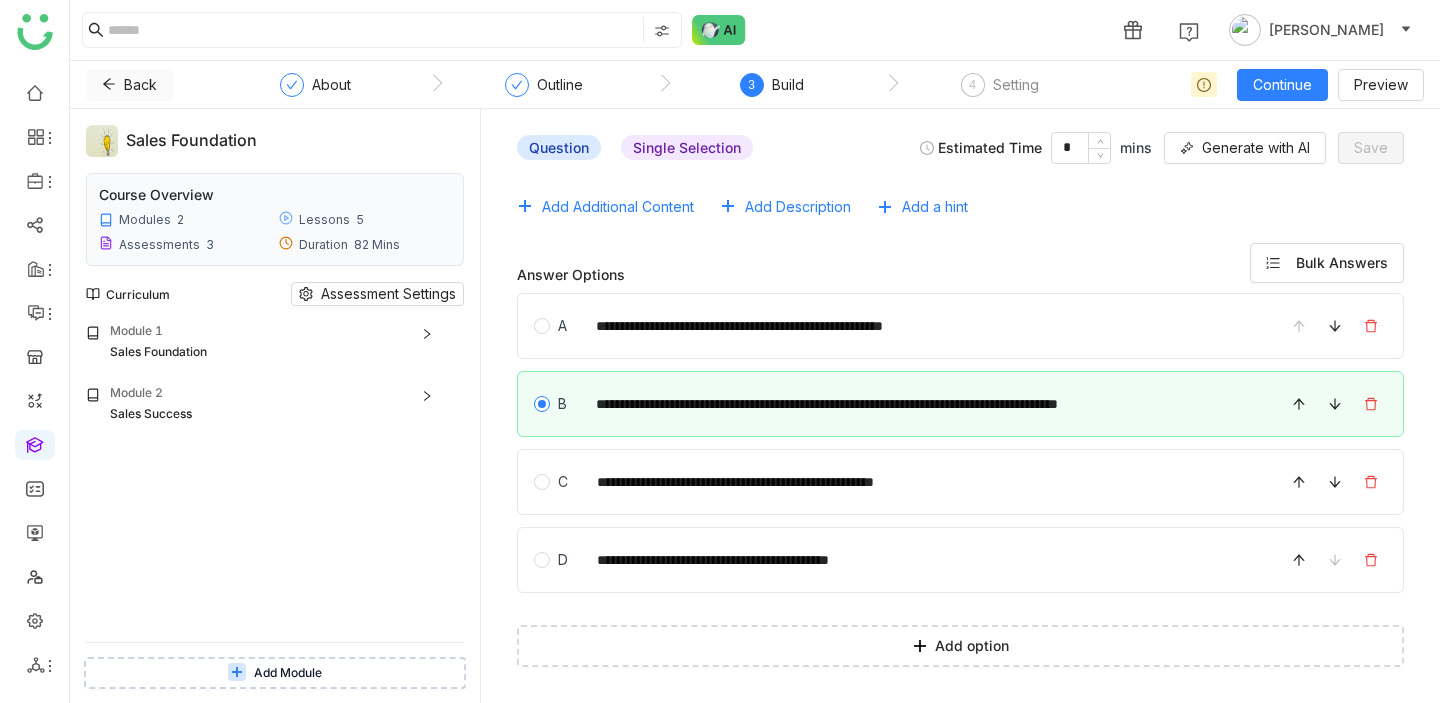 click on "Back" 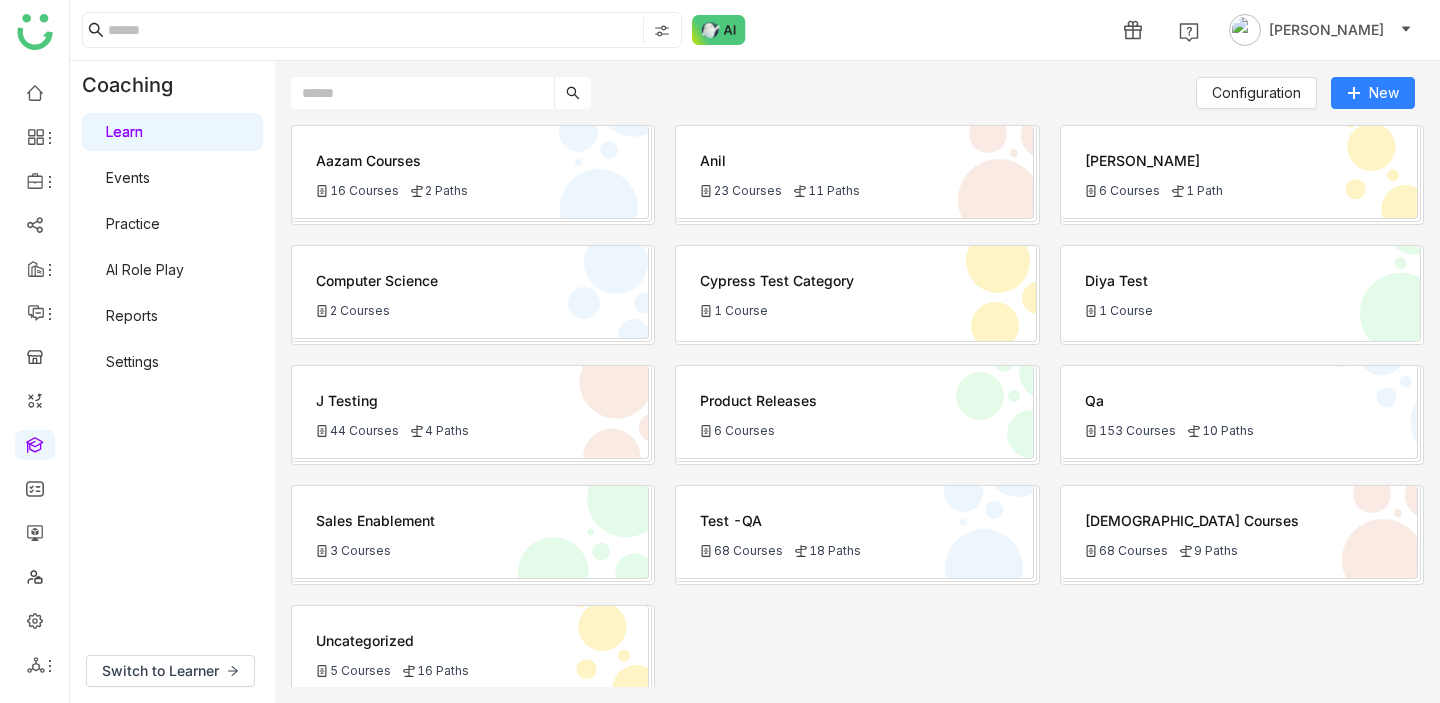 click on "Practice" at bounding box center [133, 223] 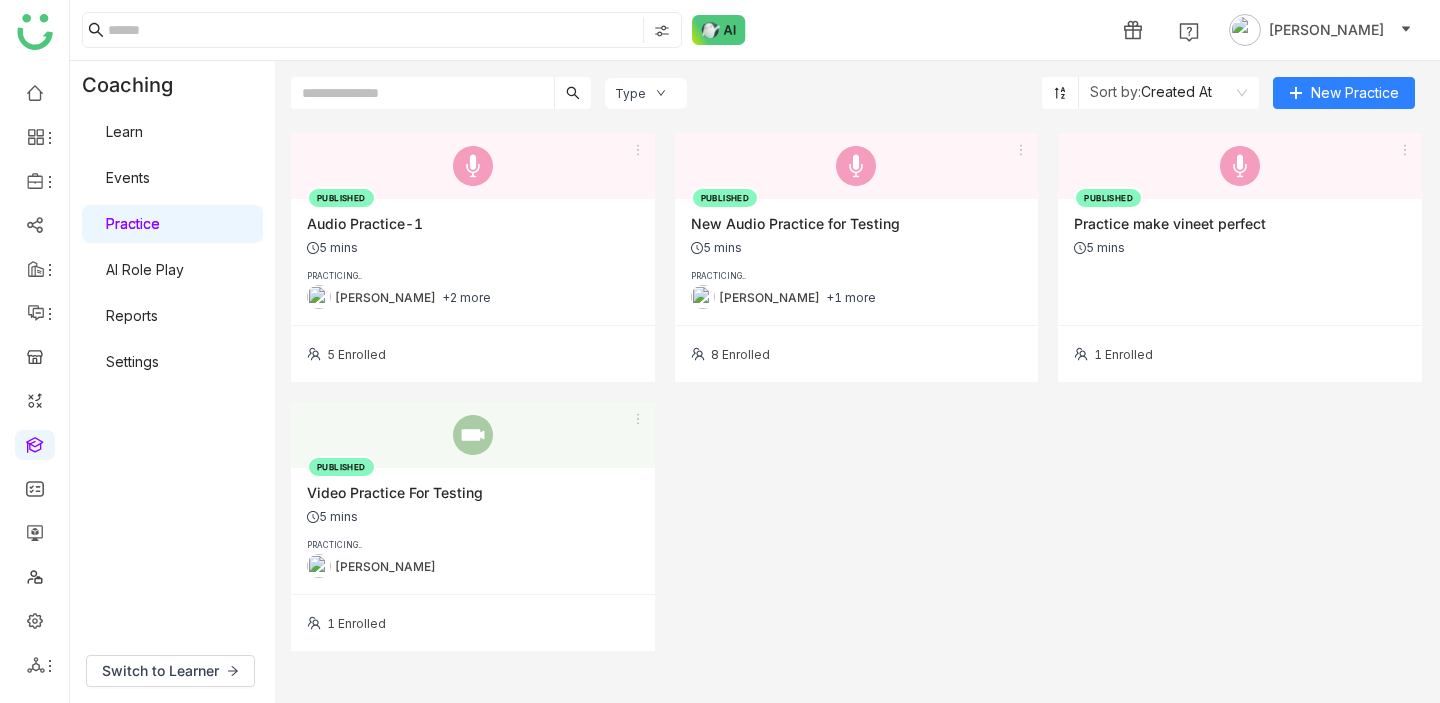 click on "PUBLISHED  Audio Practice-1   5 mins  PRACTICING.. [PERSON_NAME]  +2 more" 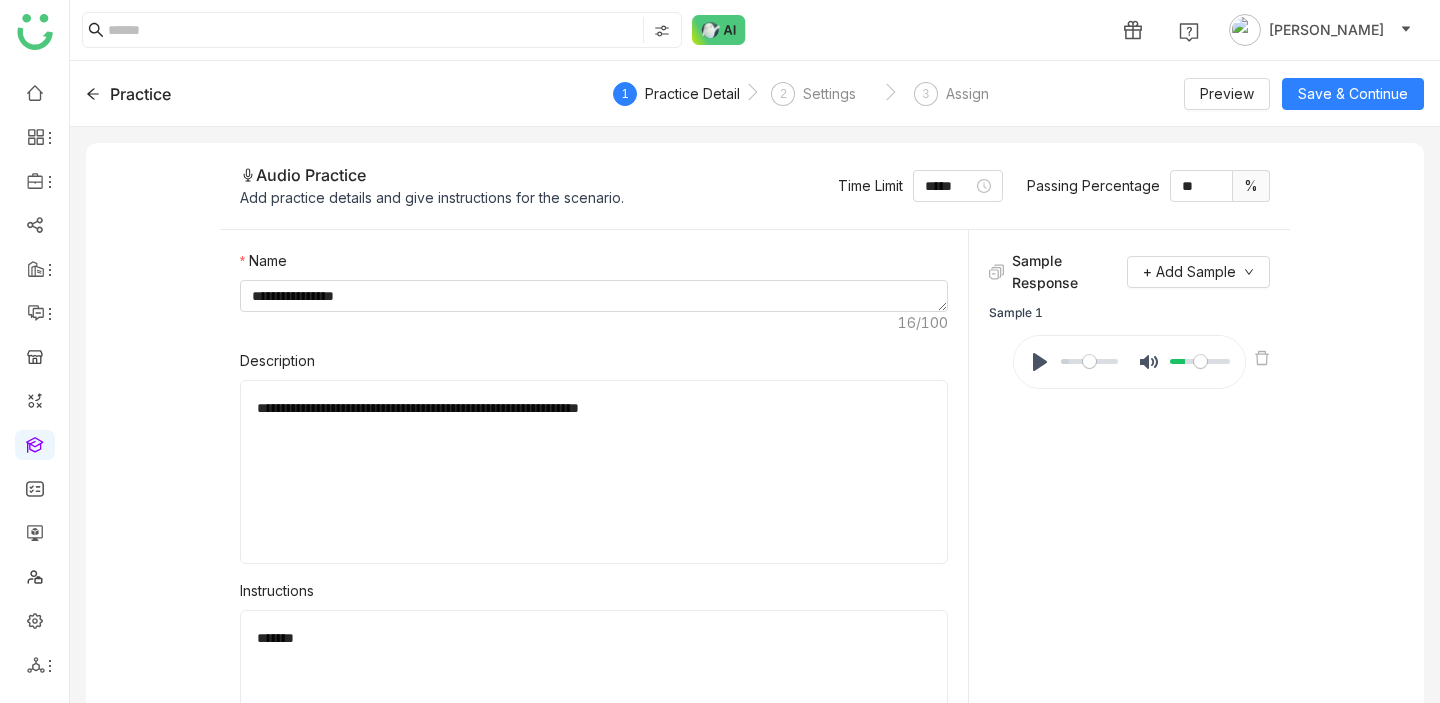 click 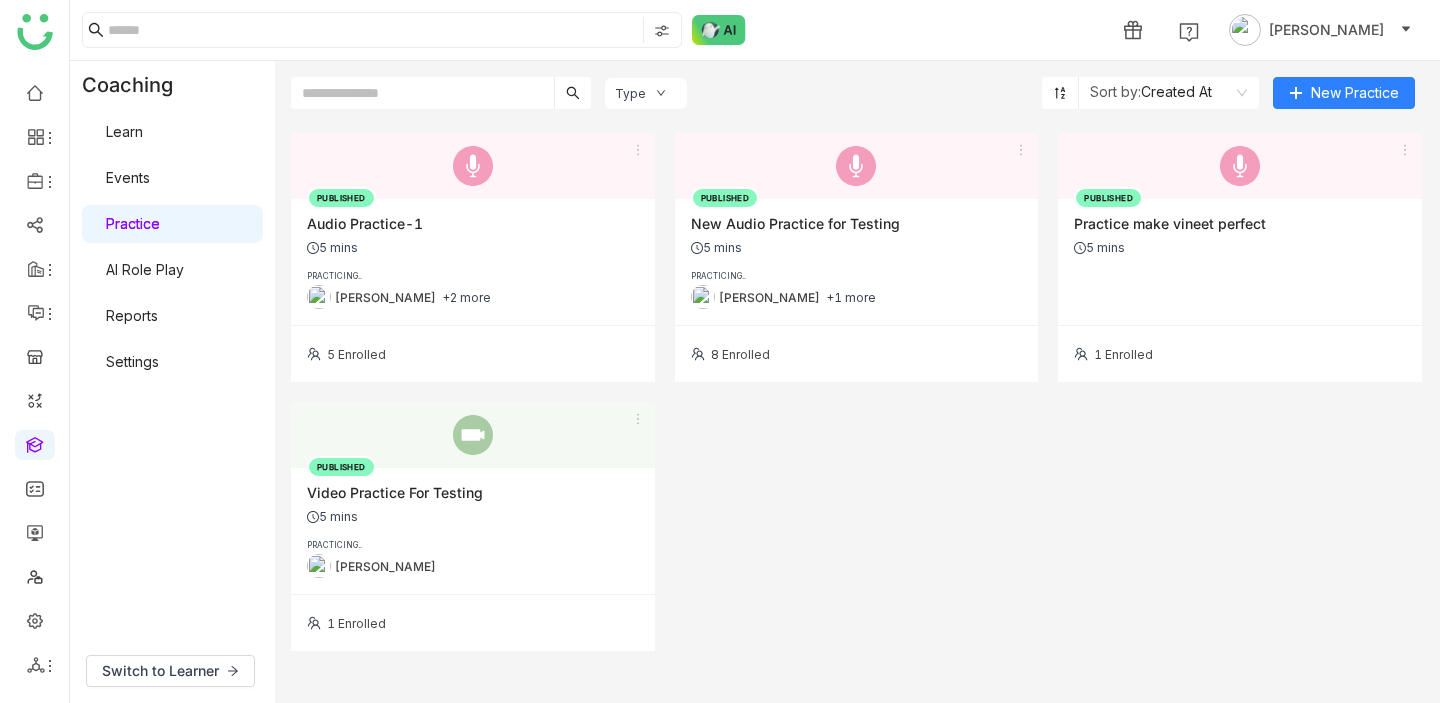 click on "Events" at bounding box center [128, 177] 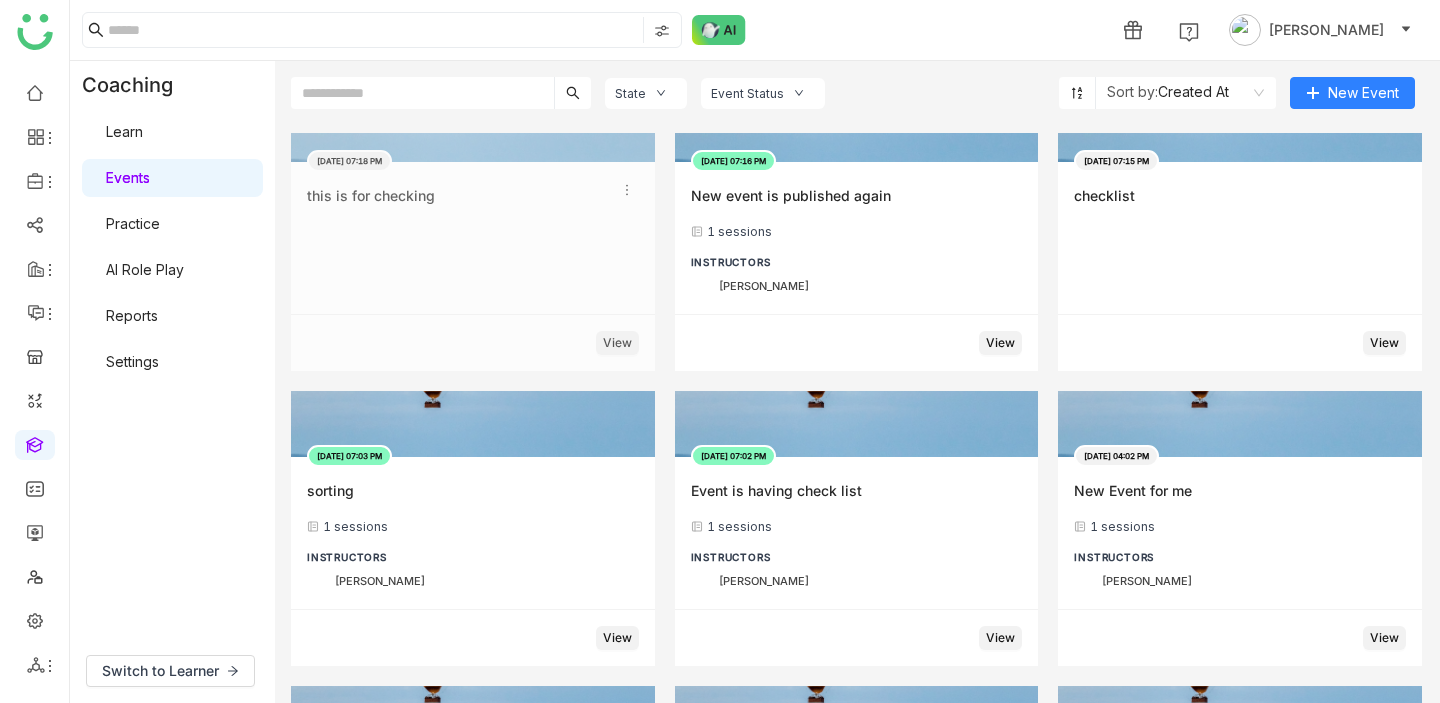 scroll, scrollTop: 3083, scrollLeft: 0, axis: vertical 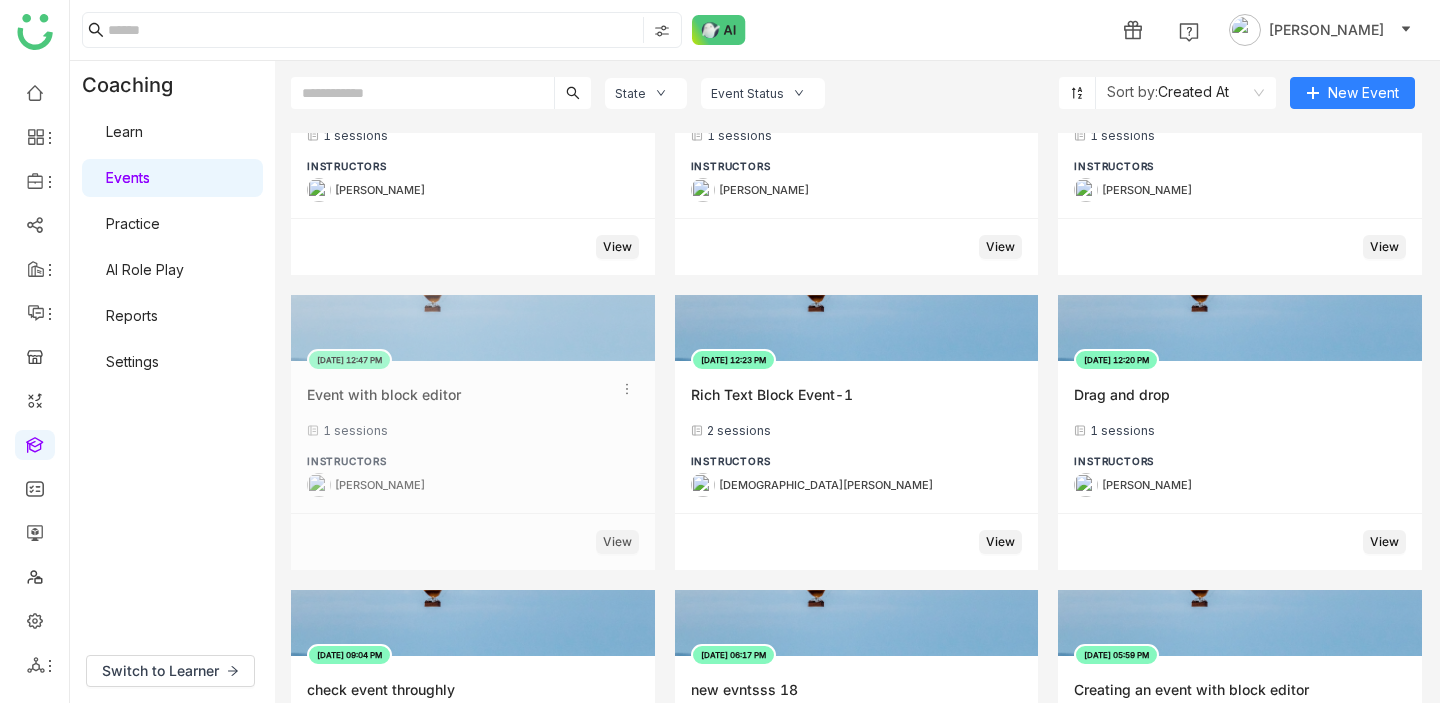 click 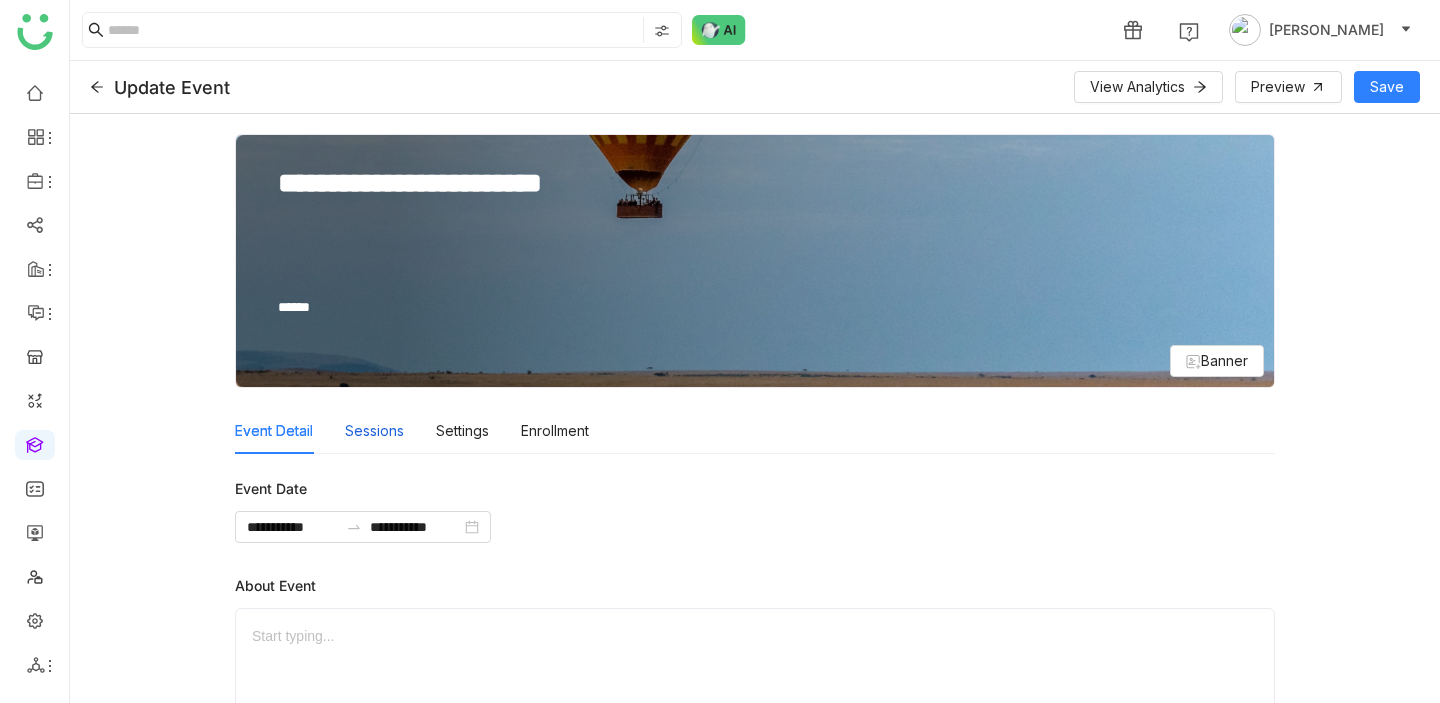 click on "Sessions" at bounding box center [374, 431] 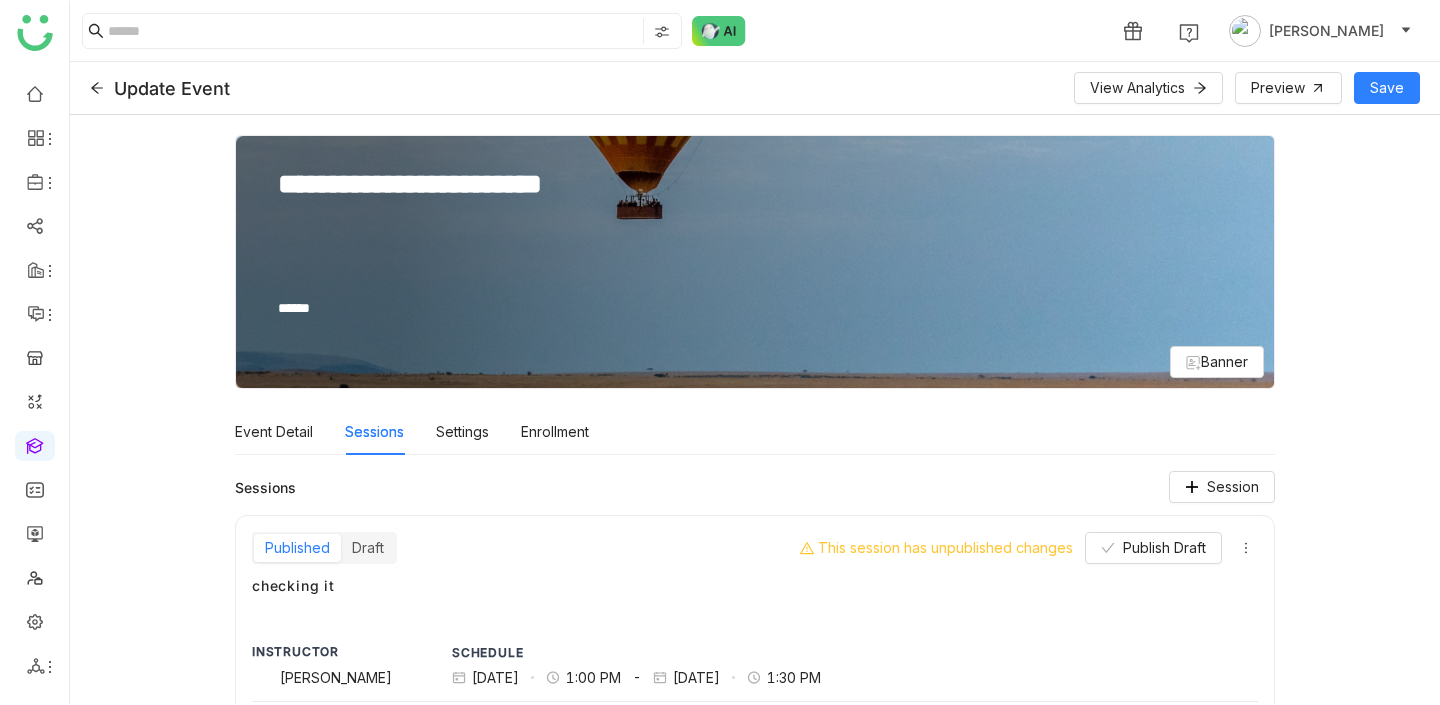 scroll, scrollTop: 170, scrollLeft: 0, axis: vertical 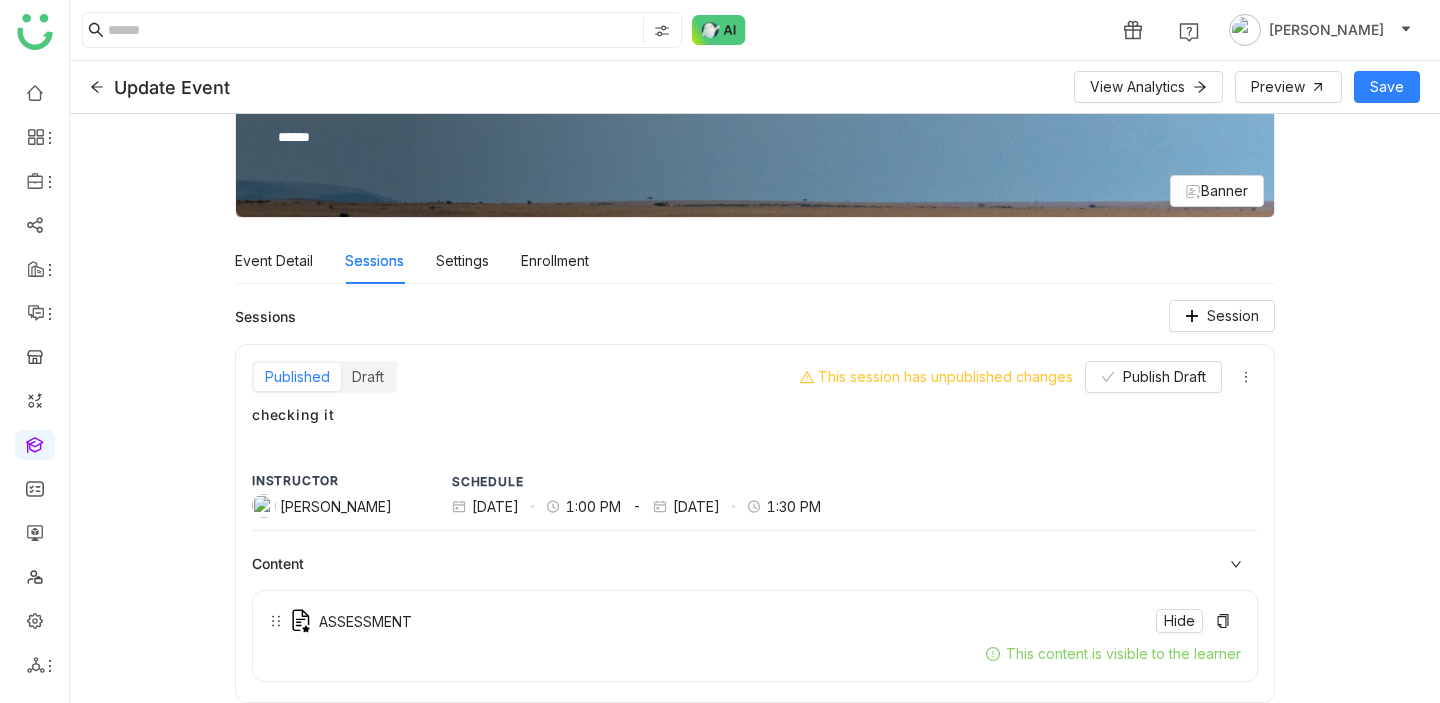 click 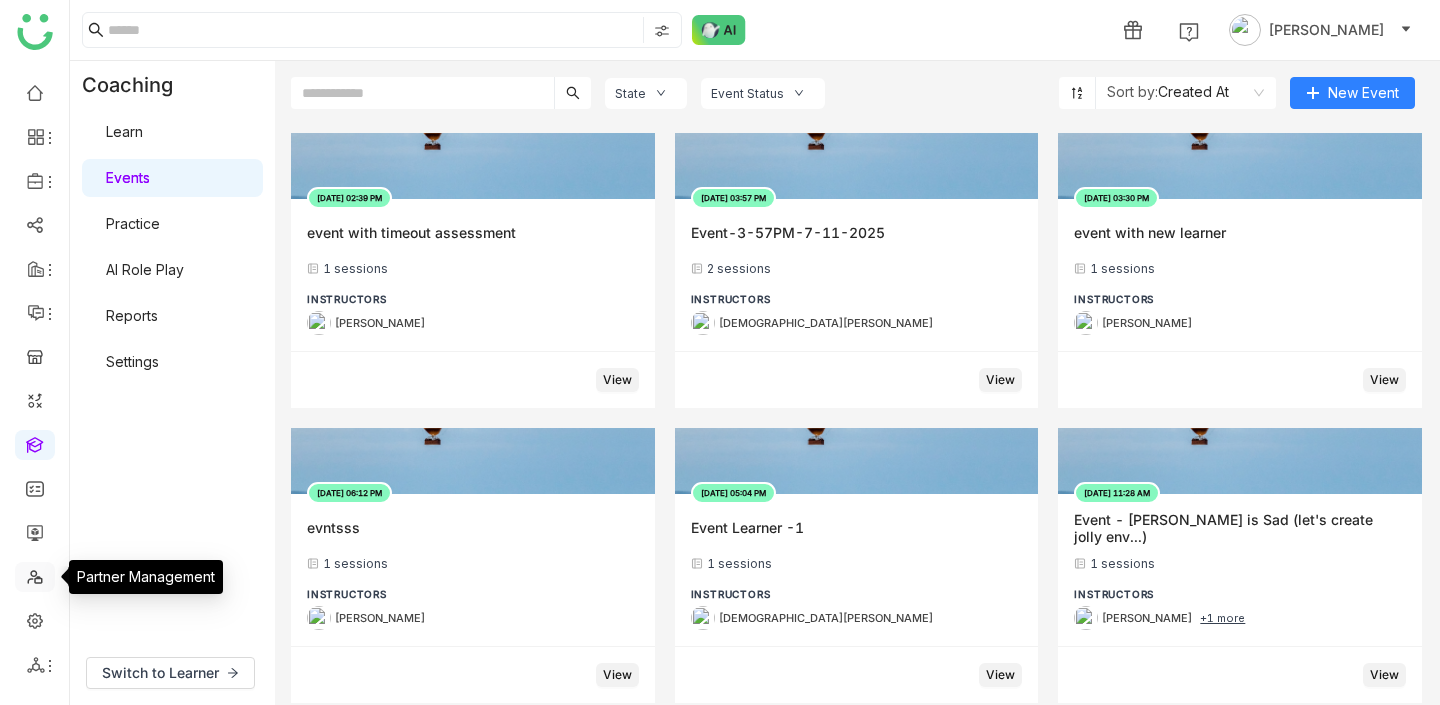 click at bounding box center [35, 575] 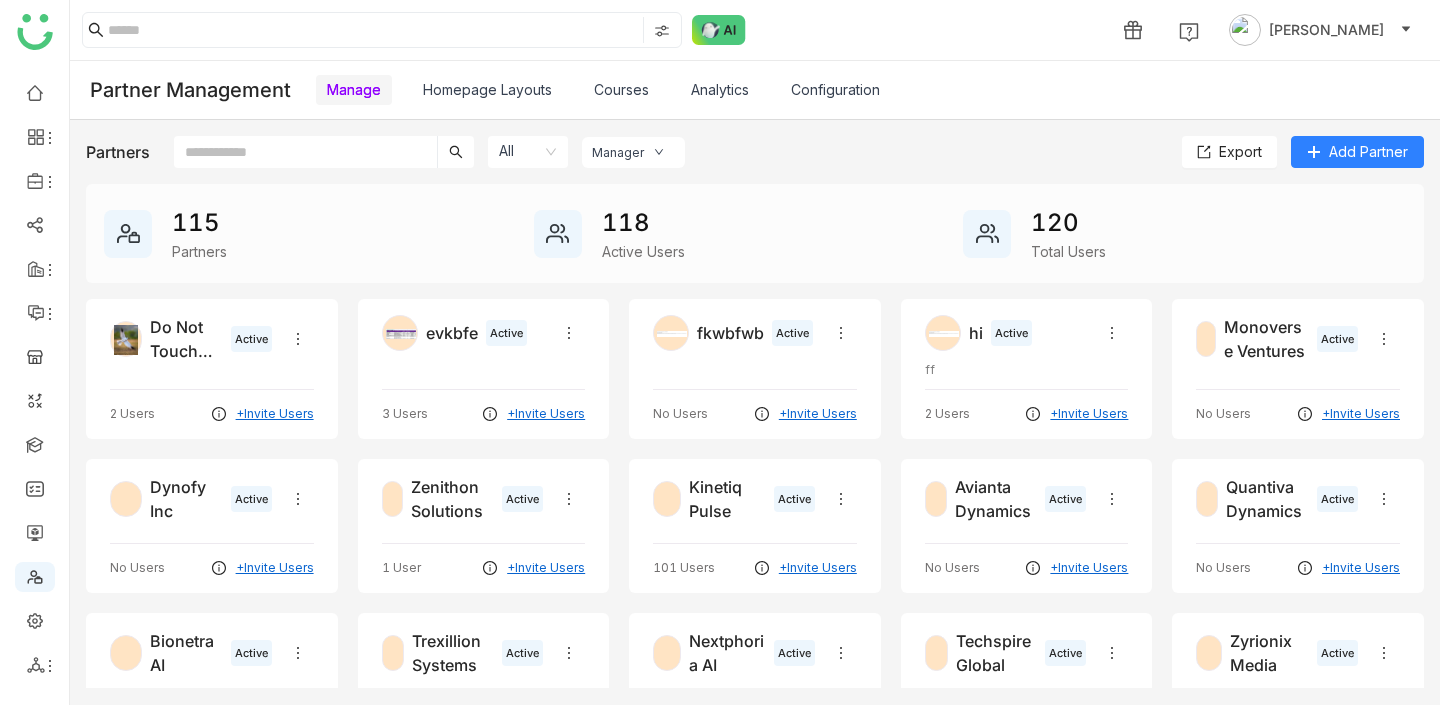 click on "Analytics" at bounding box center [720, 89] 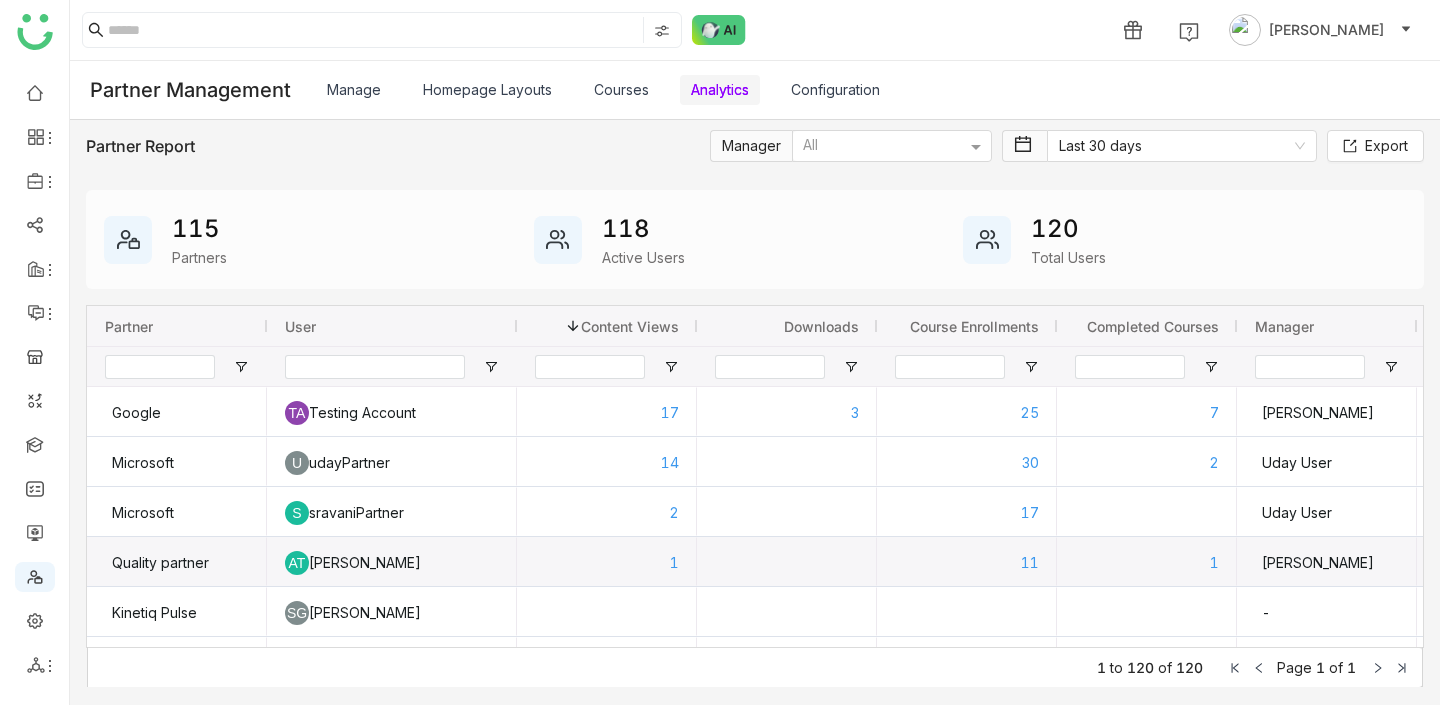 scroll, scrollTop: 25, scrollLeft: 0, axis: vertical 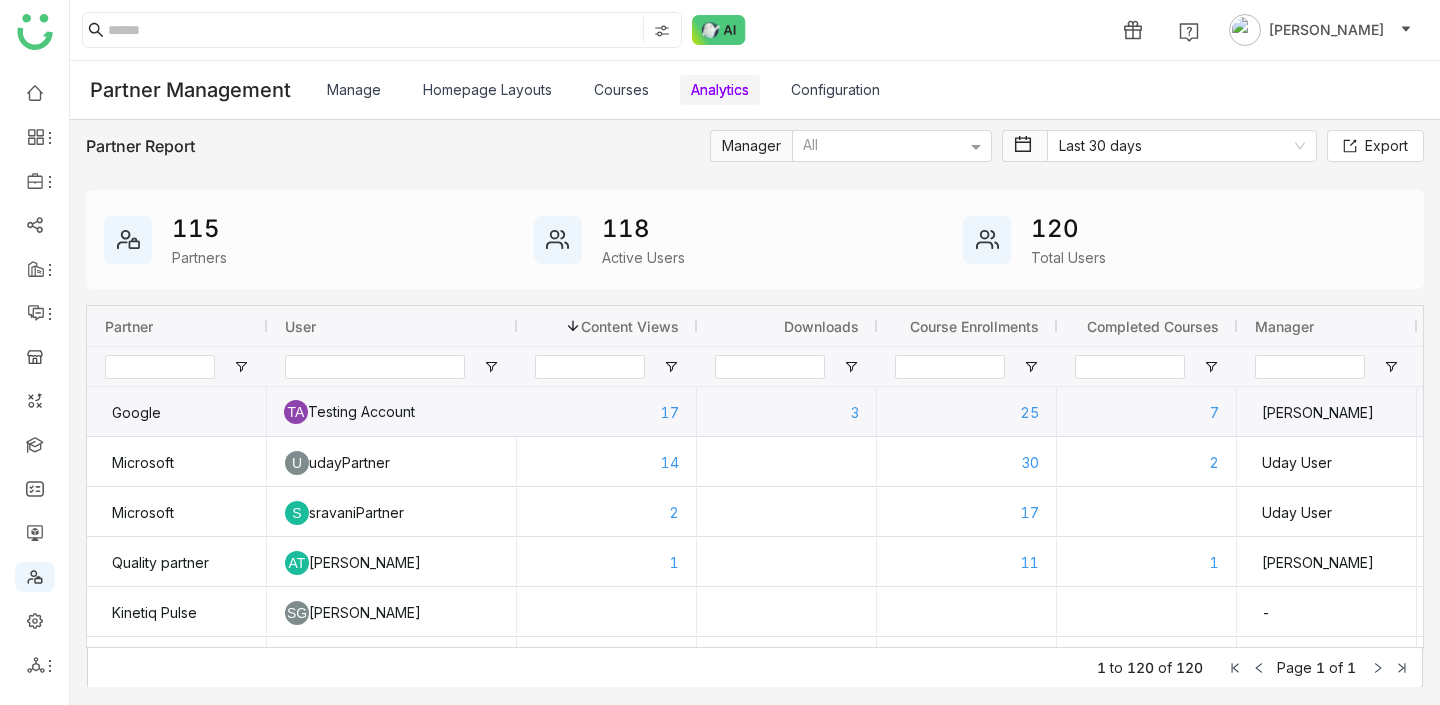 click on "TA     Testing  Account" 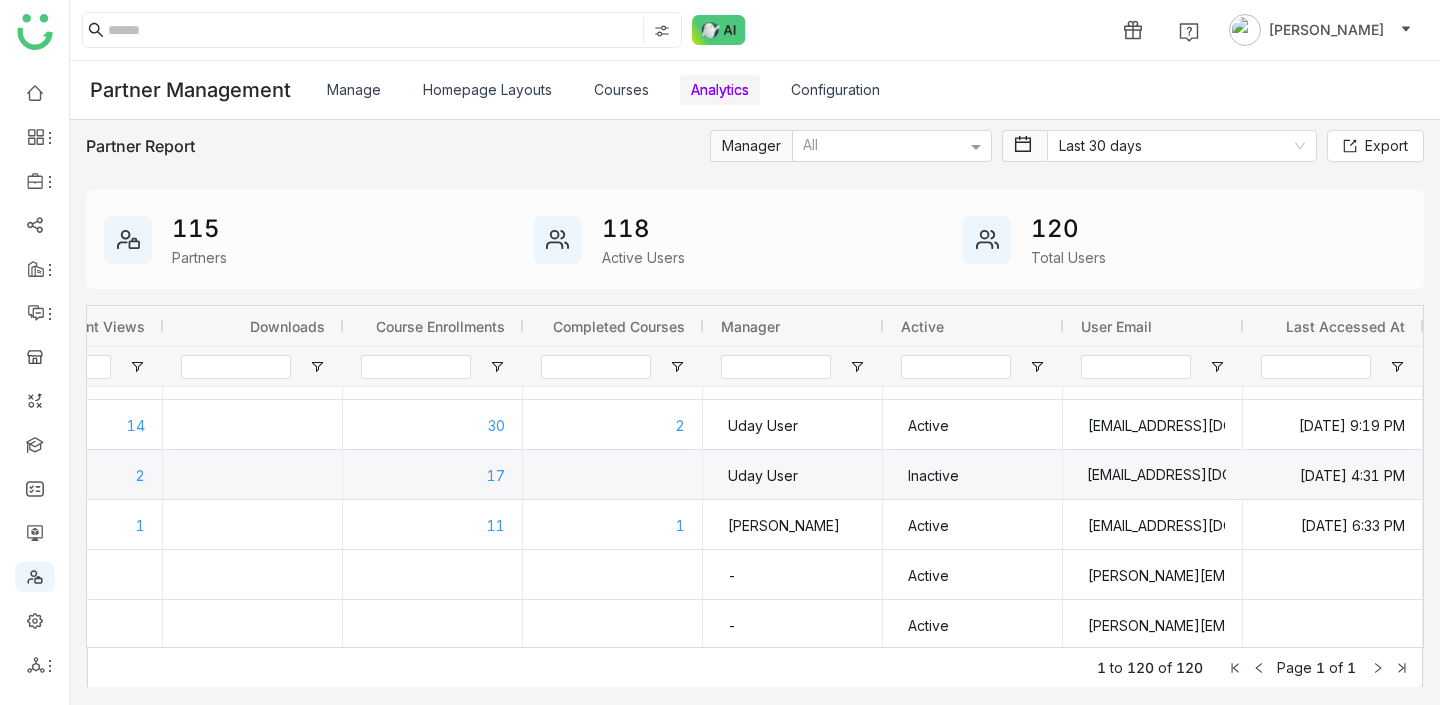 click on "[EMAIL_ADDRESS][DOMAIN_NAME]" 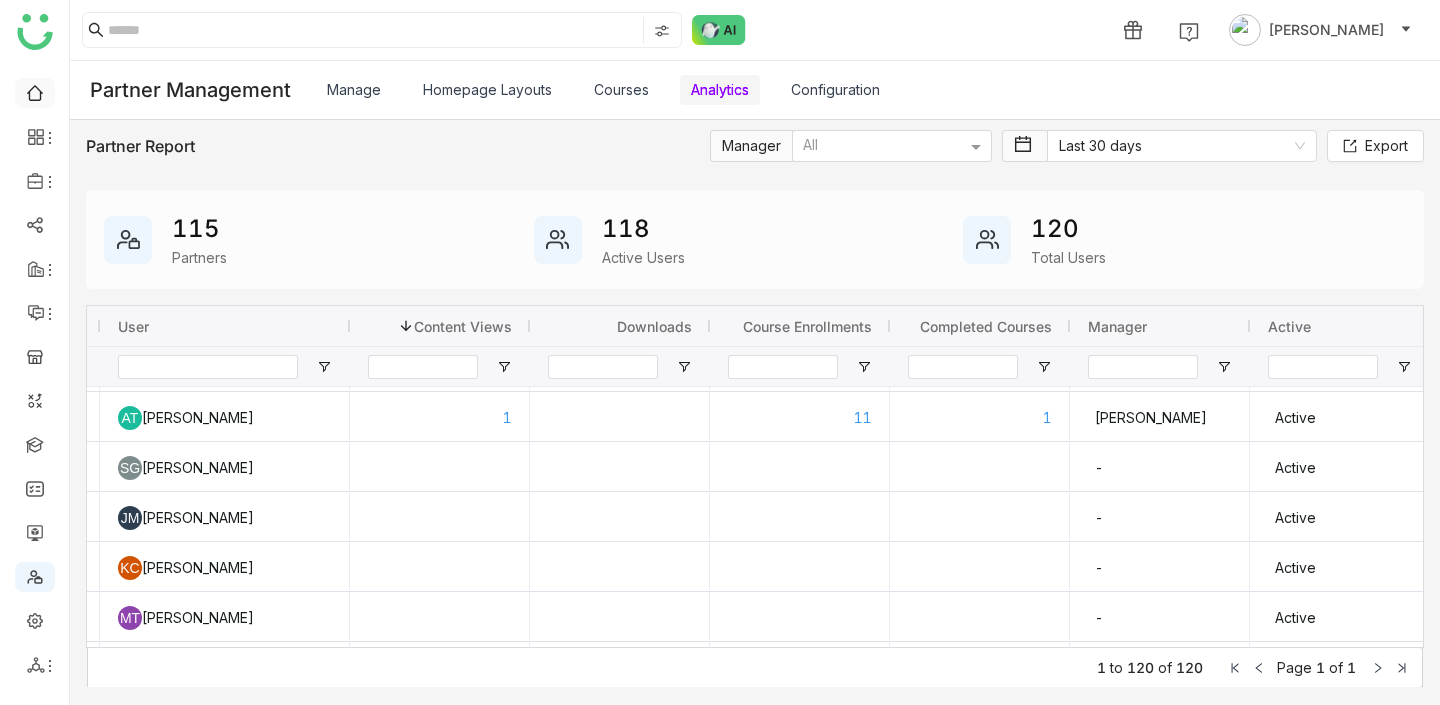 click at bounding box center [35, 91] 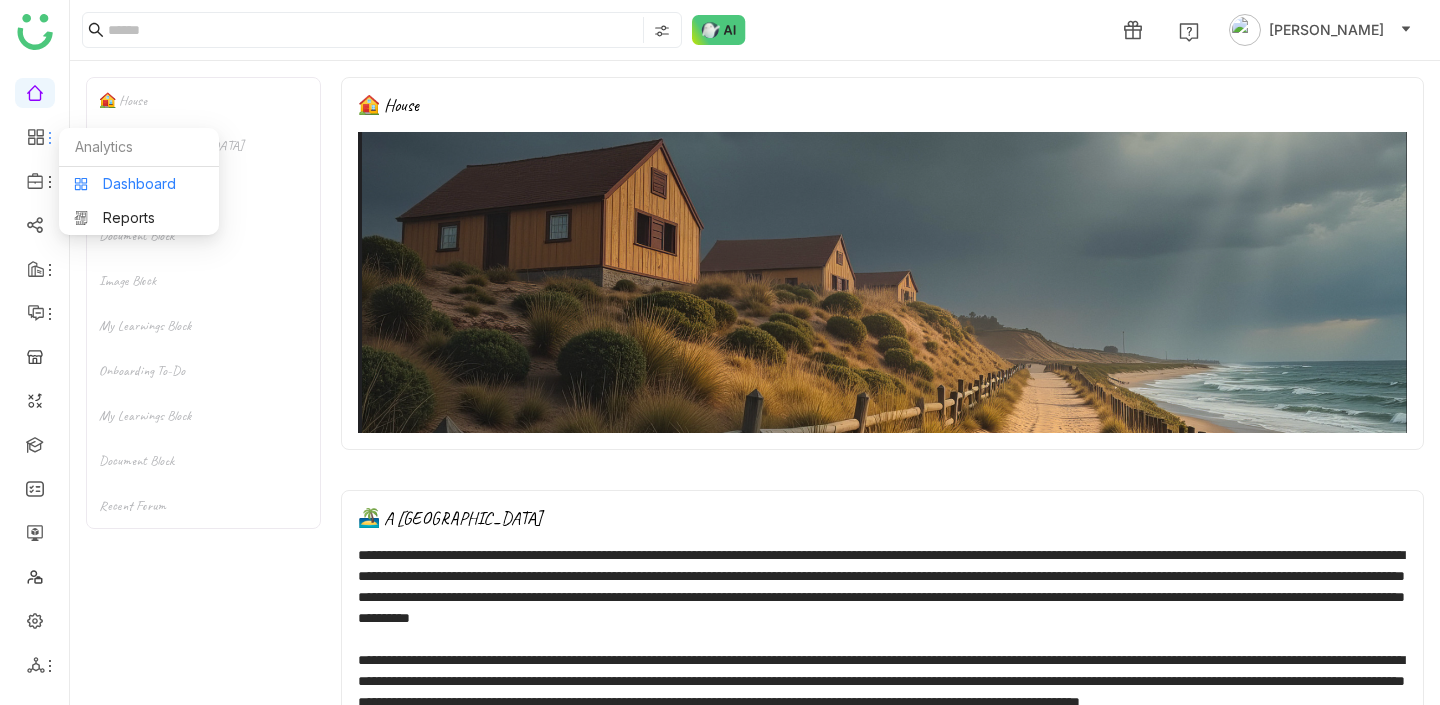 click on "Dashboard" at bounding box center [139, 184] 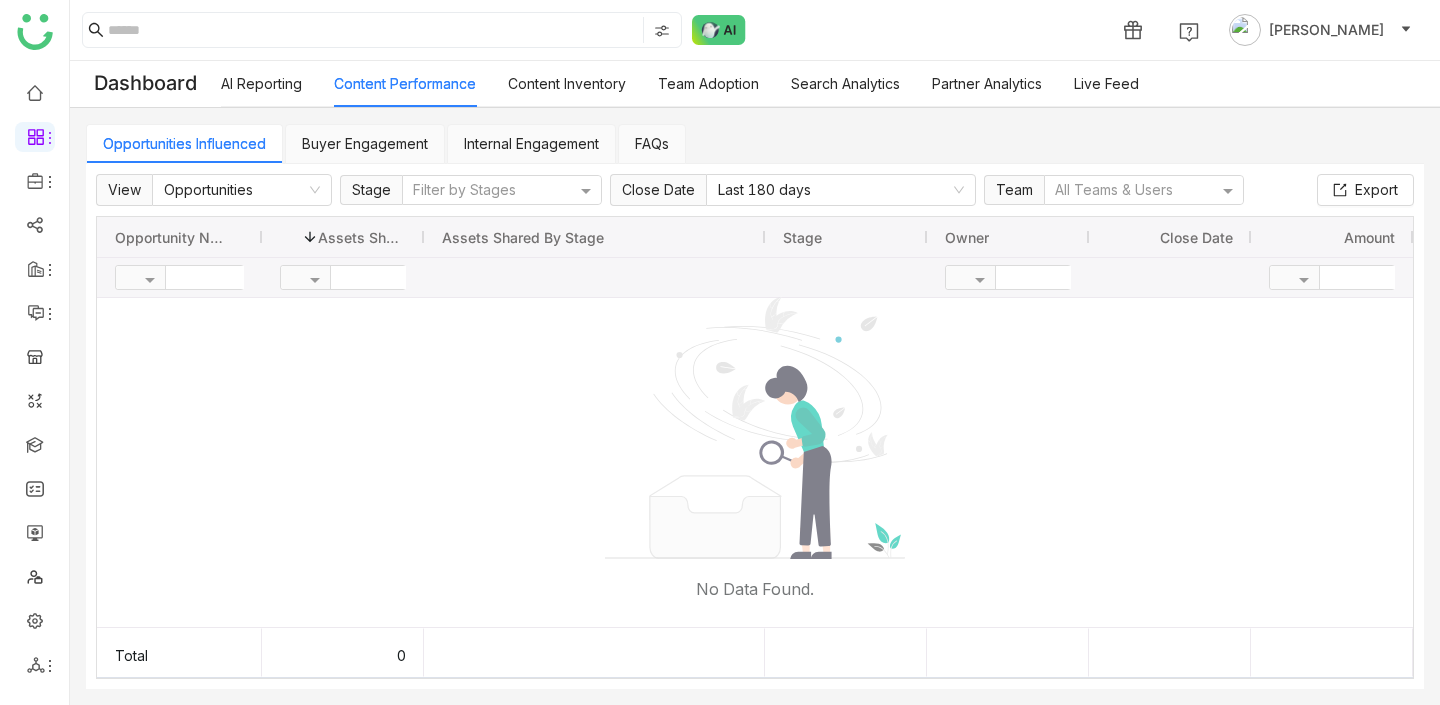 click on "Partner Analytics" at bounding box center [987, 83] 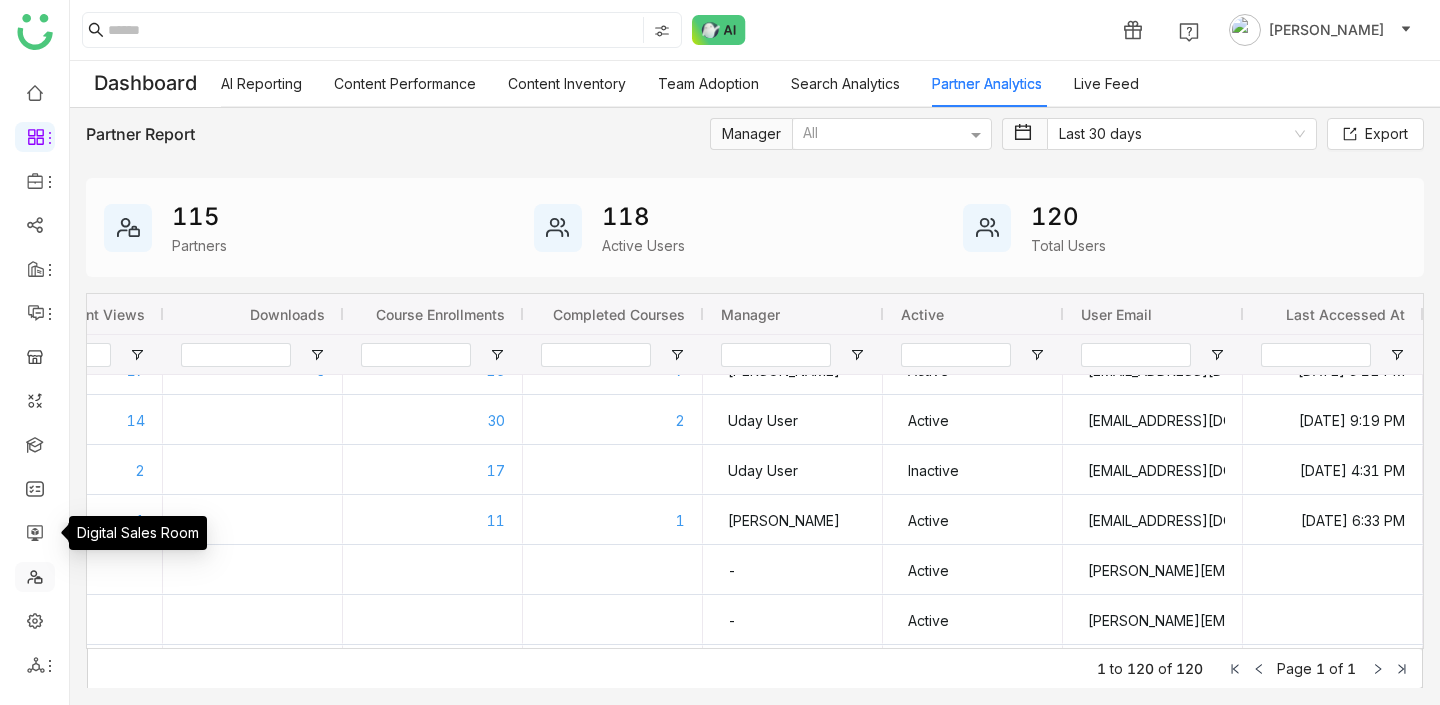 click at bounding box center (35, 575) 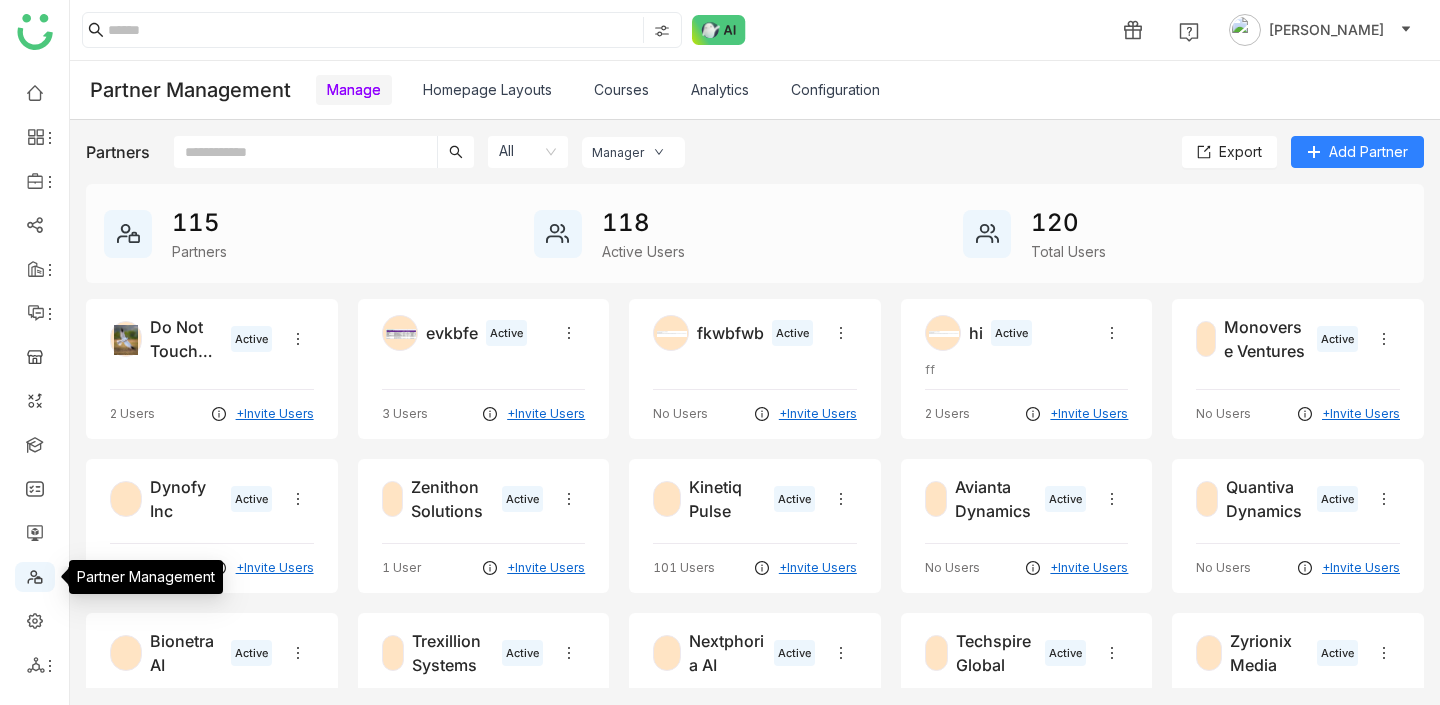 click at bounding box center [35, 575] 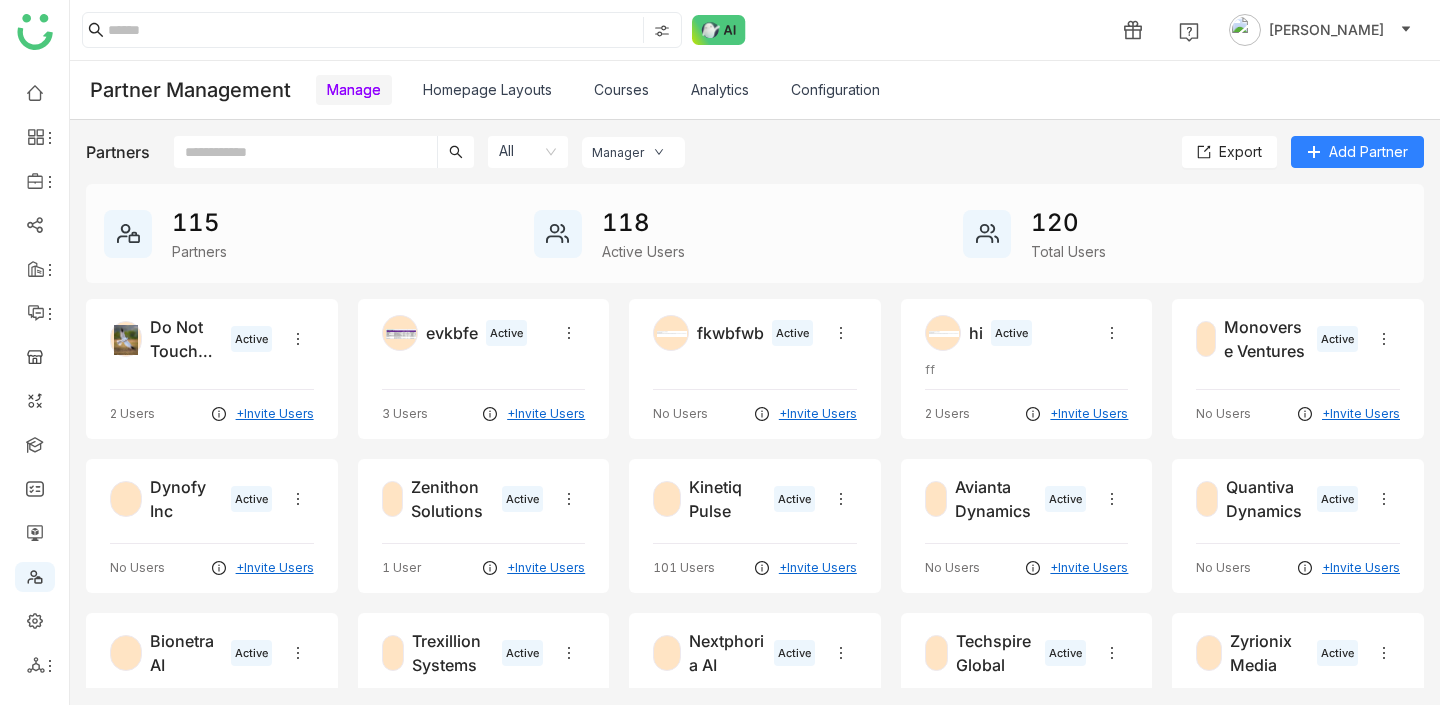 click on "Courses" at bounding box center [621, 89] 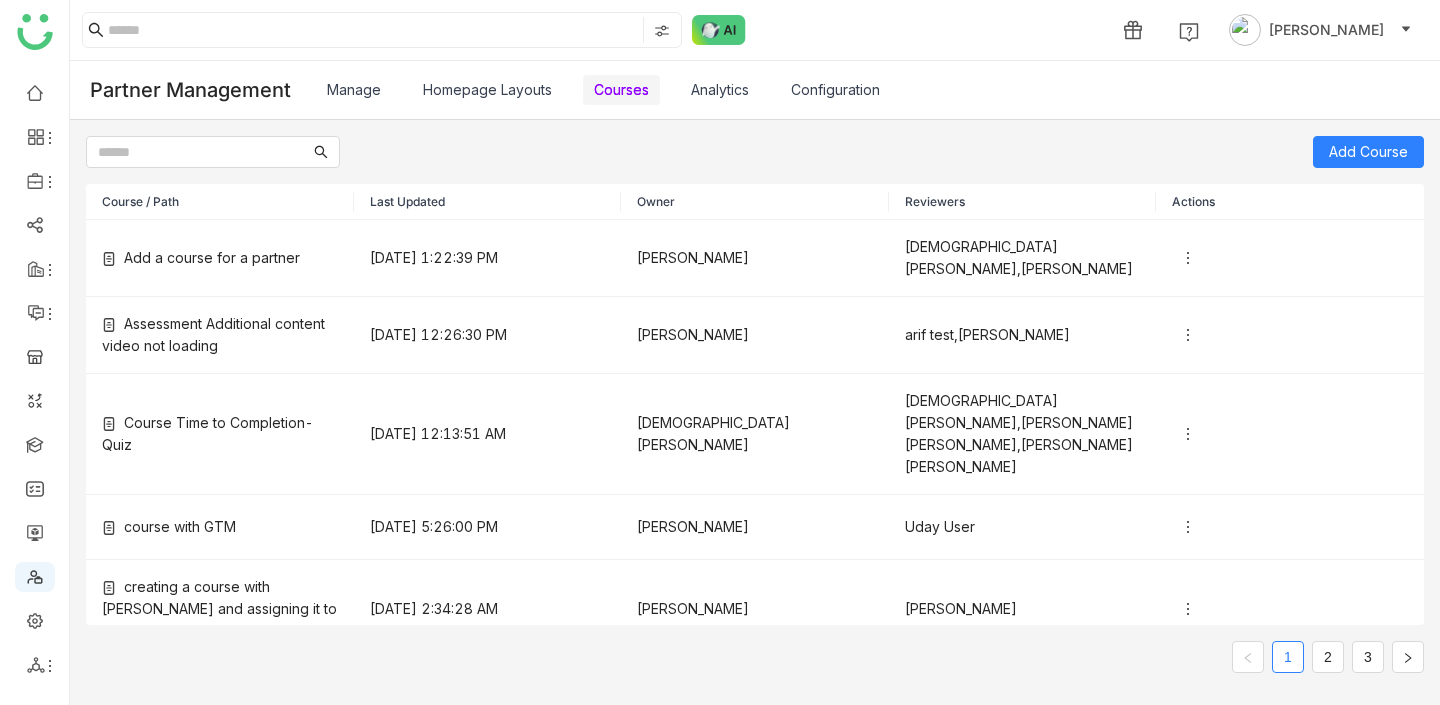 click on "Analytics" at bounding box center [720, 89] 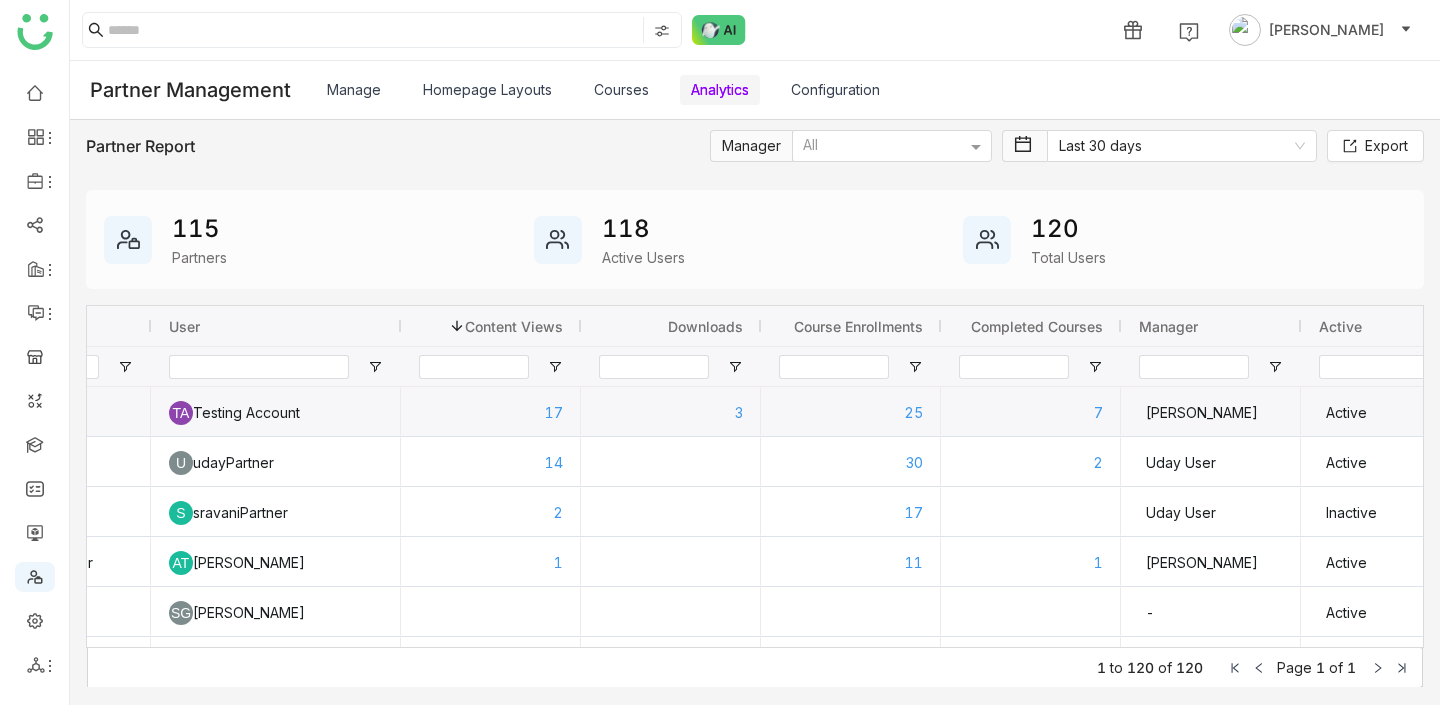 click on "7" 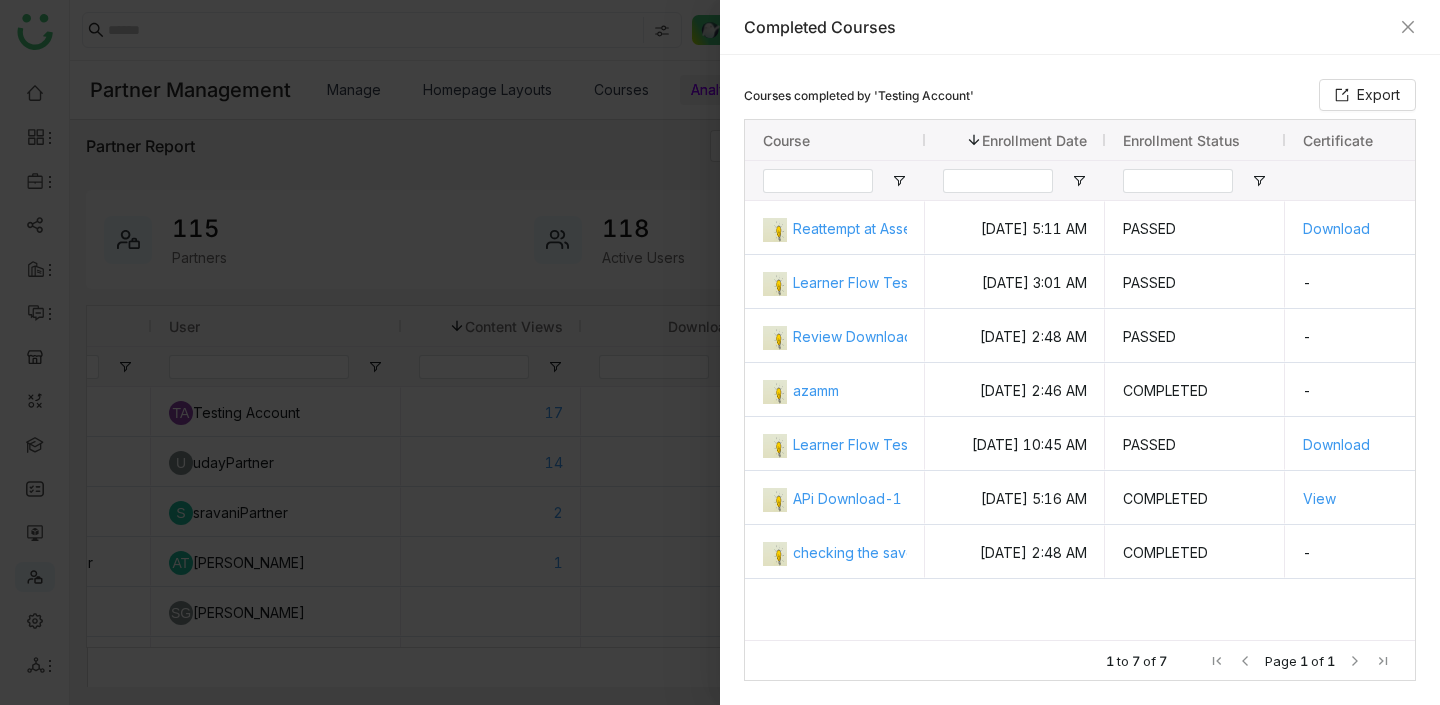 click at bounding box center [720, 352] 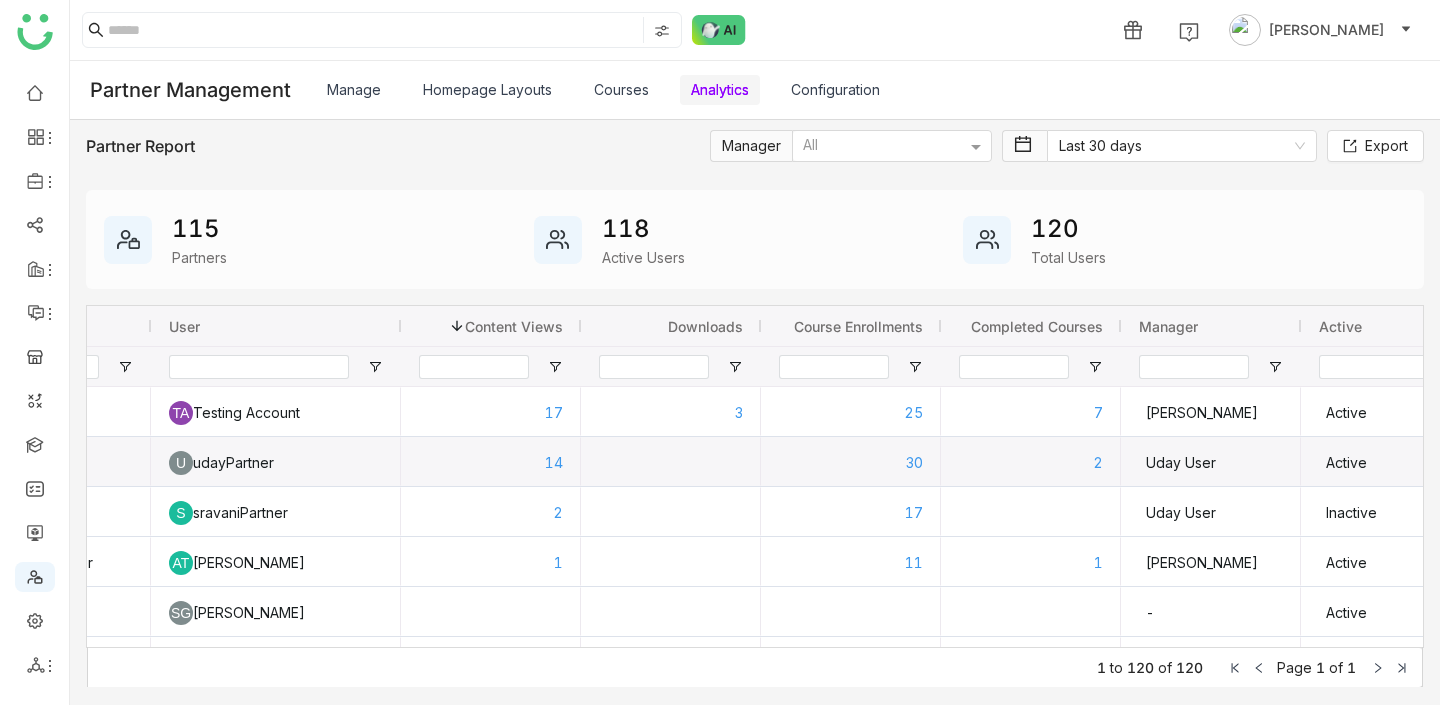 click on "2" 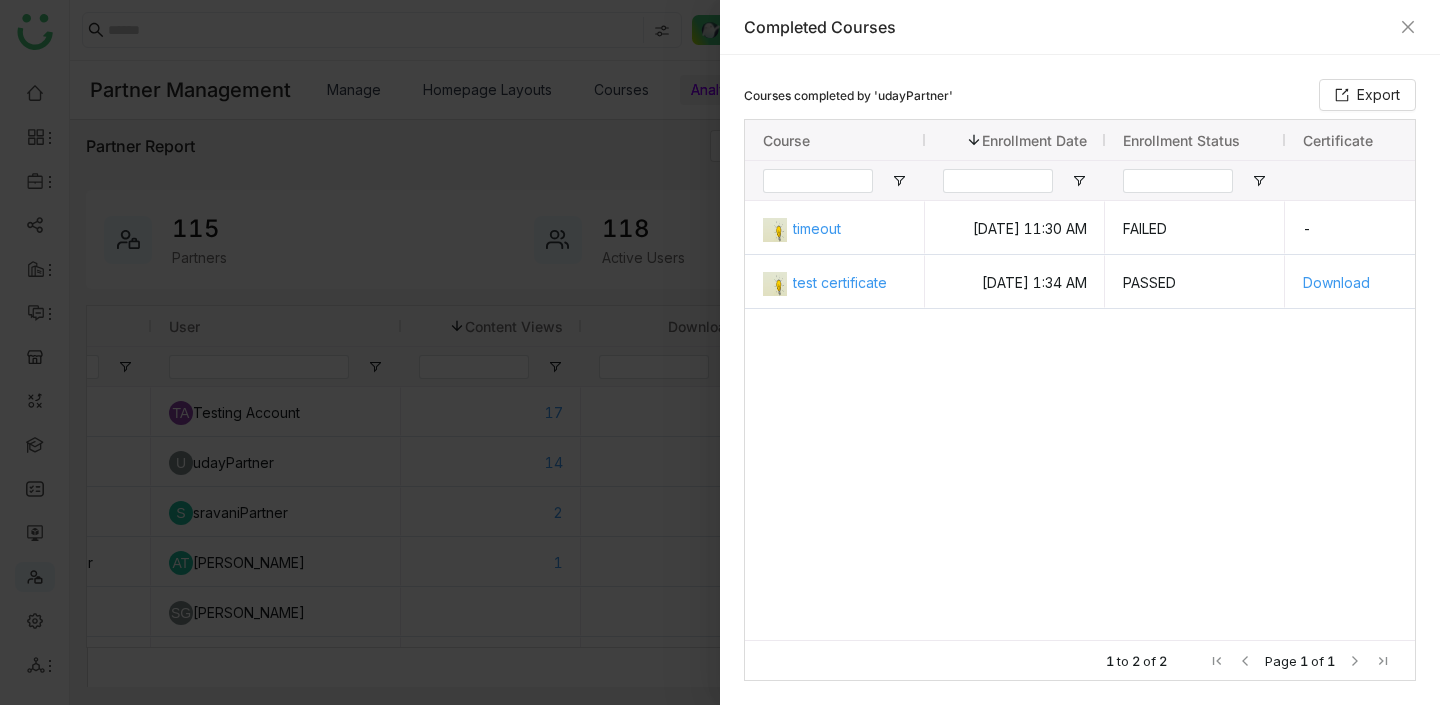 click at bounding box center [720, 352] 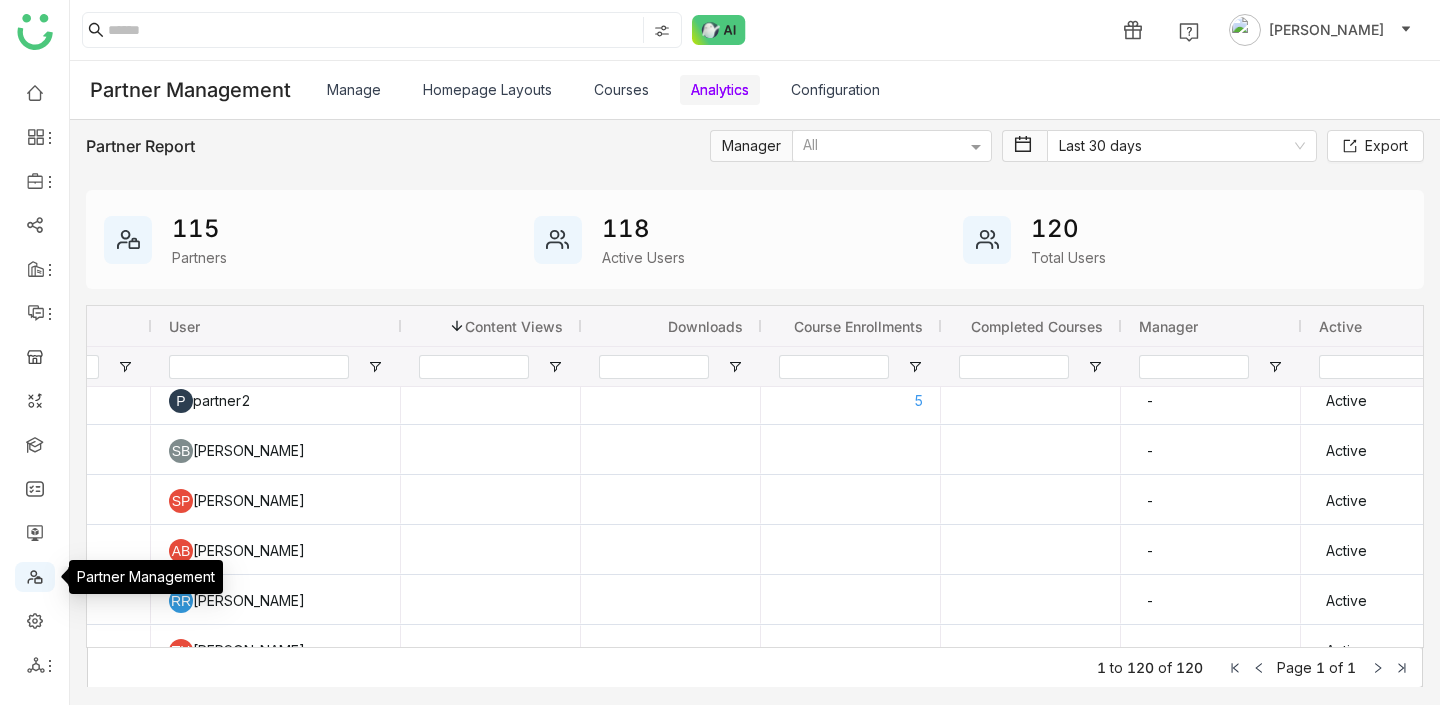 click at bounding box center [35, 575] 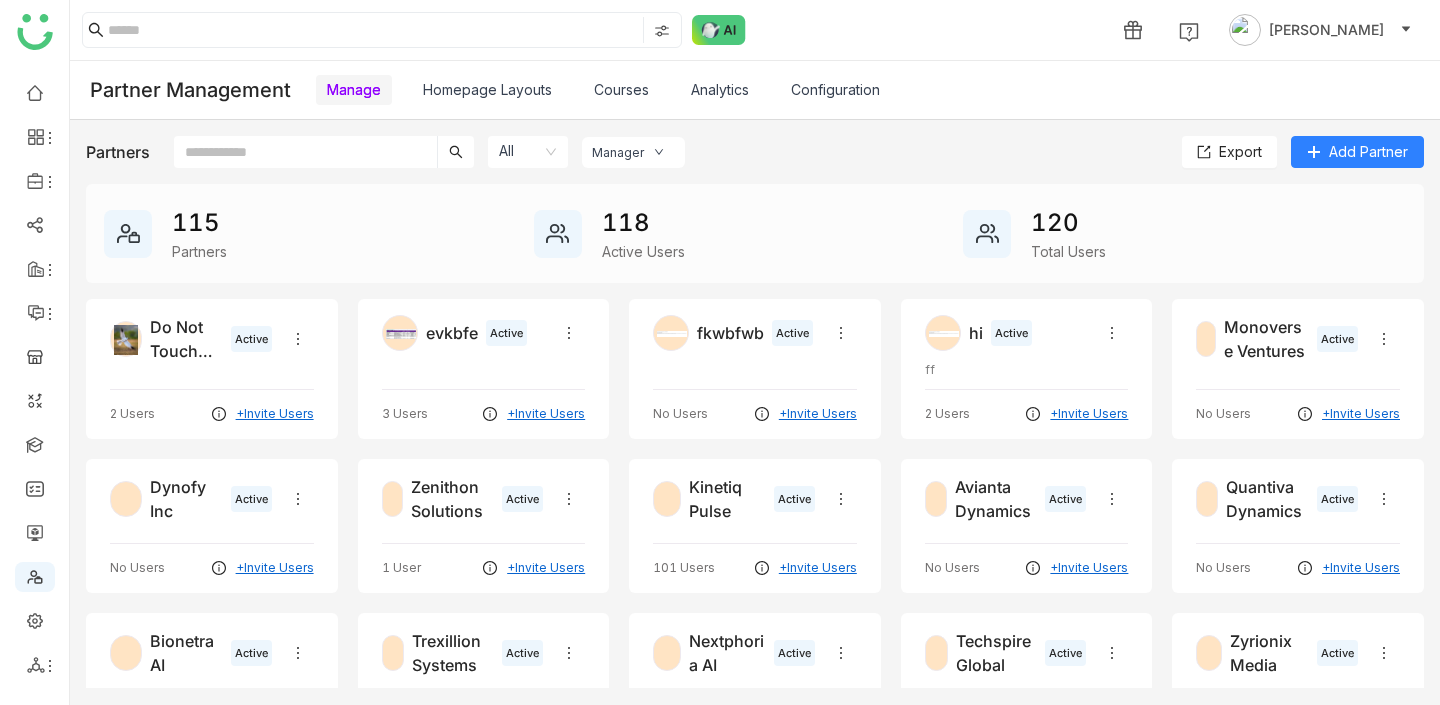 click on "Analytics" at bounding box center (720, 89) 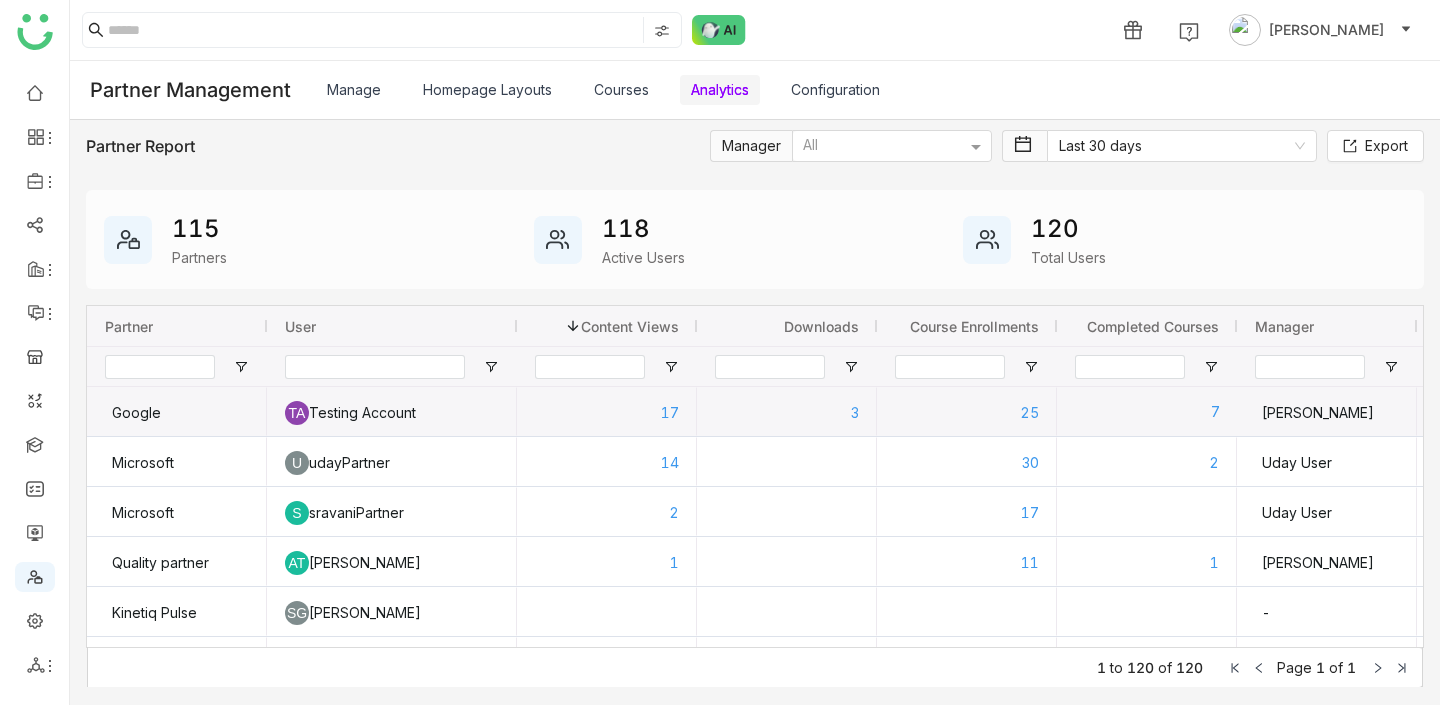 click on "7" 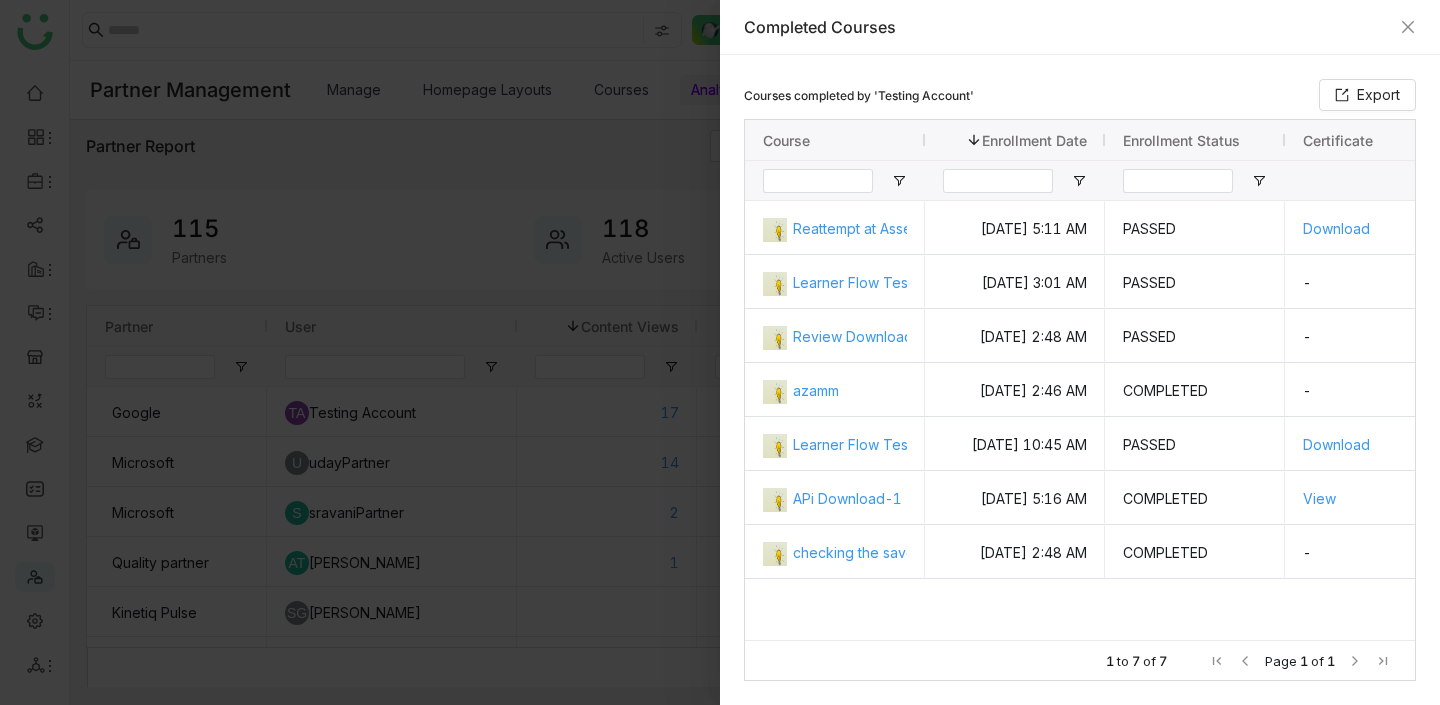 click at bounding box center (720, 352) 